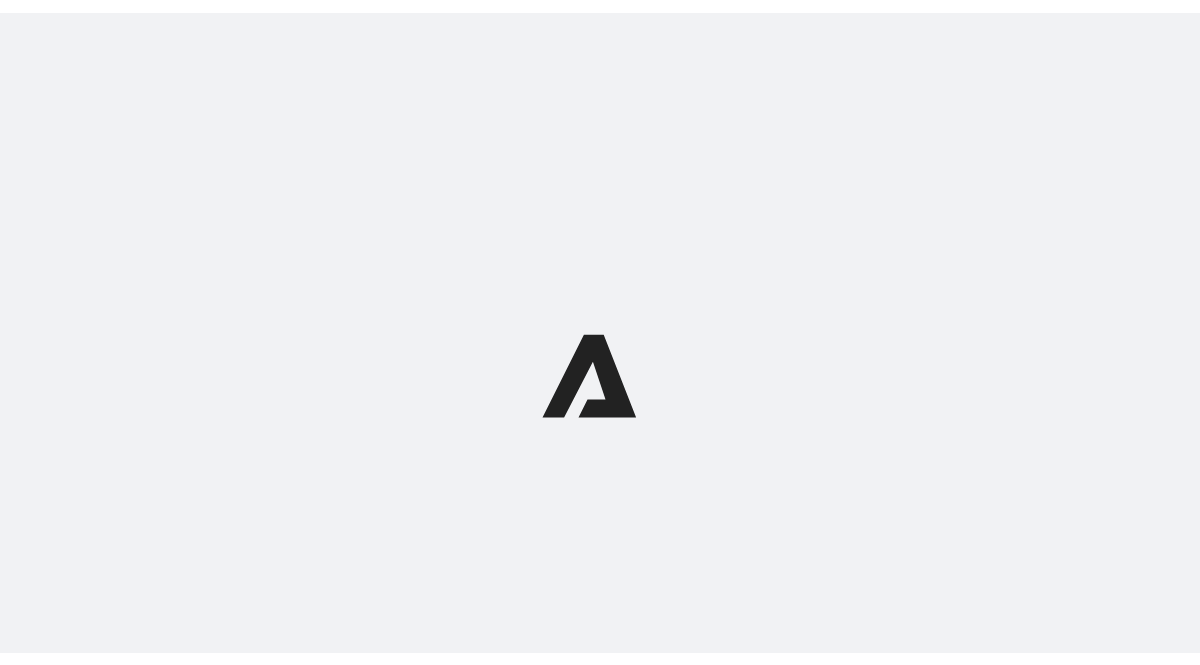 scroll, scrollTop: 0, scrollLeft: 0, axis: both 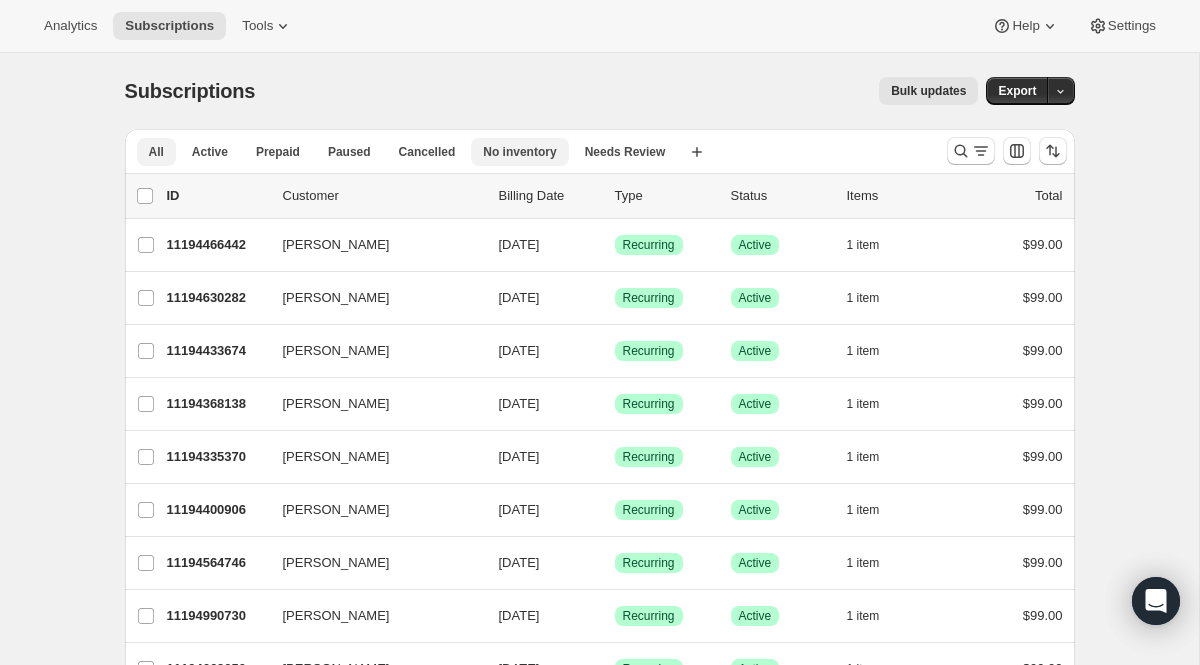 click on "No inventory" at bounding box center [519, 152] 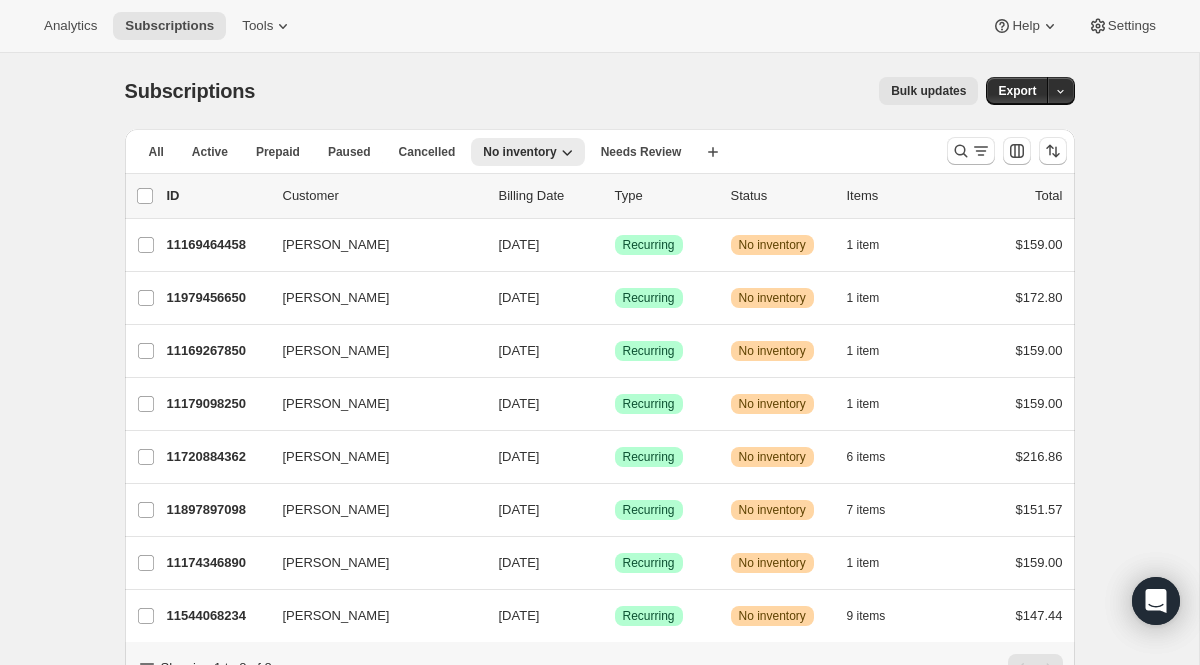 scroll, scrollTop: 89, scrollLeft: 0, axis: vertical 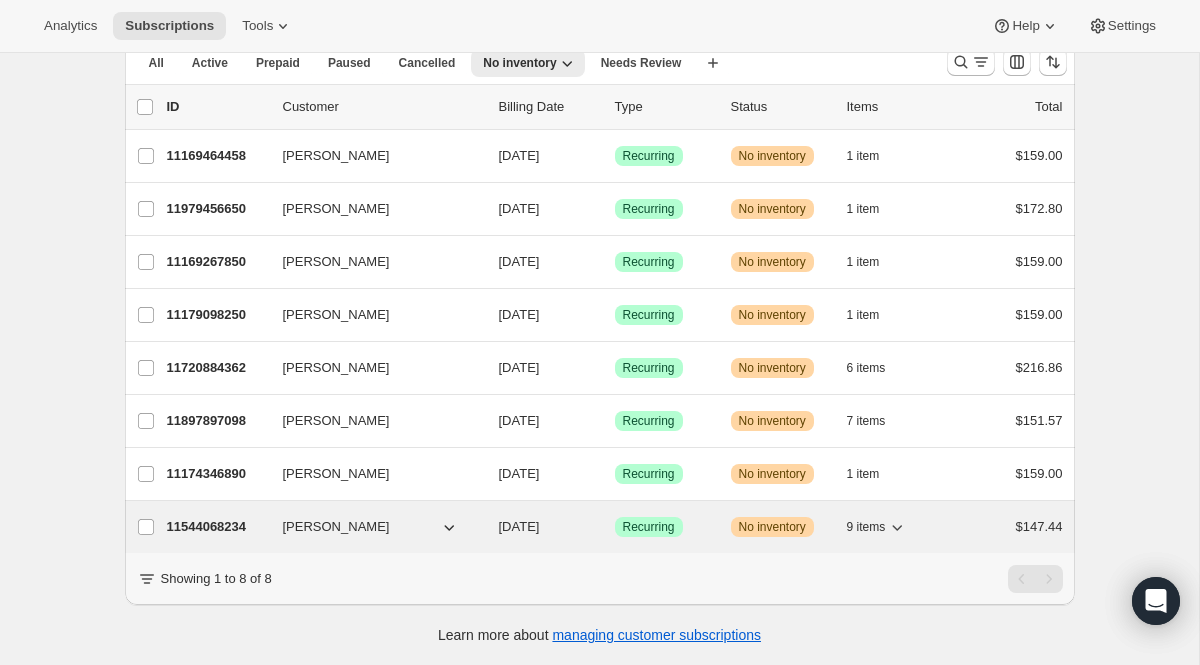 click on "11544068234 Julie Reynolds 07/27/2025 Success Recurring Warning No inventory 9   items $147.44" at bounding box center [615, 527] 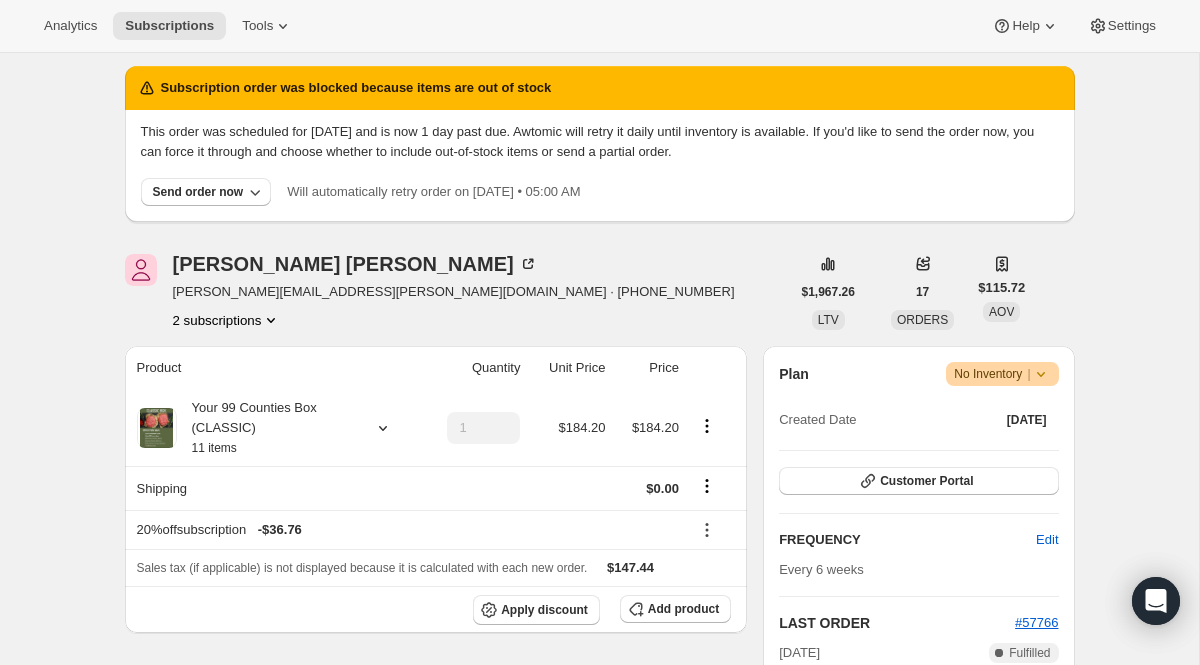 scroll, scrollTop: 89, scrollLeft: 0, axis: vertical 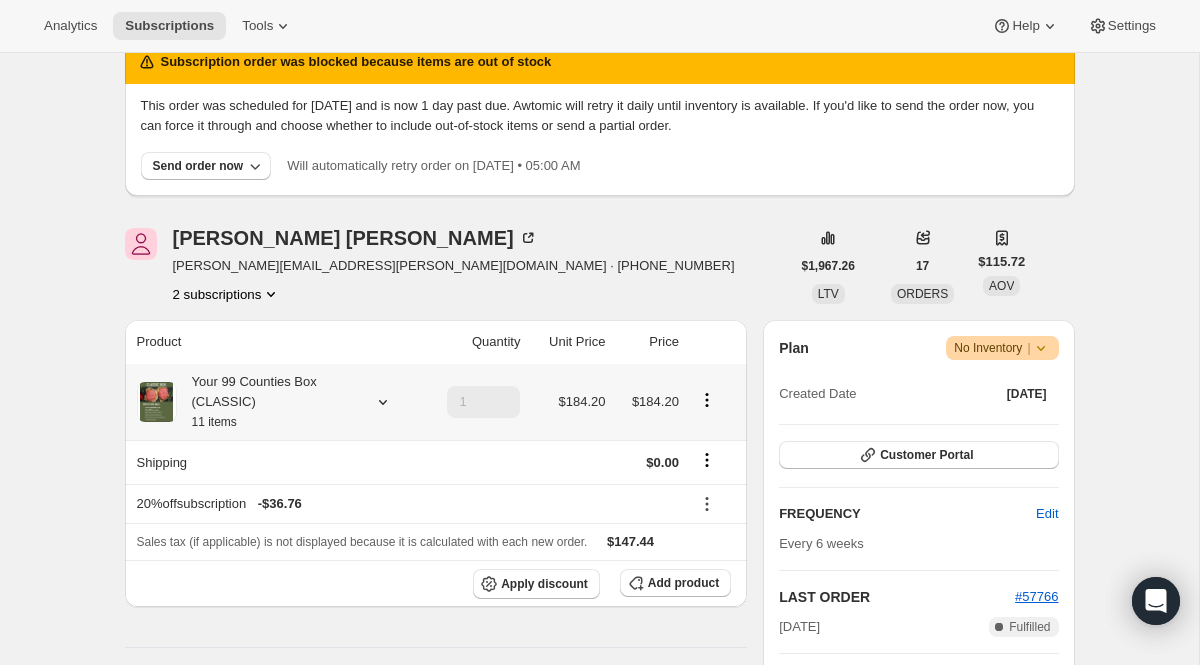 click 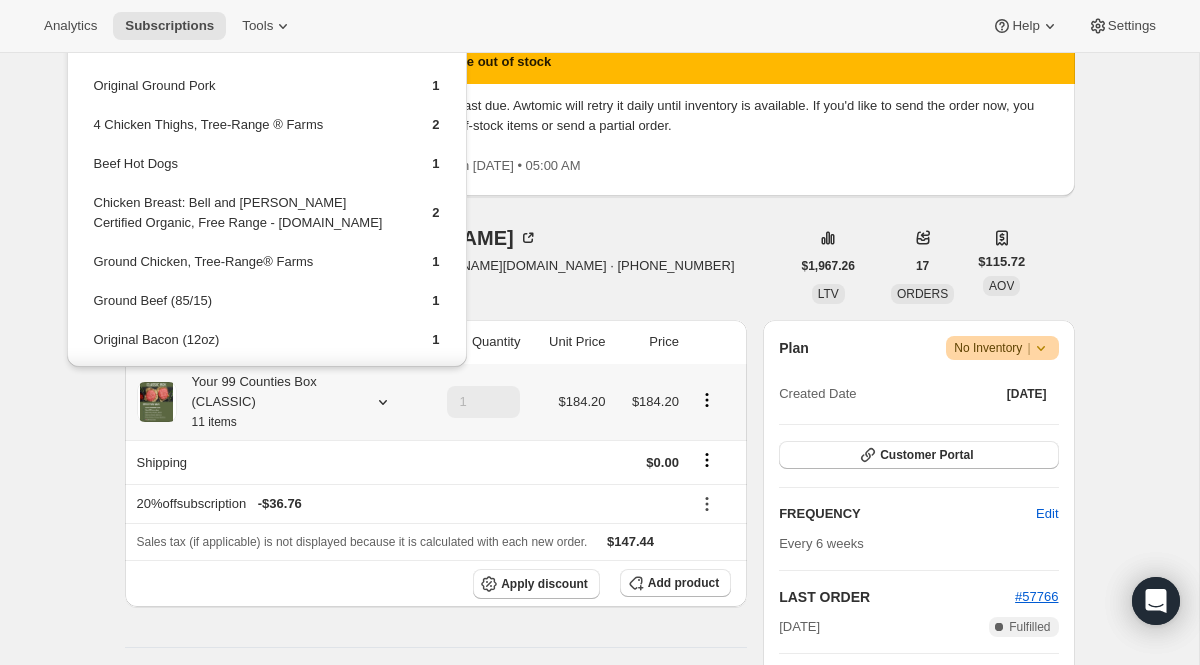 scroll, scrollTop: 0, scrollLeft: 0, axis: both 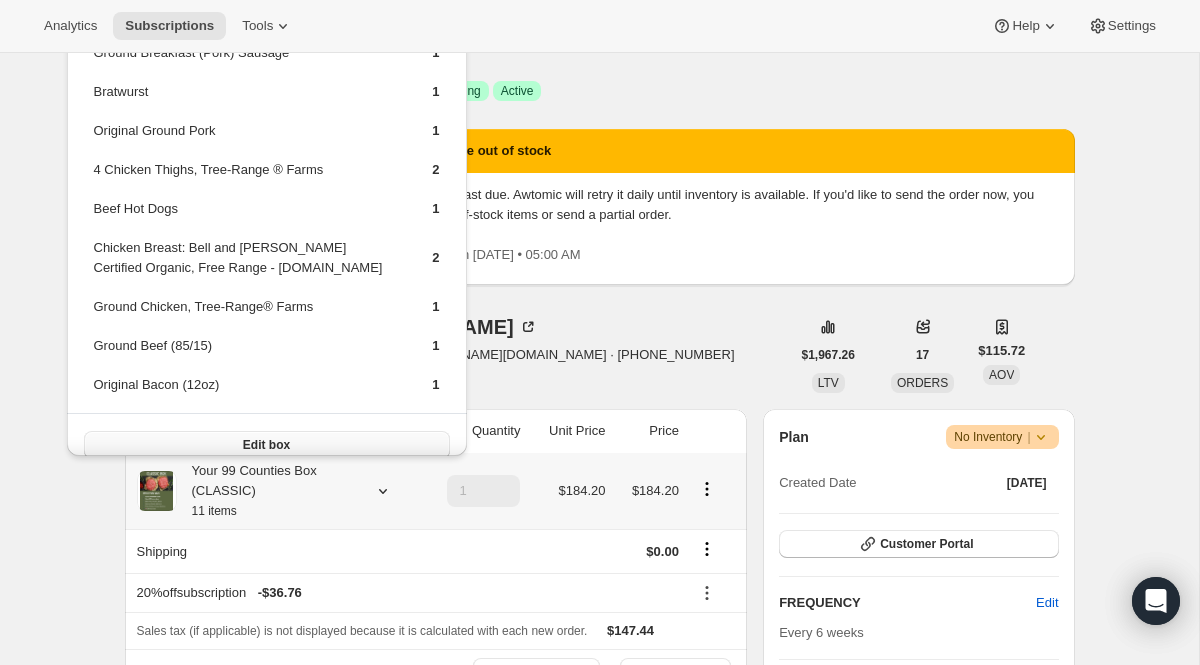 click on "Edit box" at bounding box center (267, 445) 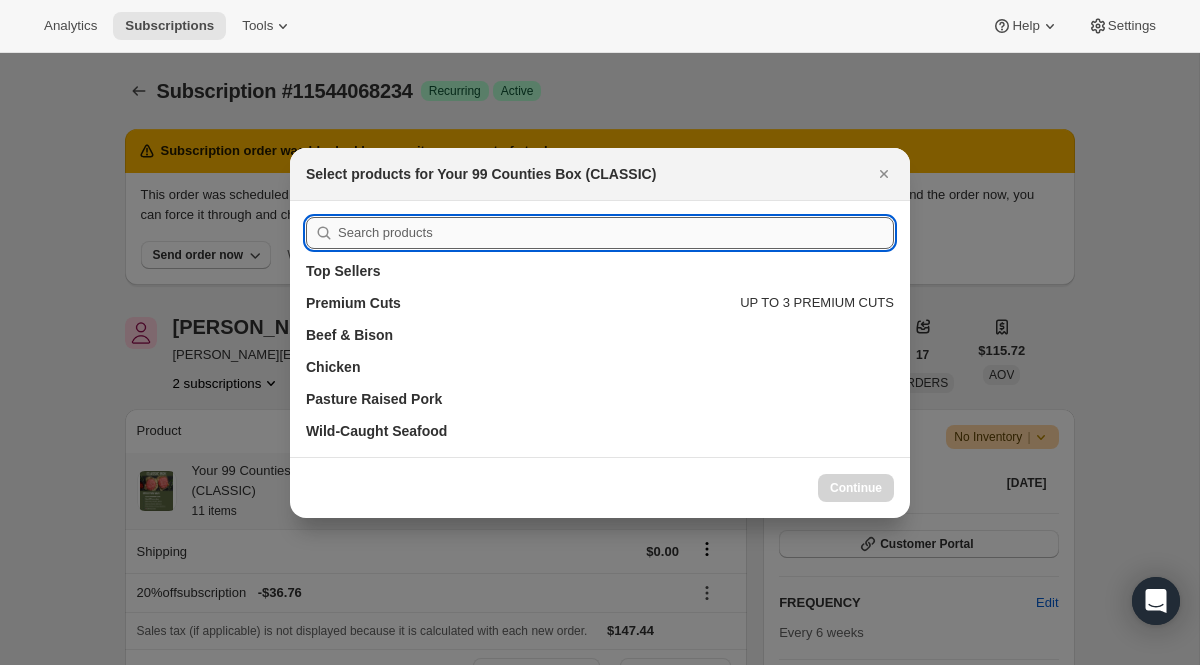 click at bounding box center (616, 233) 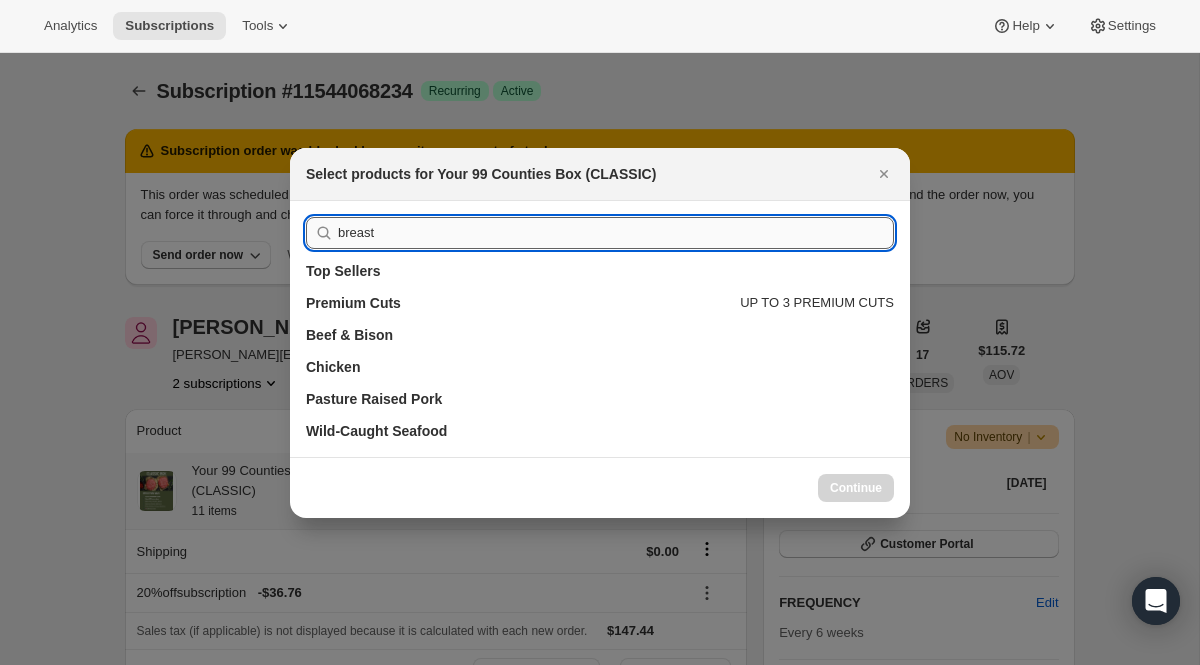 click on "breast" at bounding box center (616, 233) 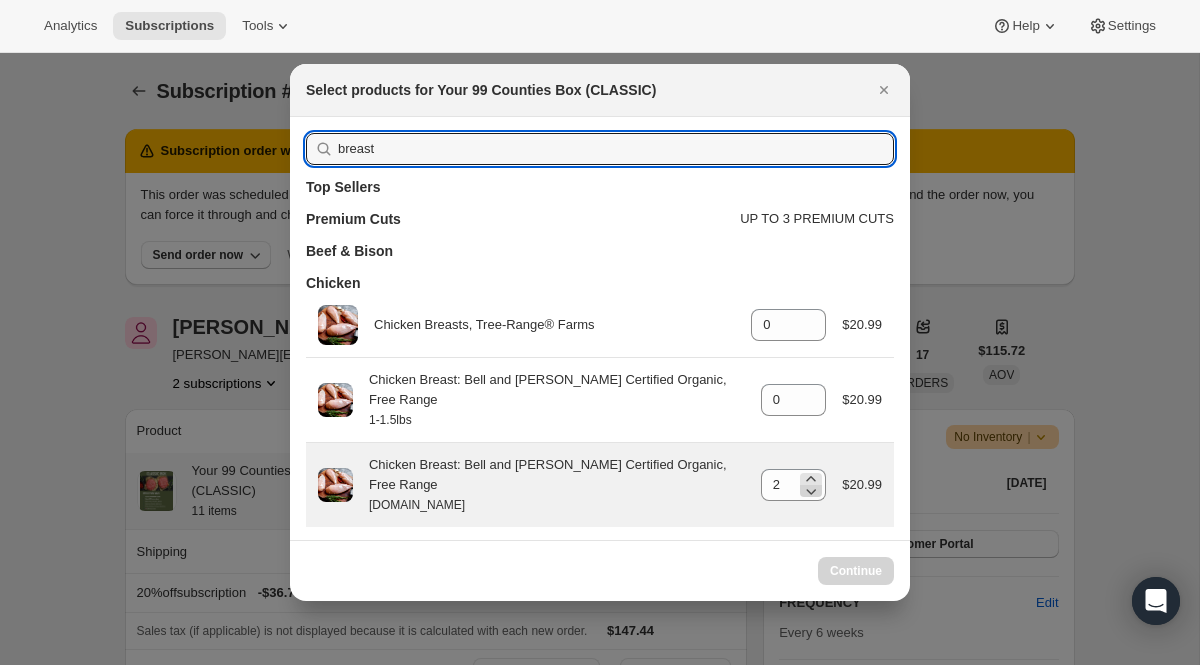 type on "breast" 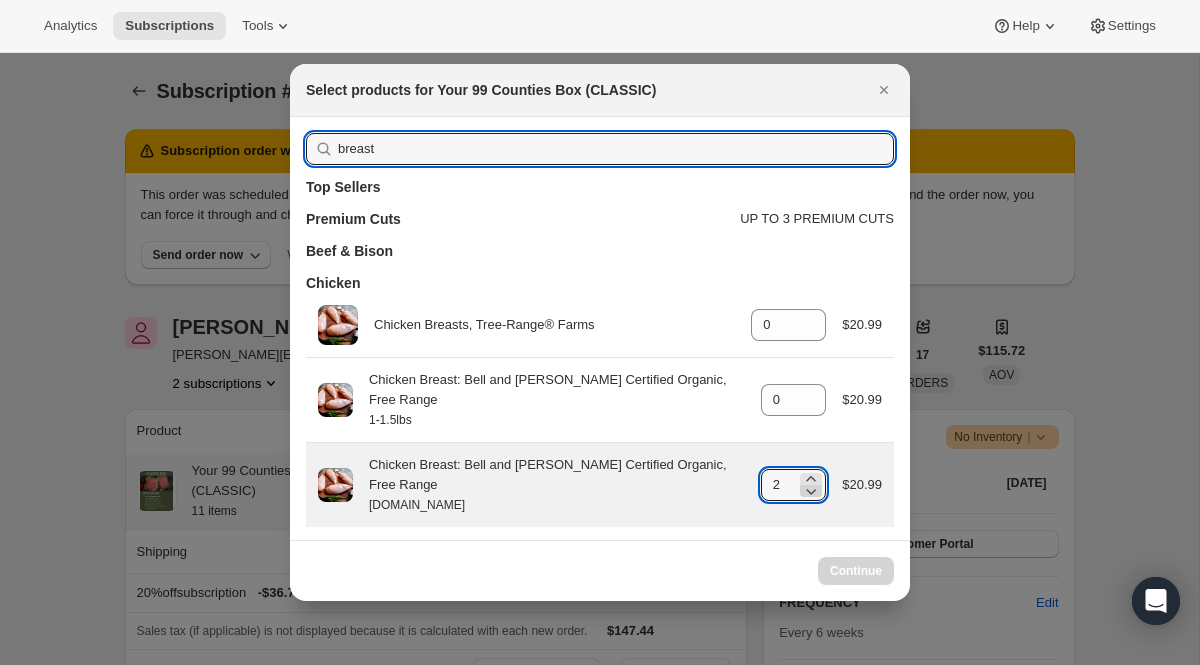 click 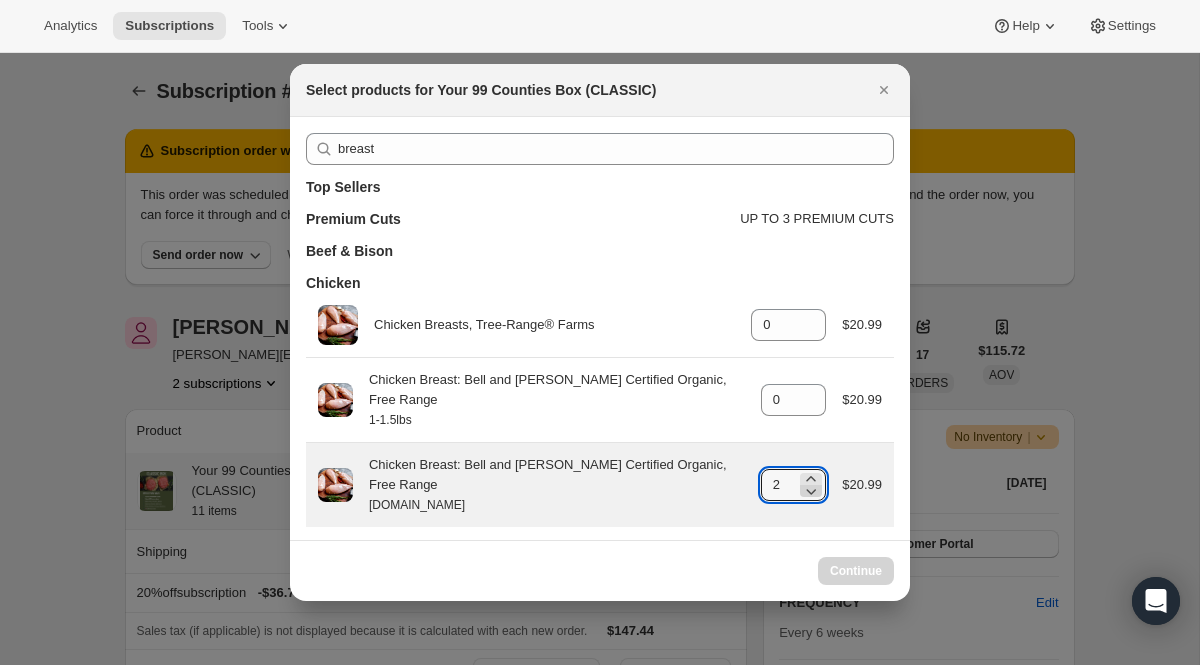 click 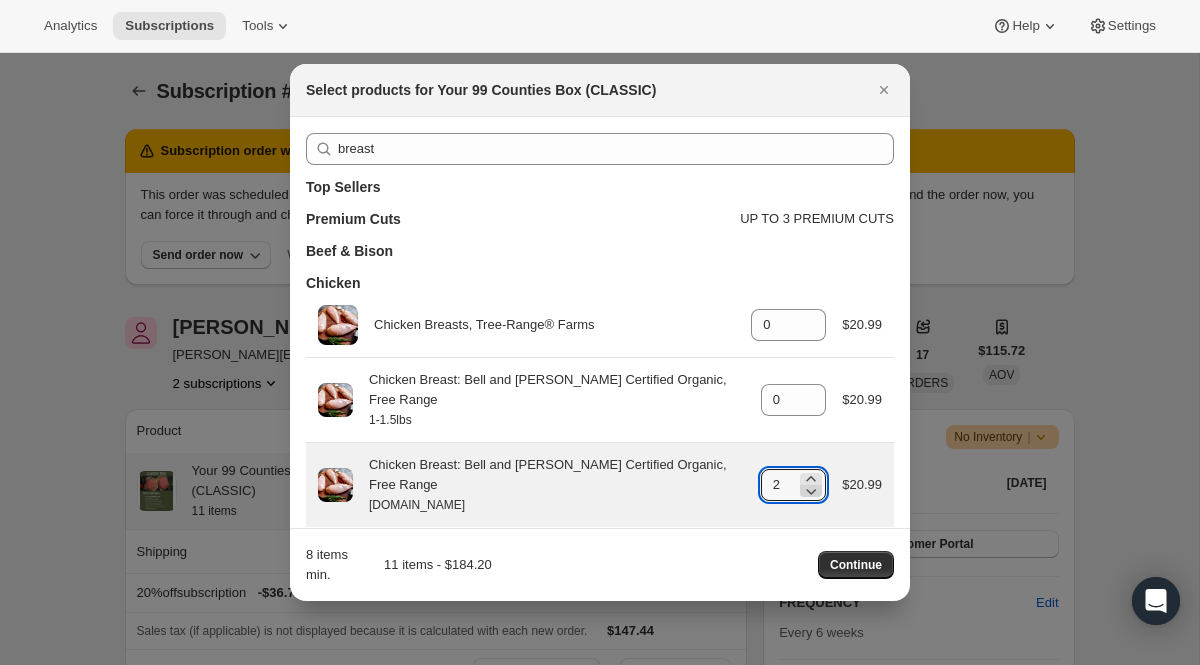 click 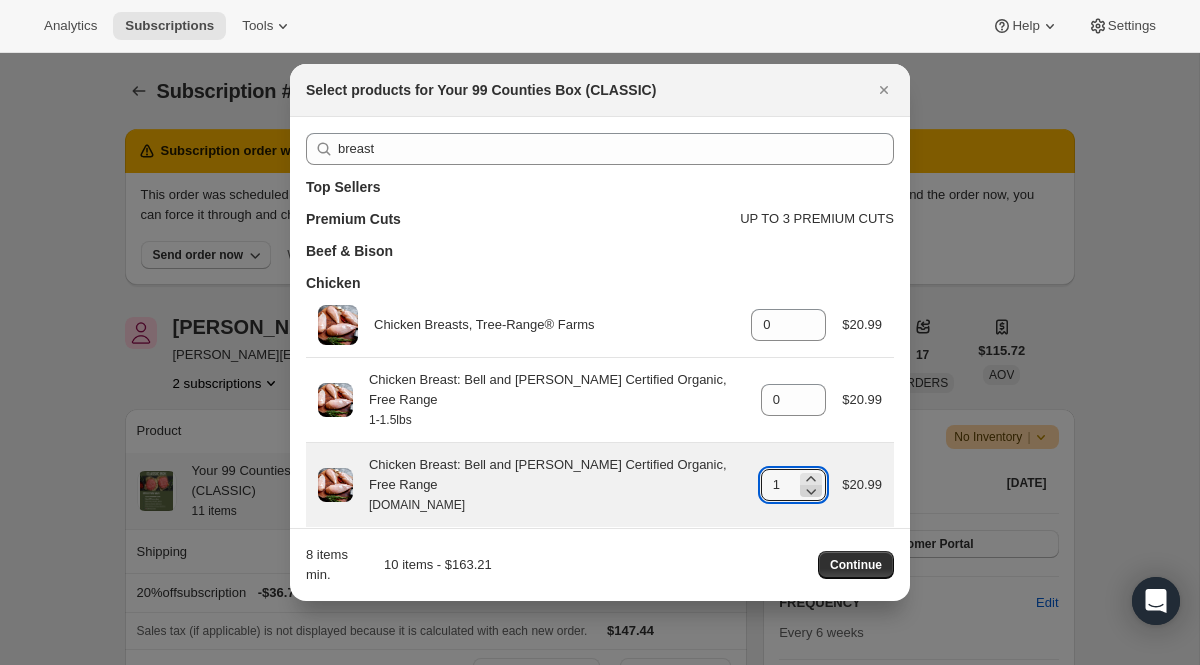 click 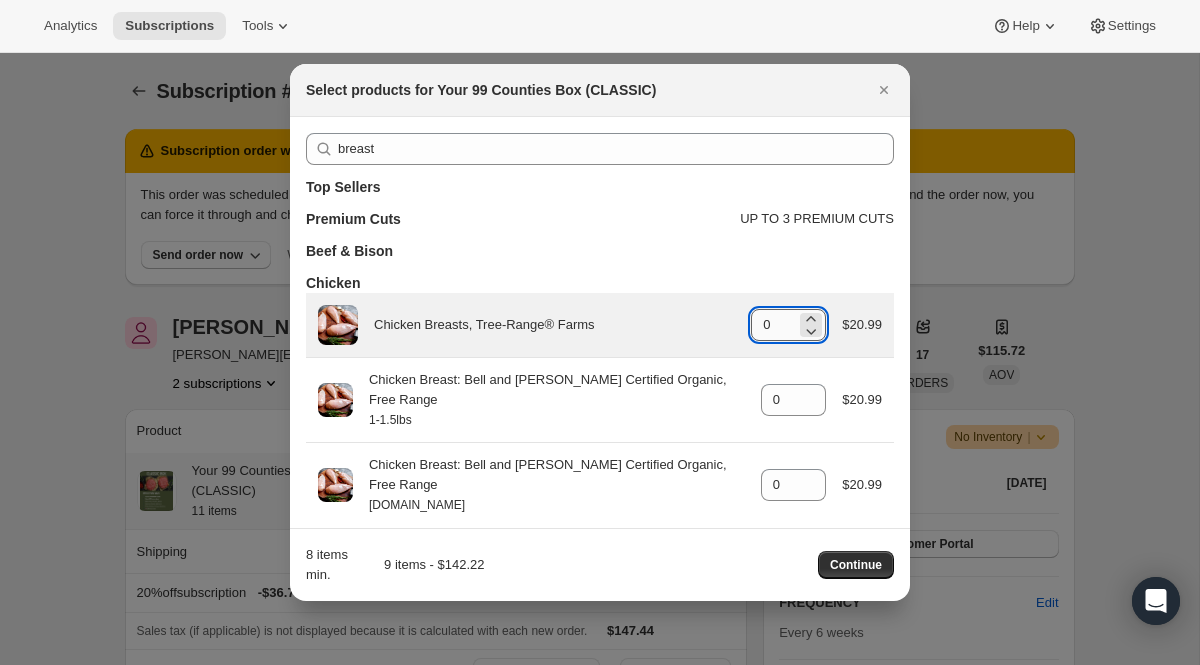 click on "0" at bounding box center [773, 325] 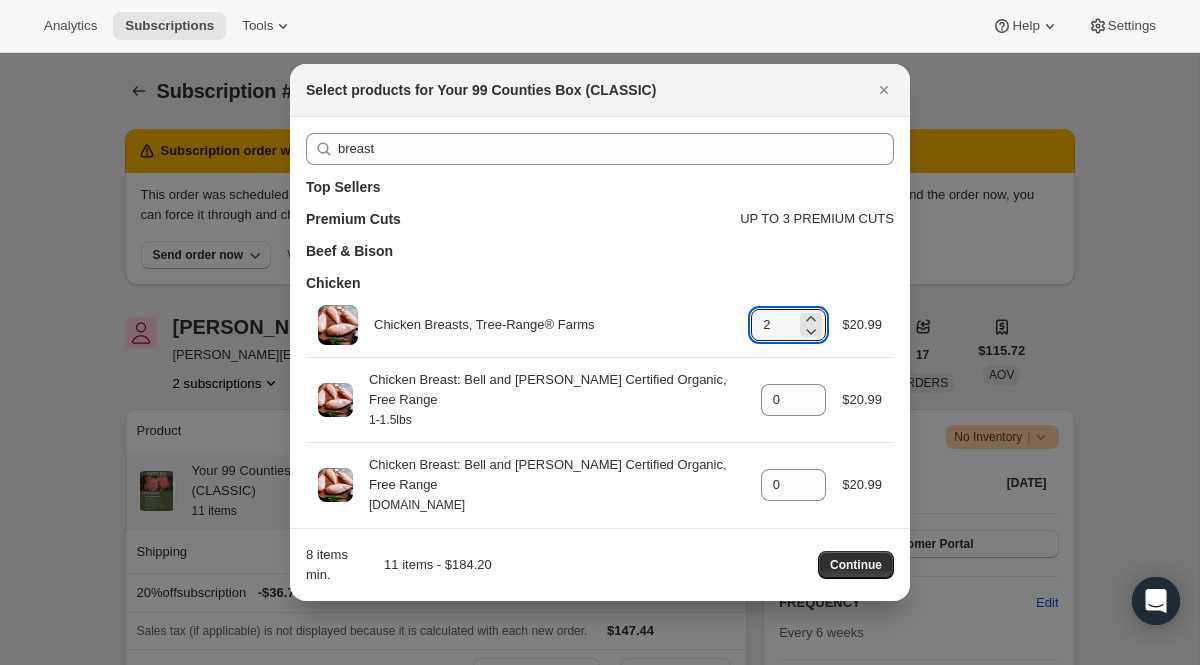 type on "2" 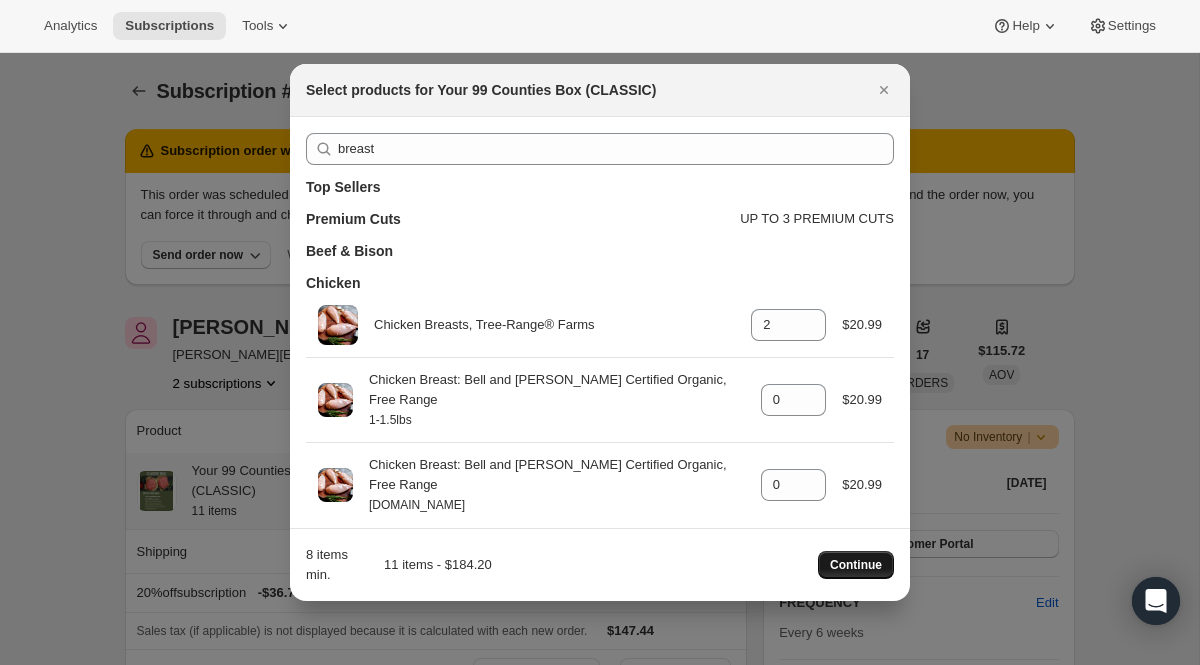 click on "Continue" 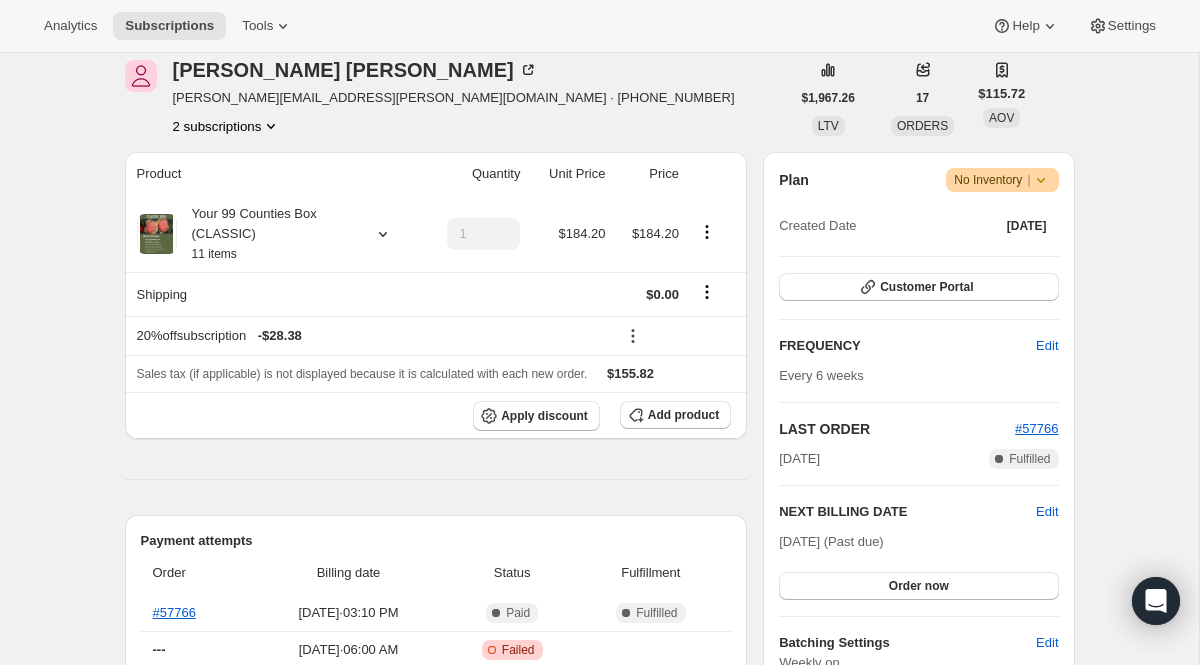 scroll, scrollTop: 442, scrollLeft: 0, axis: vertical 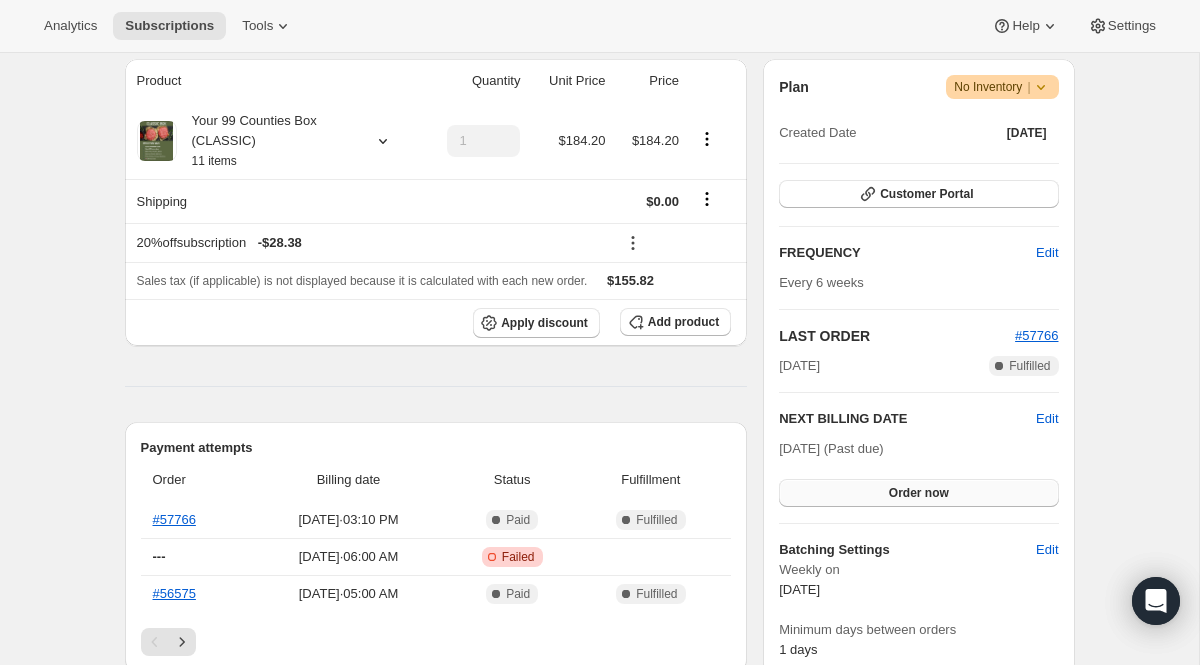 click on "Order now" 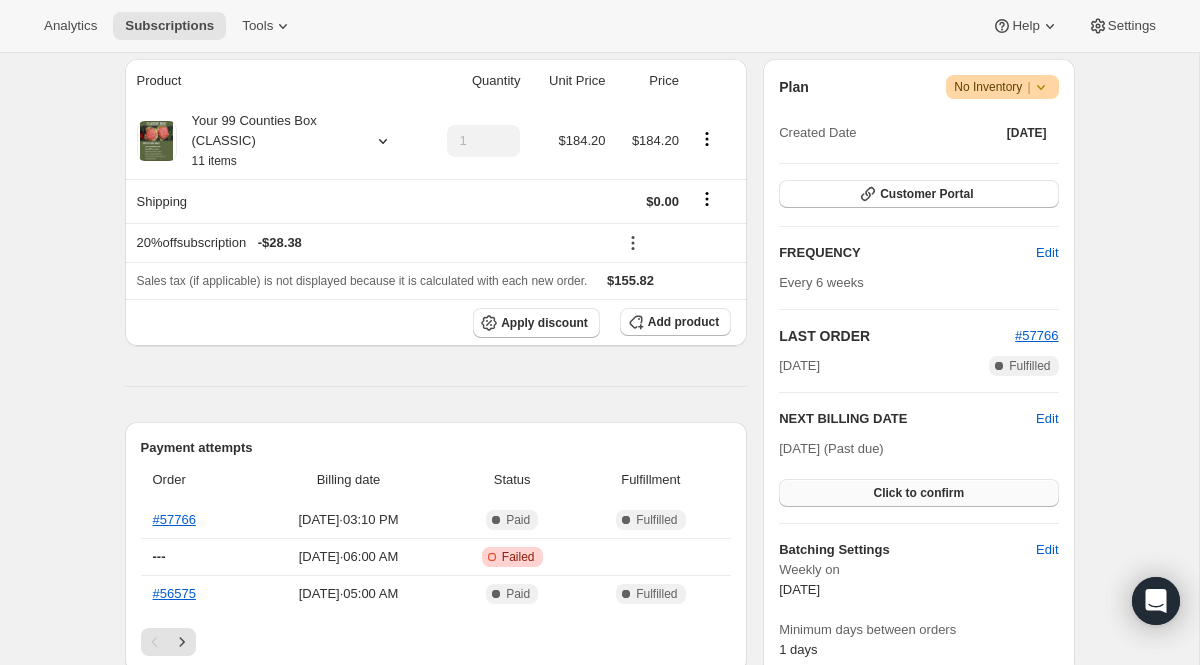 click on "Click to confirm" 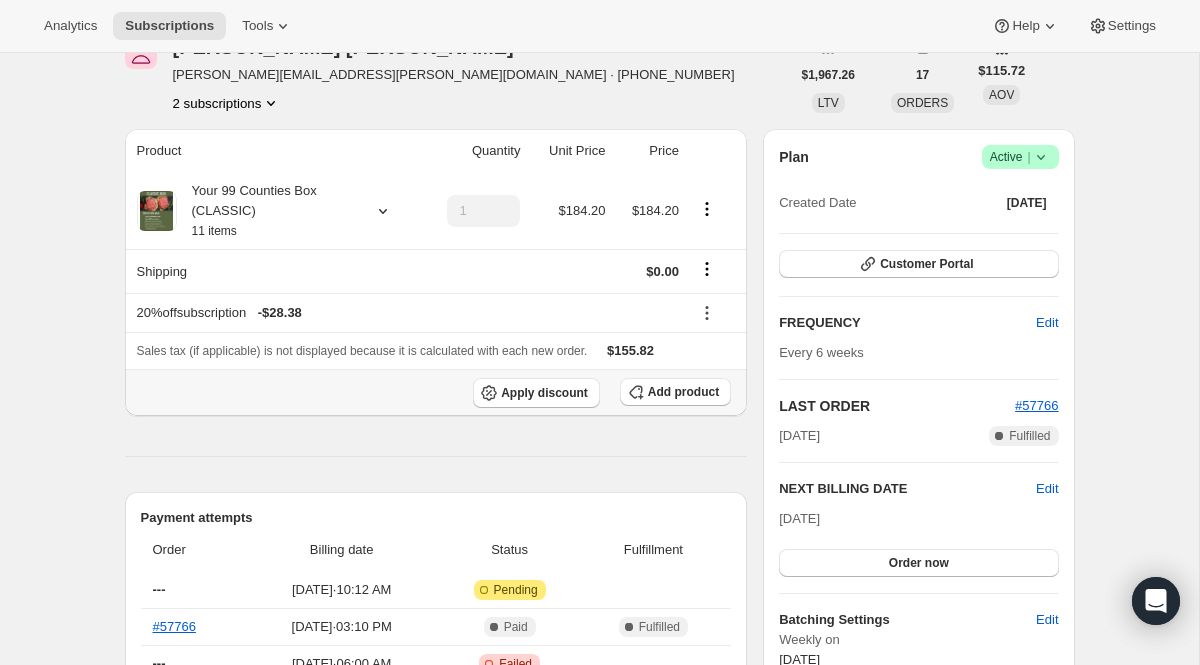 scroll, scrollTop: 0, scrollLeft: 0, axis: both 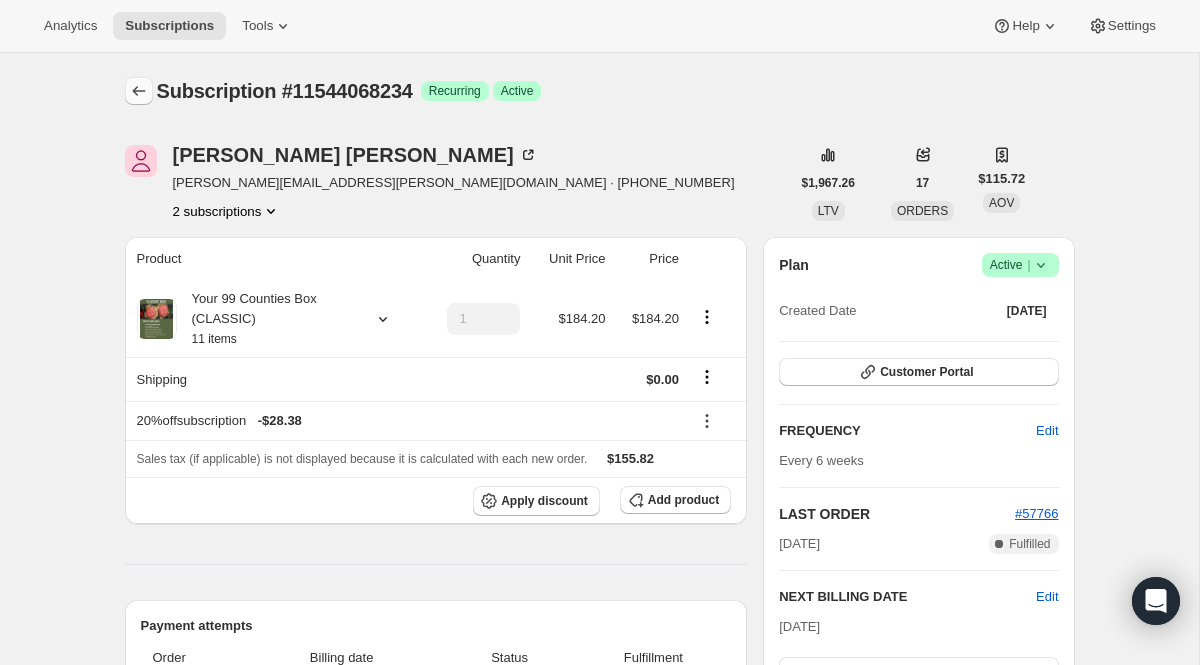 click 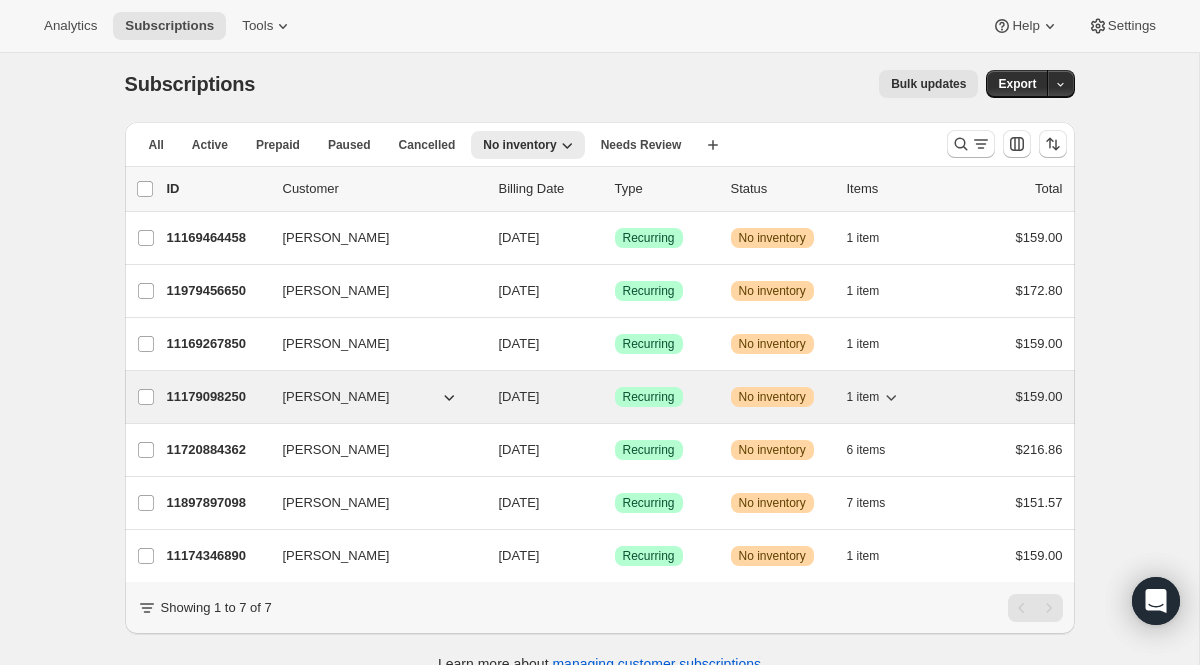 scroll, scrollTop: 53, scrollLeft: 0, axis: vertical 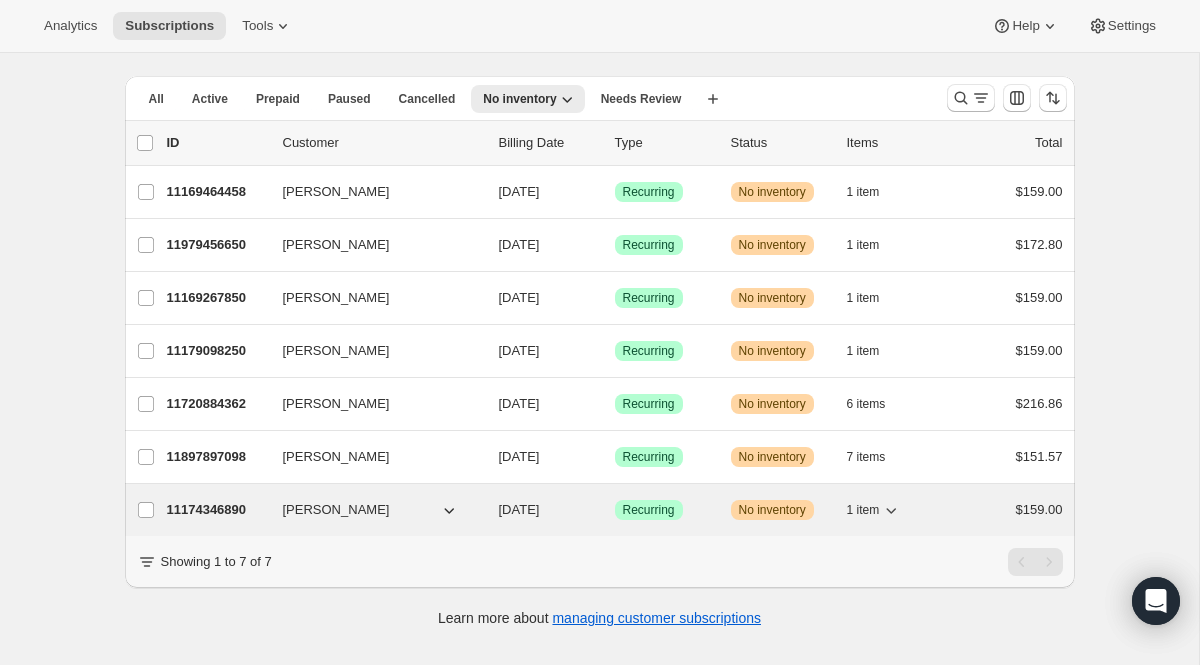click on "11174346890" at bounding box center (217, 510) 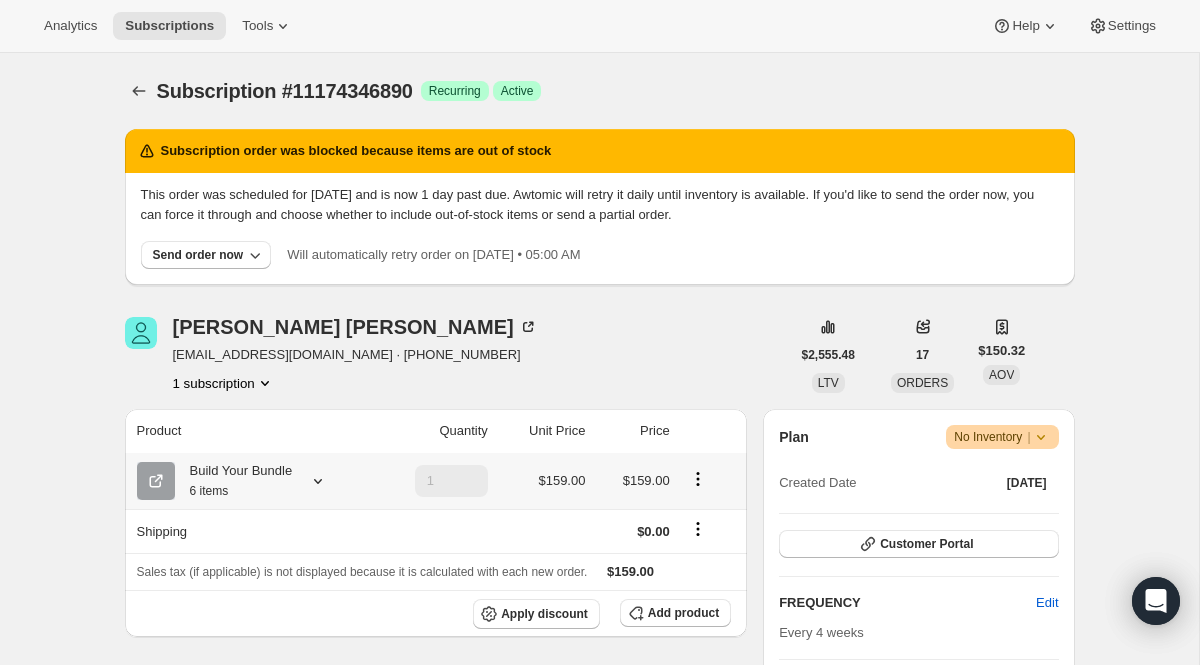click 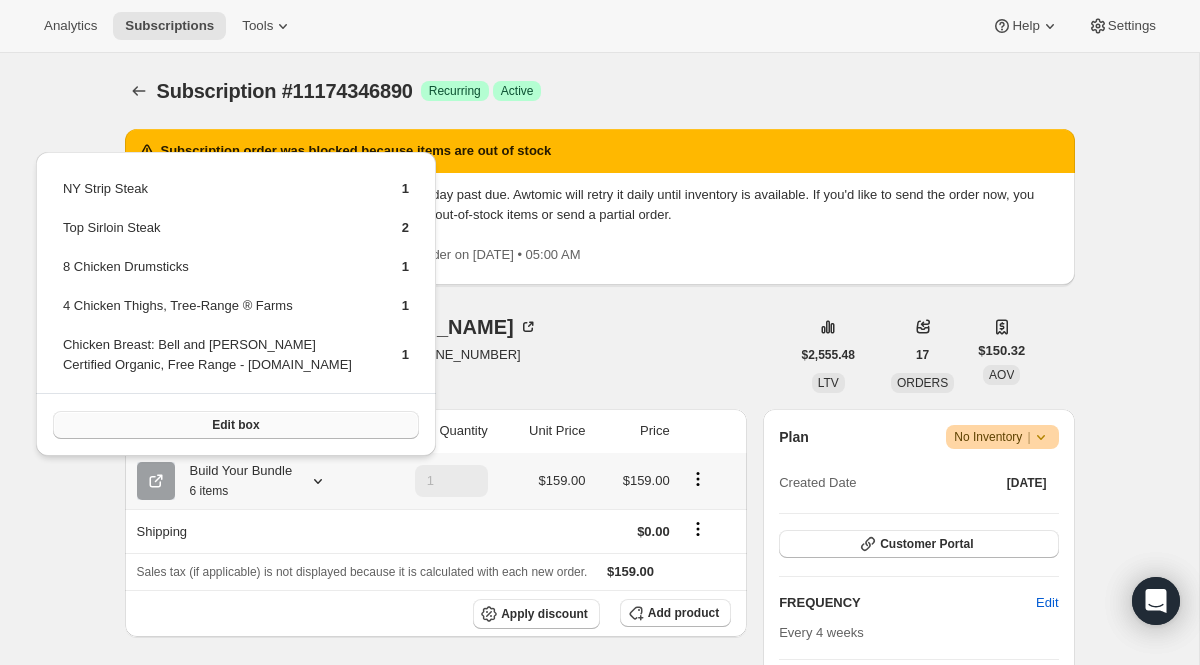 click on "Edit box" at bounding box center (236, 425) 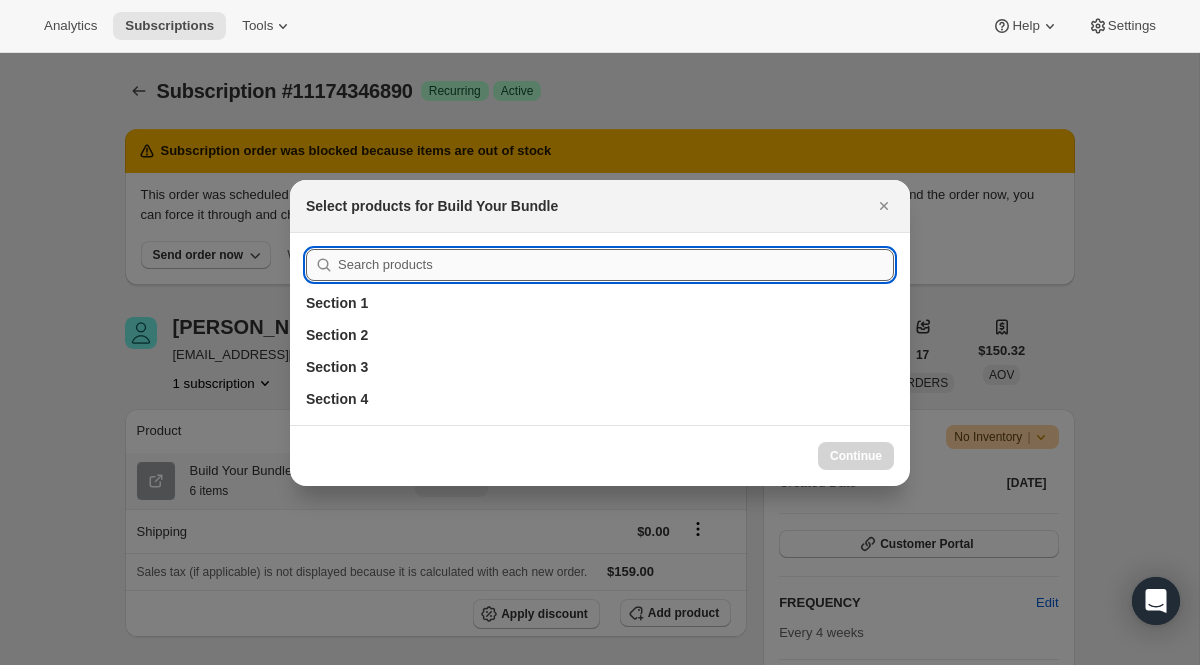 click at bounding box center (616, 265) 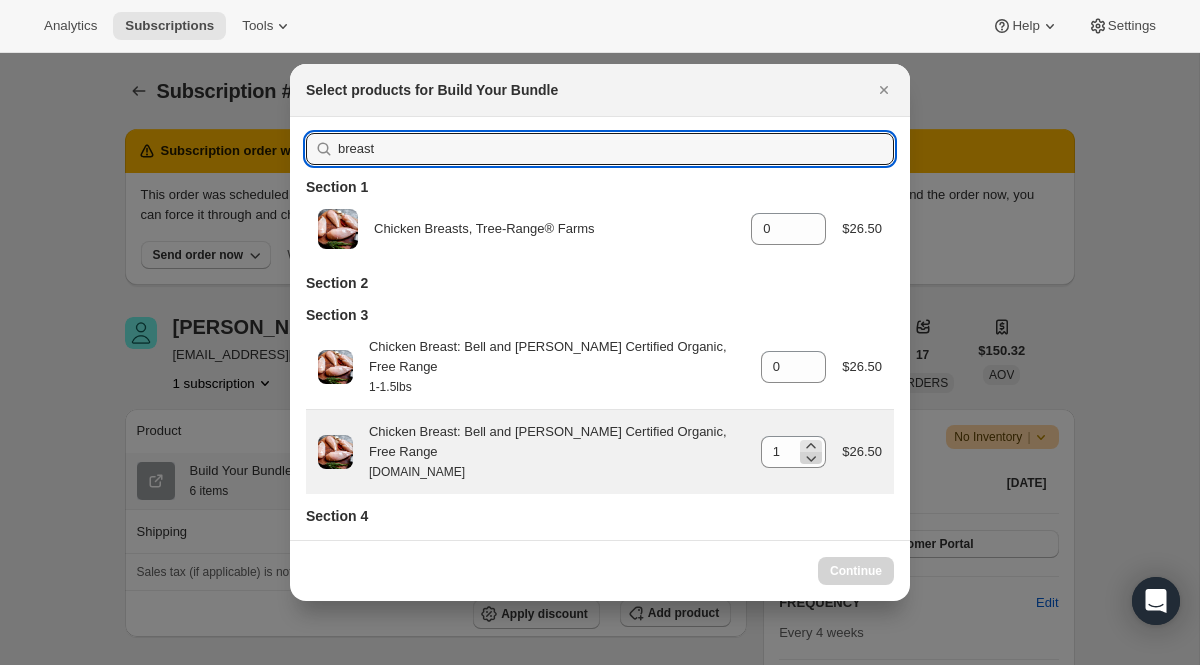 type on "breast" 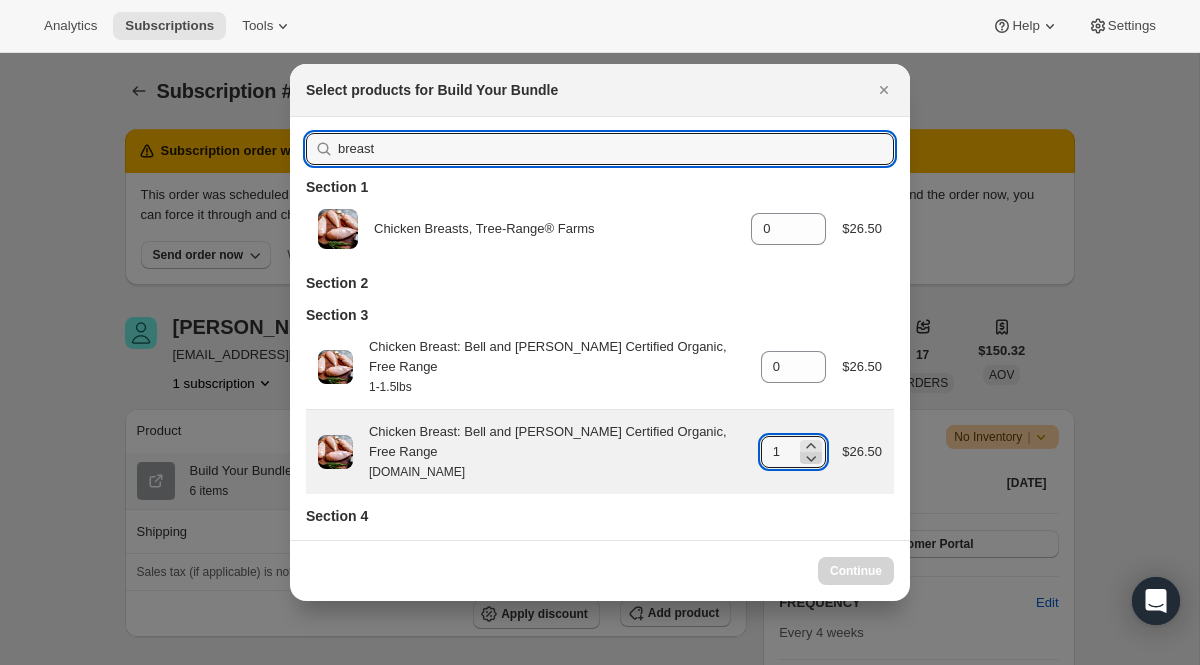 click 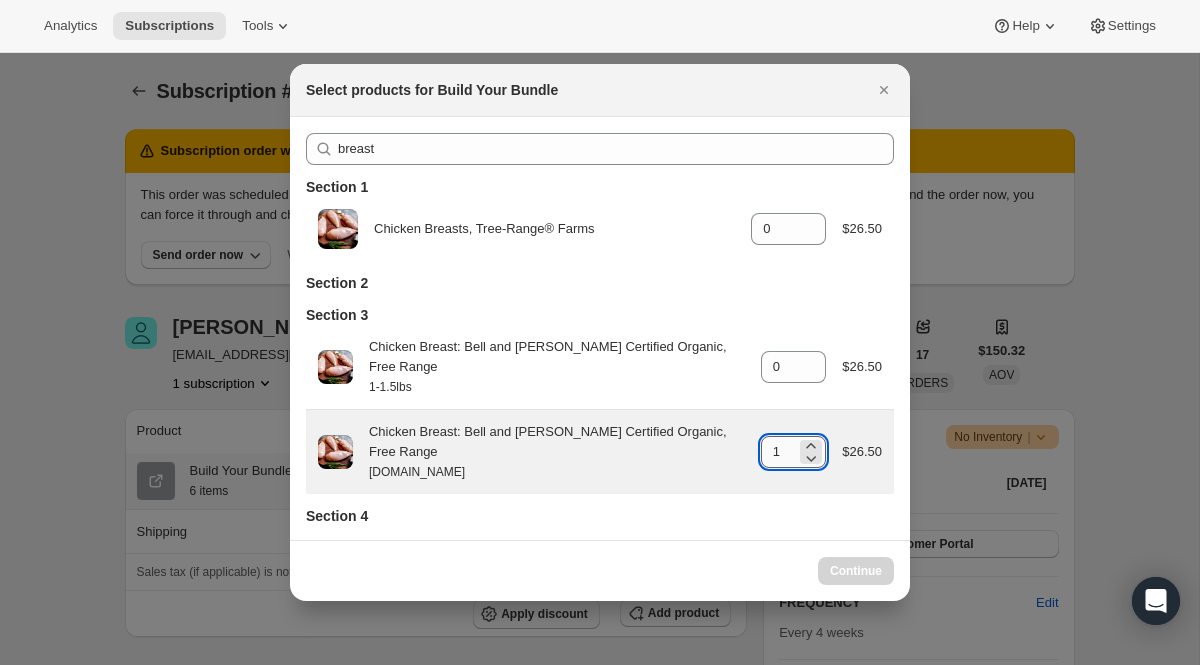 click on "1" at bounding box center (779, 452) 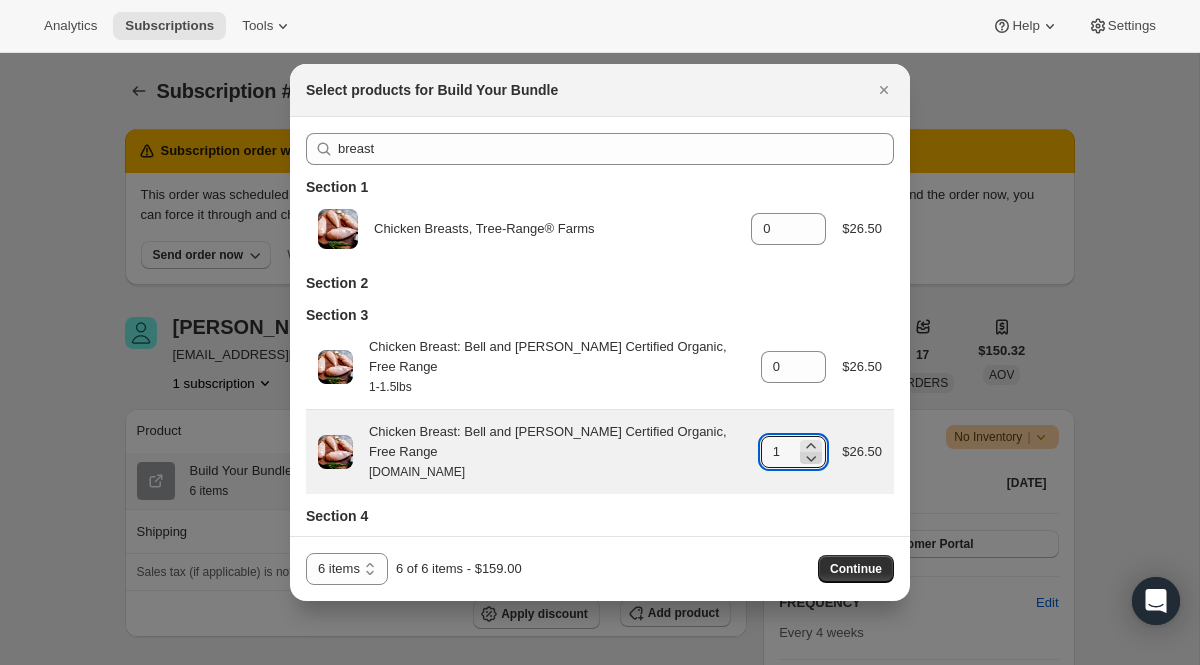 click 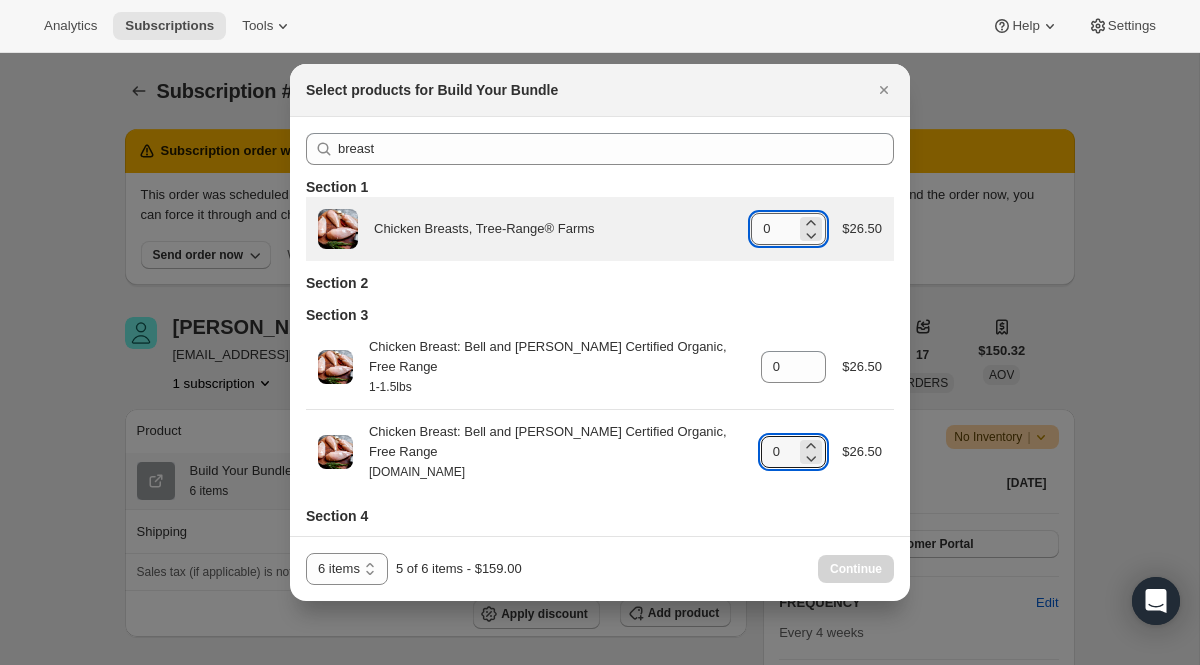 click on "0" at bounding box center [773, 229] 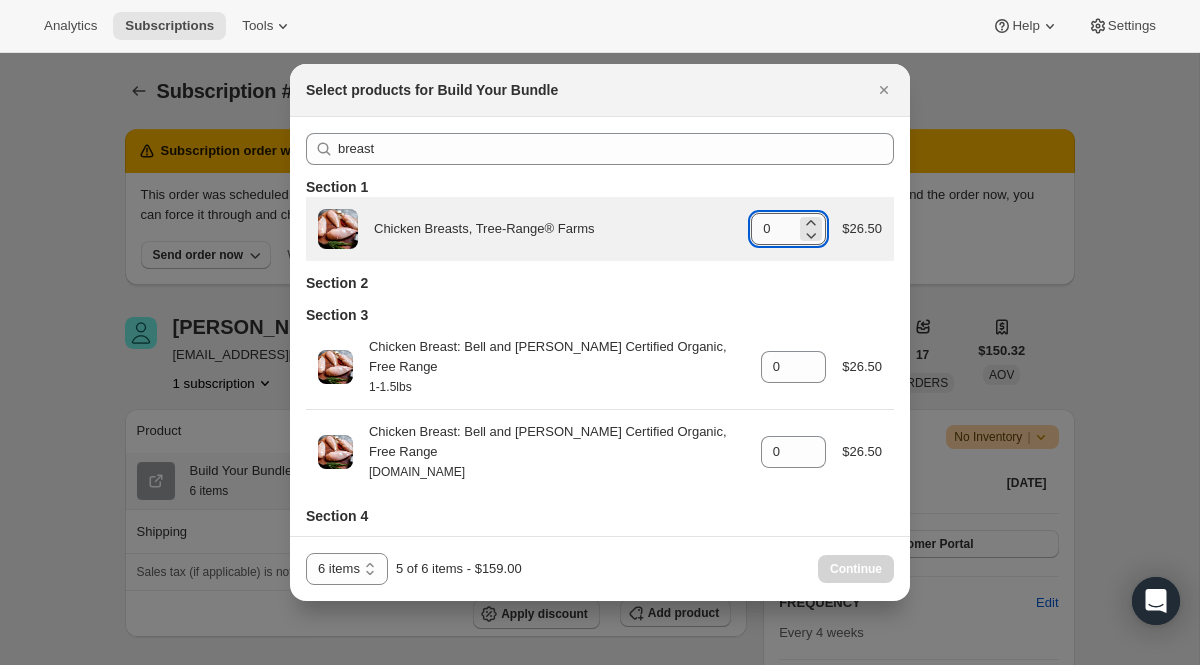 click on "0" at bounding box center [773, 229] 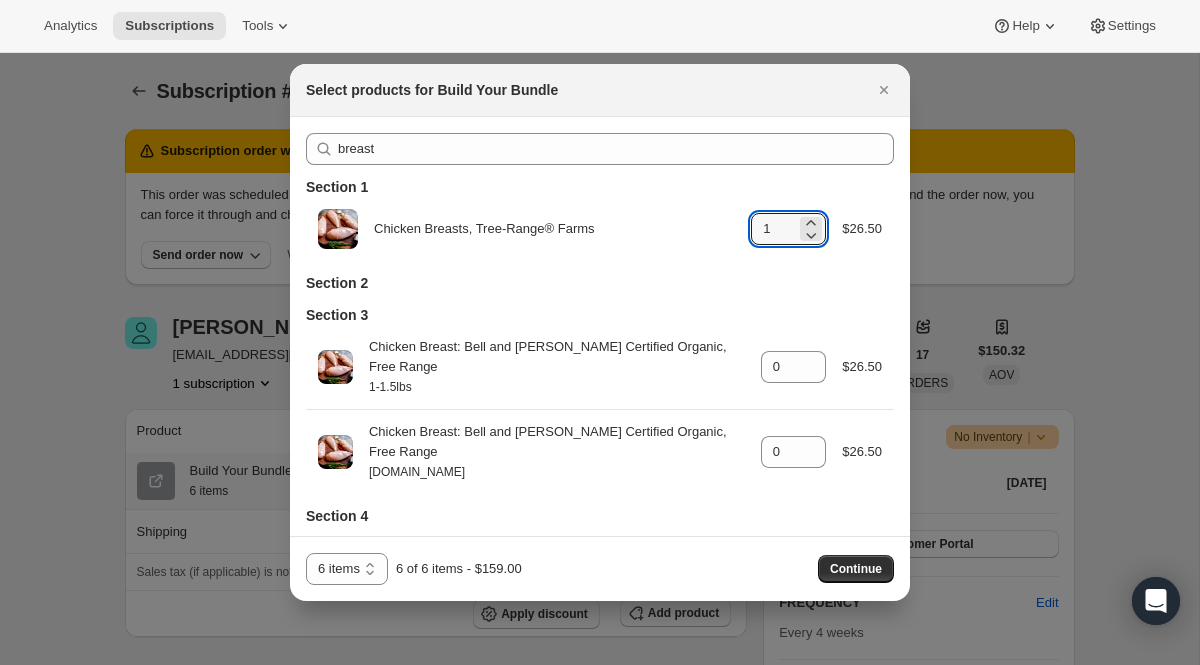 type on "1" 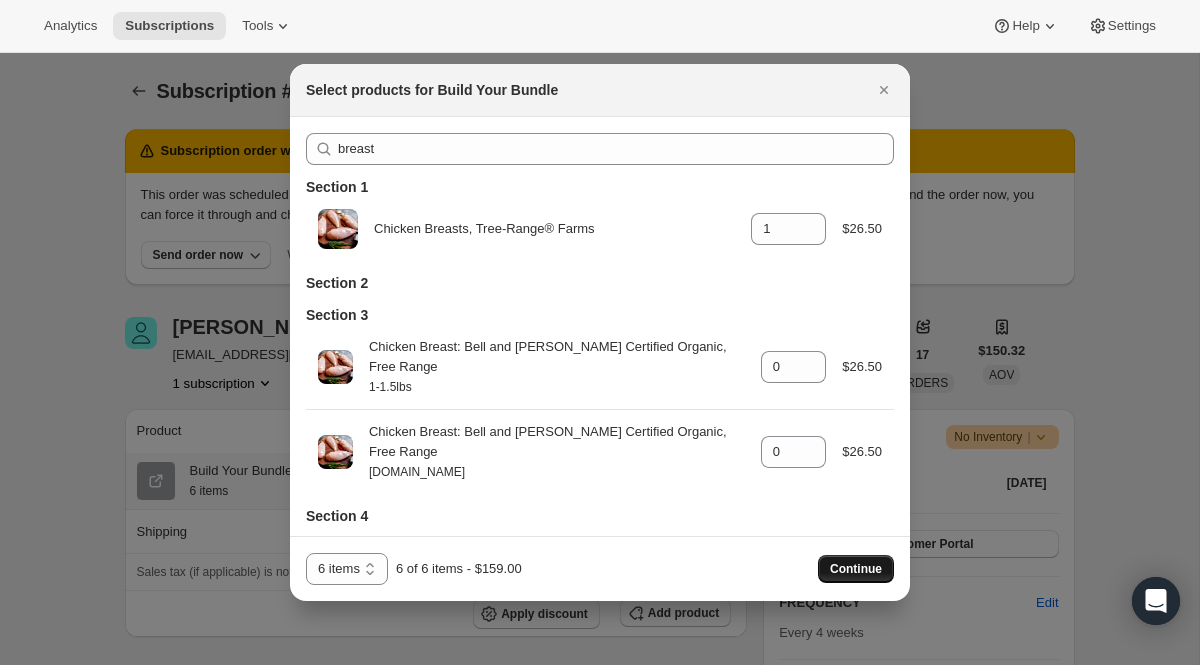 click on "Continue" at bounding box center [856, 569] 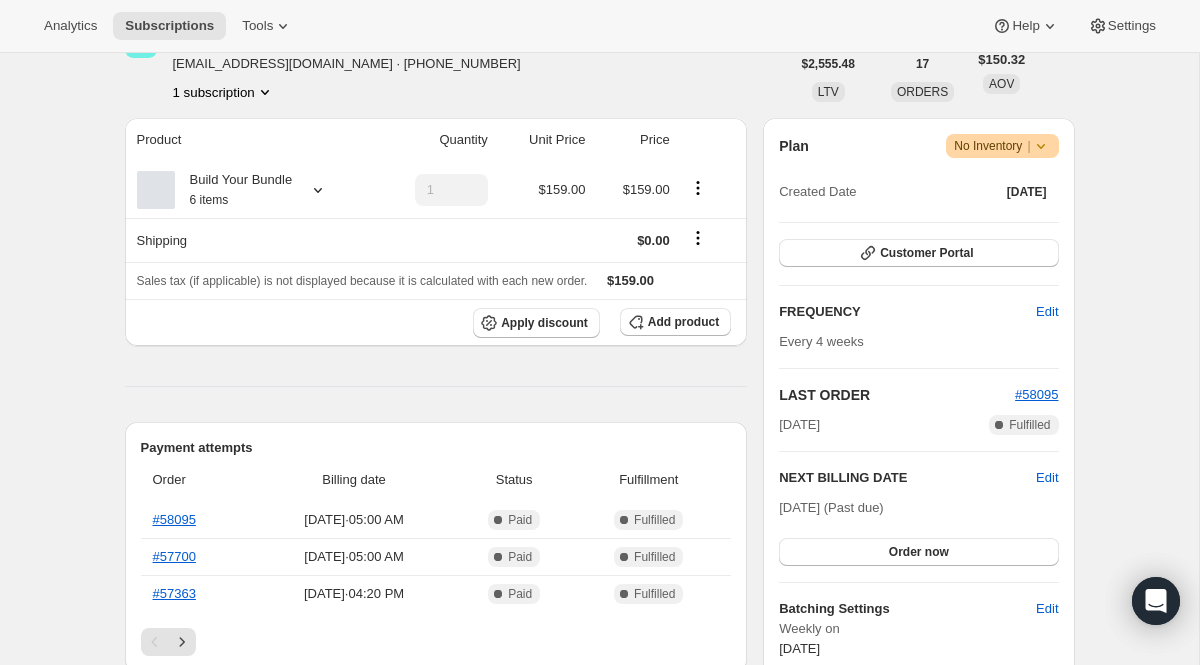 scroll, scrollTop: 433, scrollLeft: 0, axis: vertical 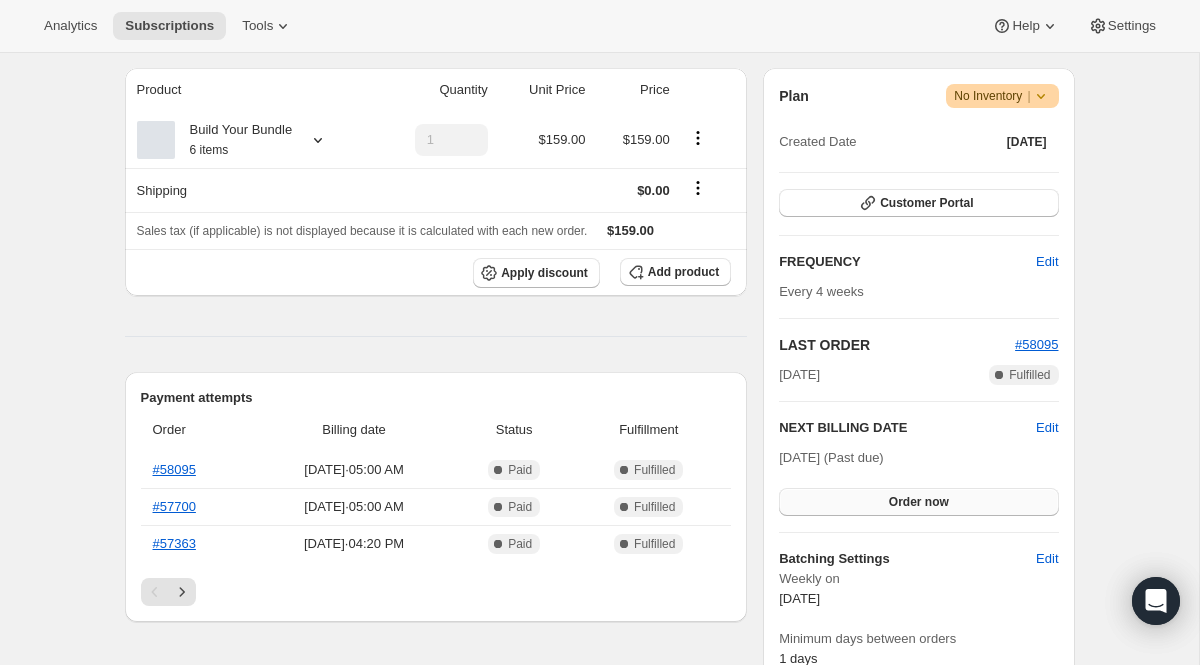 click on "Order now" at bounding box center (919, 502) 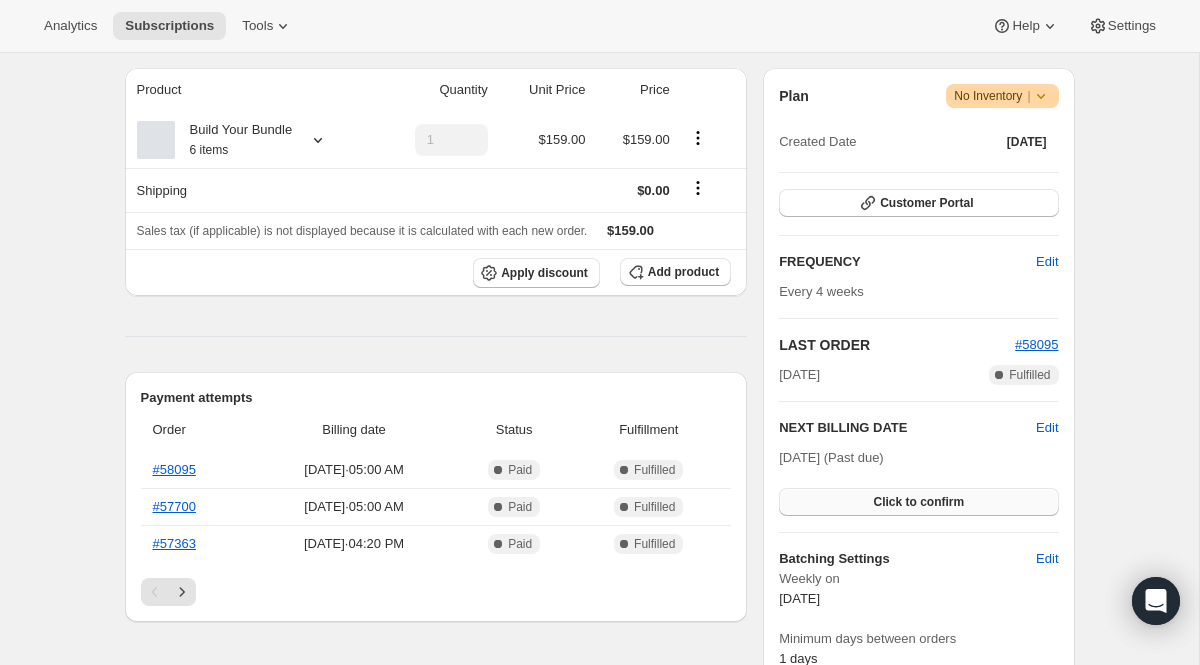 click on "Click to confirm" at bounding box center (918, 502) 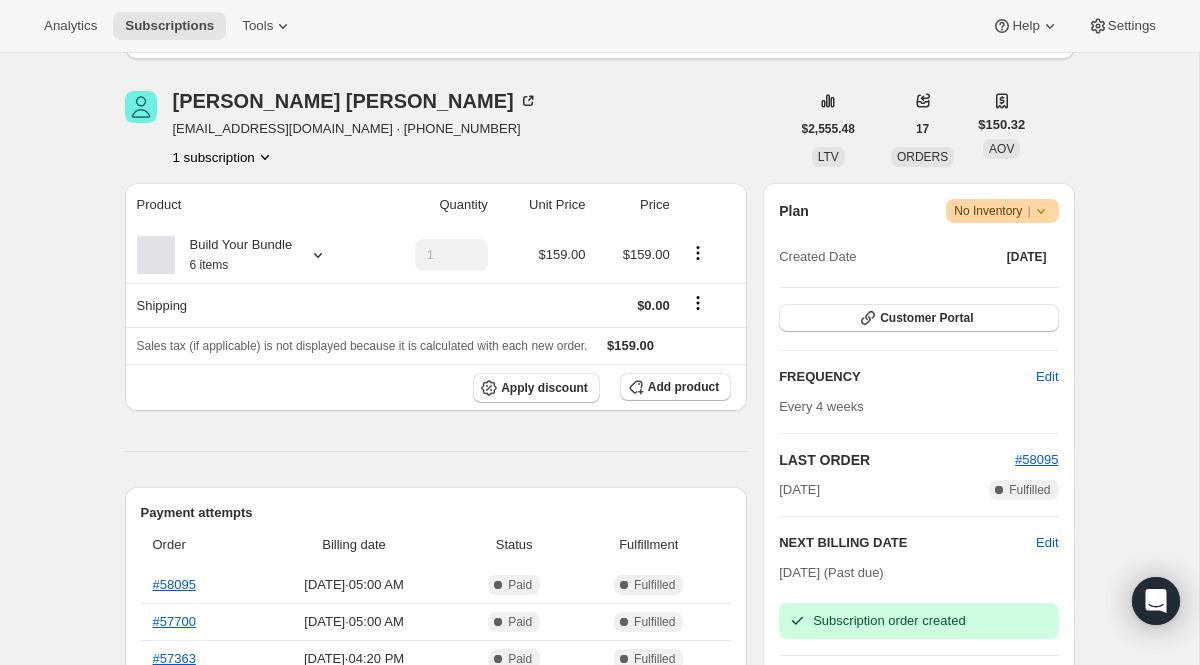 scroll, scrollTop: 239, scrollLeft: 0, axis: vertical 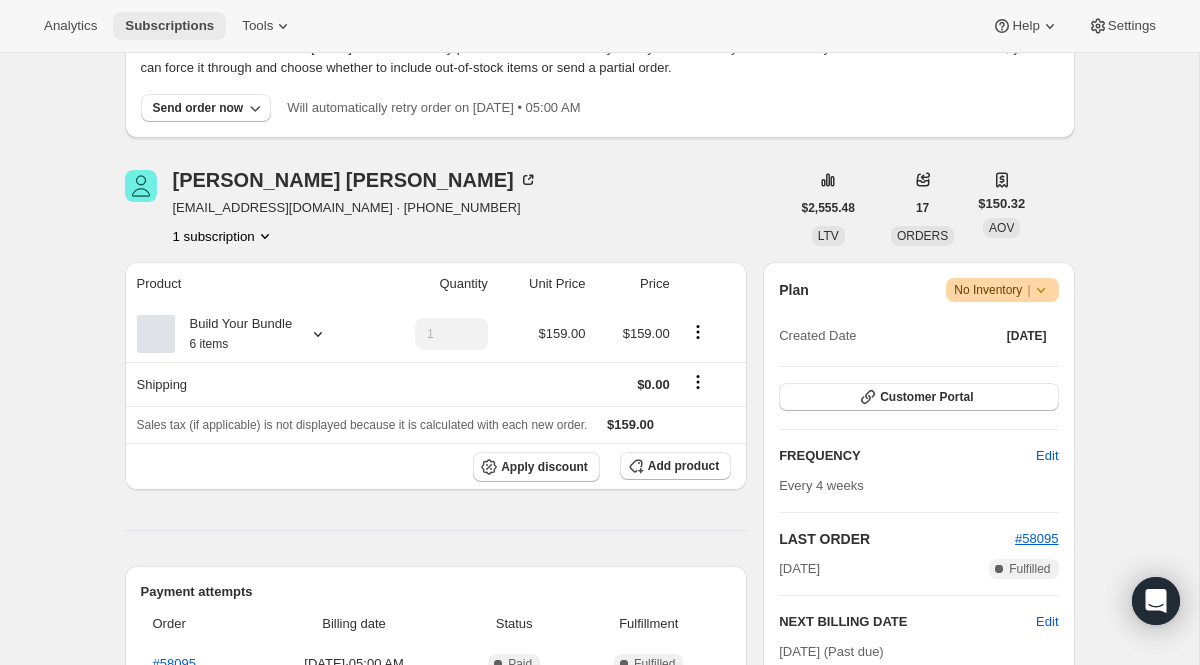 click on "Subscriptions" at bounding box center [169, 26] 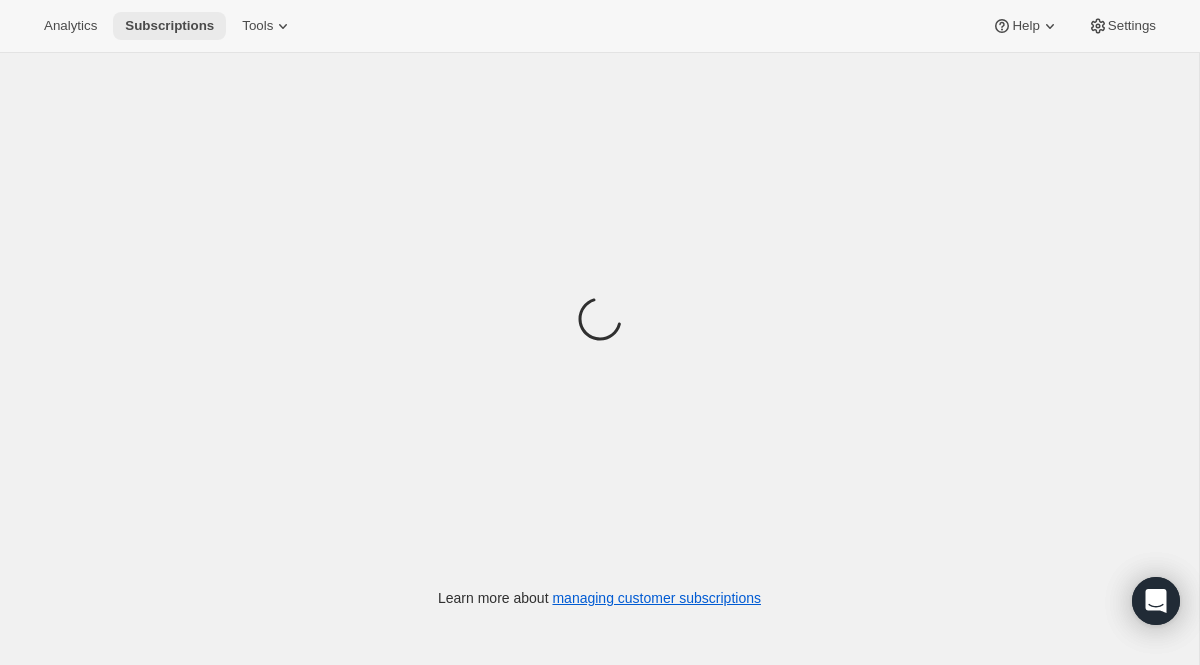scroll, scrollTop: 0, scrollLeft: 0, axis: both 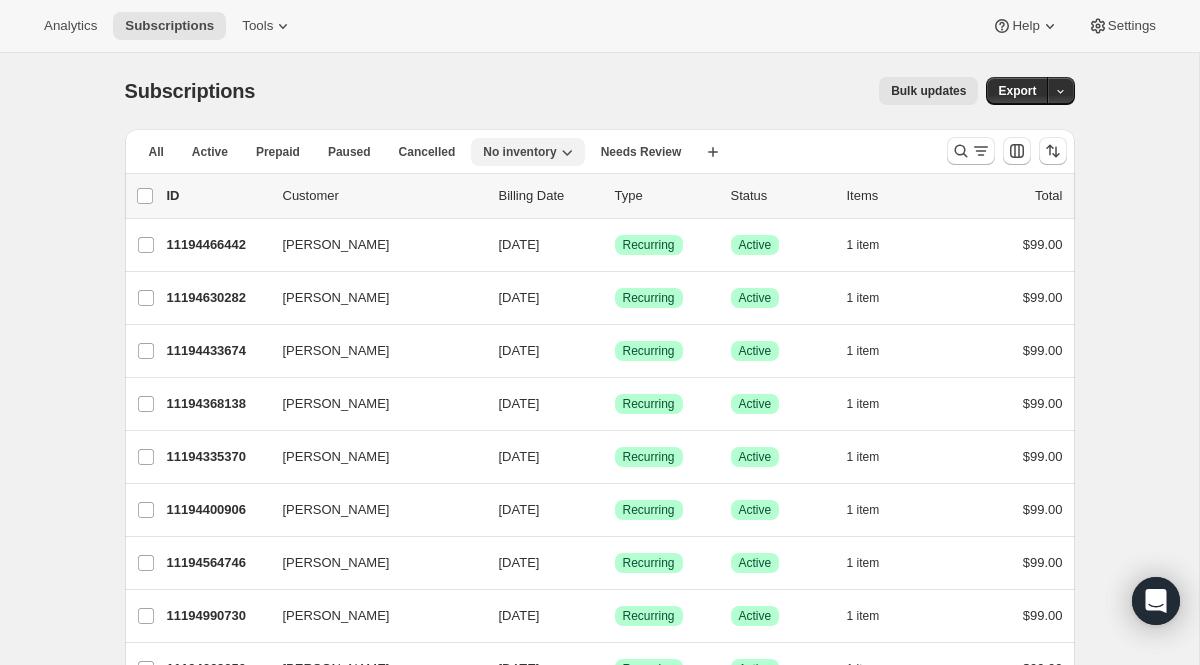 click on "No inventory" at bounding box center (519, 152) 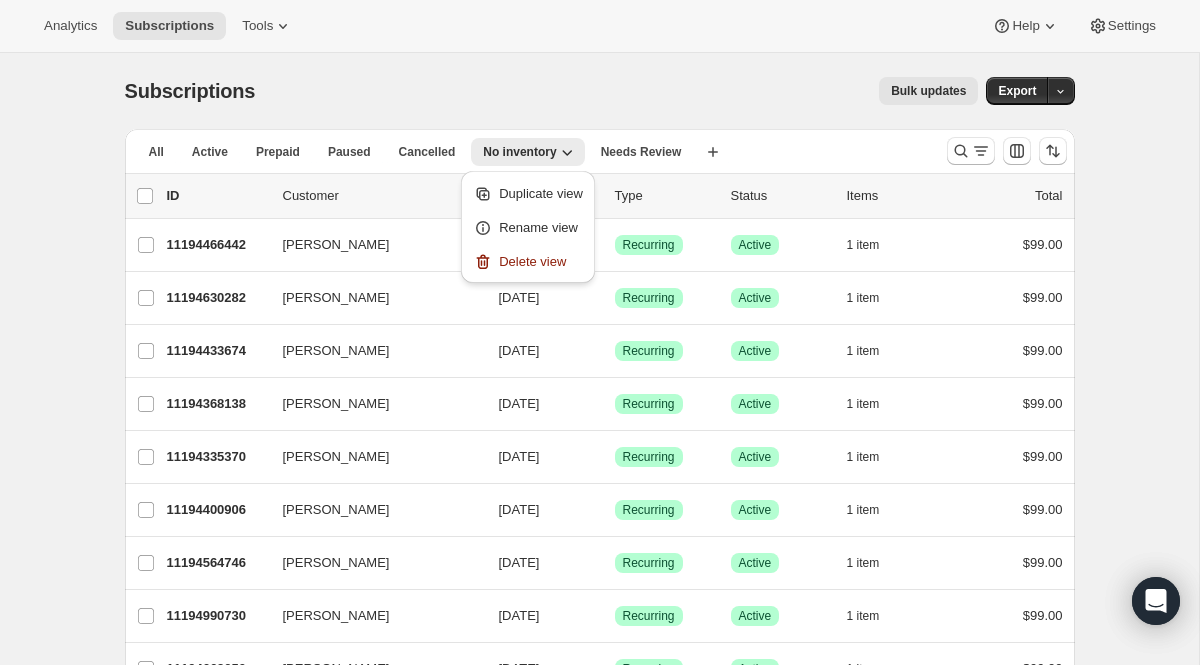 click on "Subscriptions. This page is ready Subscriptions Bulk updates More actions Bulk updates Export" at bounding box center [600, 91] 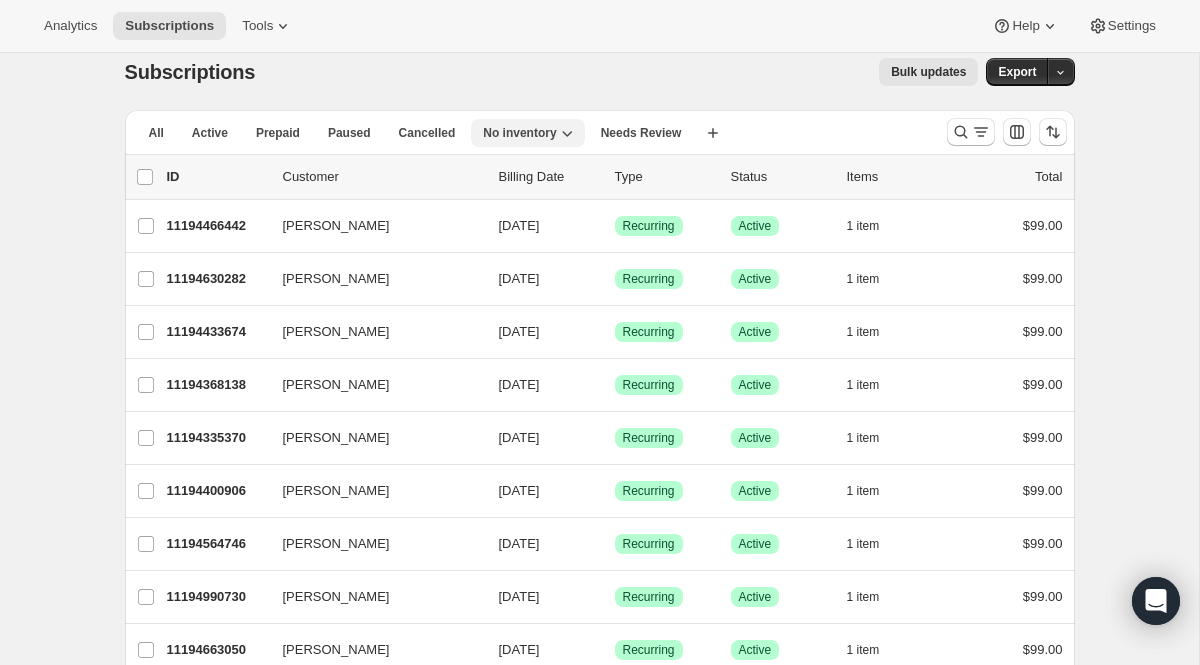 scroll, scrollTop: 0, scrollLeft: 0, axis: both 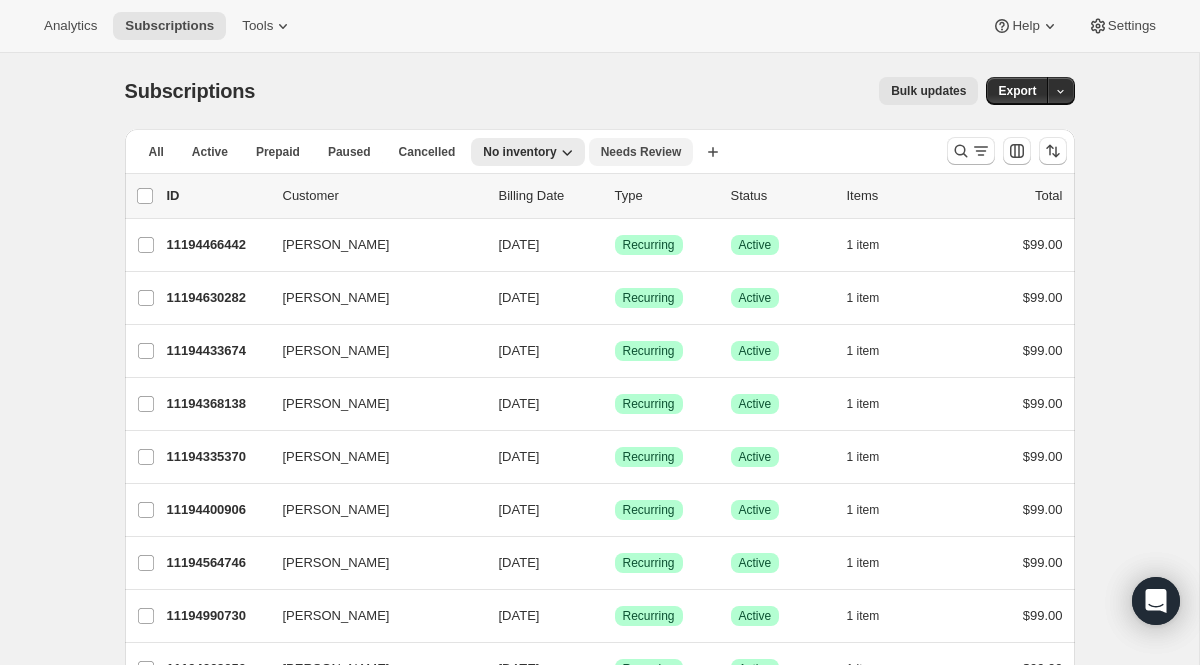 click on "Needs Review" at bounding box center (641, 152) 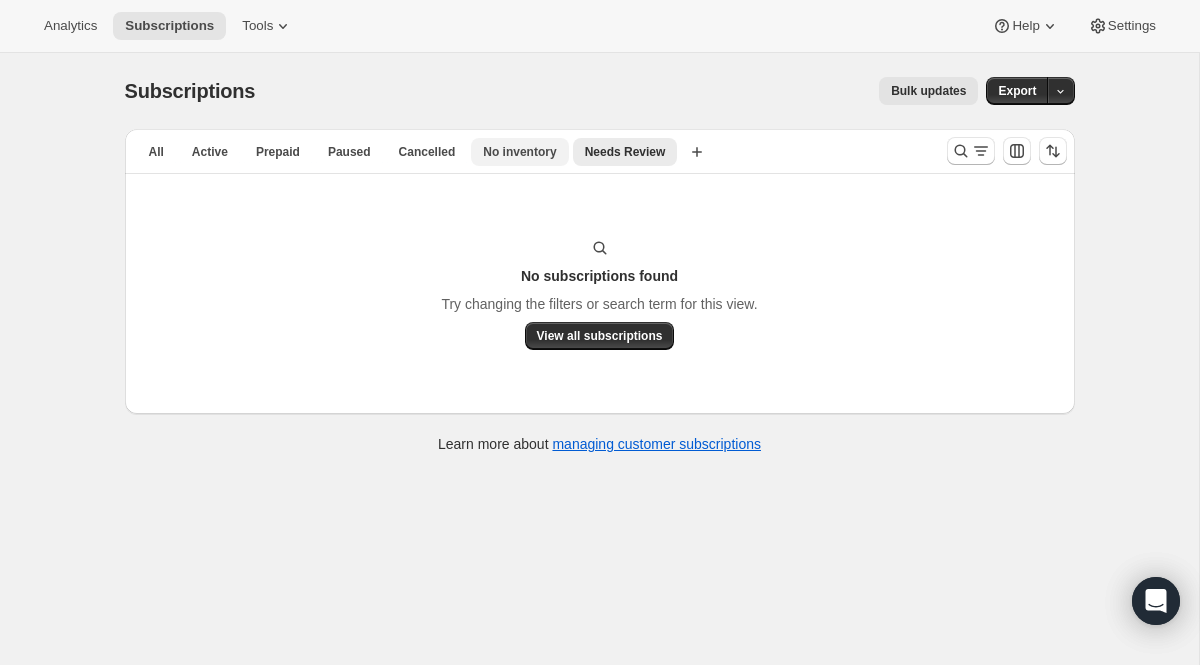 click on "No inventory" at bounding box center (519, 152) 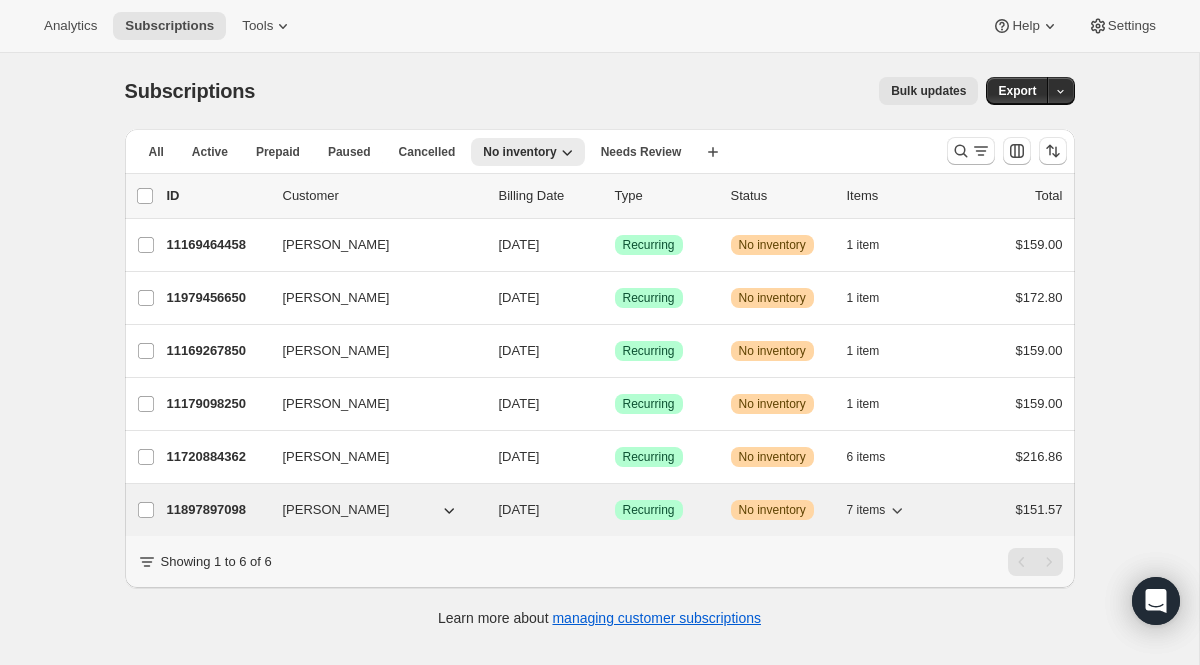 click on "11897897098" at bounding box center [217, 510] 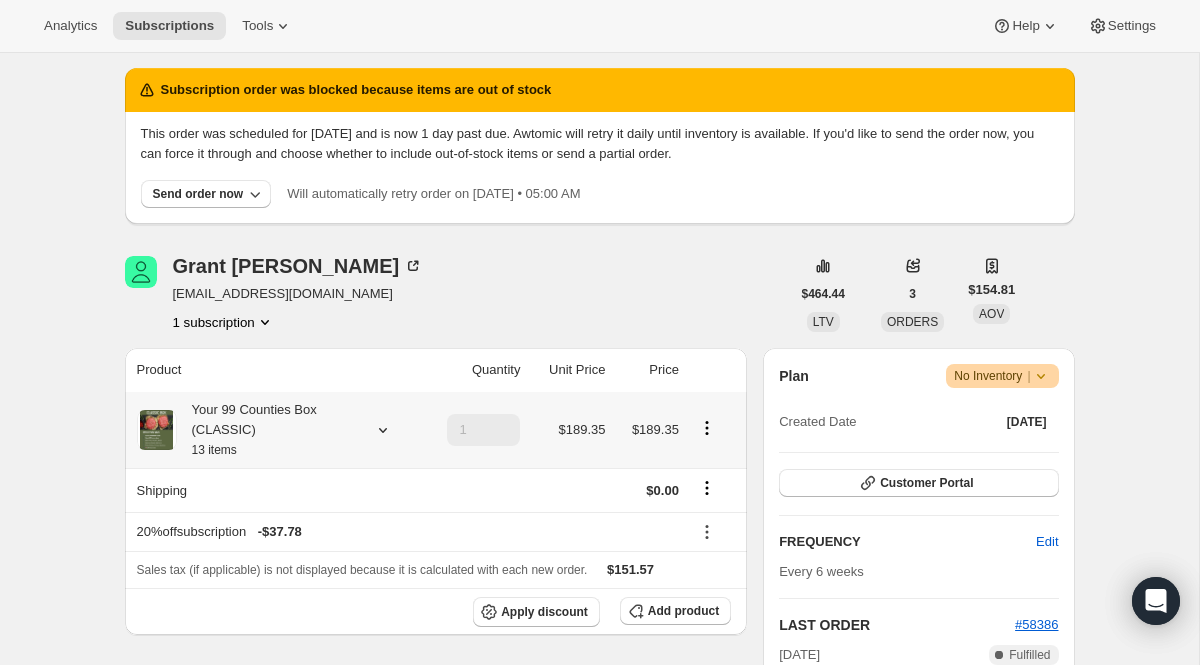 scroll, scrollTop: 108, scrollLeft: 0, axis: vertical 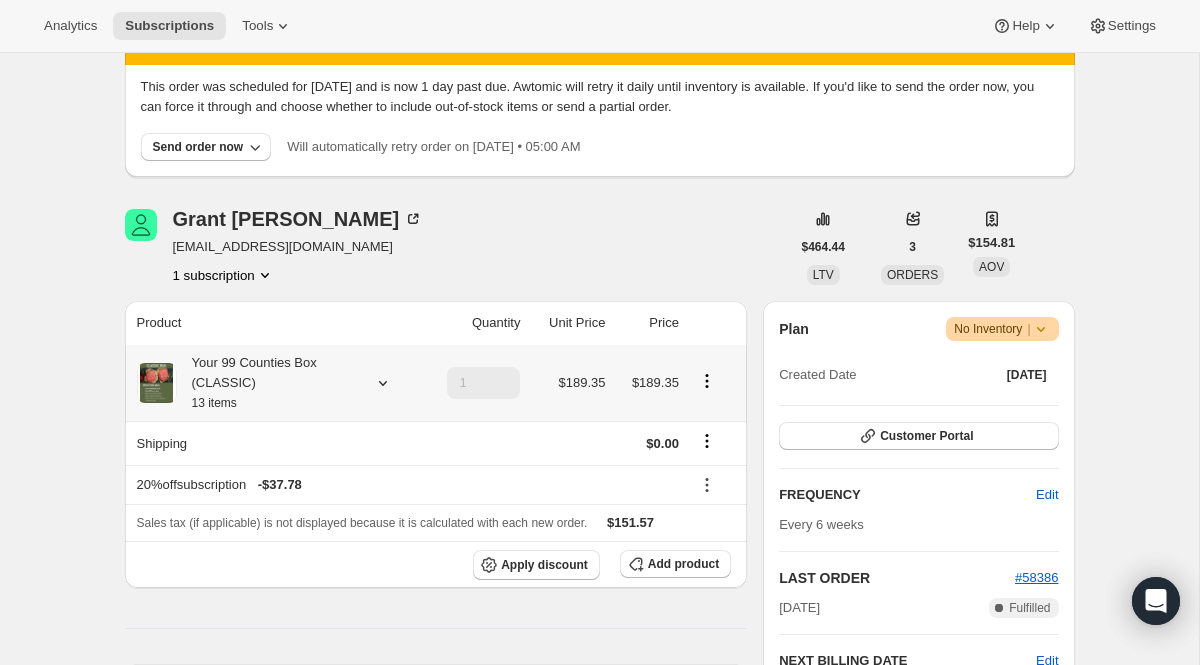 click 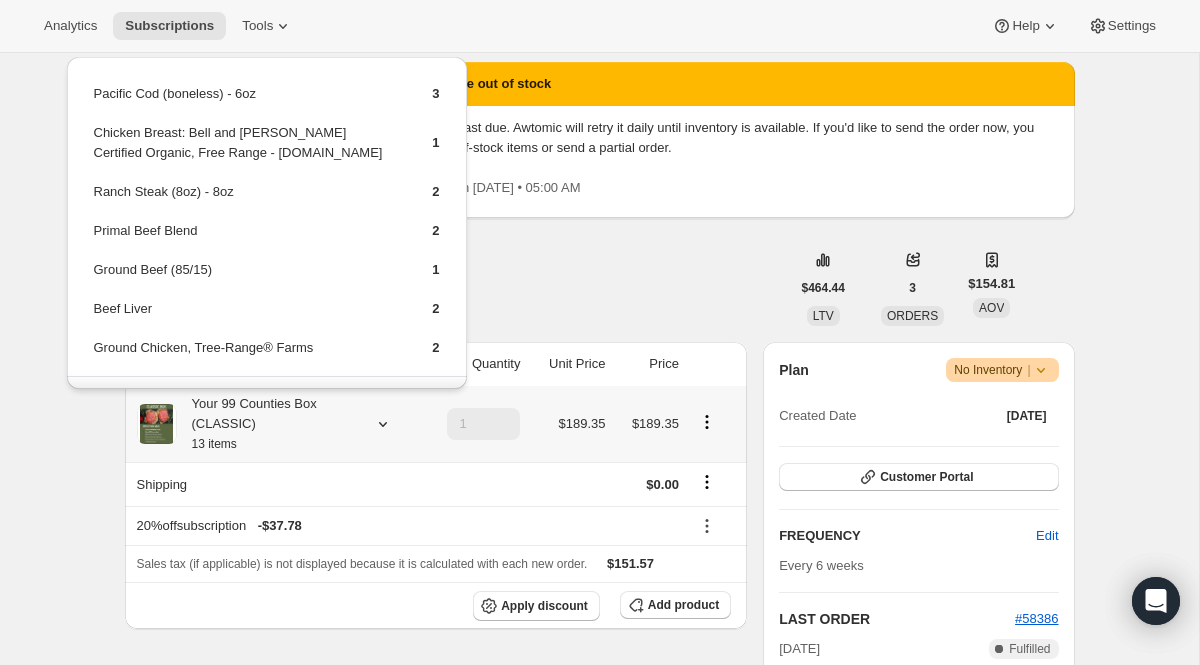 scroll, scrollTop: 17, scrollLeft: 0, axis: vertical 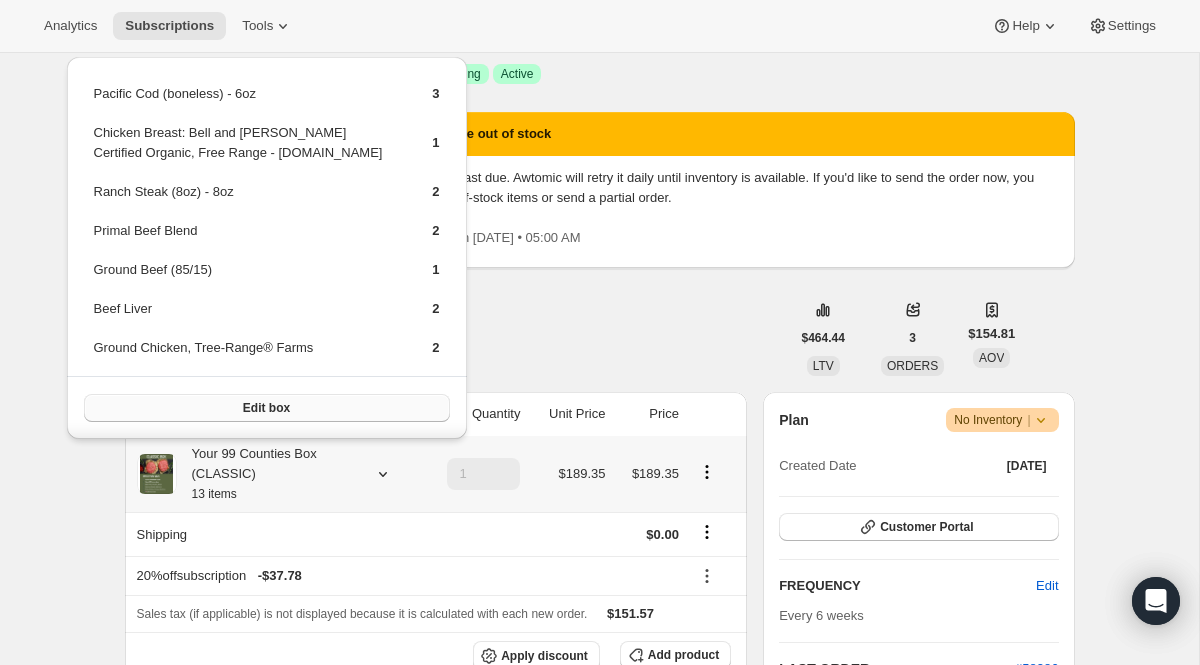 click on "Edit box" at bounding box center [267, 408] 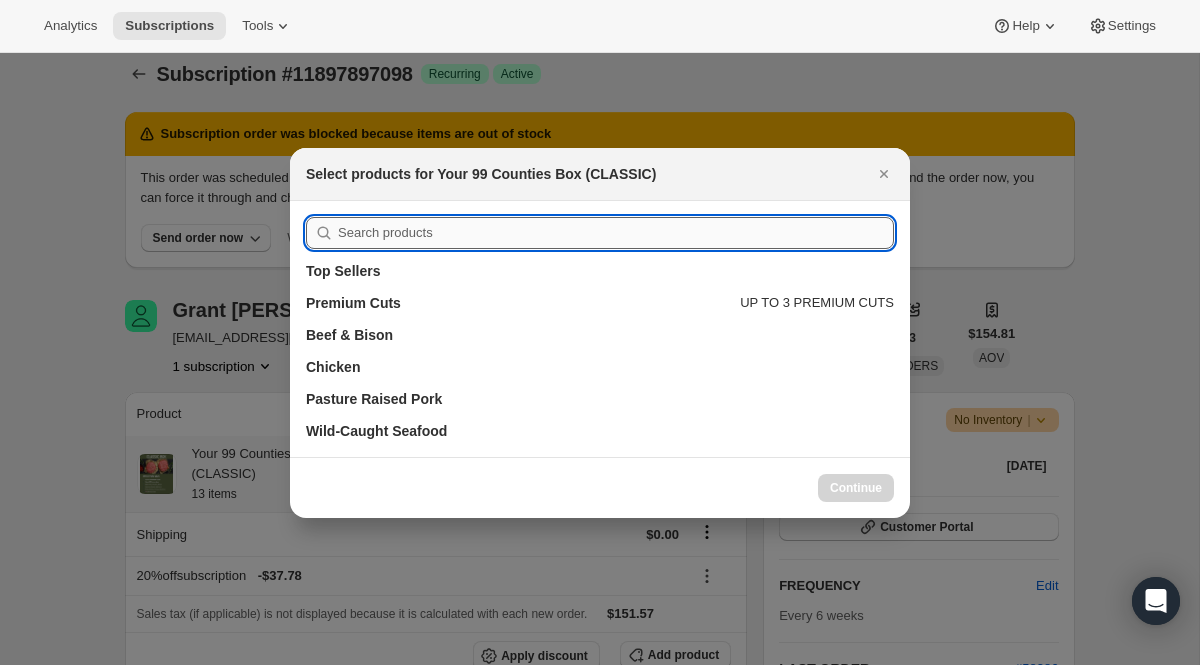click at bounding box center [616, 233] 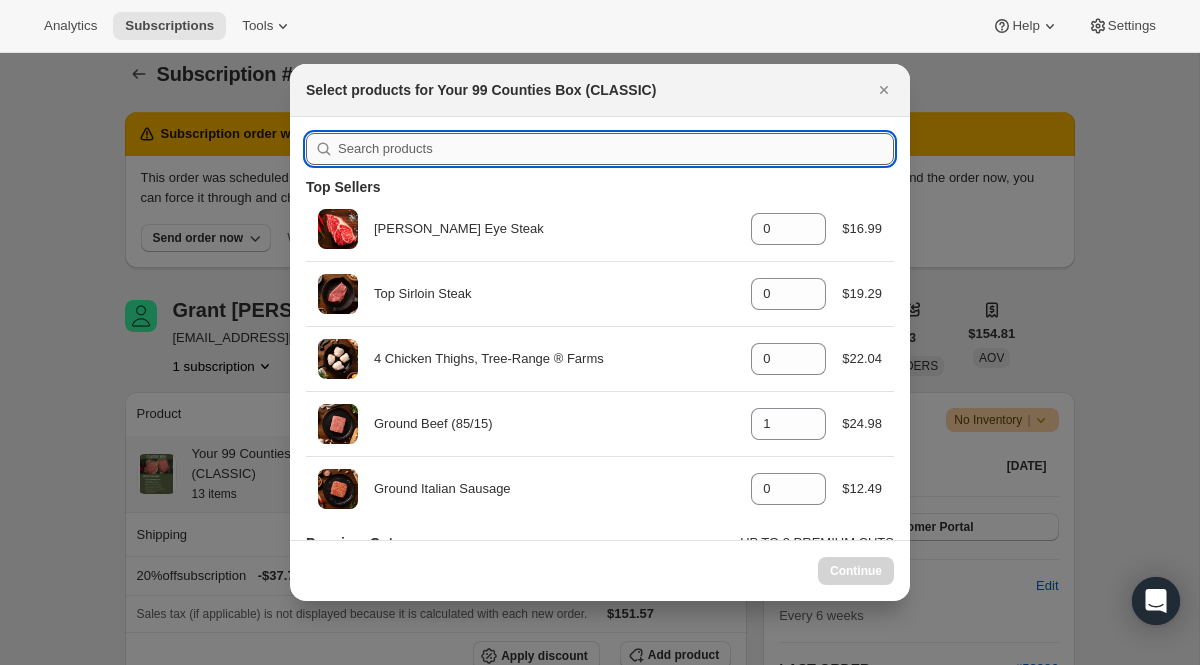 type on "b" 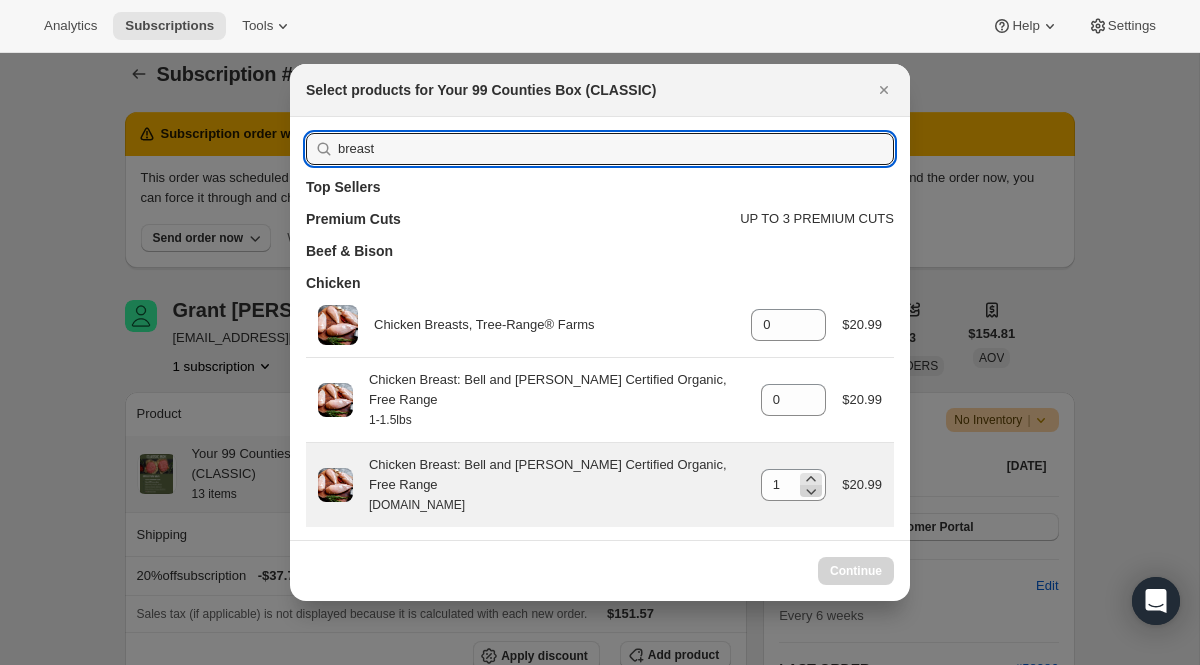 type on "breast" 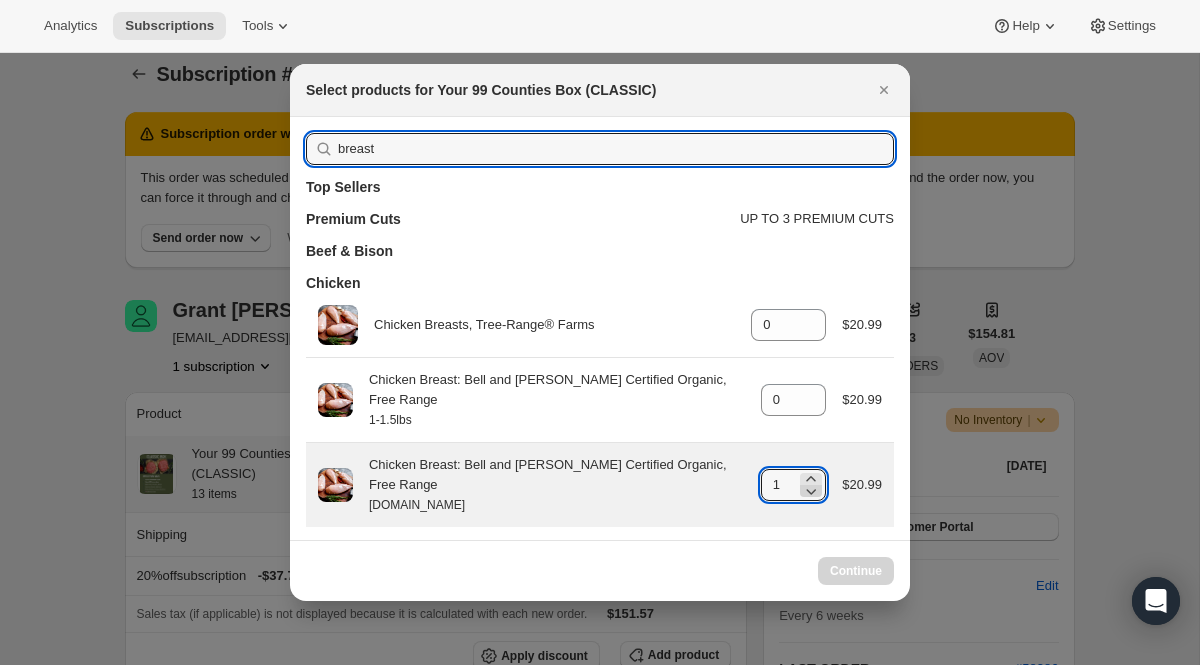click 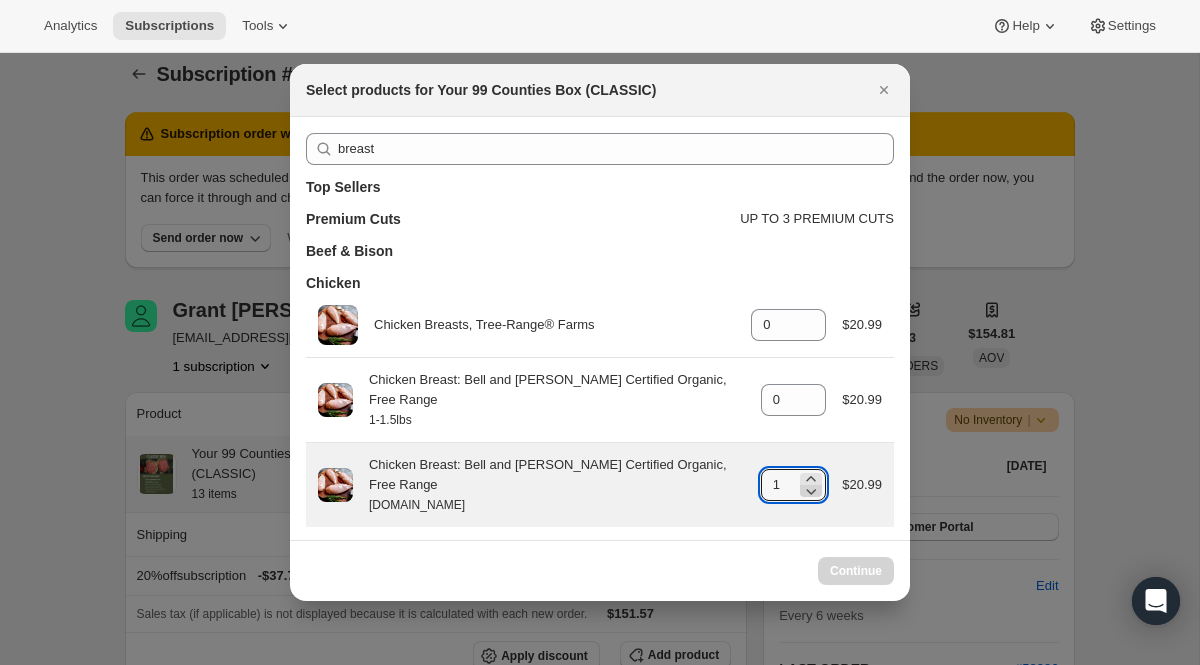 click 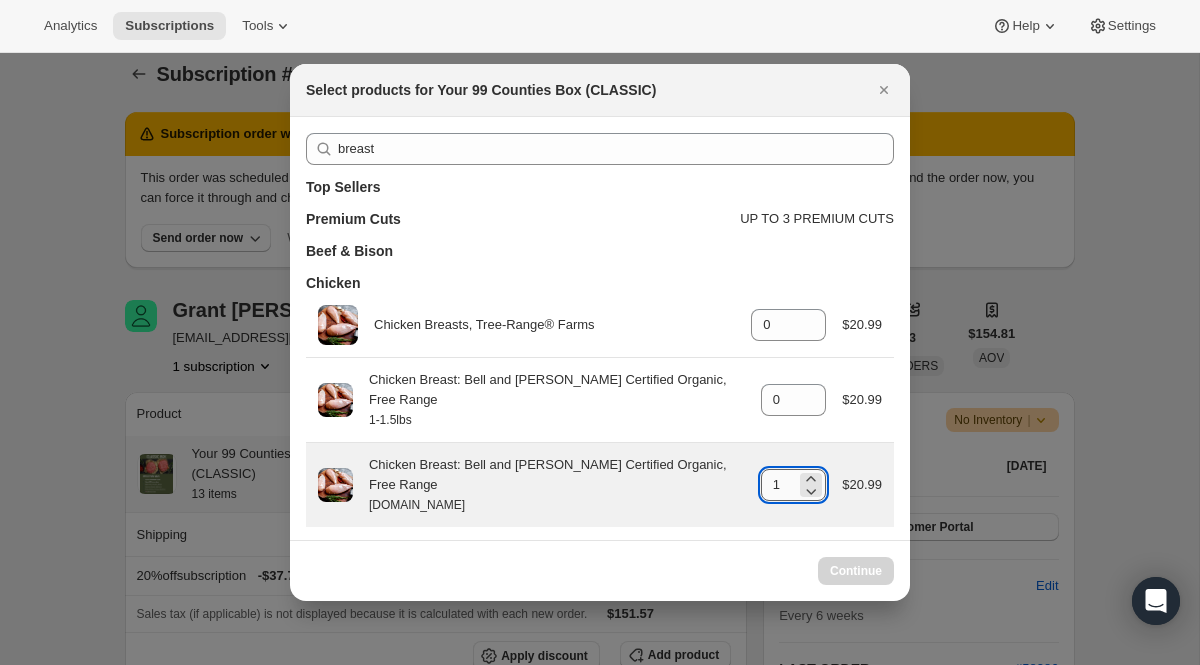 click on "1" at bounding box center [779, 485] 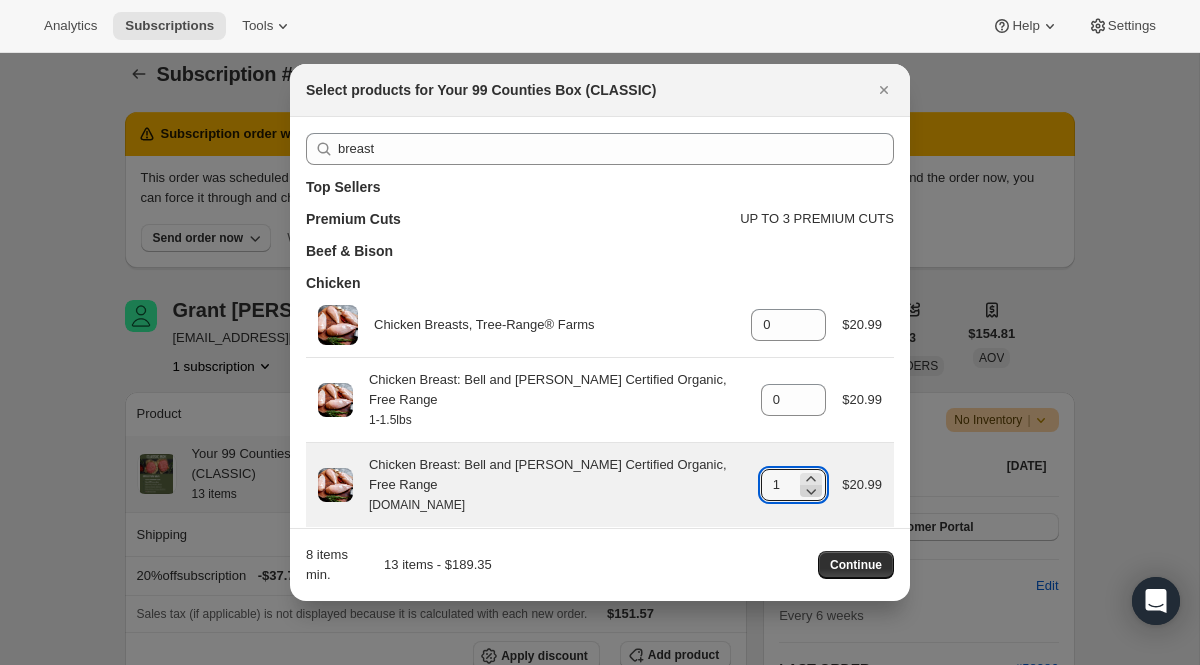 click 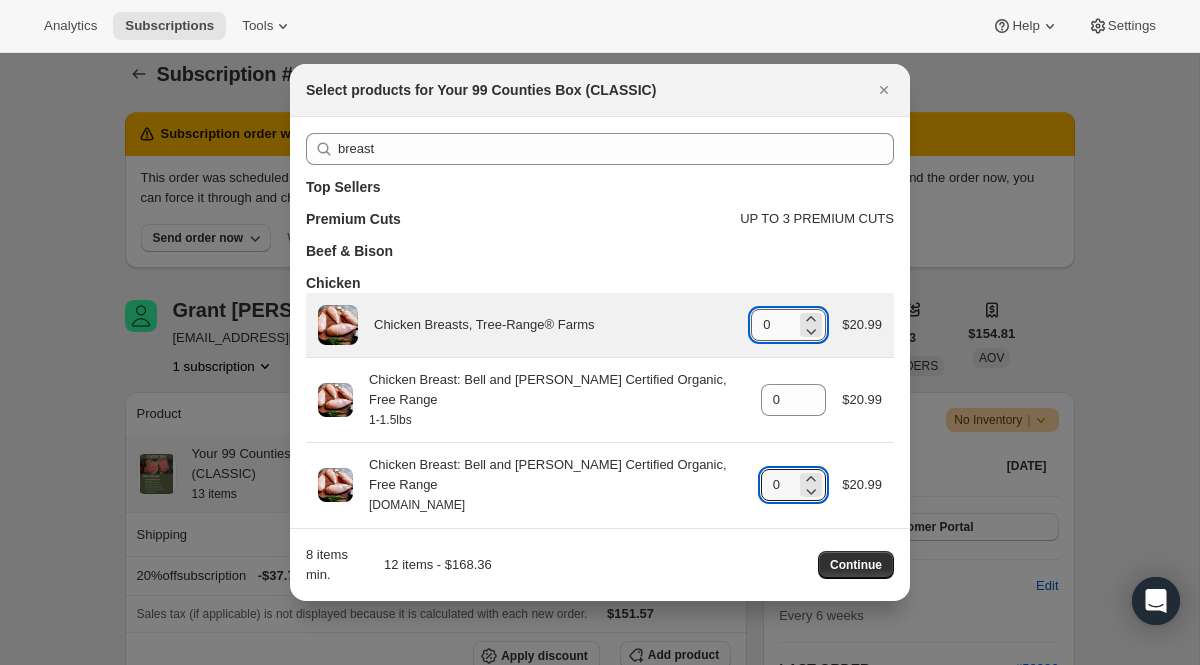 click on "0" at bounding box center (773, 325) 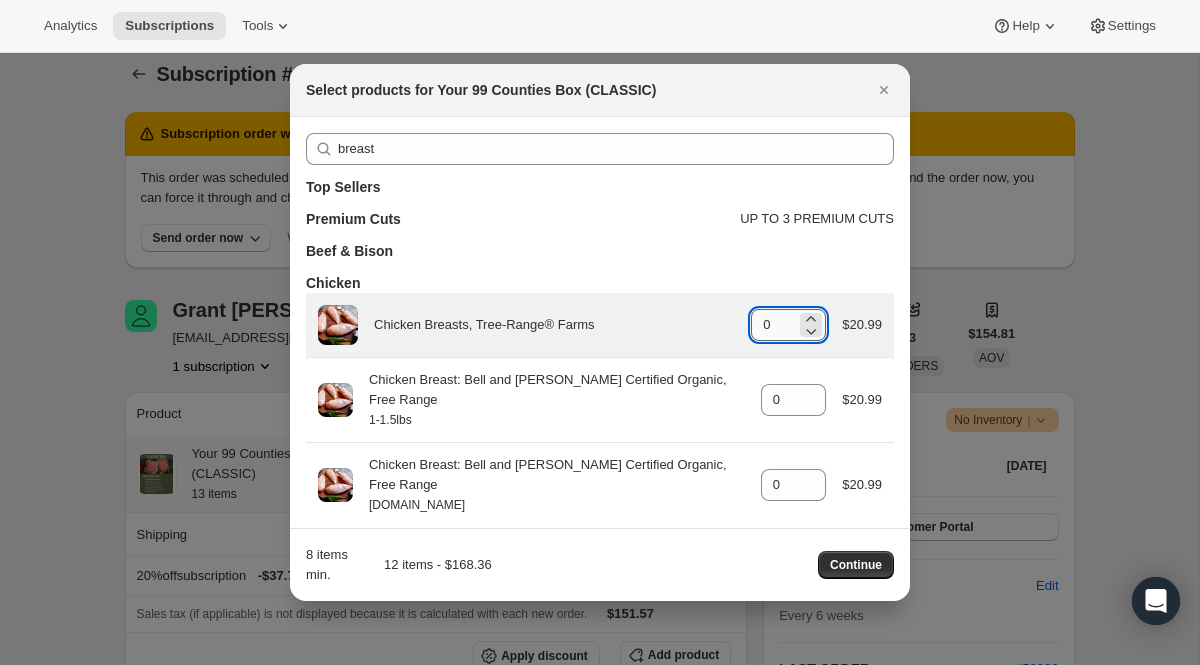 click on "0" at bounding box center [773, 325] 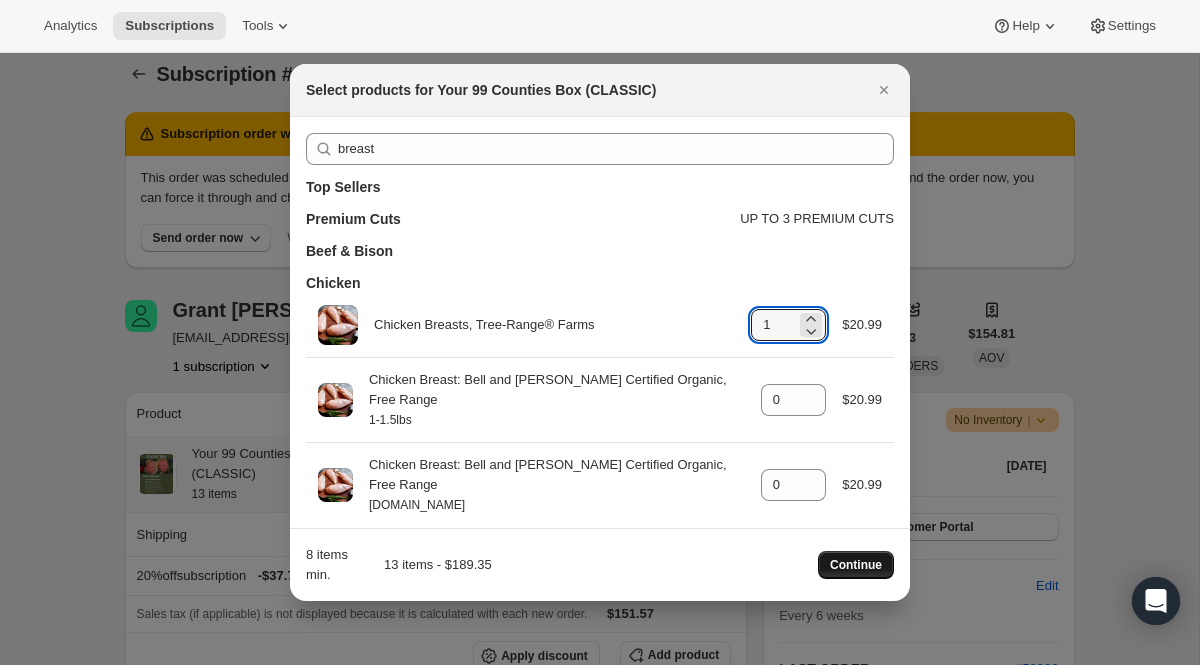 type on "1" 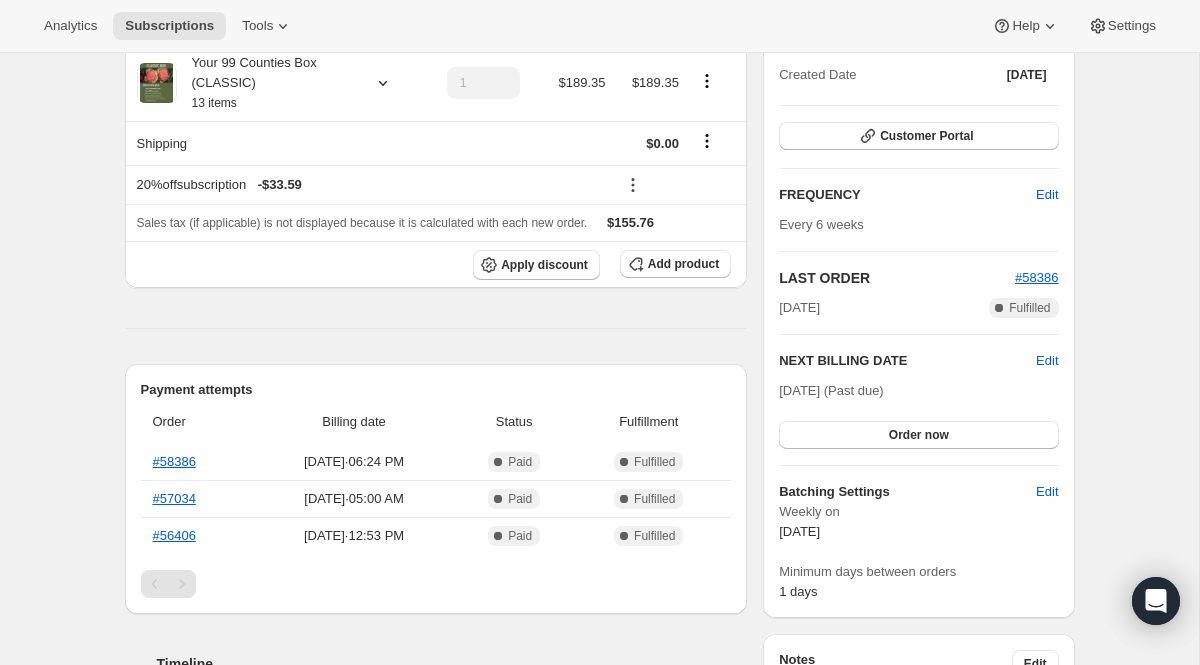 scroll, scrollTop: 550, scrollLeft: 0, axis: vertical 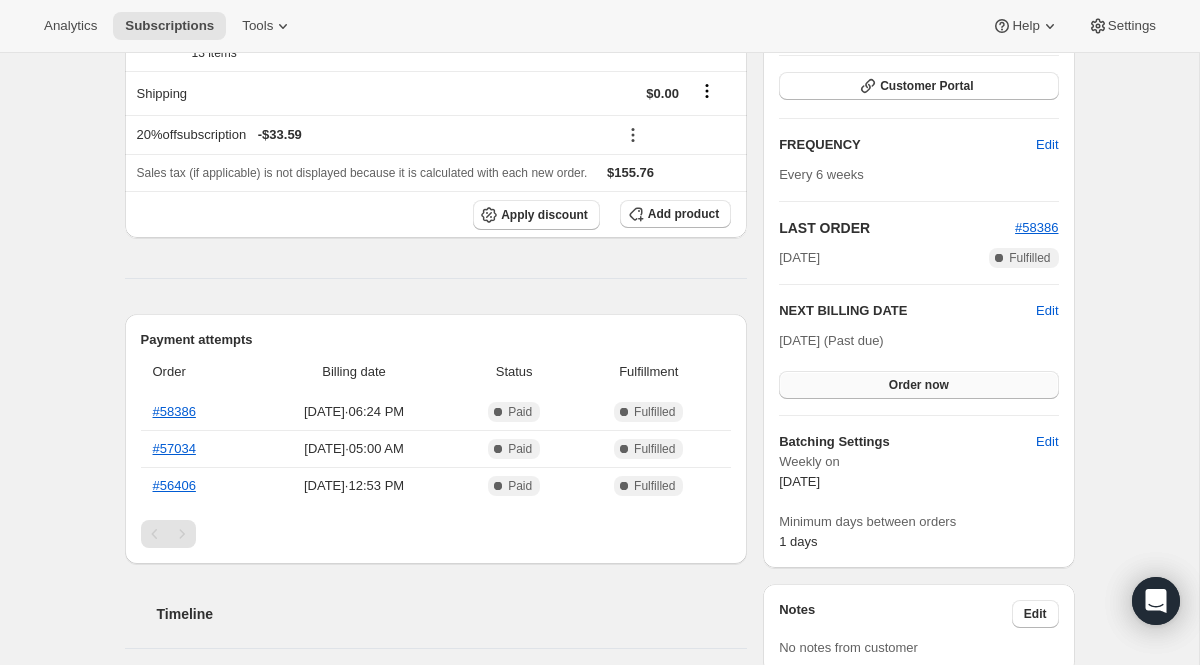 click on "Order now" at bounding box center [918, 385] 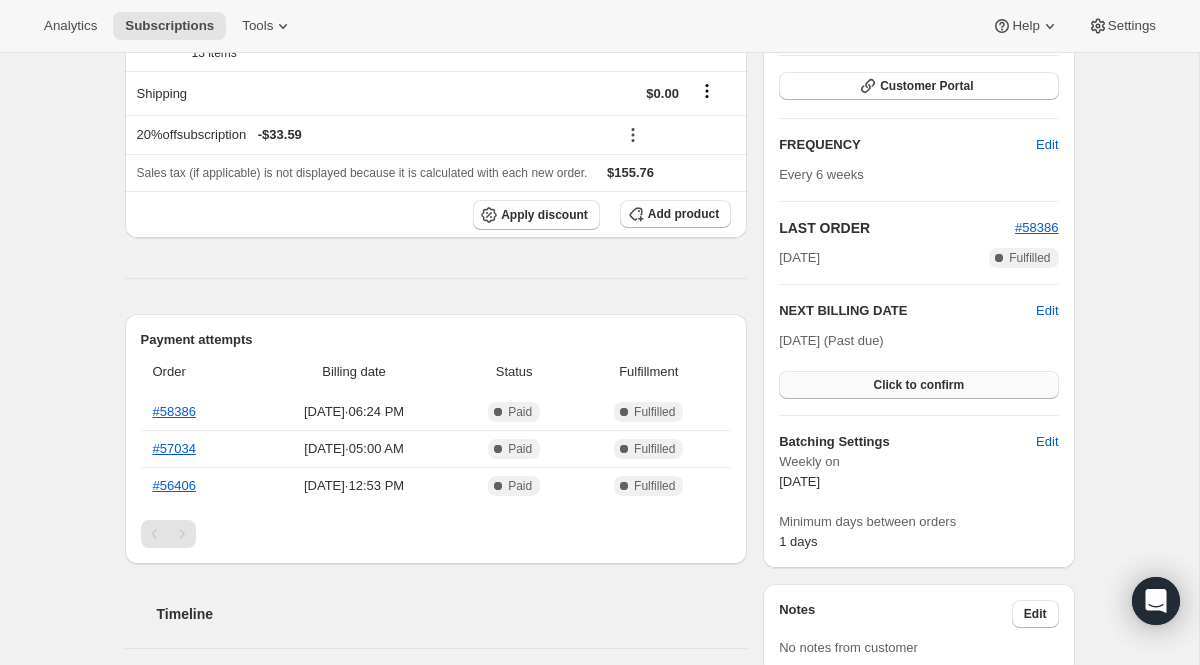 click on "Click to confirm" at bounding box center (918, 385) 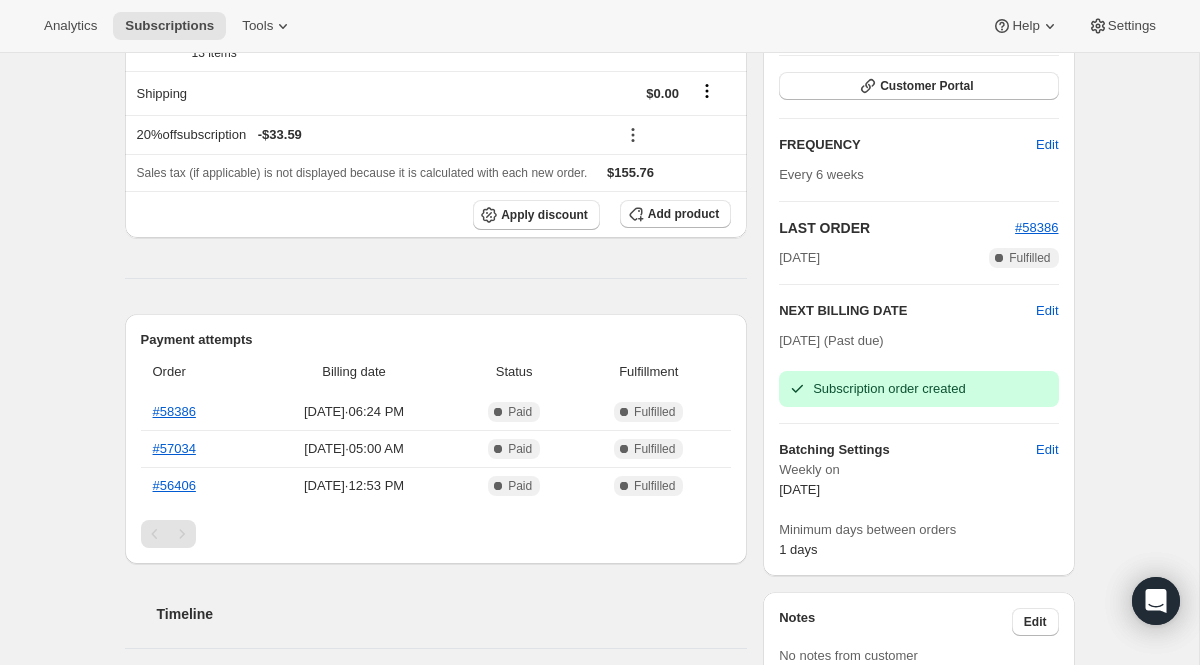 scroll, scrollTop: 0, scrollLeft: 0, axis: both 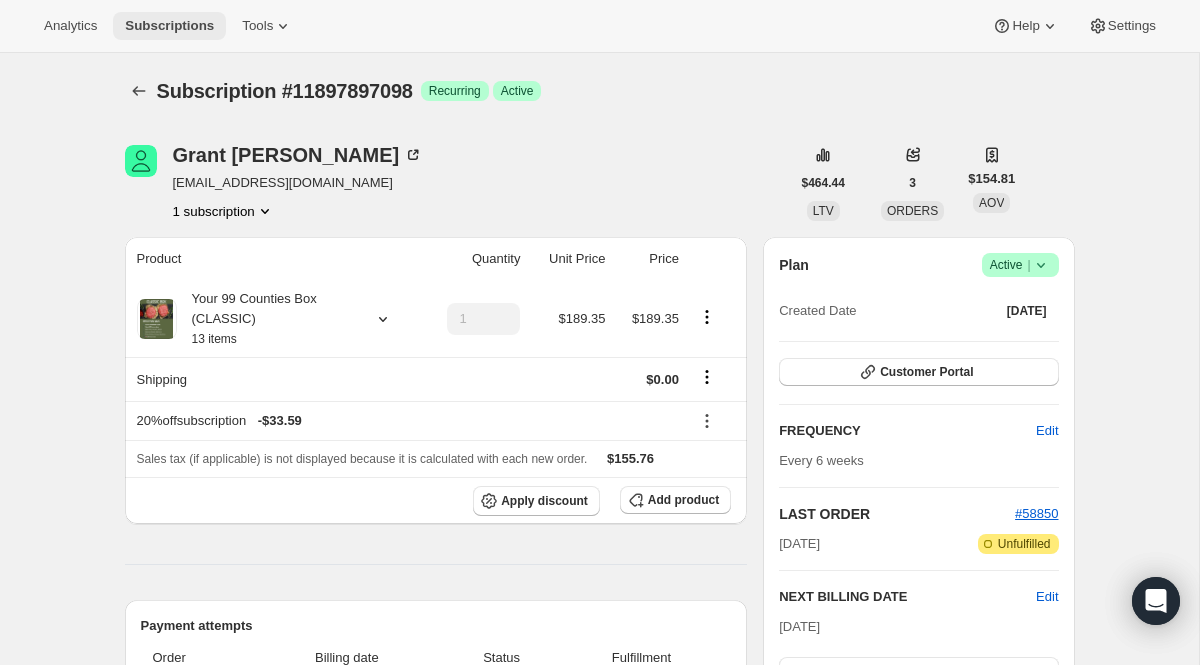 click on "Subscriptions" at bounding box center [169, 26] 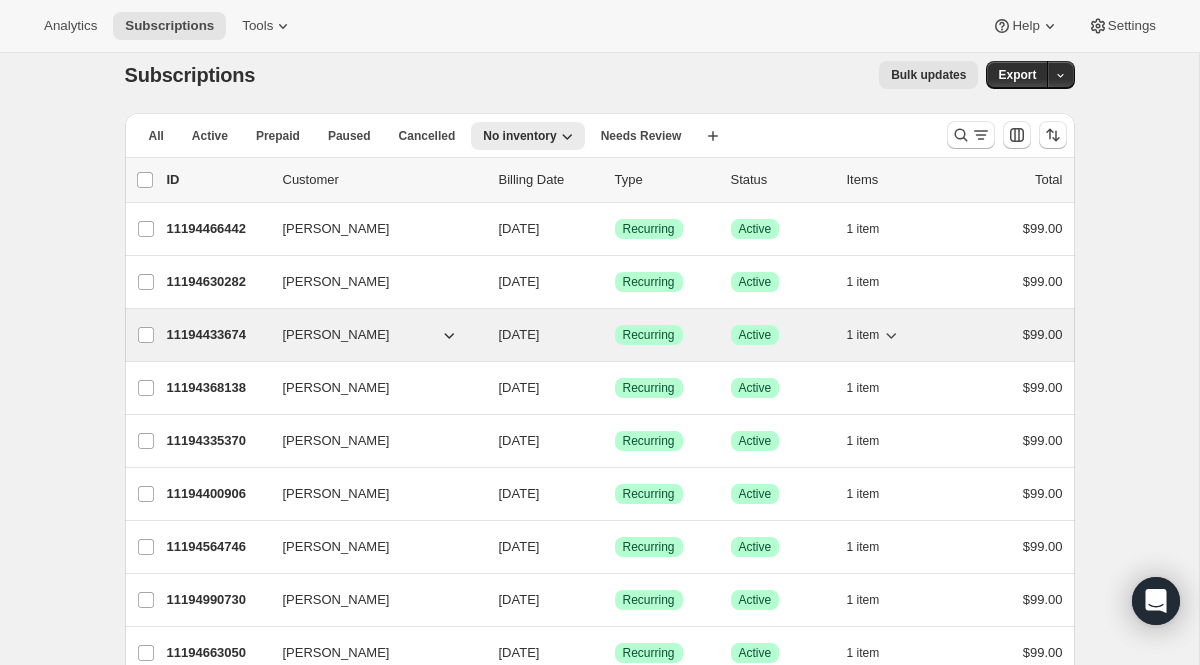 scroll, scrollTop: 0, scrollLeft: 0, axis: both 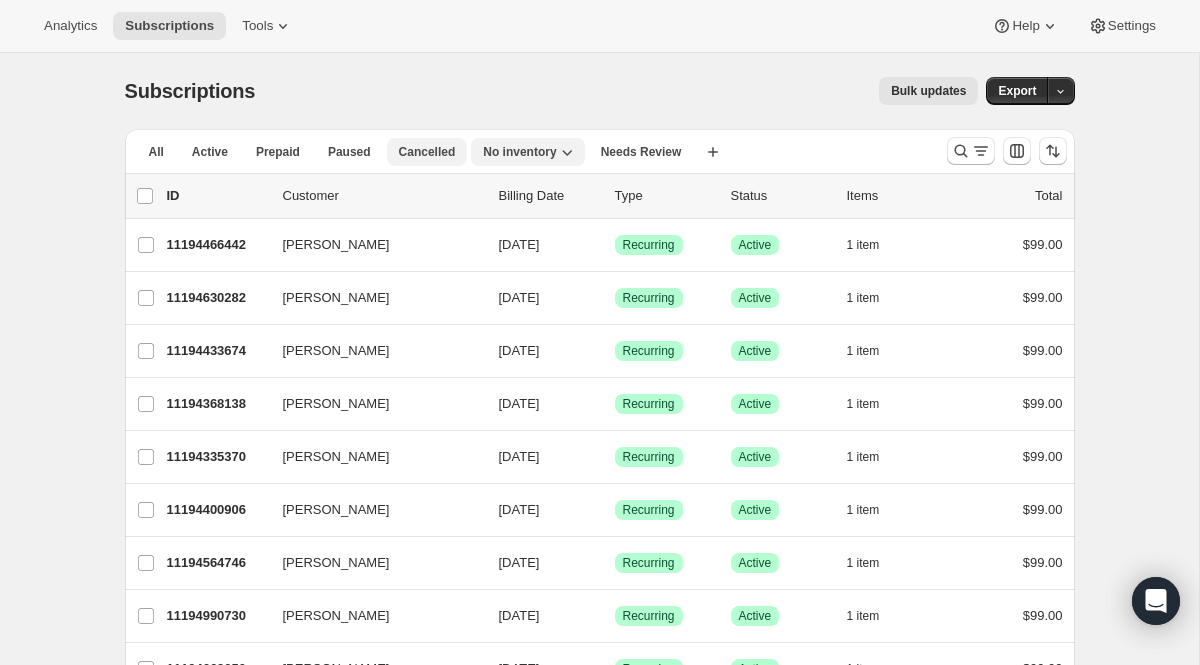 click on "Cancelled" at bounding box center [427, 152] 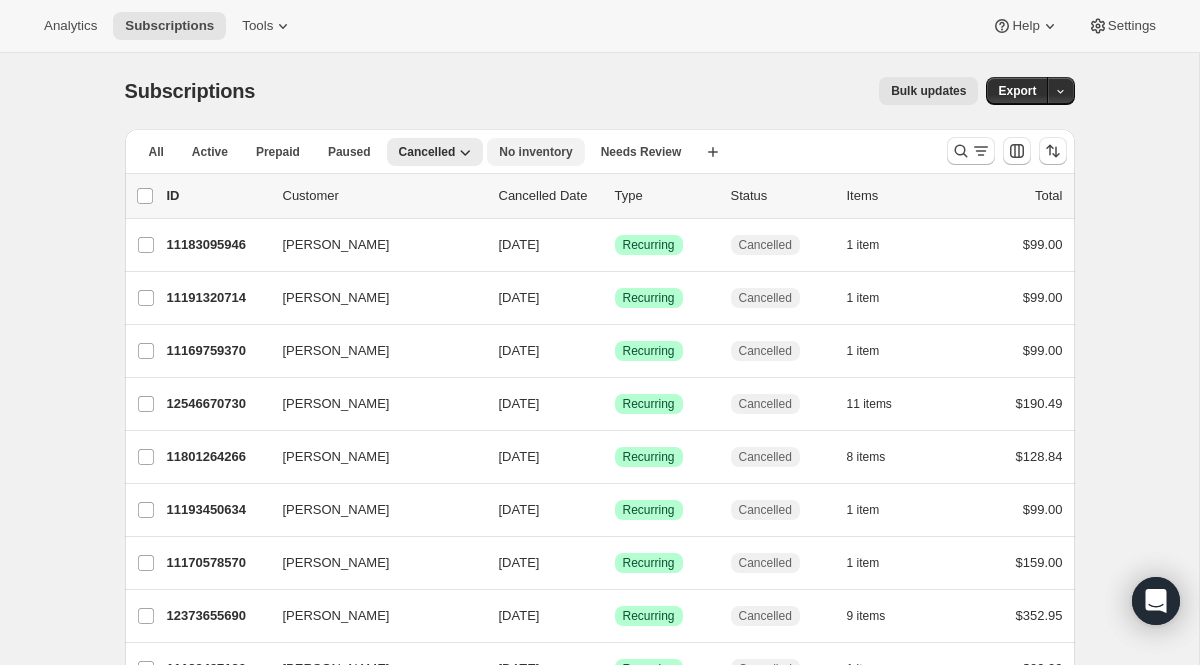 click on "No inventory" at bounding box center [535, 152] 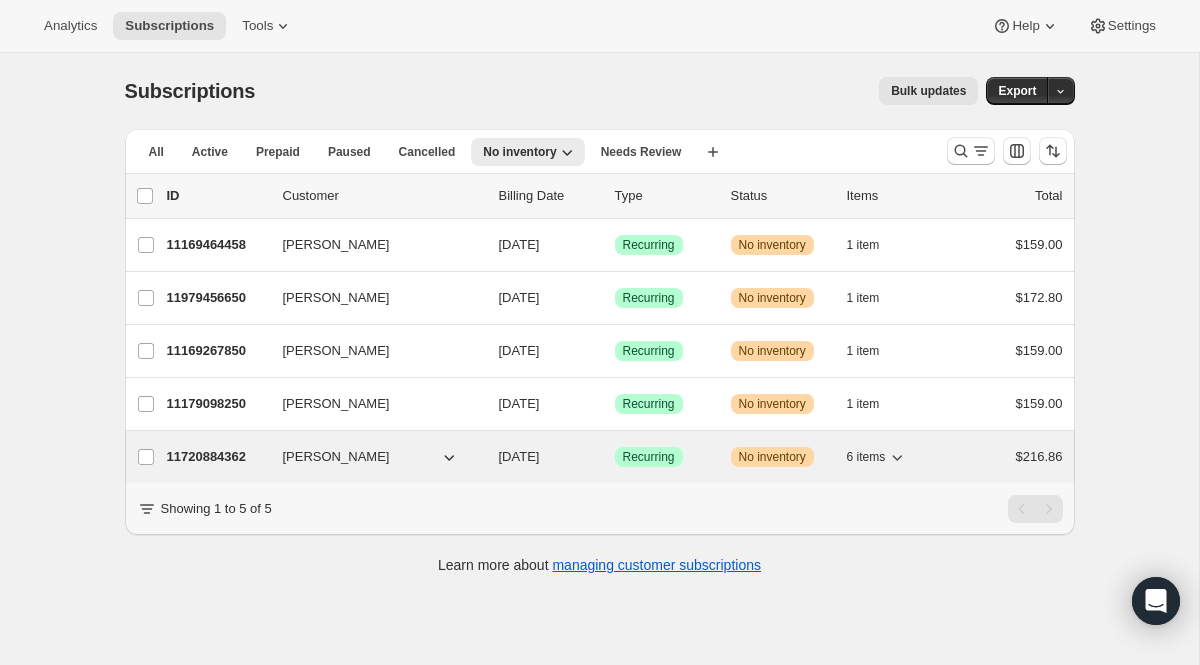 click on "11720884362" at bounding box center [217, 457] 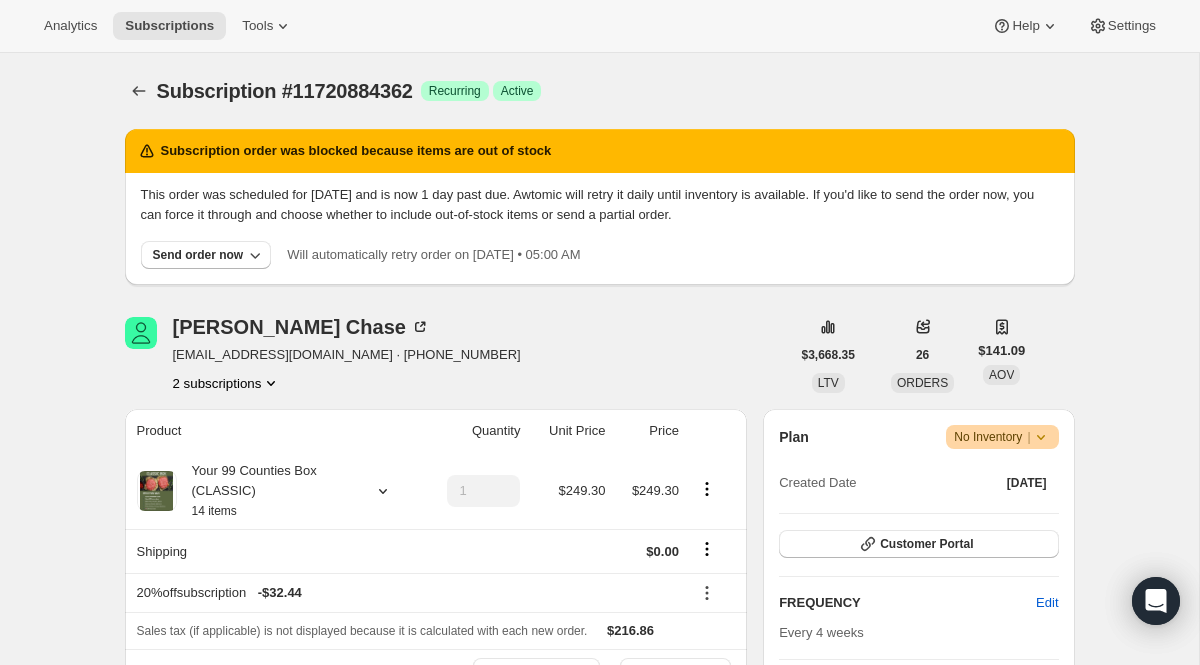 scroll, scrollTop: 226, scrollLeft: 0, axis: vertical 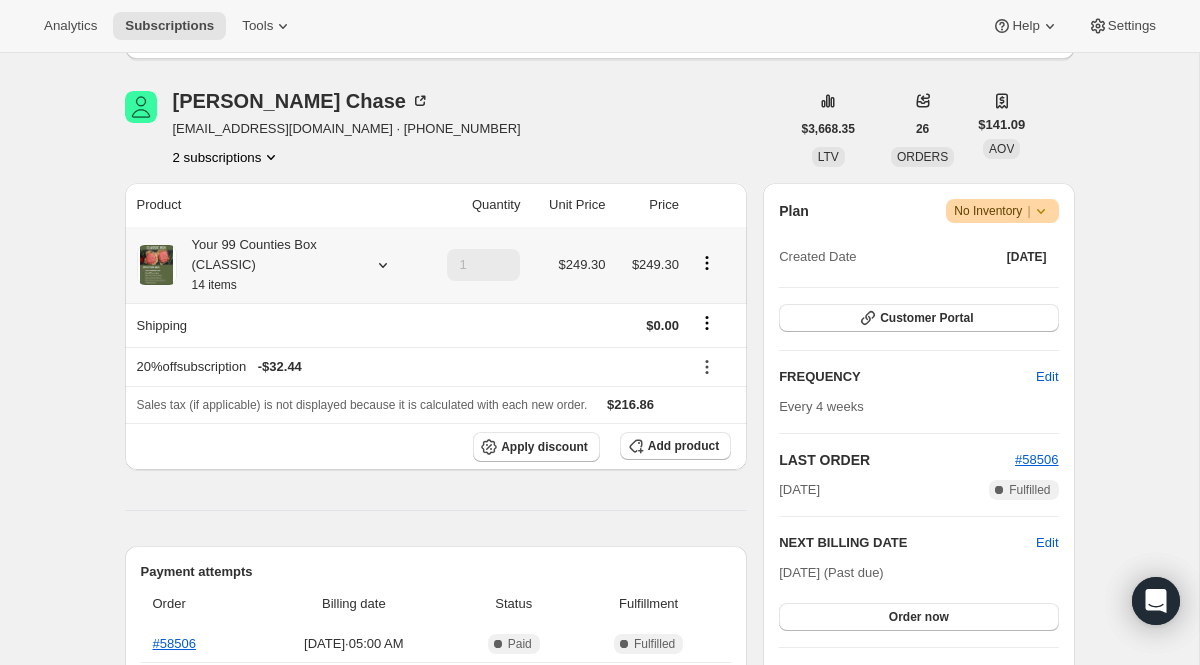 click 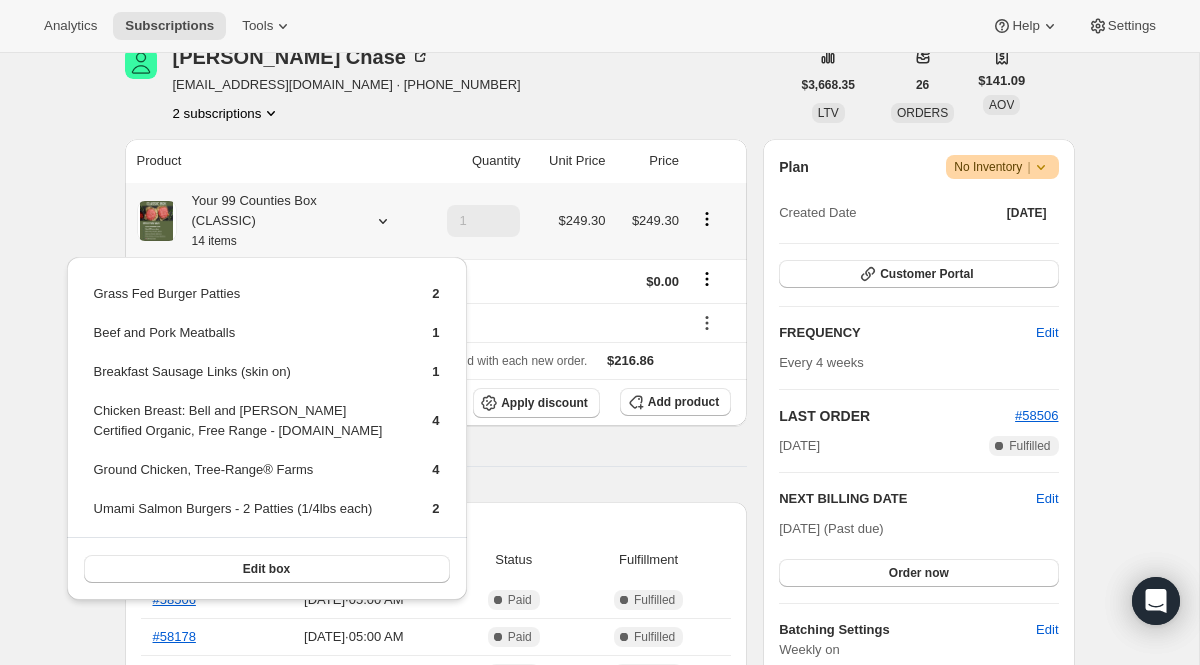 scroll, scrollTop: 274, scrollLeft: 0, axis: vertical 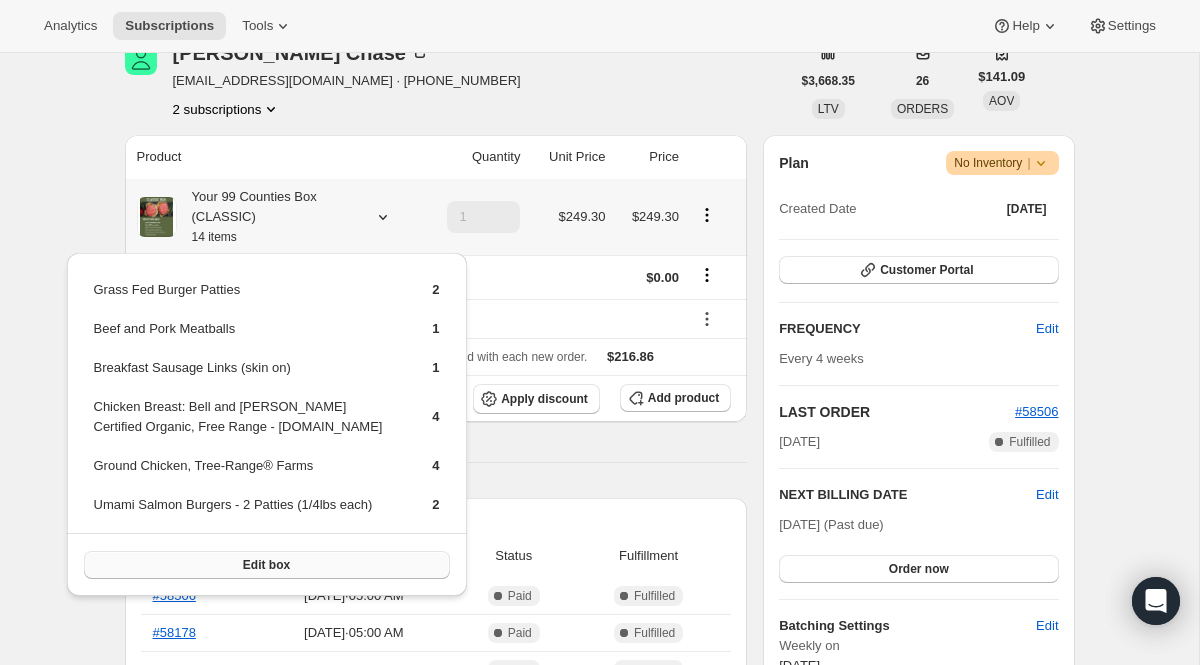 click on "Edit box" at bounding box center (267, 565) 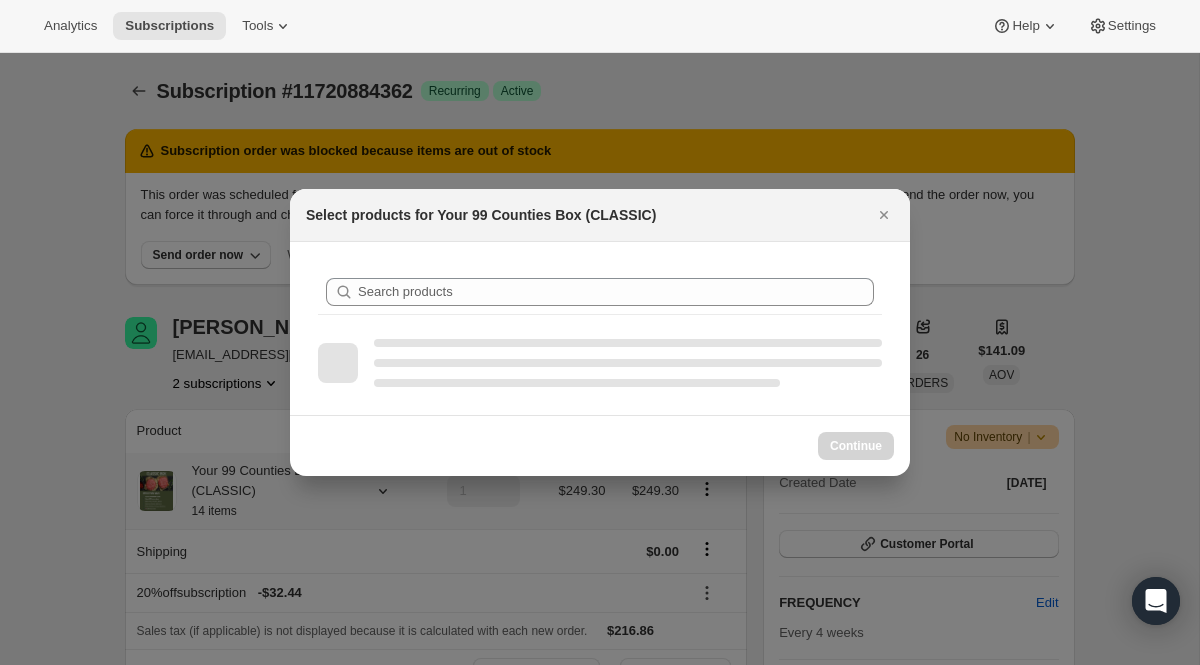 scroll, scrollTop: 0, scrollLeft: 0, axis: both 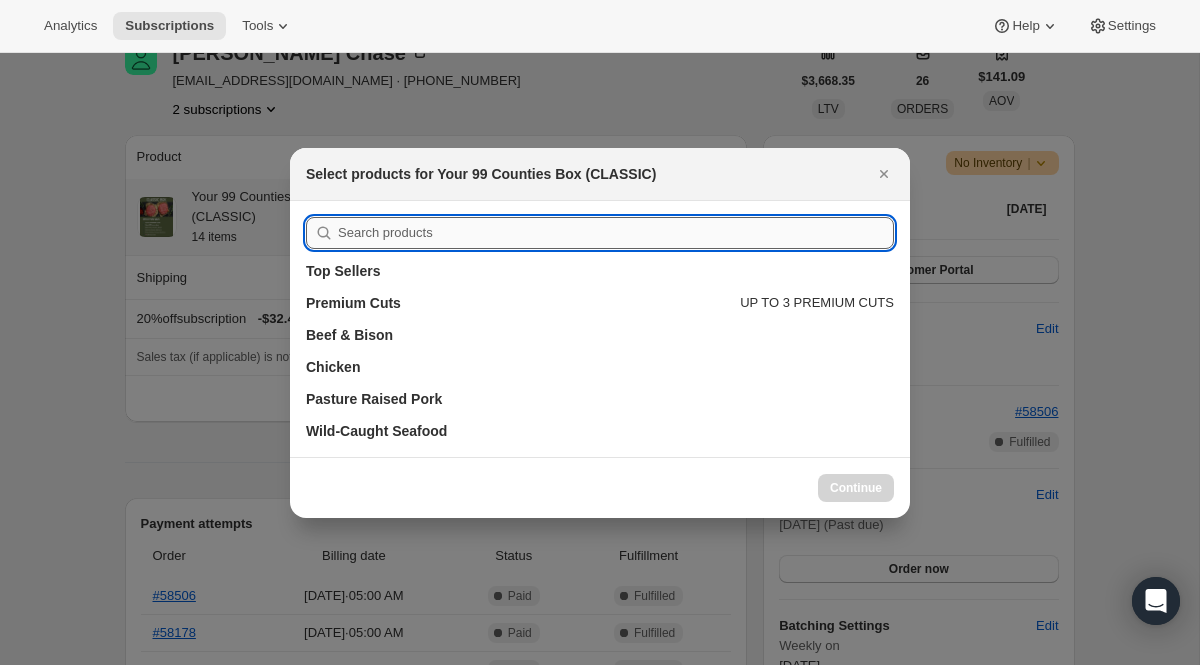 click on "Top Sellers Premium Cuts UP TO 3 PREMIUM CUTS Beef & Bison Chicken Pasture Raised Pork Wild-Caught Seafood" at bounding box center (600, 329) 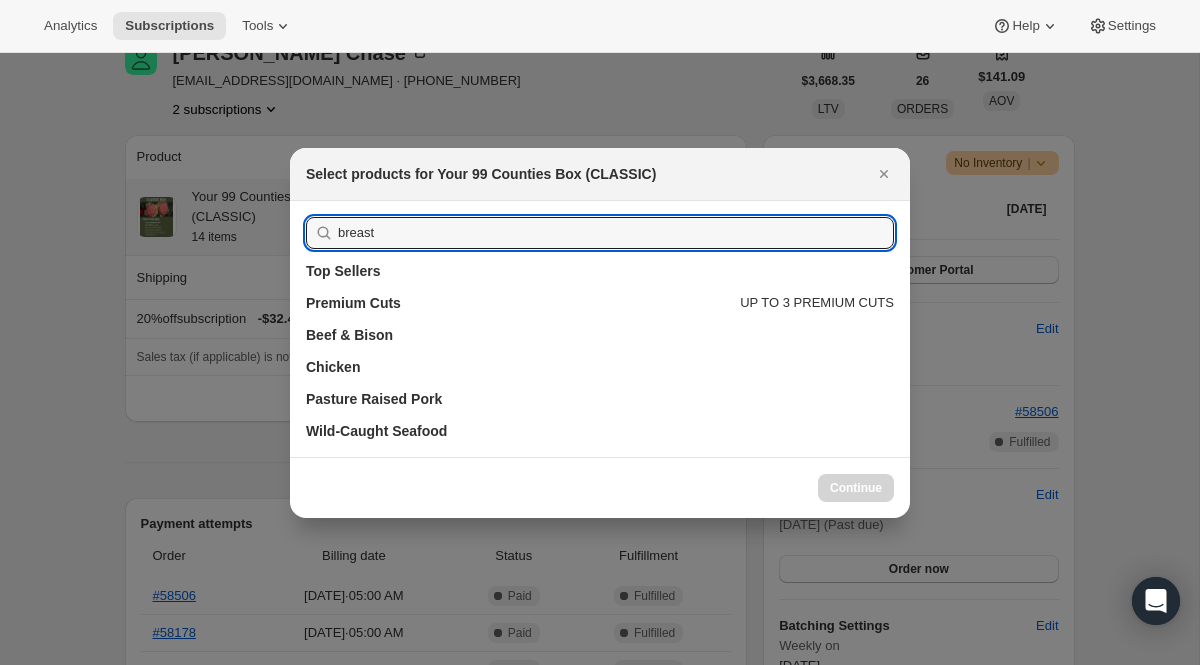 type on "breast" 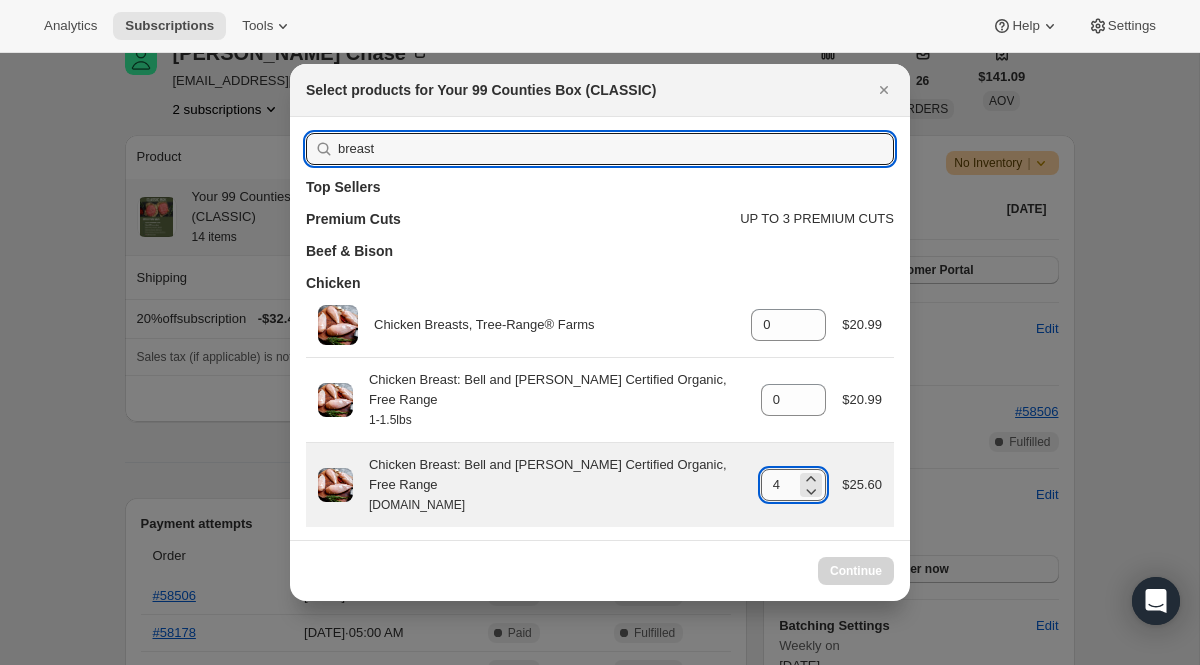click on "4" at bounding box center [779, 485] 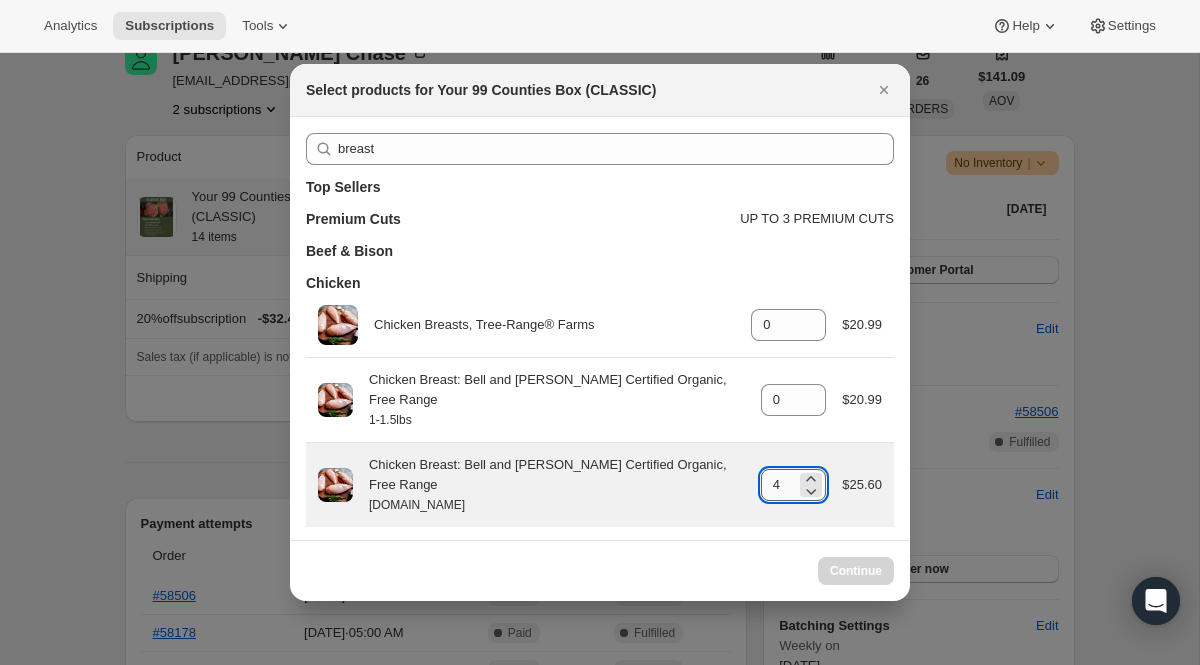 click on "4" at bounding box center [779, 485] 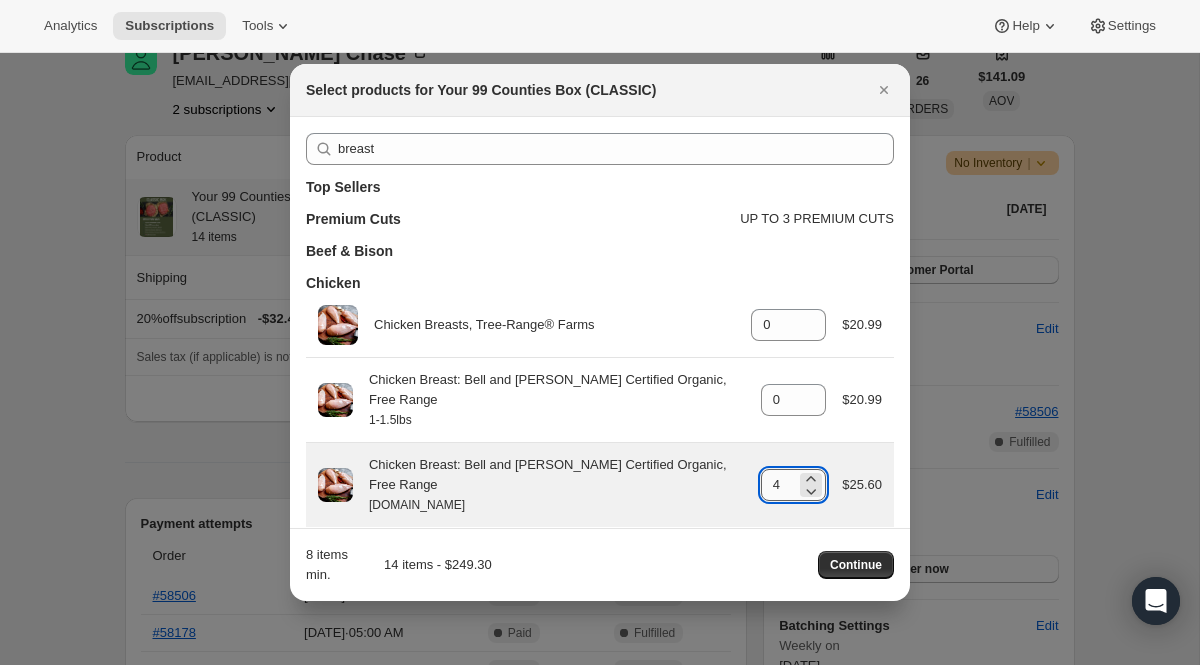 click on "4" at bounding box center [779, 485] 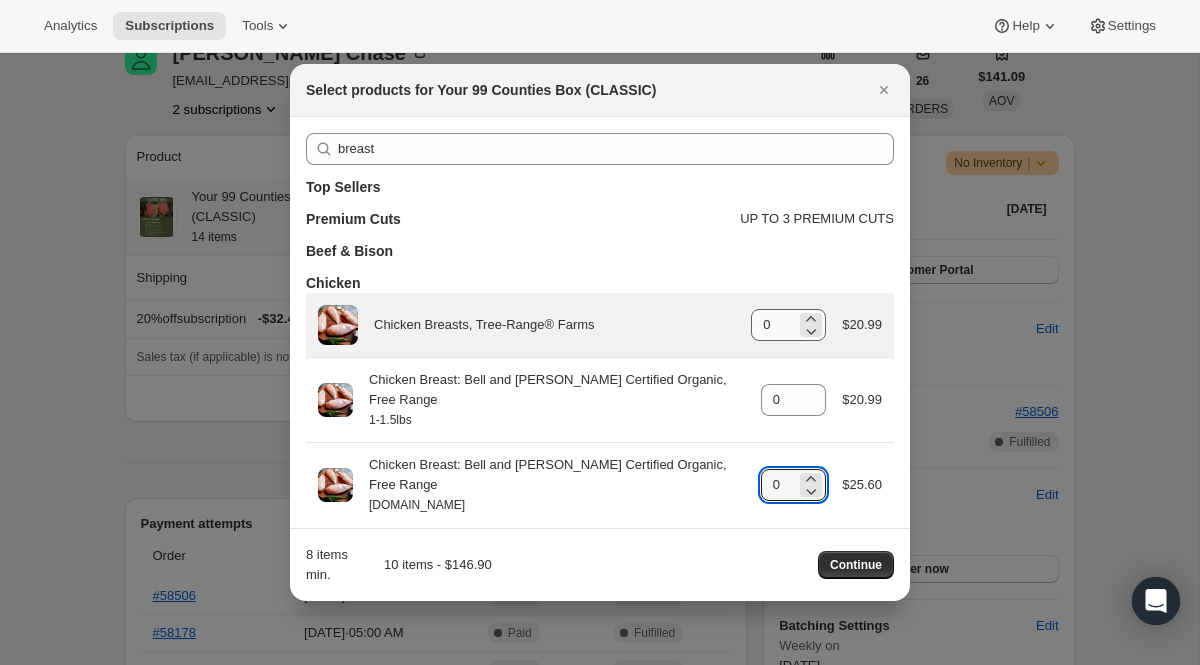 type on "0" 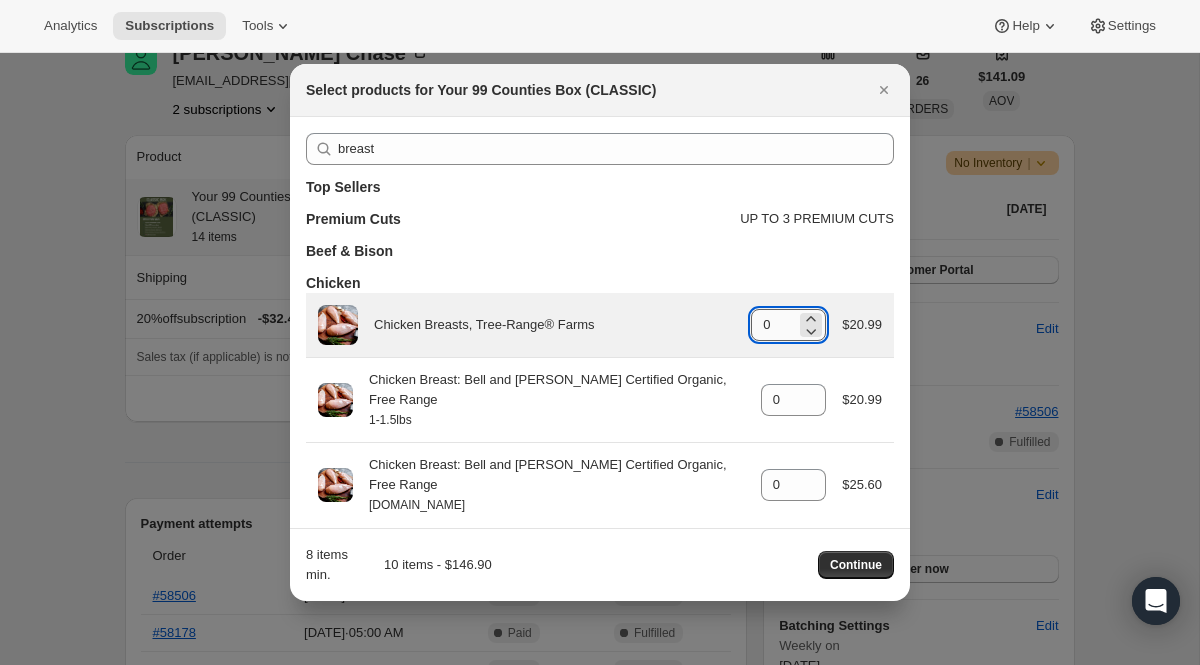 click on "0" at bounding box center (773, 325) 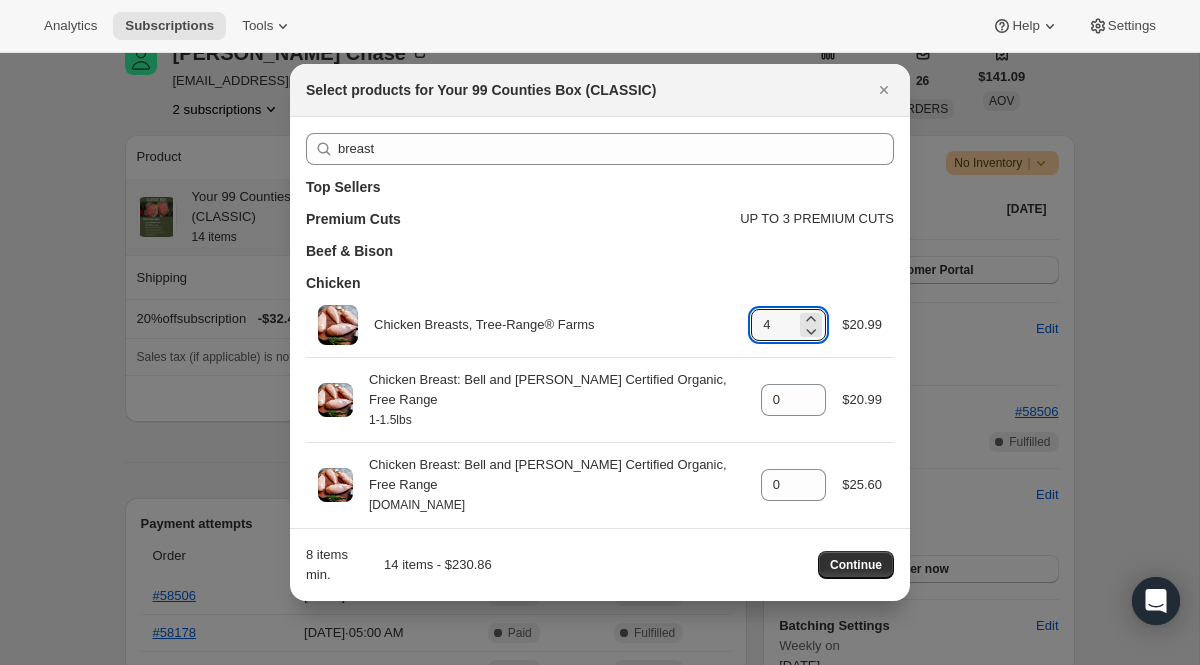 type on "4" 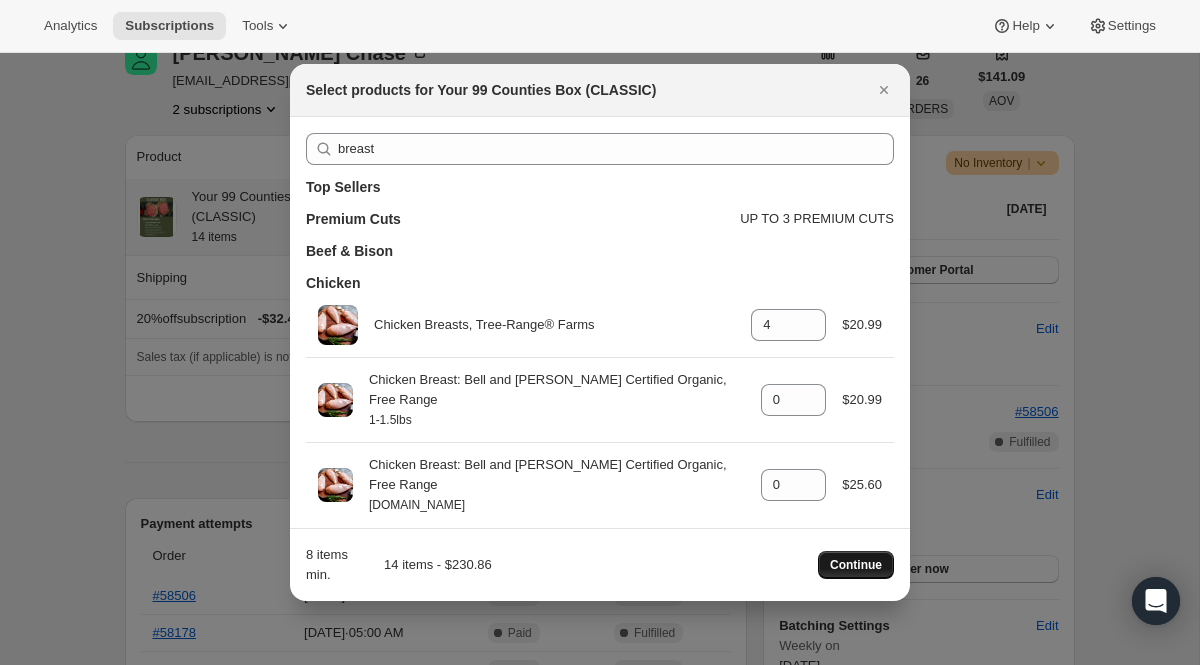 click on "Continue" at bounding box center [856, 565] 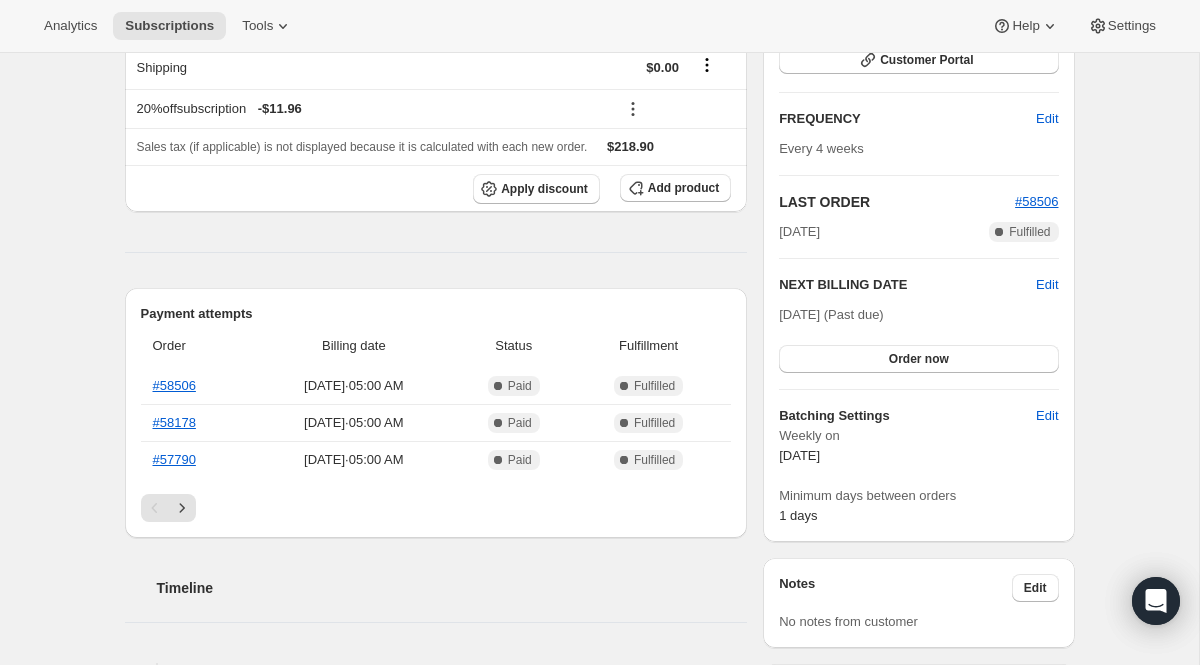 scroll, scrollTop: 598, scrollLeft: 0, axis: vertical 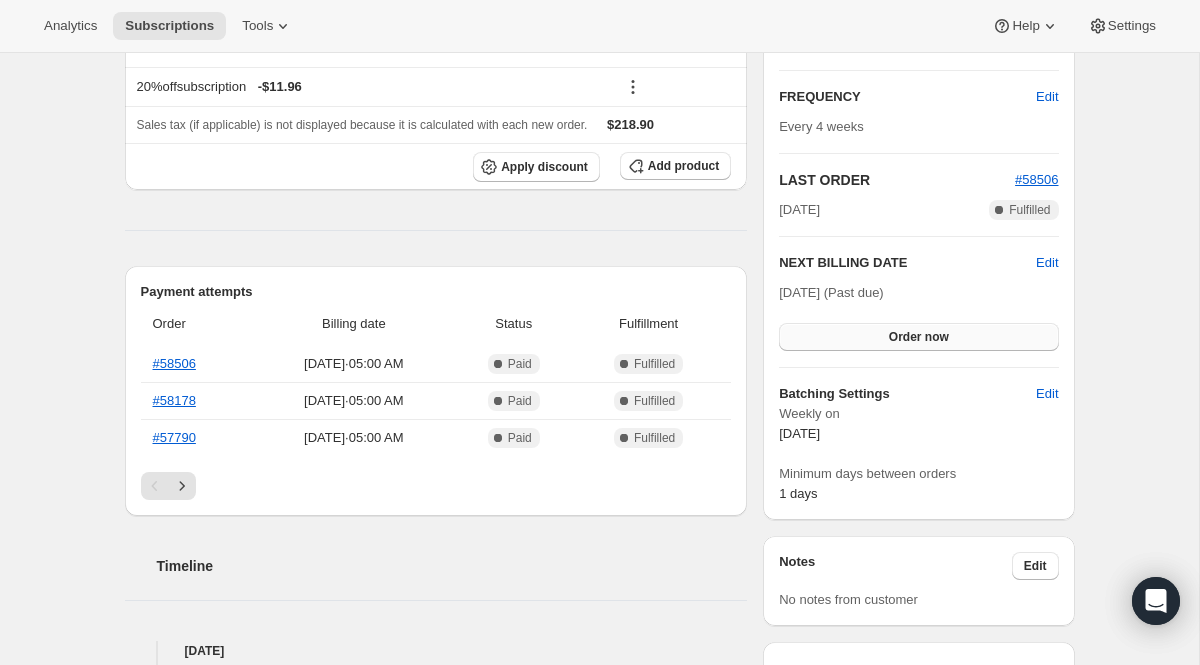 click on "Order now" at bounding box center (919, 337) 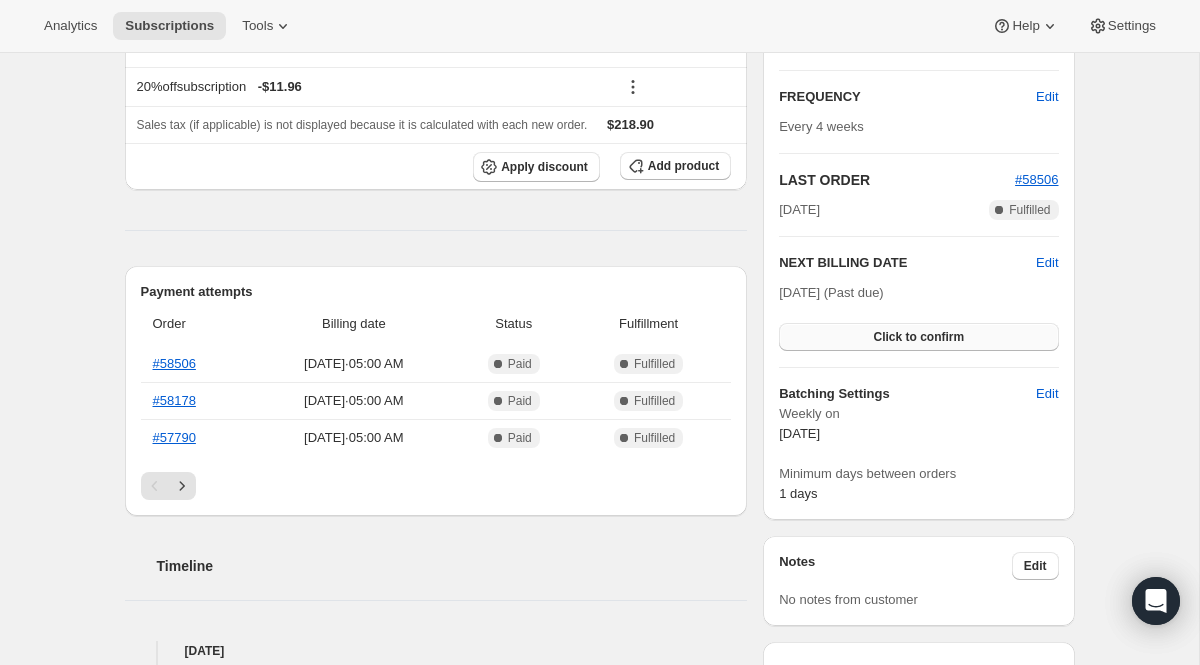 click on "Click to confirm" at bounding box center [918, 337] 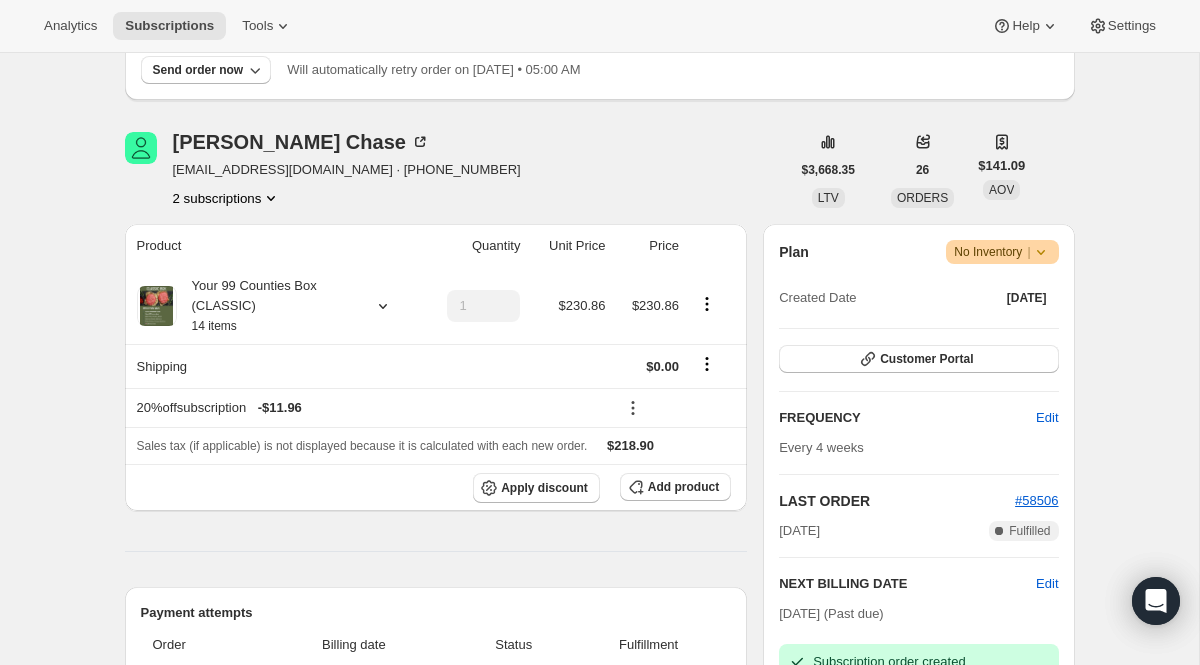 scroll, scrollTop: 0, scrollLeft: 0, axis: both 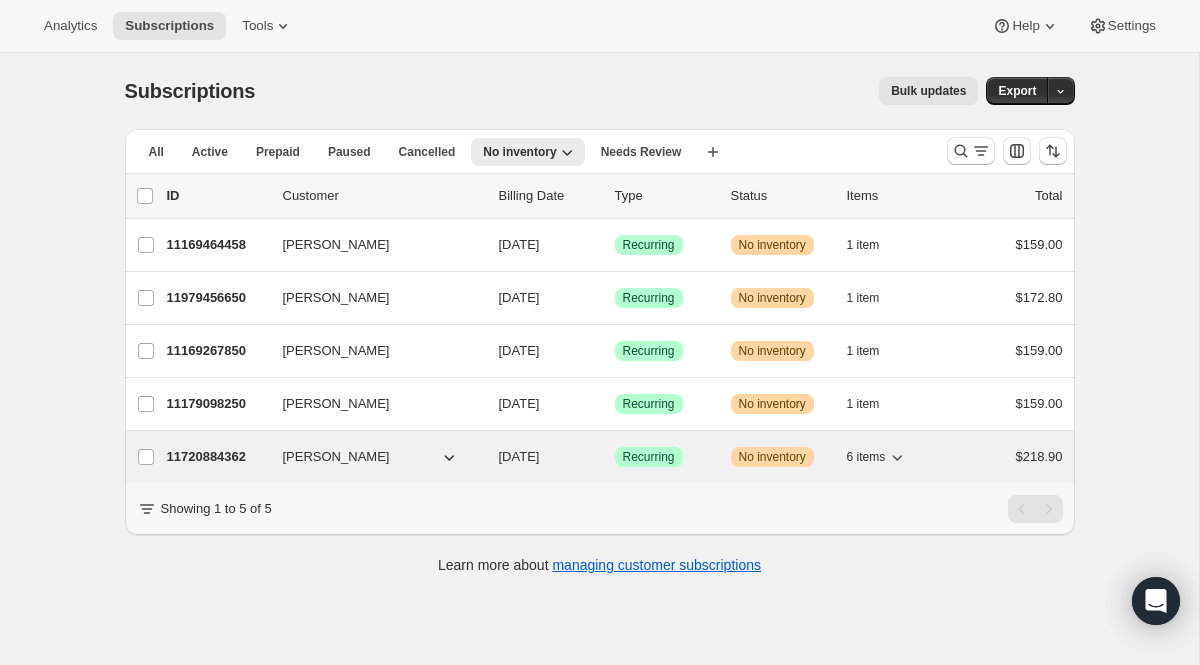 click on "11720884362" at bounding box center [217, 457] 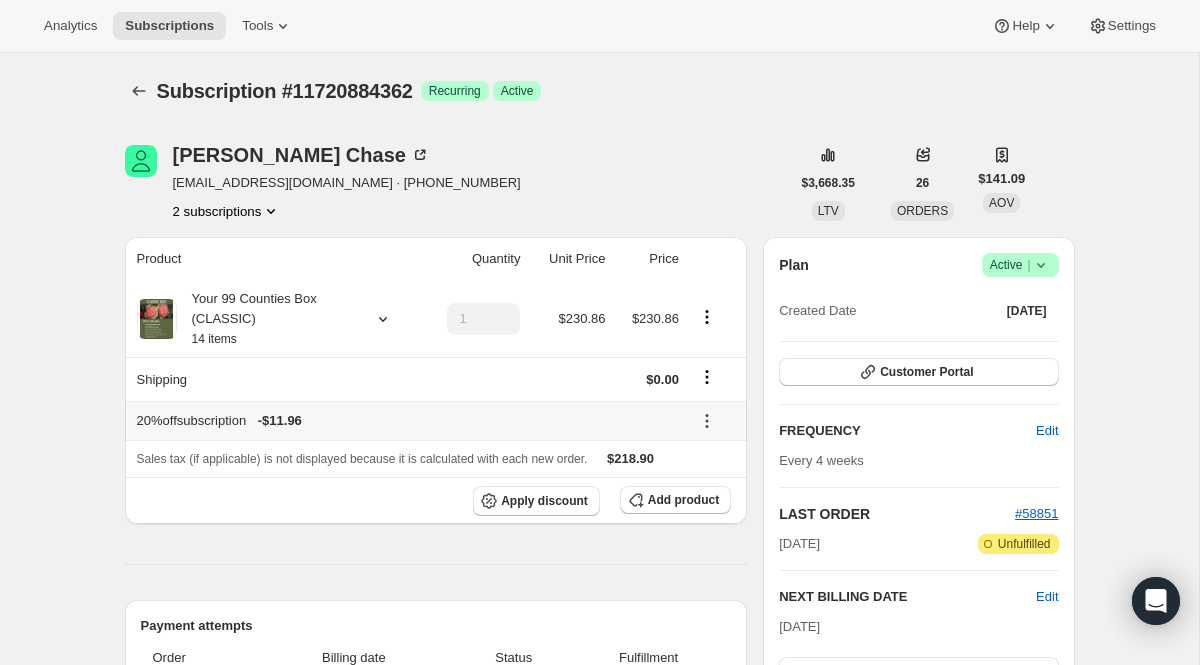 scroll, scrollTop: 59, scrollLeft: 0, axis: vertical 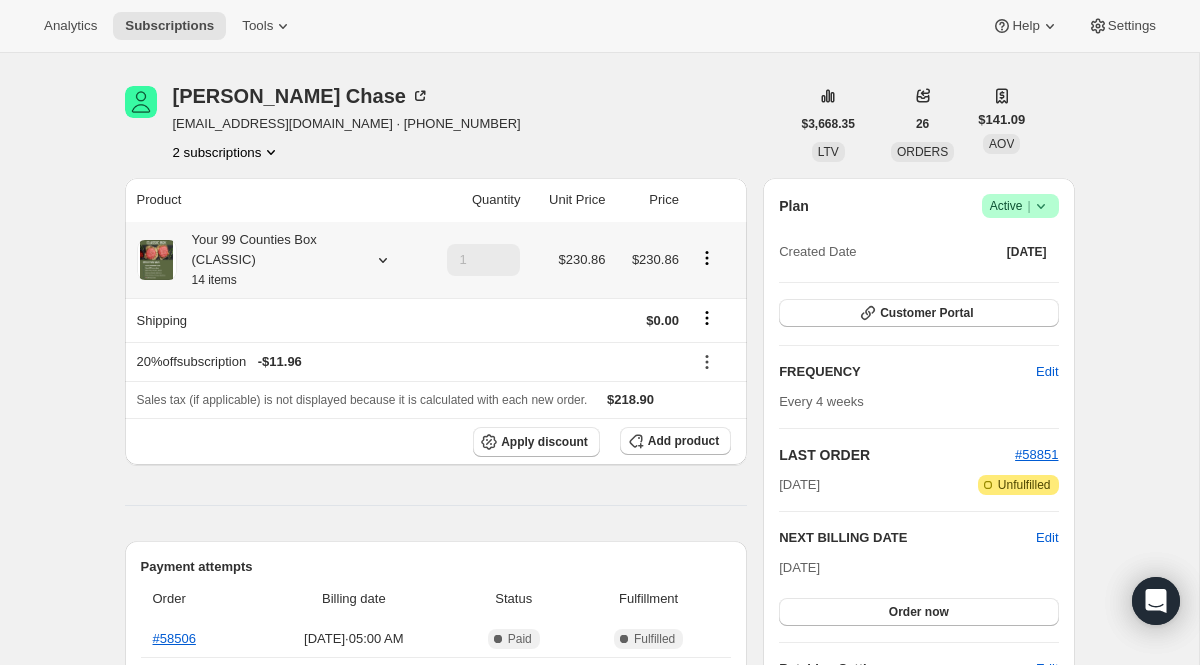 click 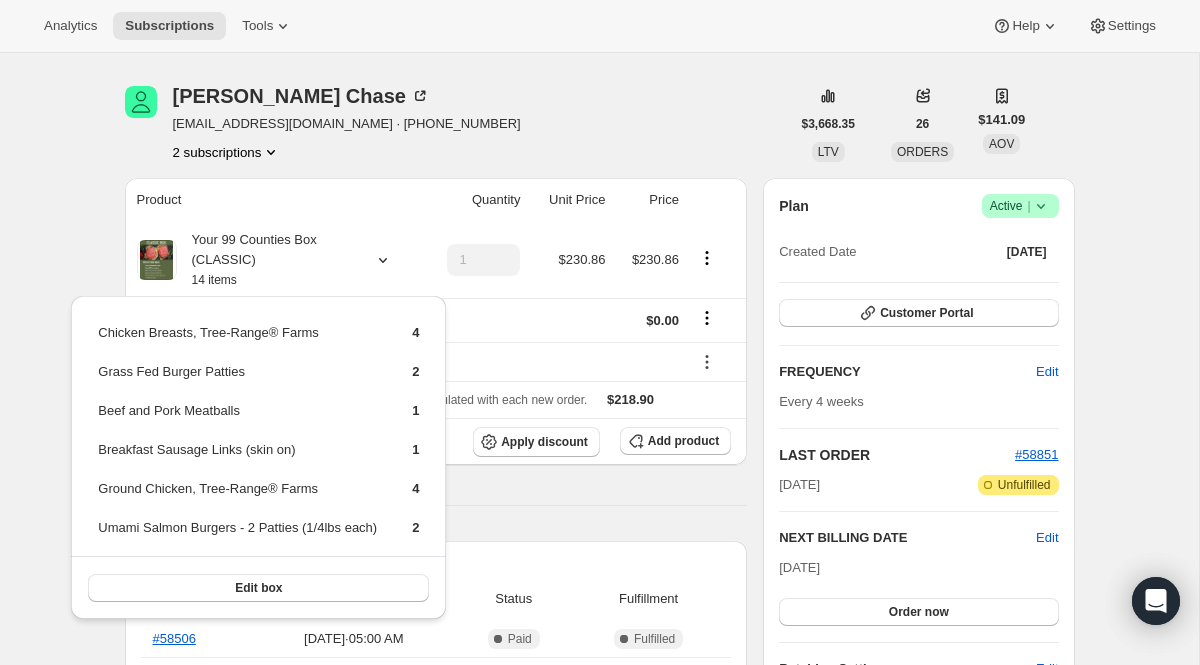 click on "Subscription #11720884362. This page is ready Subscription #11720884362 Success Recurring Success Active" at bounding box center (600, 32) 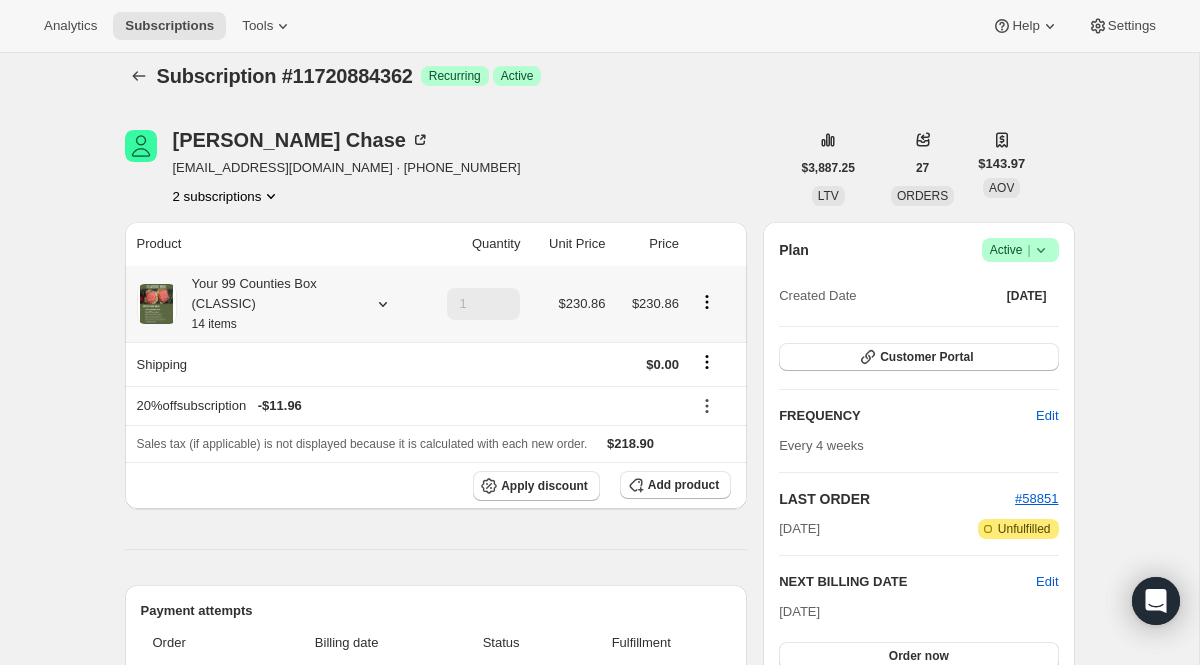 scroll, scrollTop: 0, scrollLeft: 0, axis: both 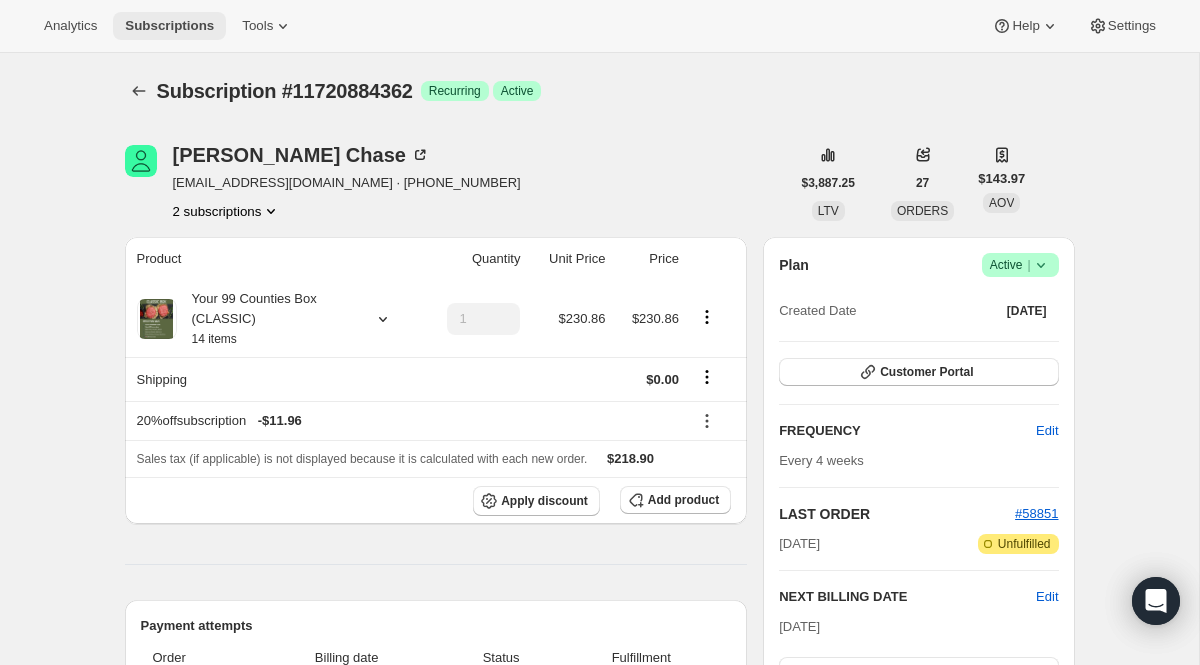 click on "Subscriptions" at bounding box center [169, 26] 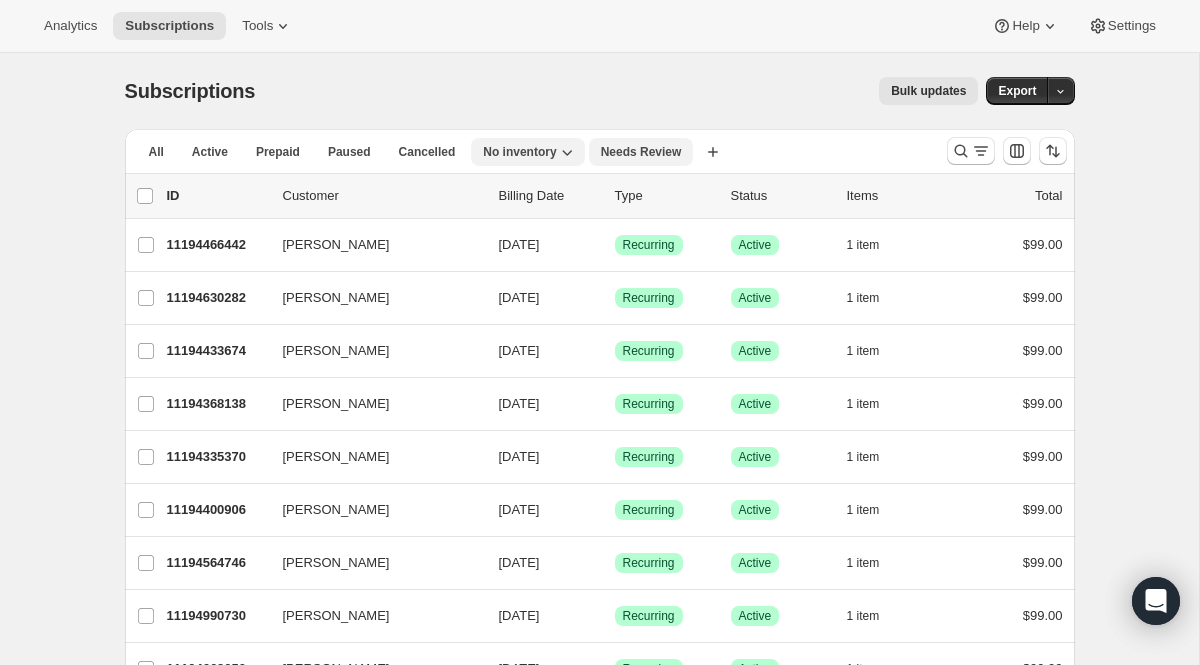 click on "Needs Review" at bounding box center [641, 152] 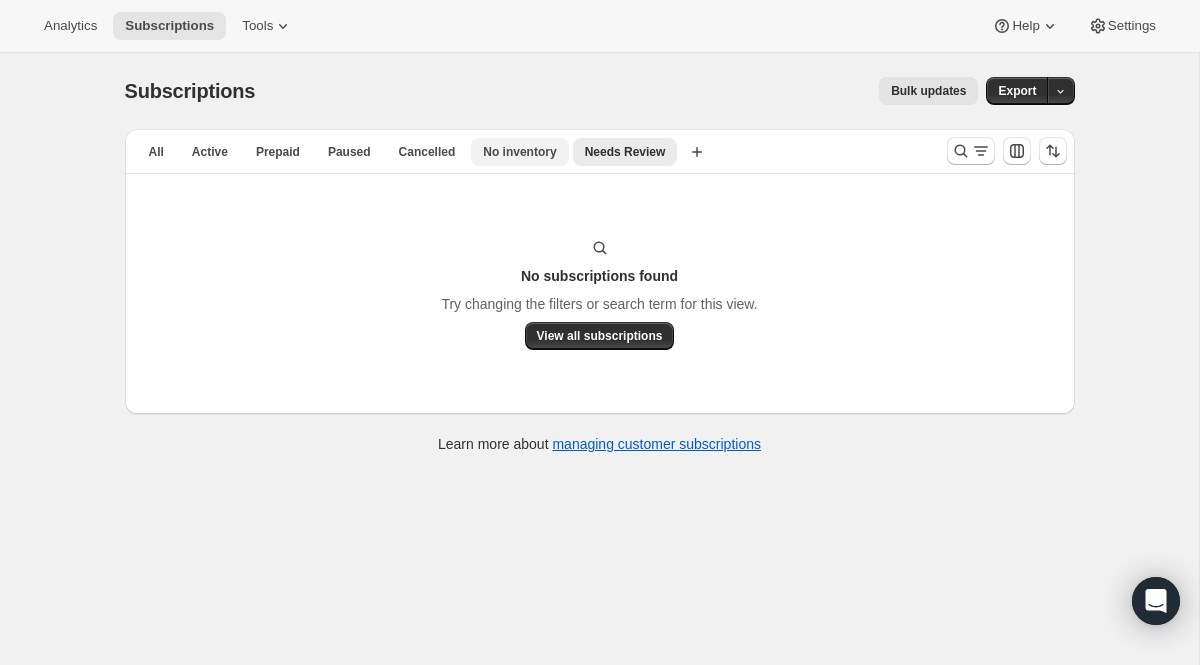 click on "No inventory" at bounding box center (519, 152) 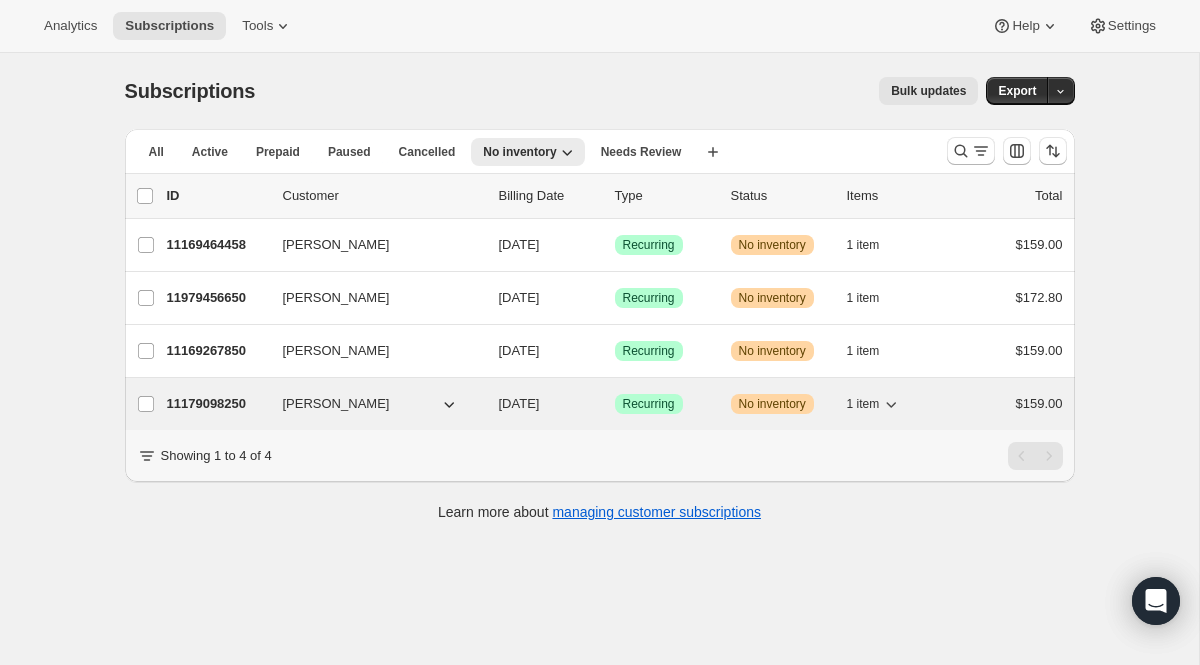 click on "11179098250" at bounding box center [217, 404] 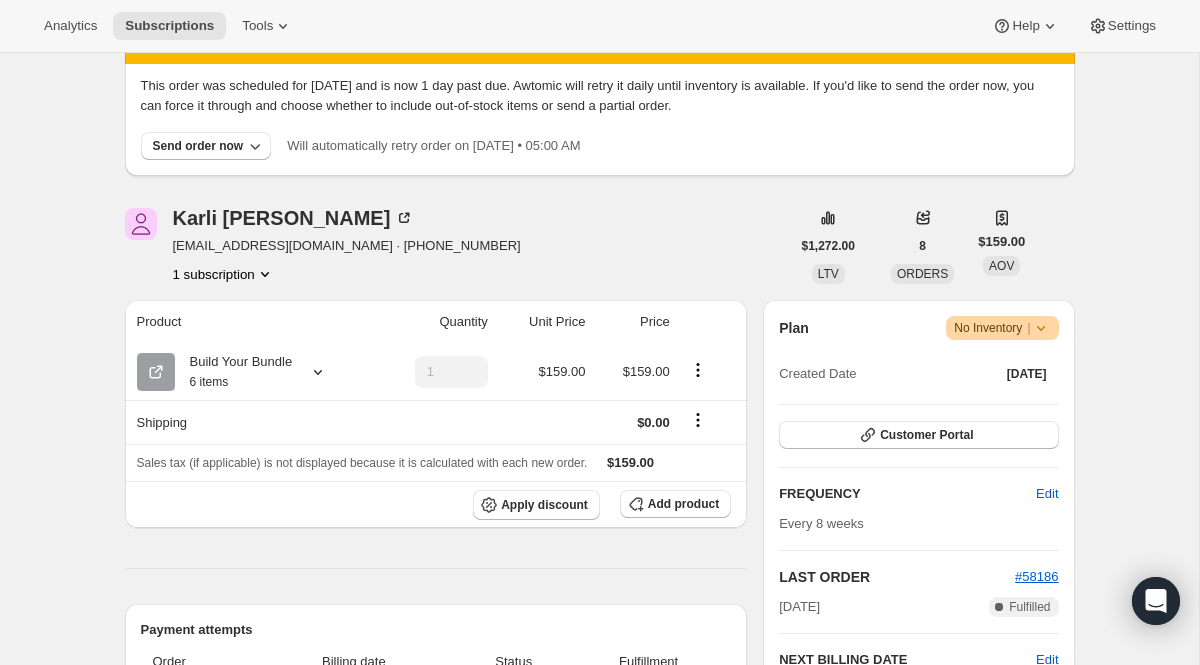scroll, scrollTop: 133, scrollLeft: 0, axis: vertical 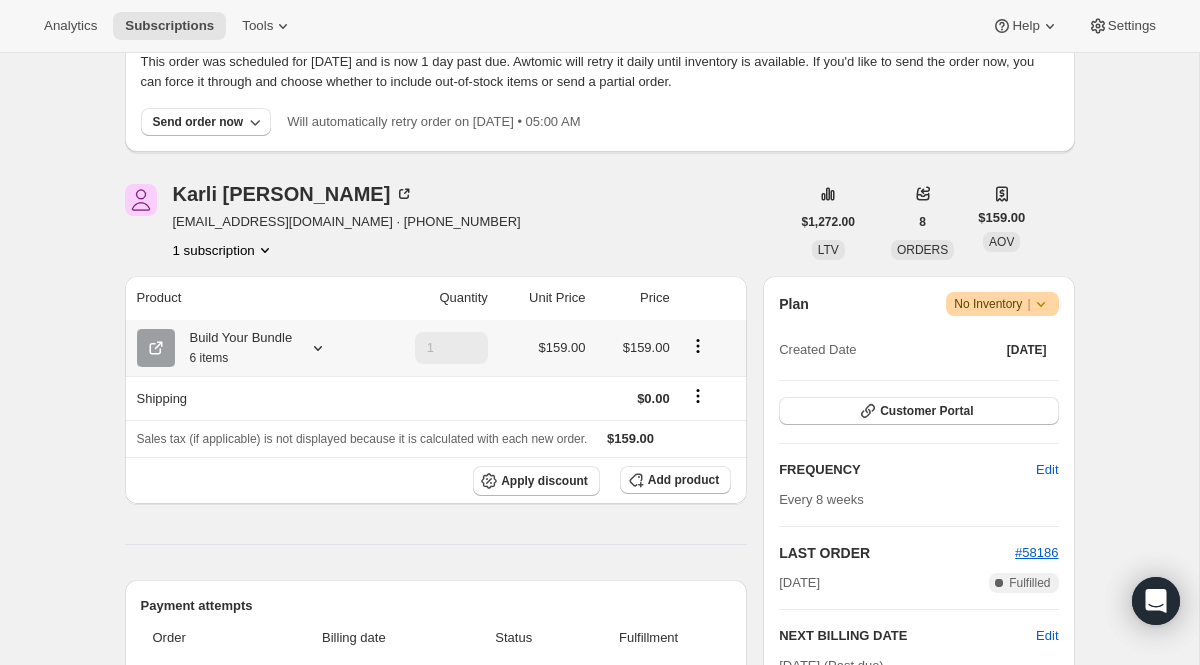 click 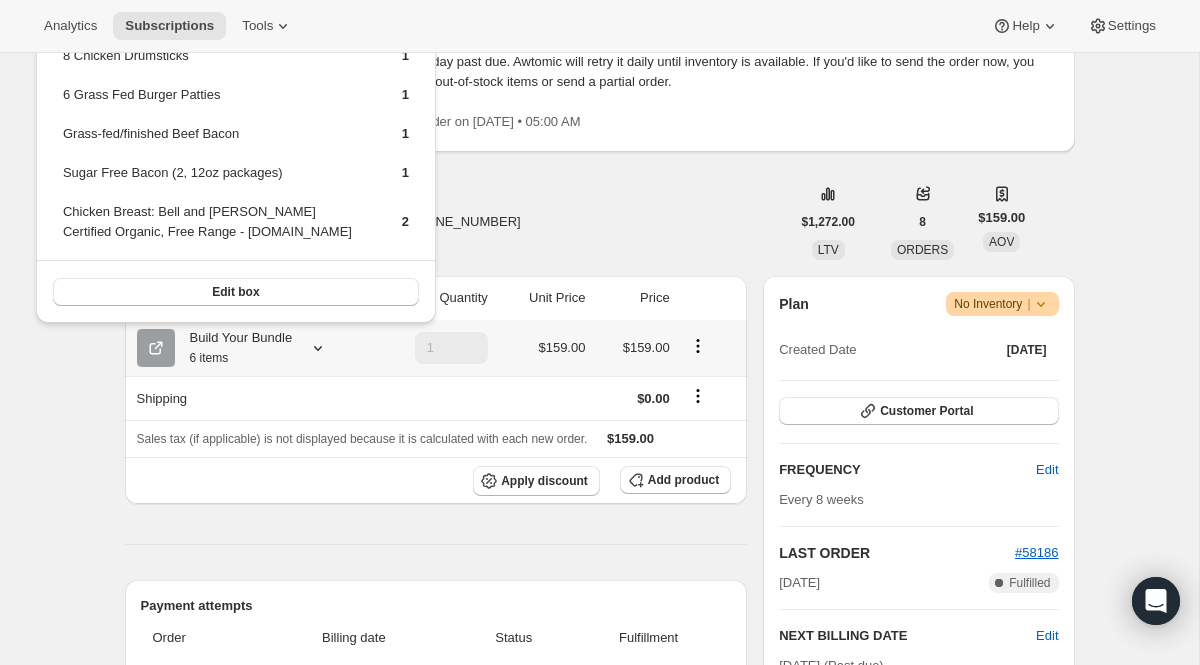 scroll, scrollTop: 85, scrollLeft: 0, axis: vertical 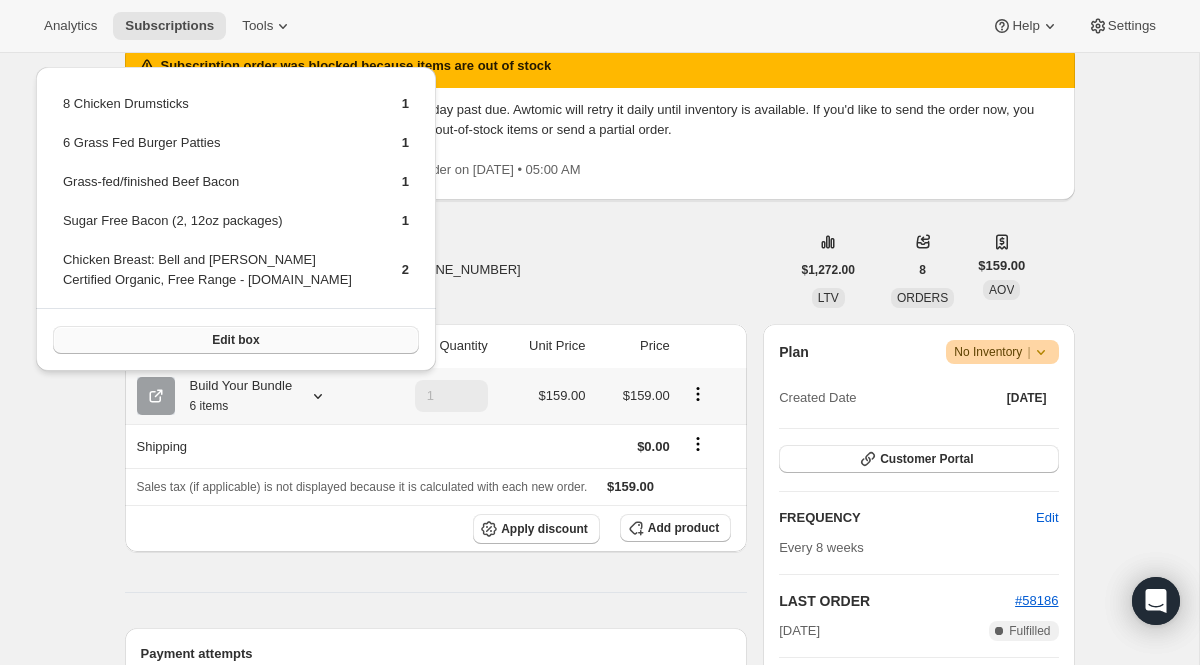 click on "Edit box" at bounding box center (236, 340) 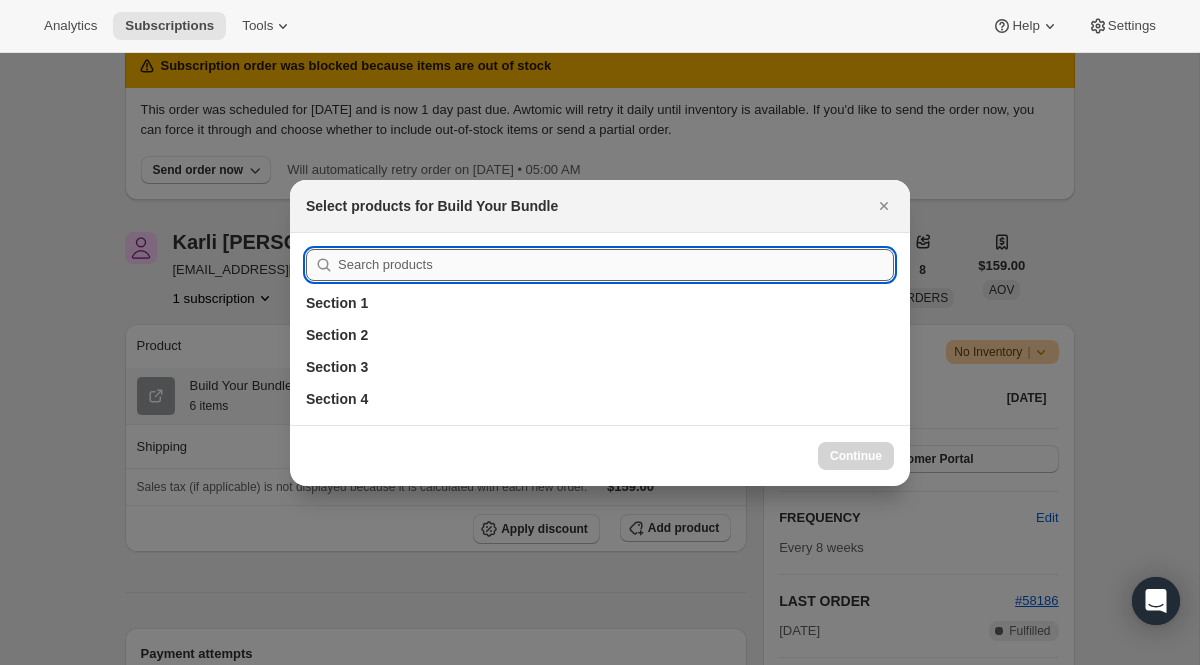 click at bounding box center [616, 265] 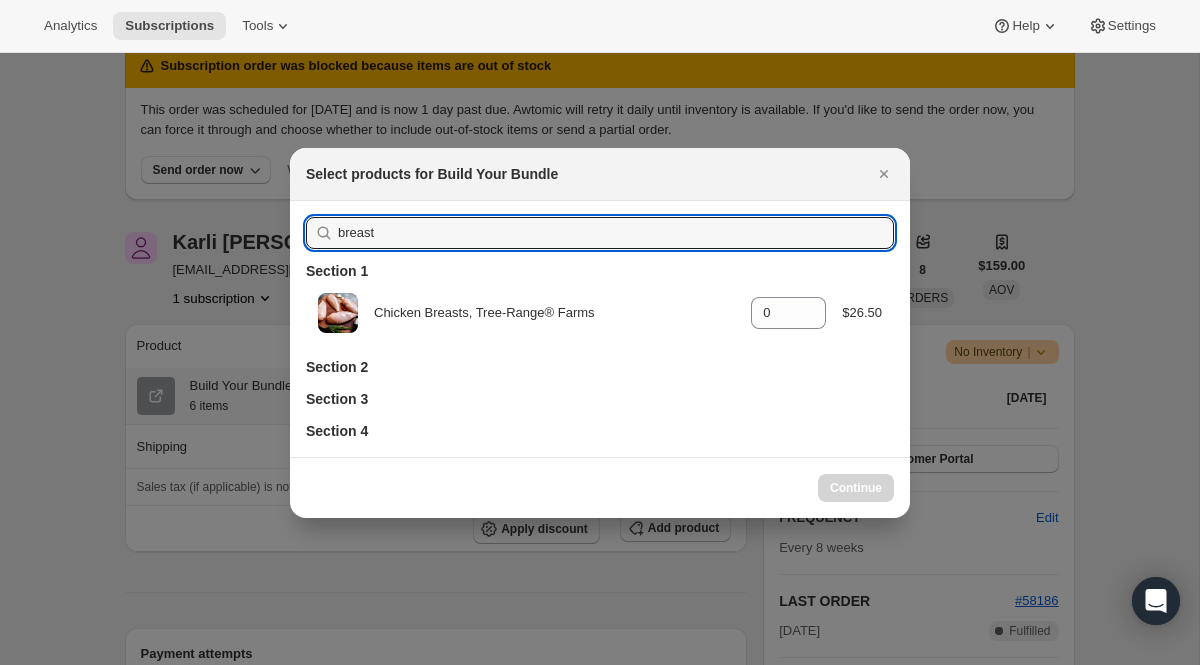 type on "breast" 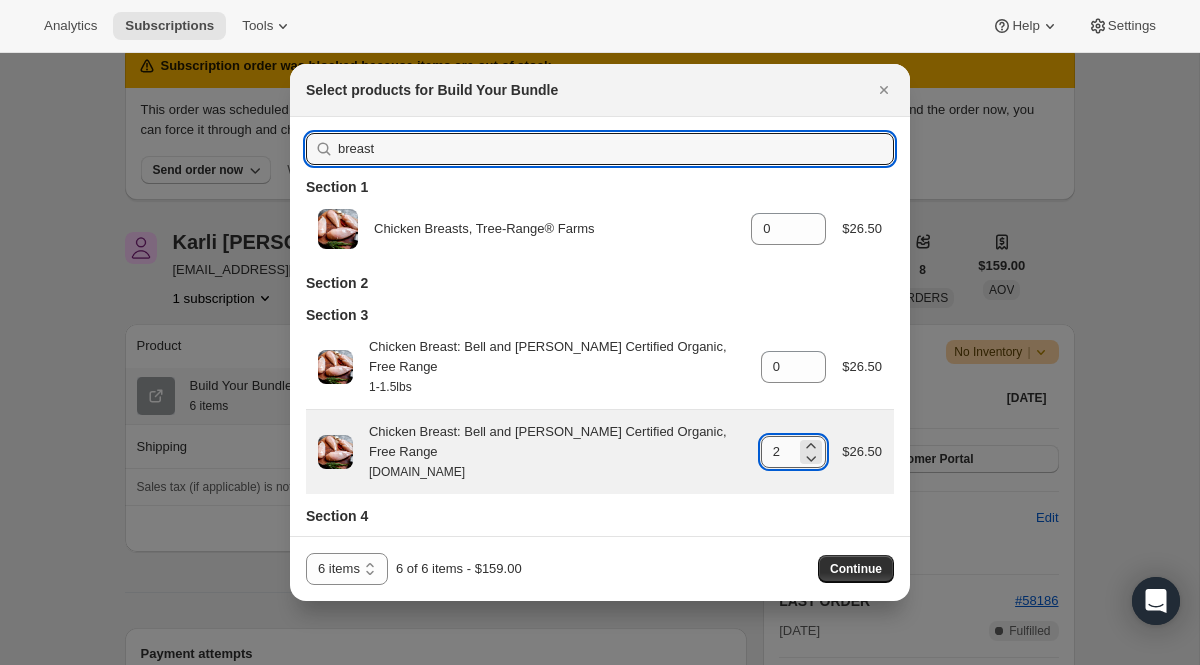 click on "2" at bounding box center [779, 452] 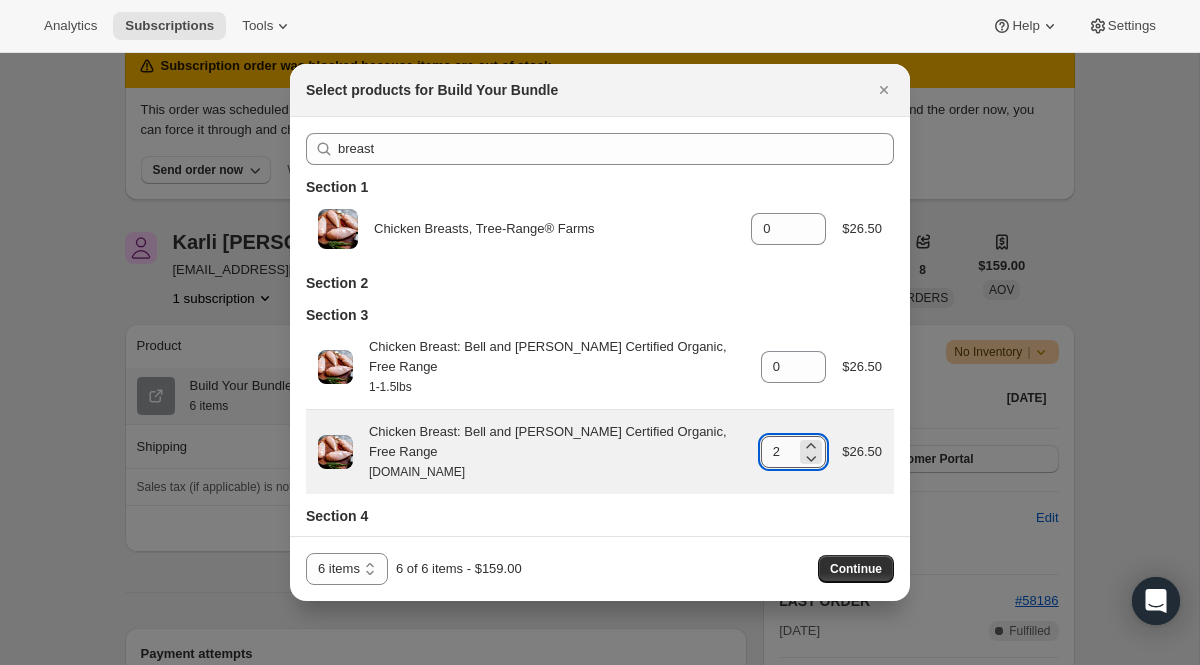 click on "2" at bounding box center [779, 452] 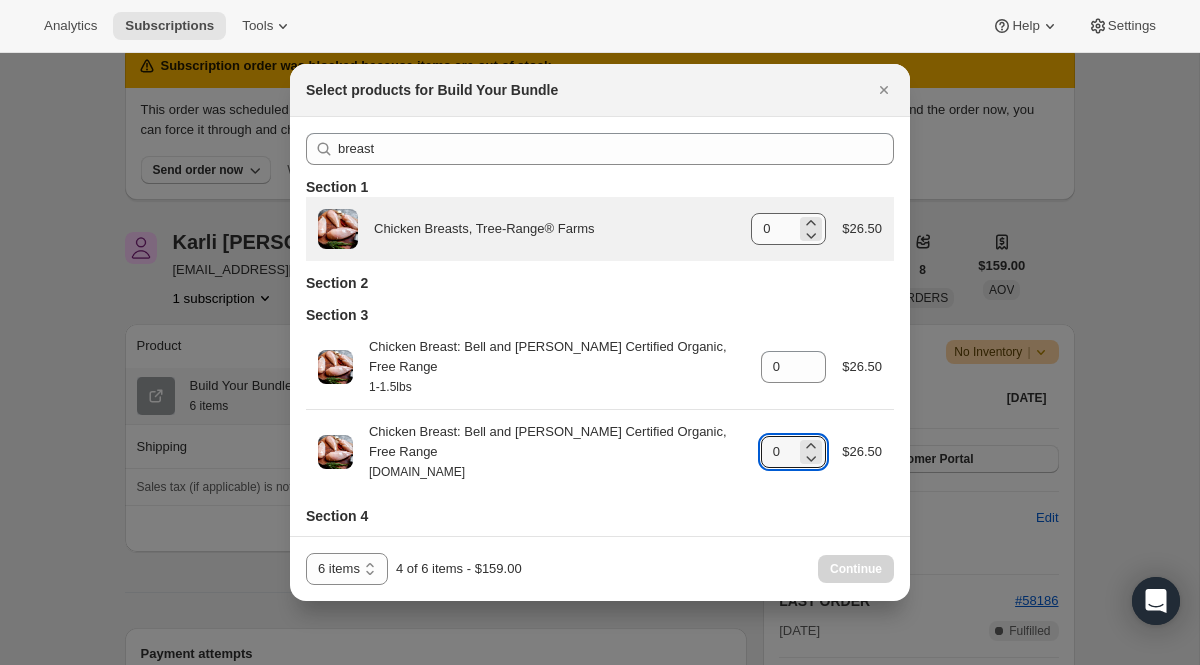 type on "0" 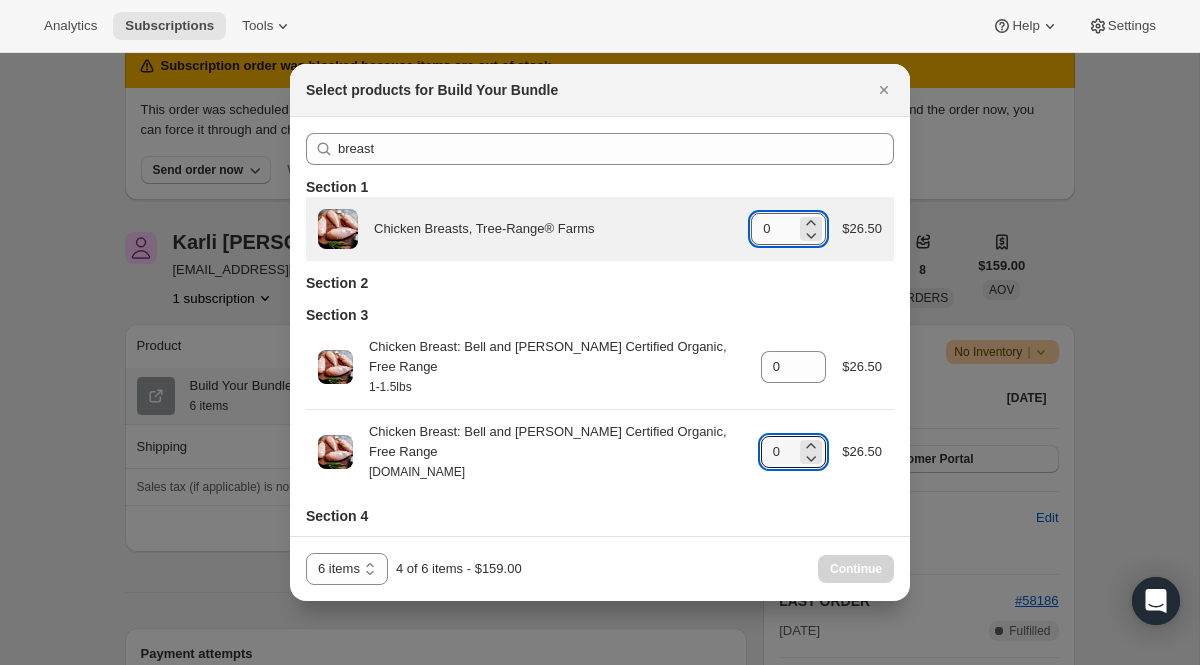 click on "0" at bounding box center [773, 229] 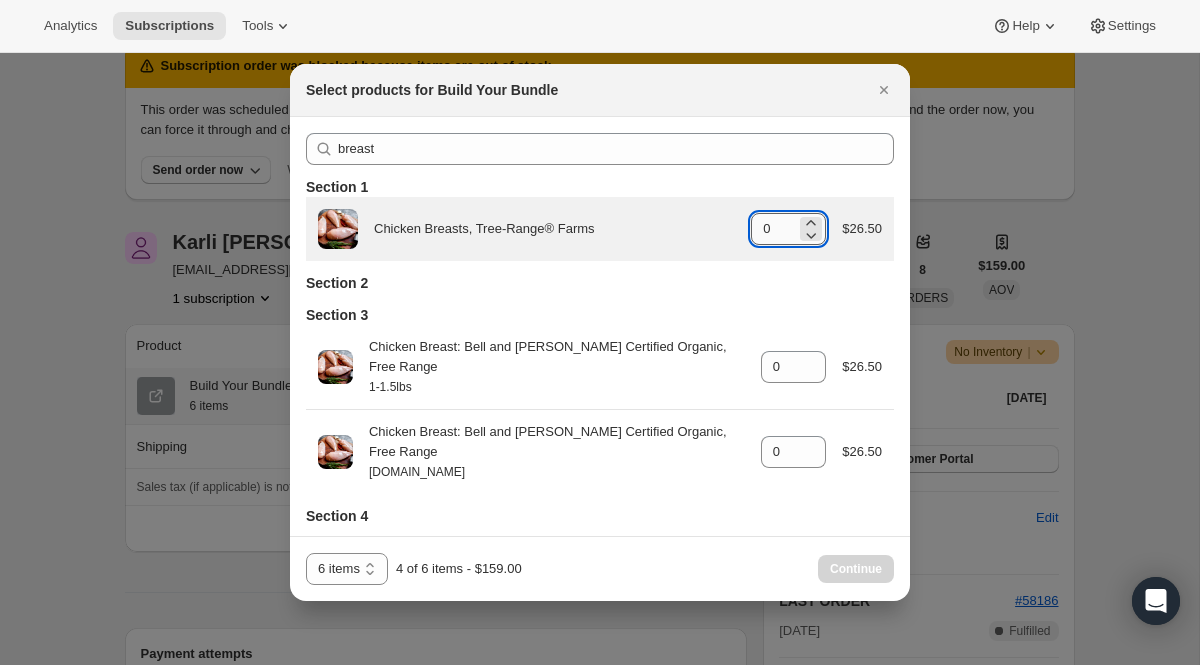 click on "0" at bounding box center (773, 229) 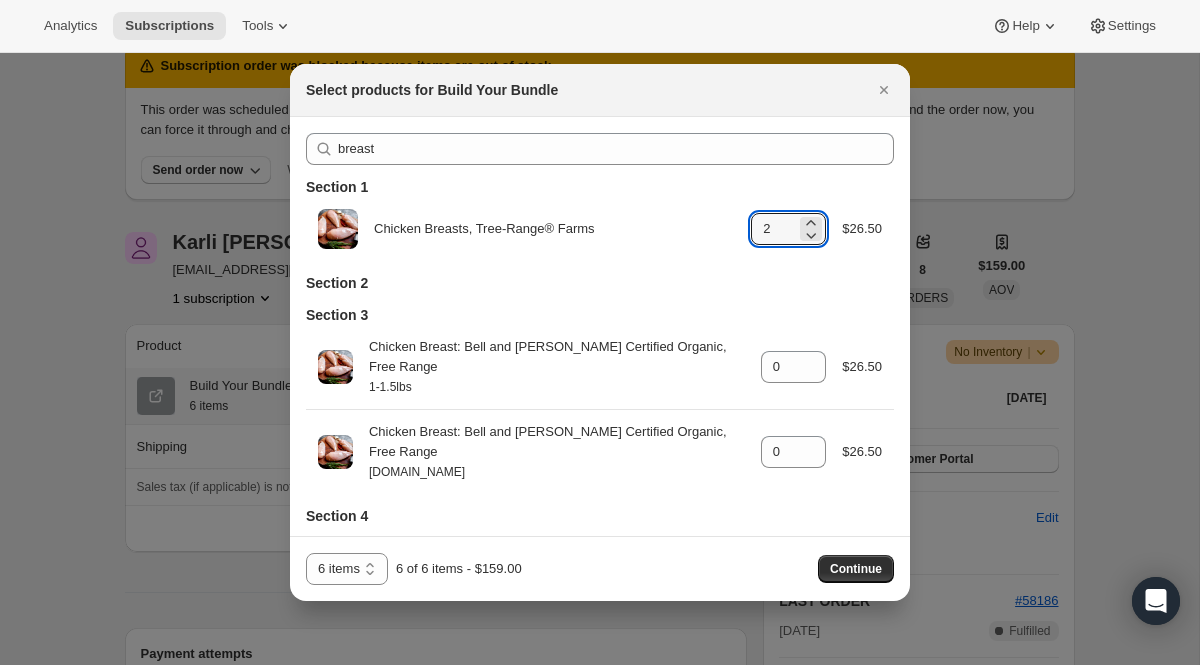 type on "2" 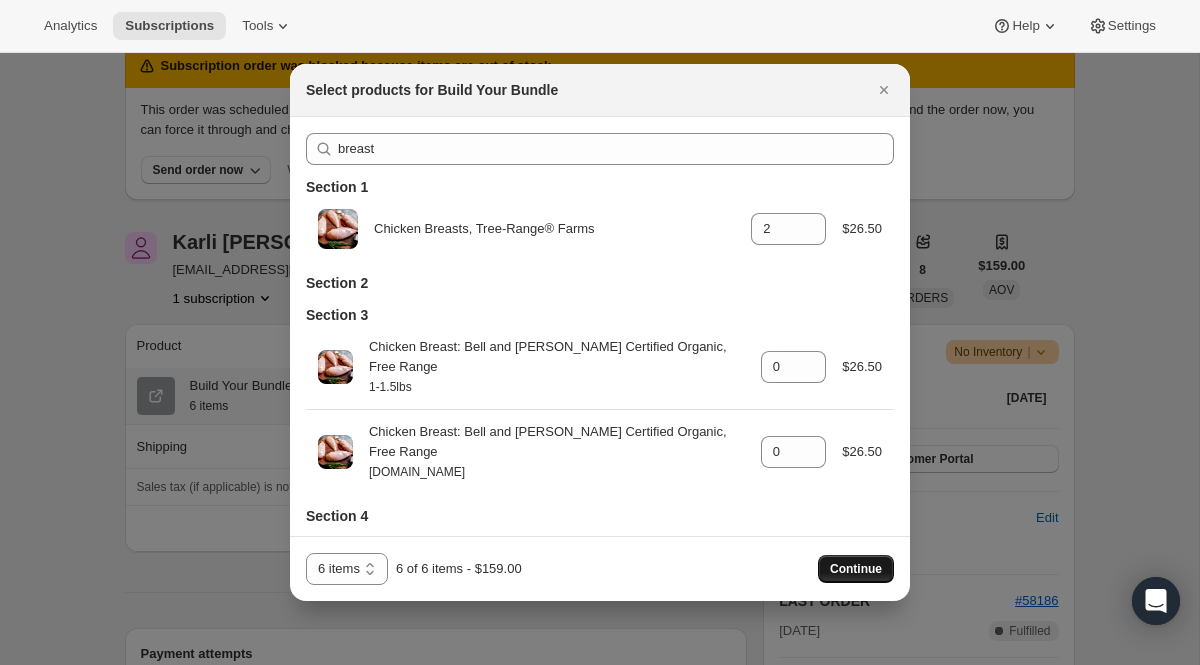 click on "Continue" at bounding box center [856, 569] 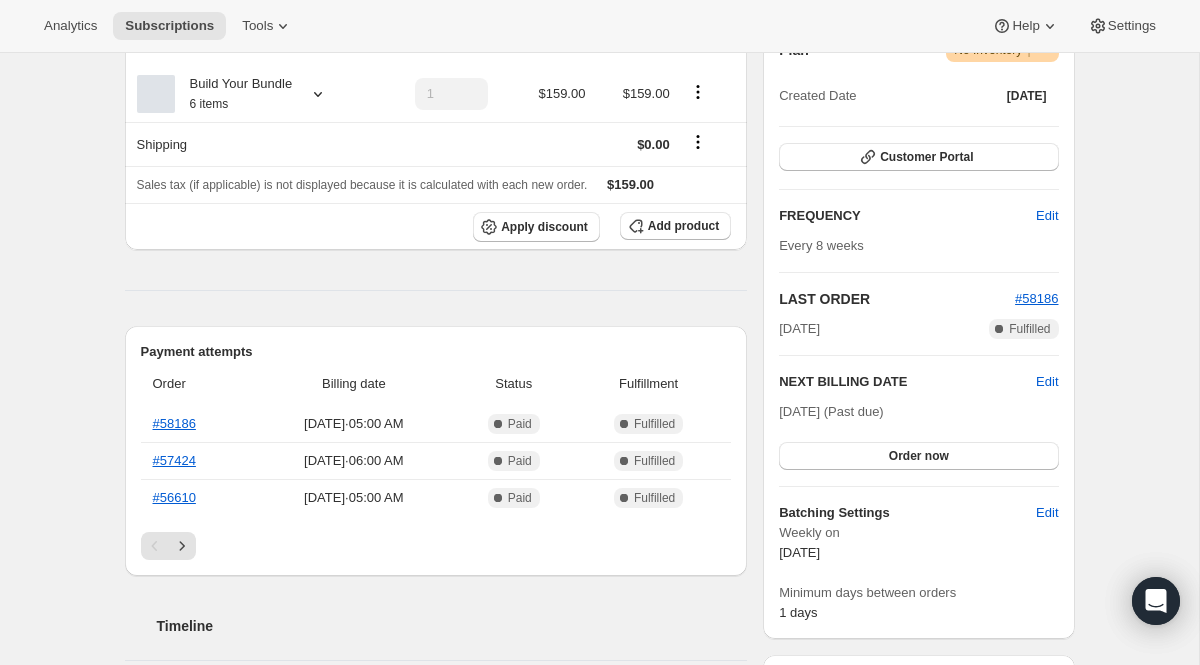 scroll, scrollTop: 611, scrollLeft: 0, axis: vertical 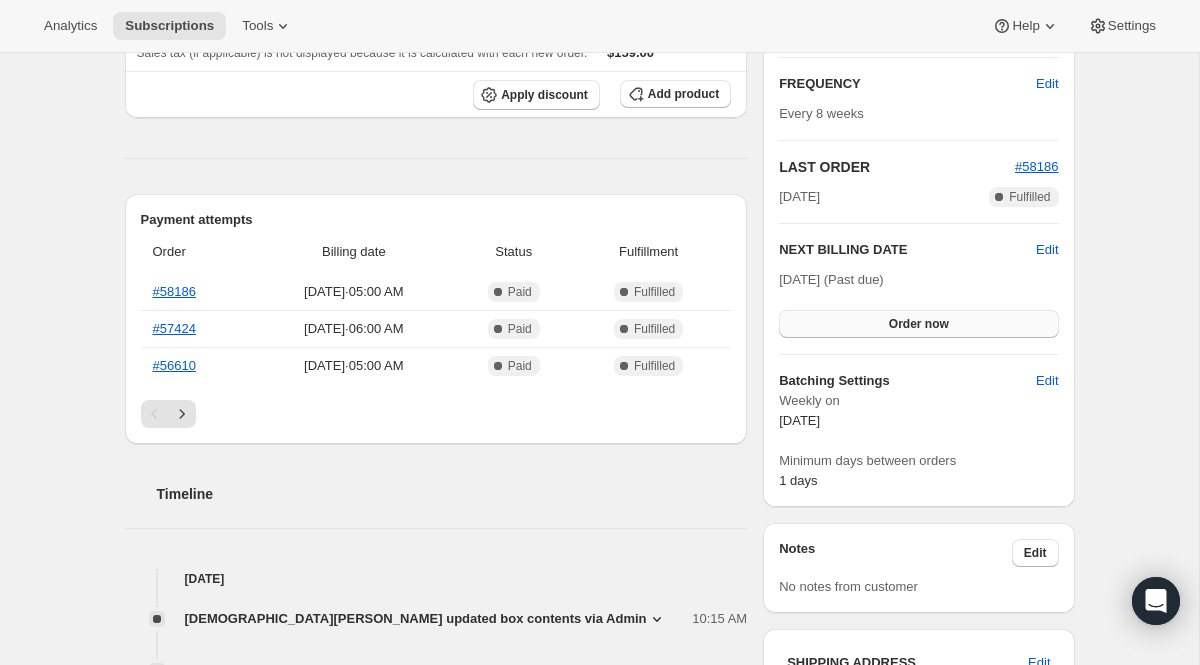 click on "Order now" at bounding box center (918, 324) 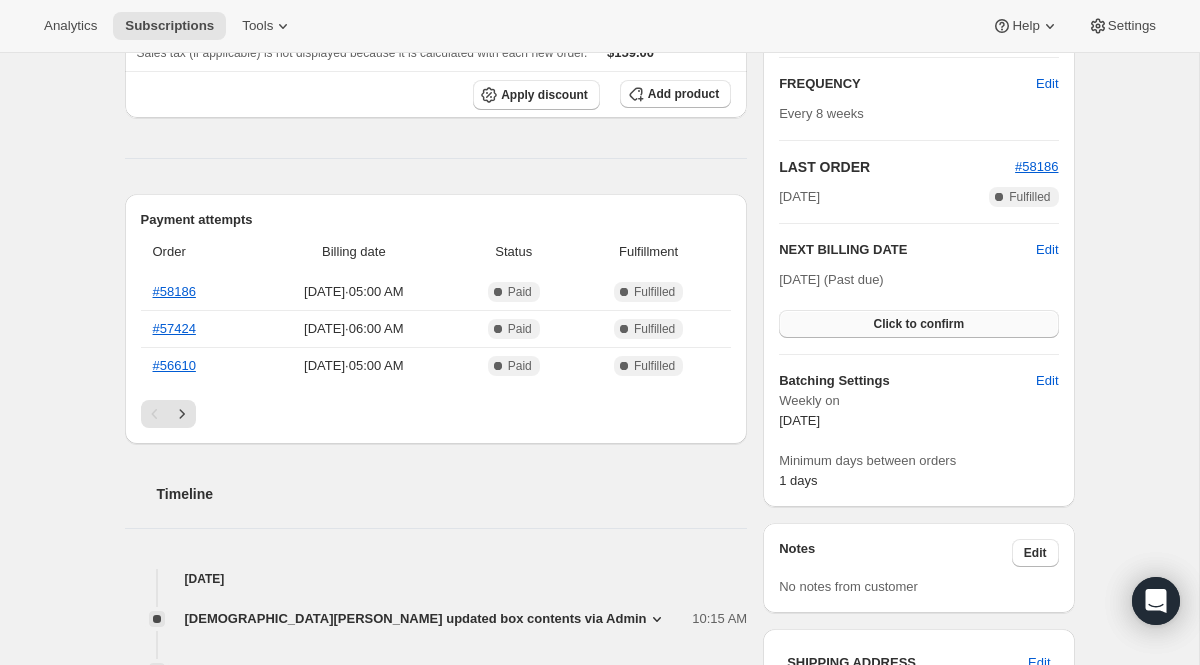 click on "Click to confirm" at bounding box center [918, 324] 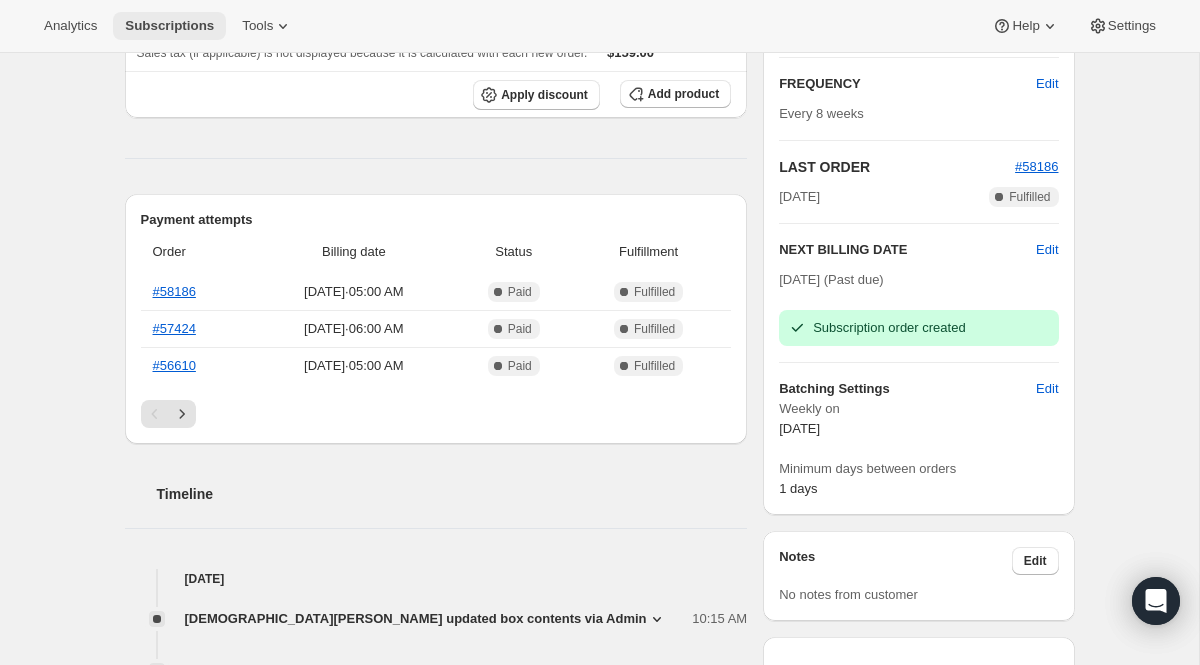click on "Subscriptions" at bounding box center (169, 26) 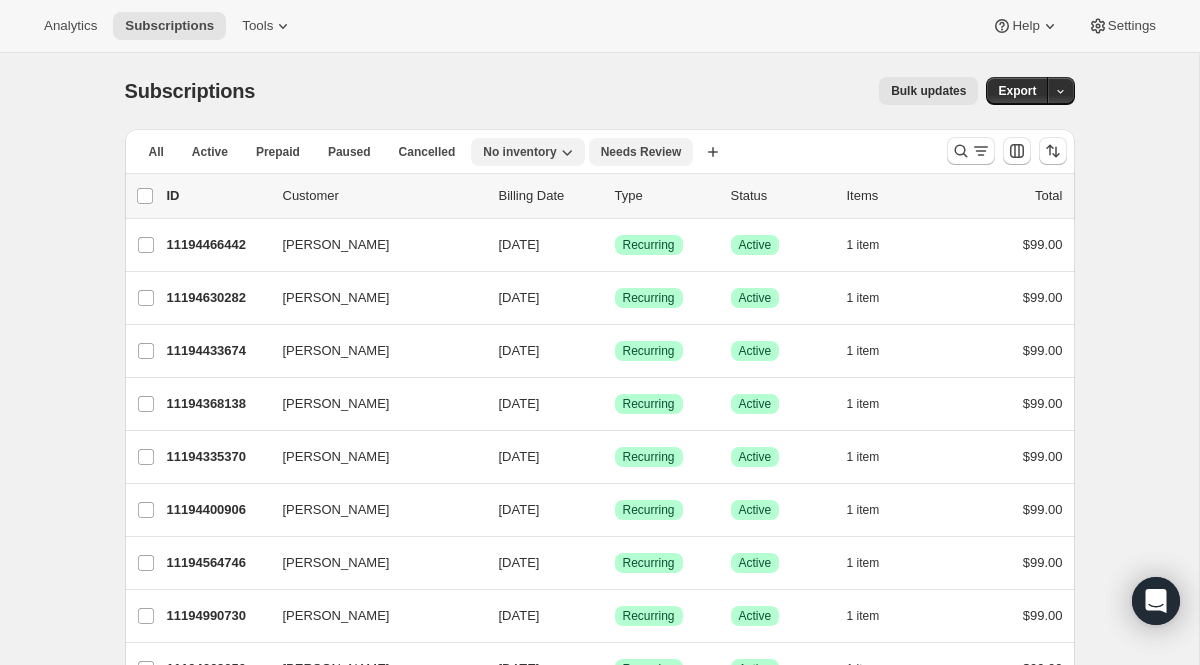 click on "Needs Review" at bounding box center (641, 152) 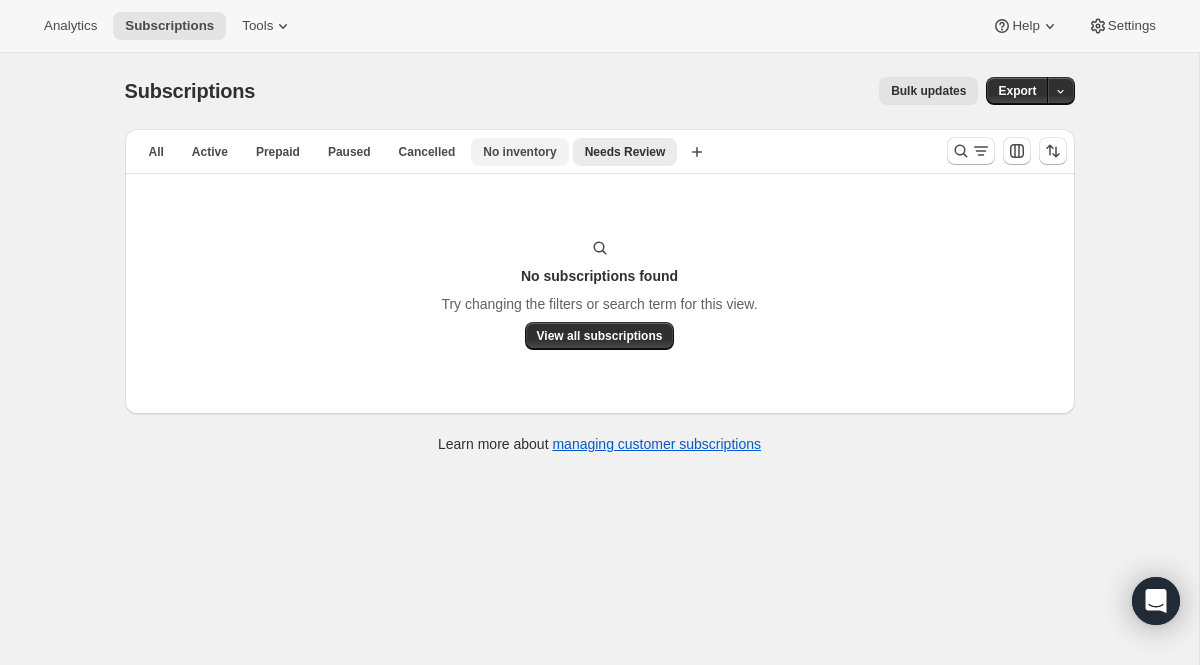 click on "No inventory" at bounding box center [519, 152] 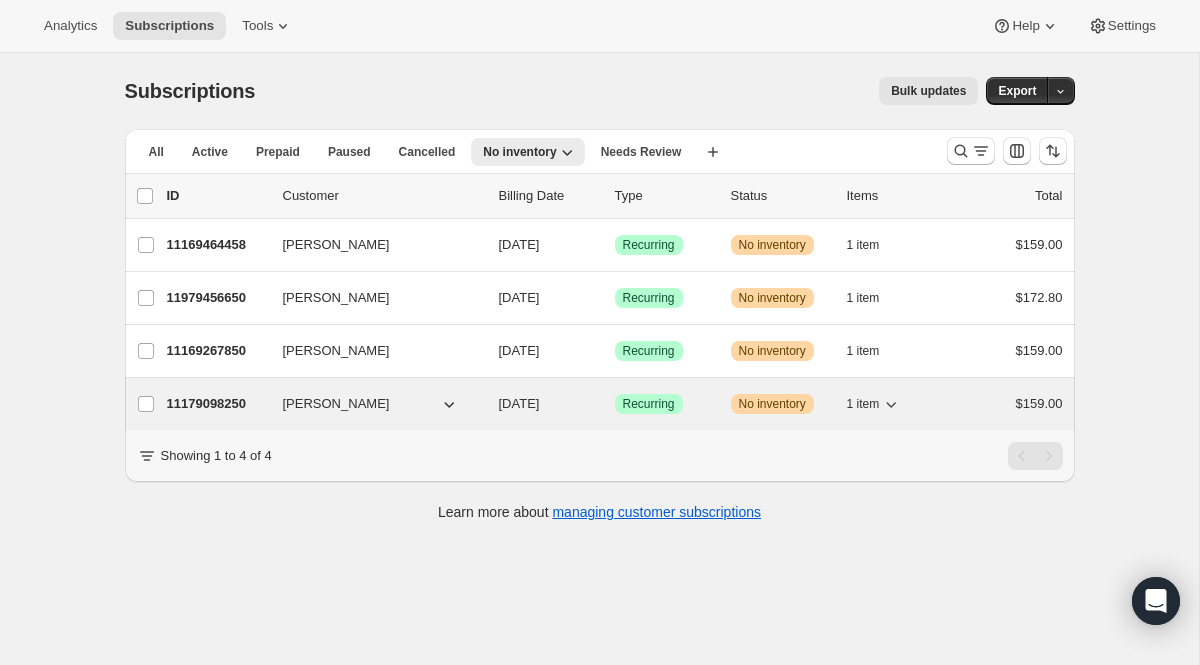 type 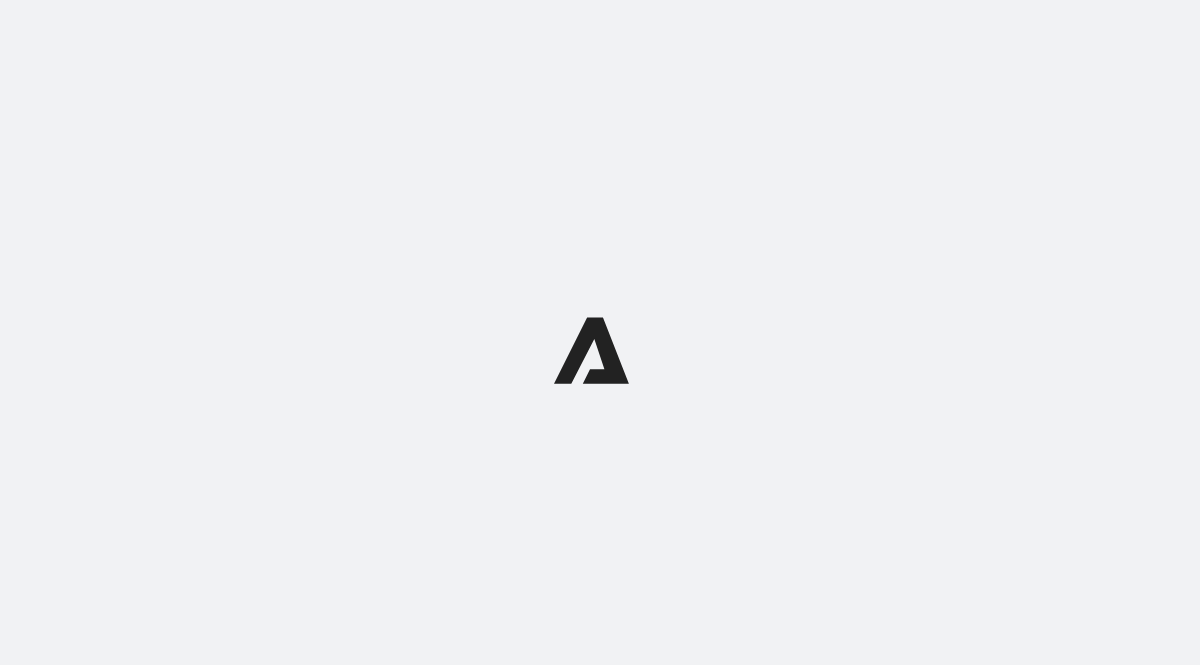 scroll, scrollTop: 0, scrollLeft: 0, axis: both 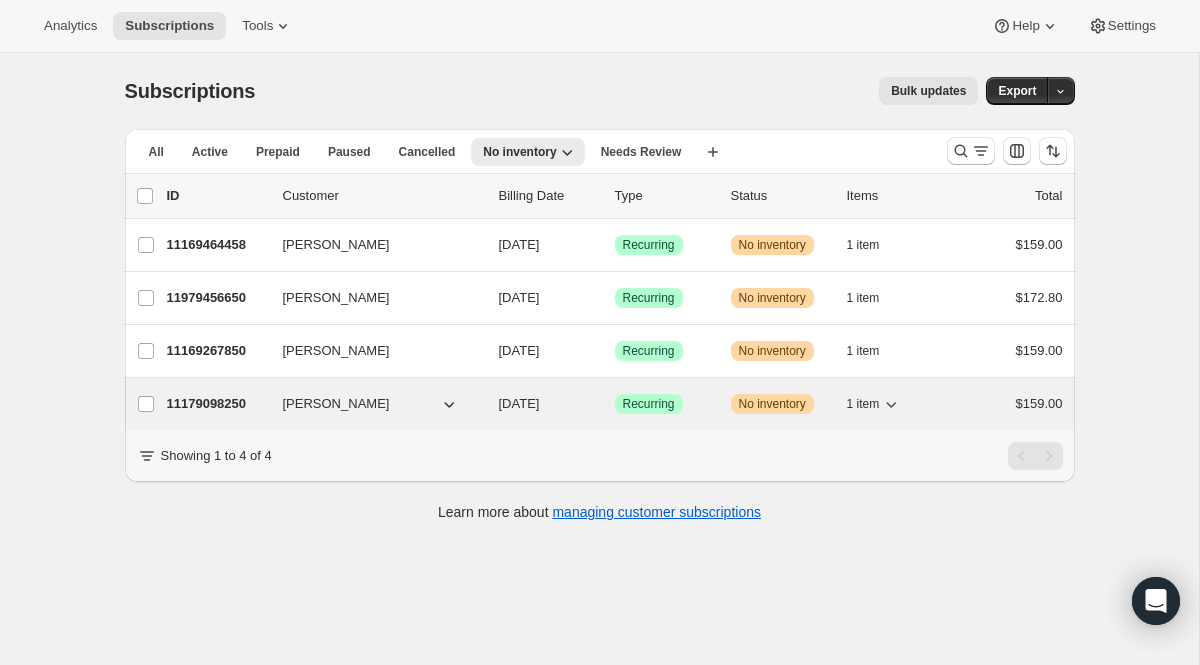 click on "11179098250" at bounding box center [217, 404] 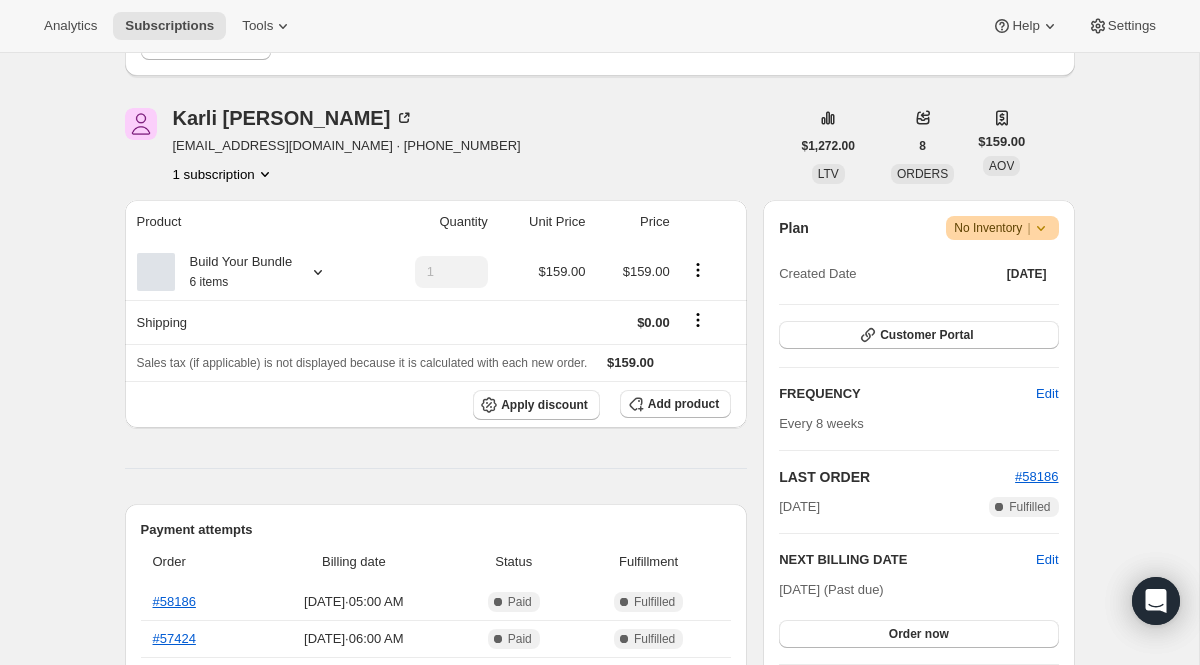 scroll, scrollTop: 327, scrollLeft: 0, axis: vertical 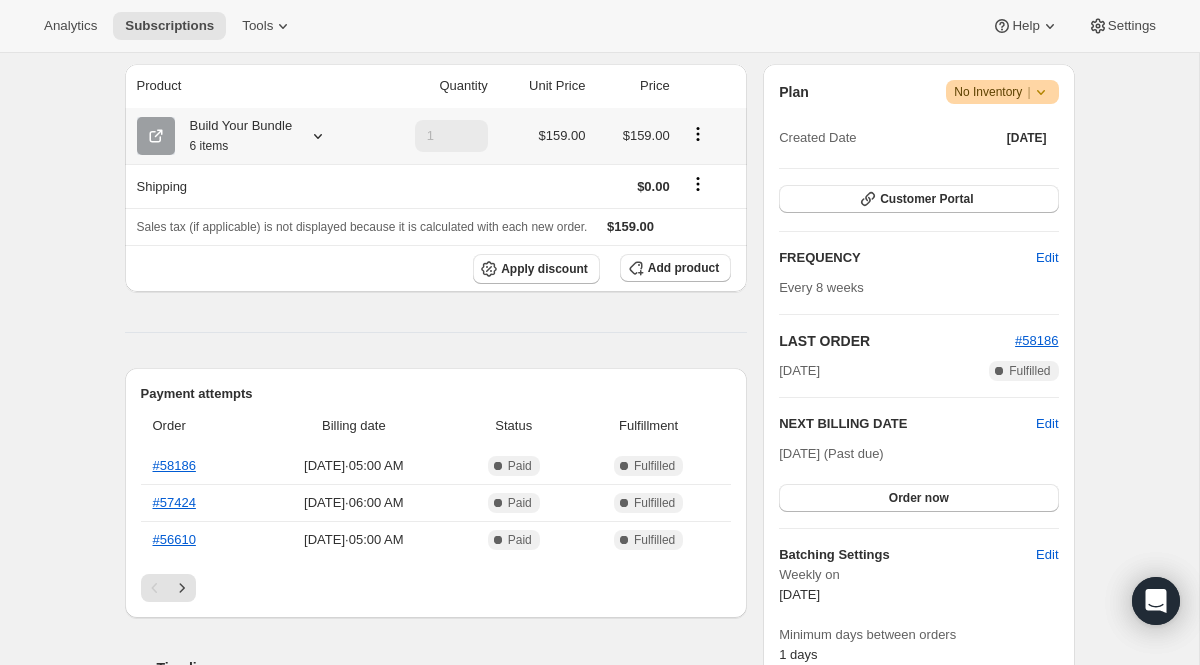 click 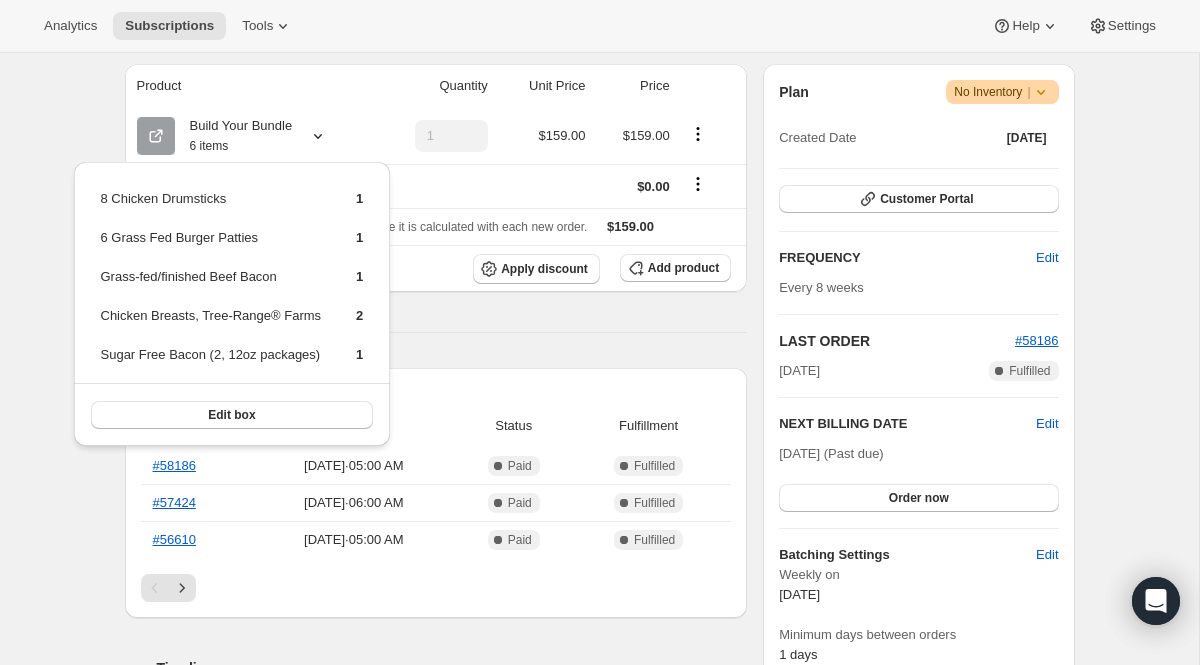 click on "Product Quantity Unit Price Price Build Your Bundle 6 items 1 $159.00 $159.00 Shipping $0.00 Sales tax (if applicable) is not displayed because it is calculated with each new order.   $159.00 Apply discount Add product Payment attempts Order Billing date Status Fulfillment #58186 [DATE]  ·  05:00 AM  Complete Paid  Complete Fulfilled #57424 [DATE]  ·  06:00 AM  Complete Paid  Complete Fulfilled #56610 [DATE]  ·  05:00 AM  Complete Paid  Complete Fulfilled Timeline [DATE] Subscription order held due to insufficient inventory. 10:15 AM [PERSON_NAME] initiated an order with "Order now" from Admin. 10:15 AM [PERSON_NAME] updated box contents via Admin 10:15 AM New box selection 1 - 6 Grass Fed Burger Patties 1 - 8 Chicken Drumsticks 1 - Sugar Free Bacon (2, 12oz packages) 1 - Grass-fed/finished Beef Bacon 2 - Chicken Breasts, Tree-Range® Farms Previous box selection 1 - 8 Chicken Drumsticks 1 - 6 Grass Fed Burger Patties 1 - Grass-fed/finished Beef Bacon 05:00 AM [DATE]" at bounding box center (436, 800) 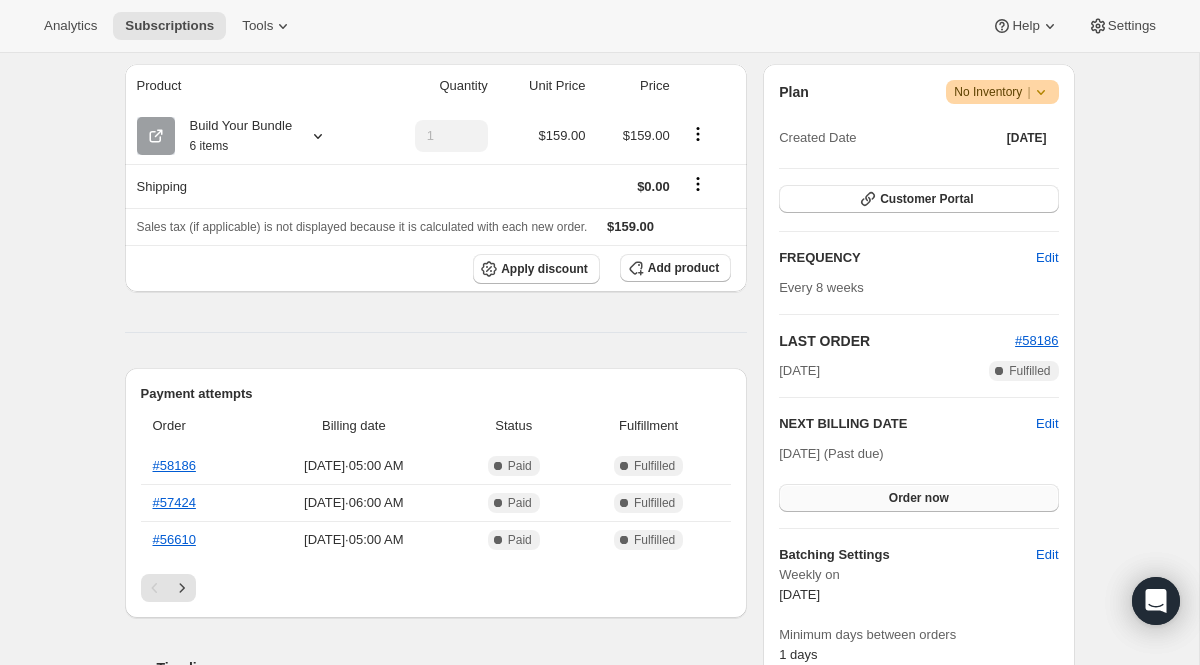 click on "Order now" at bounding box center [918, 498] 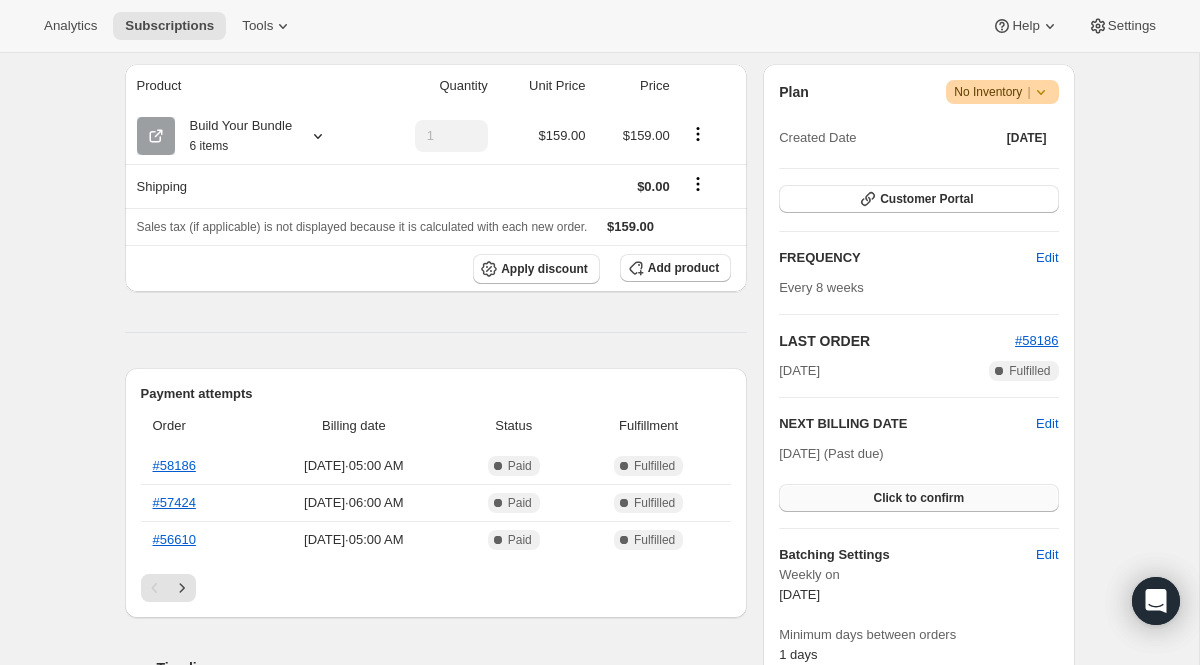 click on "Click to confirm" at bounding box center [918, 498] 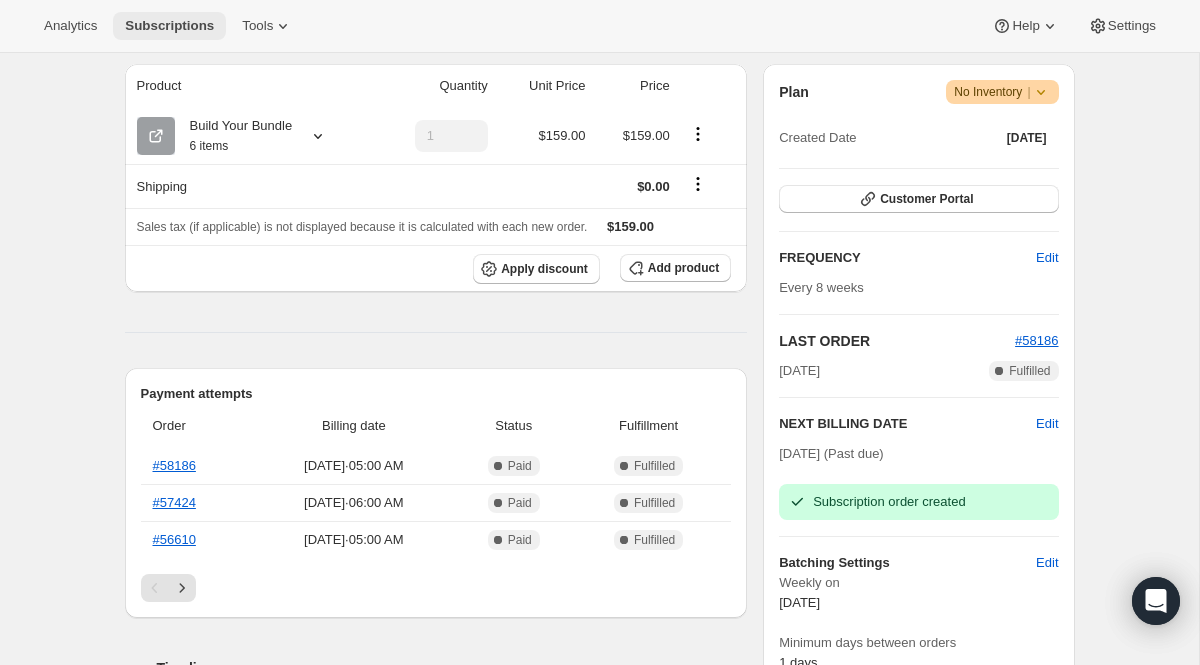 click on "Subscriptions" at bounding box center [169, 26] 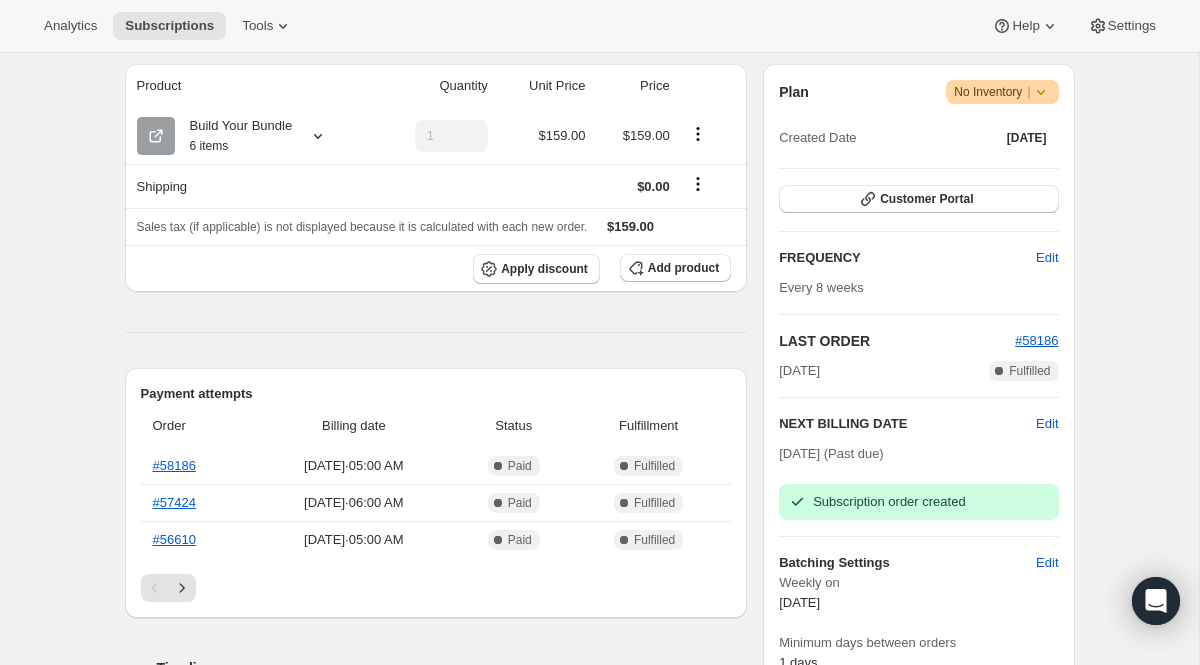 scroll, scrollTop: 0, scrollLeft: 0, axis: both 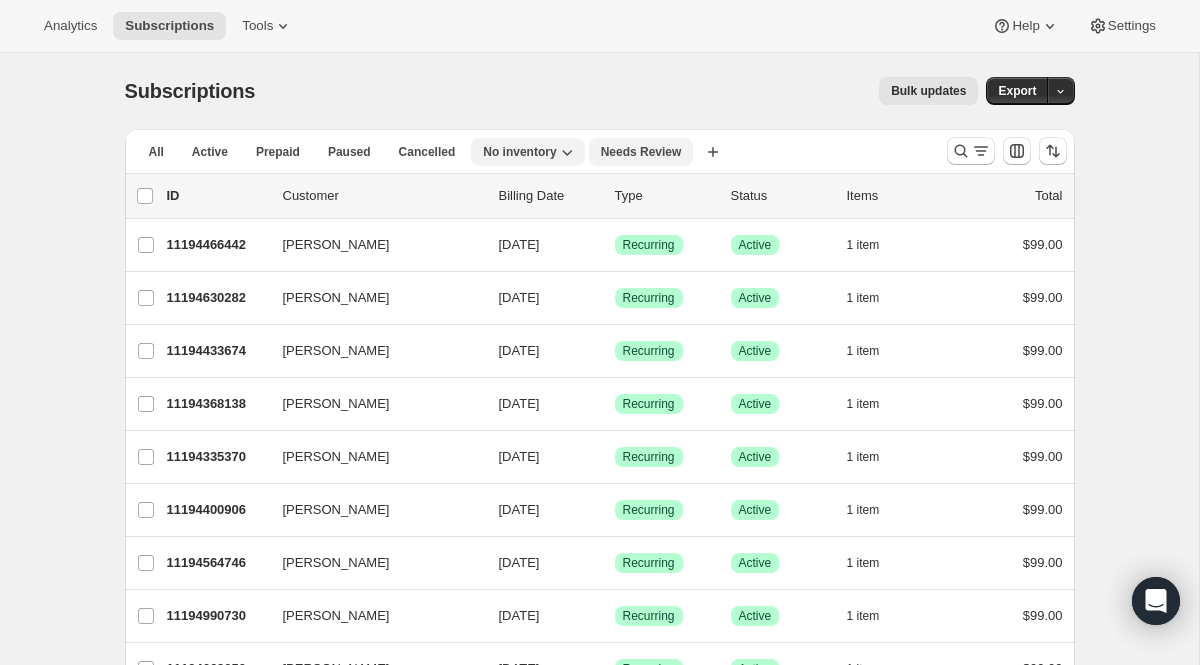 click on "Needs Review" at bounding box center (641, 152) 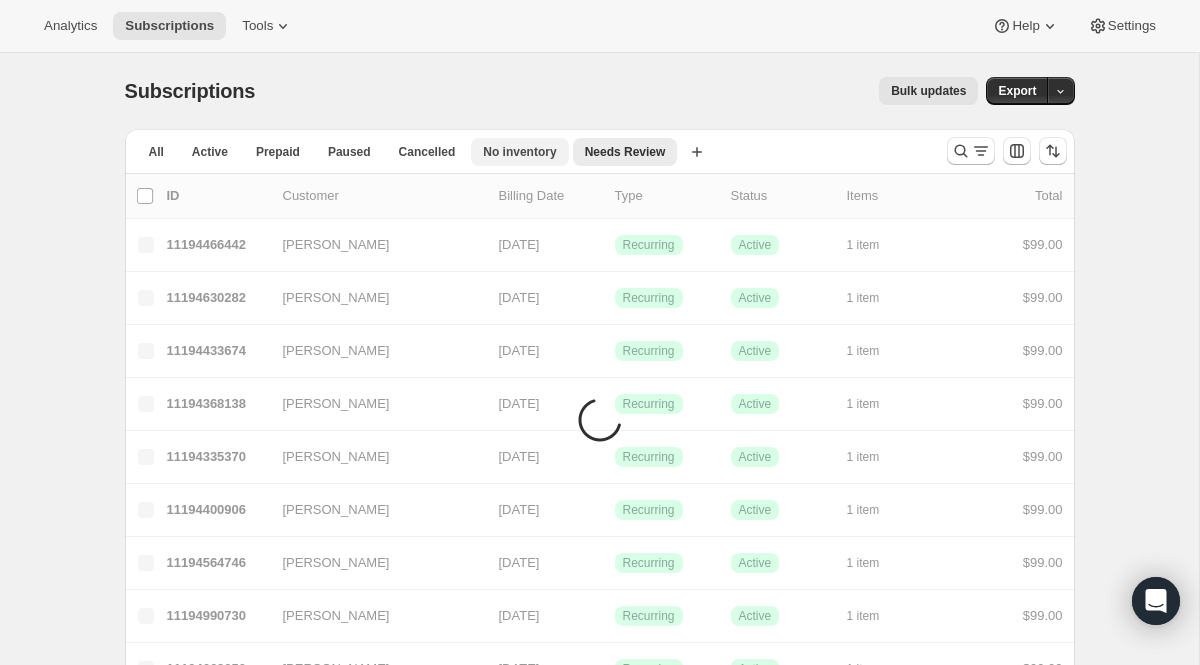 click on "No inventory" at bounding box center (519, 152) 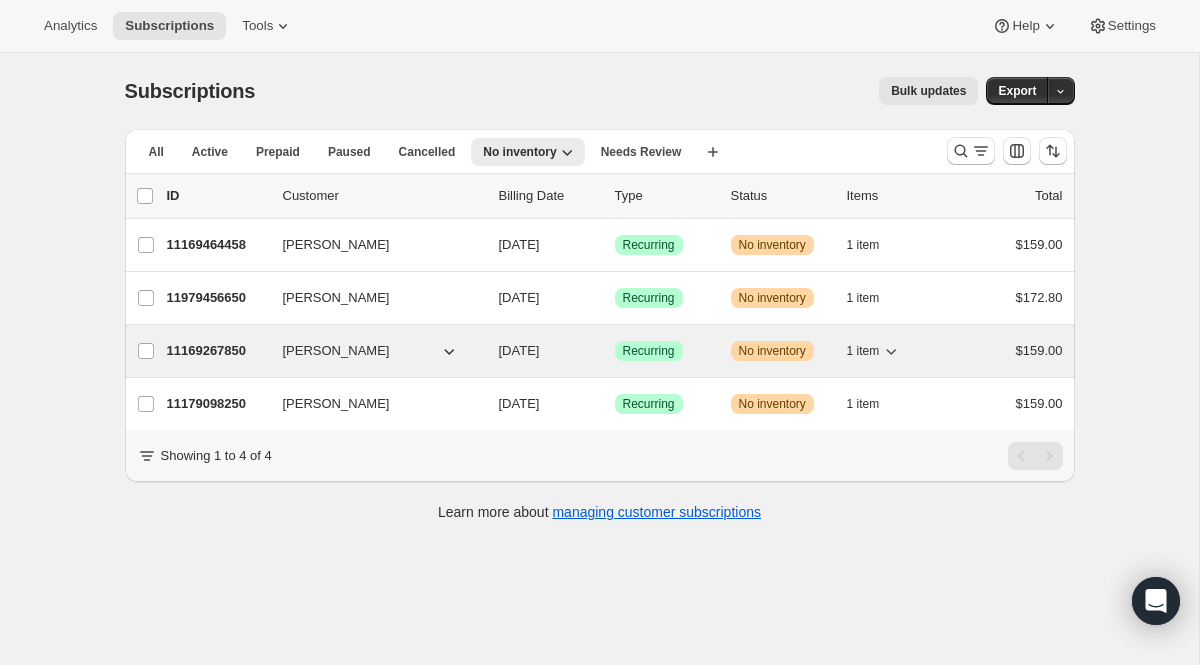 click on "11169267850" at bounding box center (217, 351) 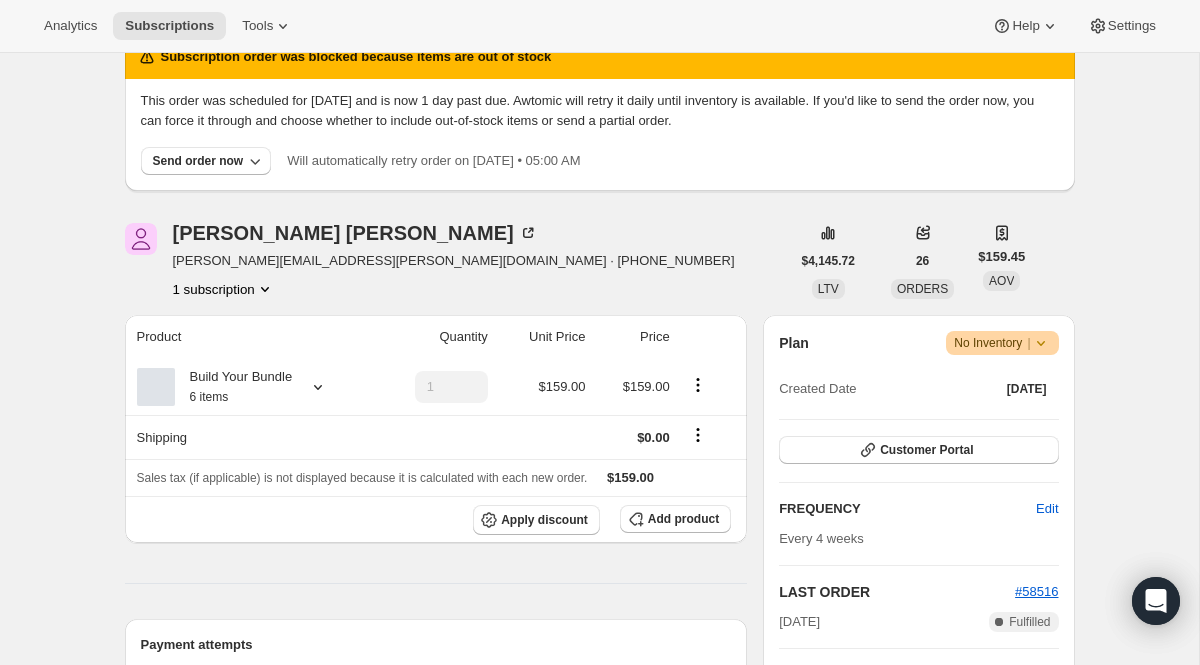 scroll, scrollTop: 133, scrollLeft: 0, axis: vertical 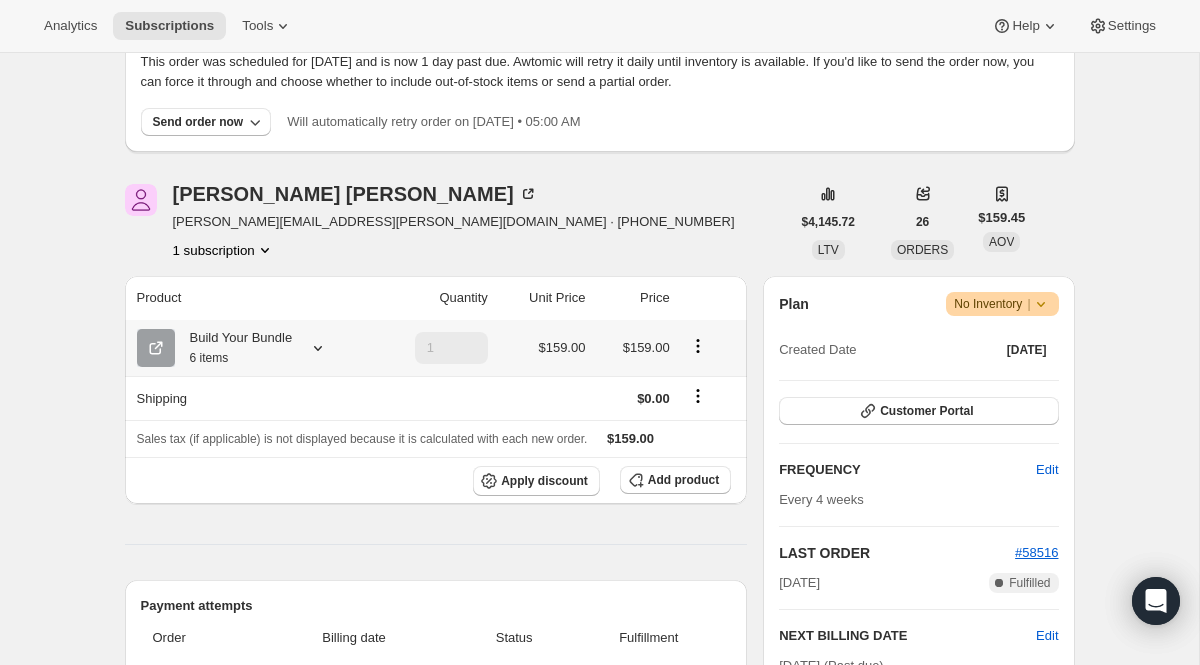 click 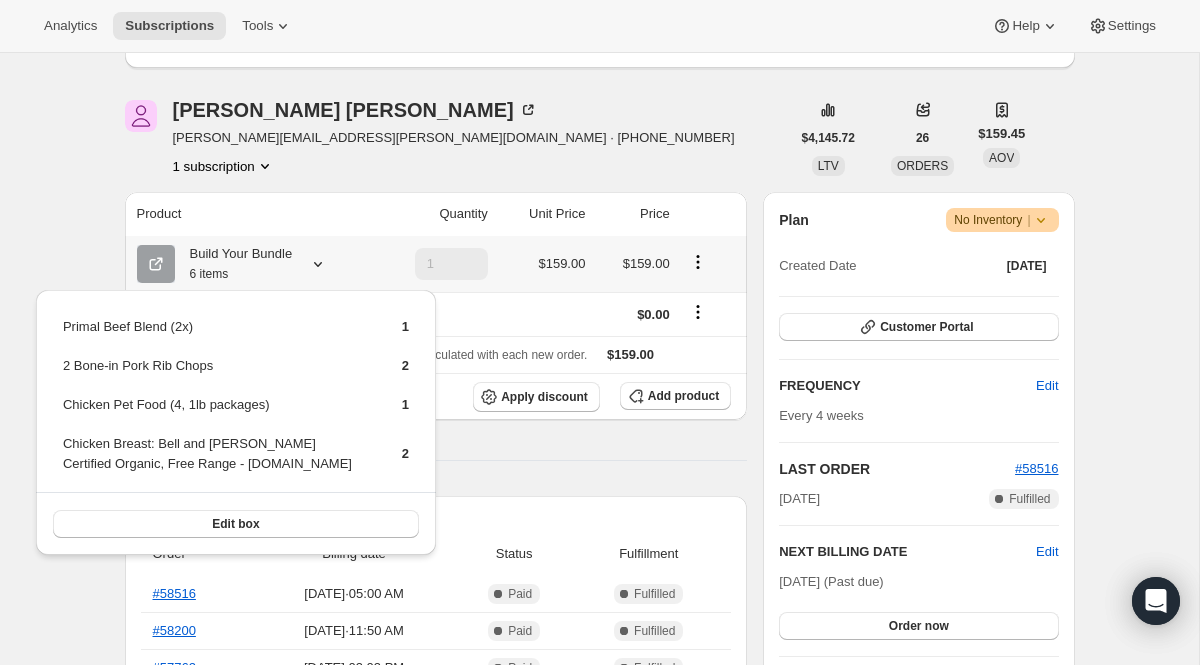 scroll, scrollTop: 229, scrollLeft: 0, axis: vertical 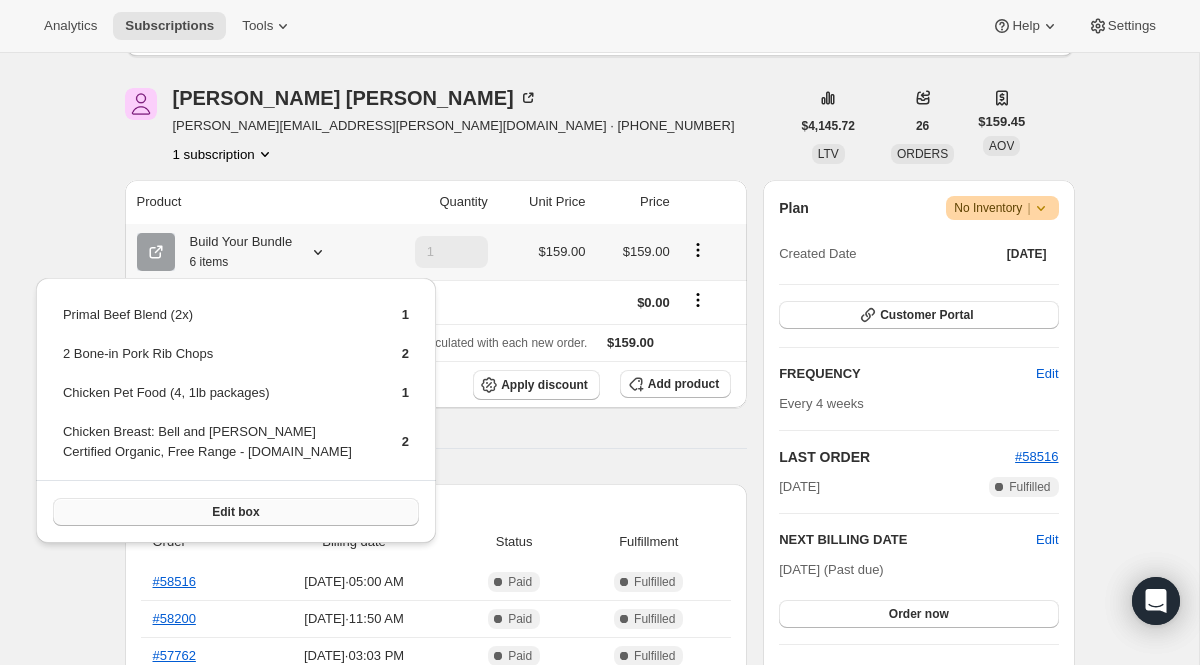 click on "Edit box" at bounding box center (236, 512) 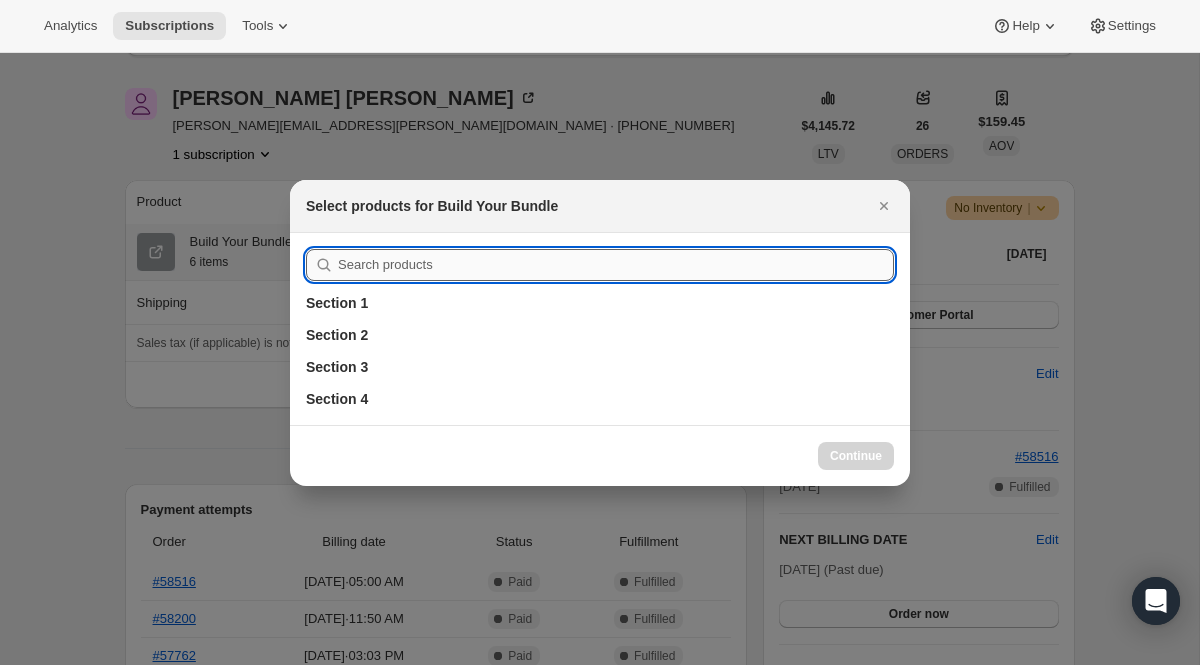click at bounding box center [616, 265] 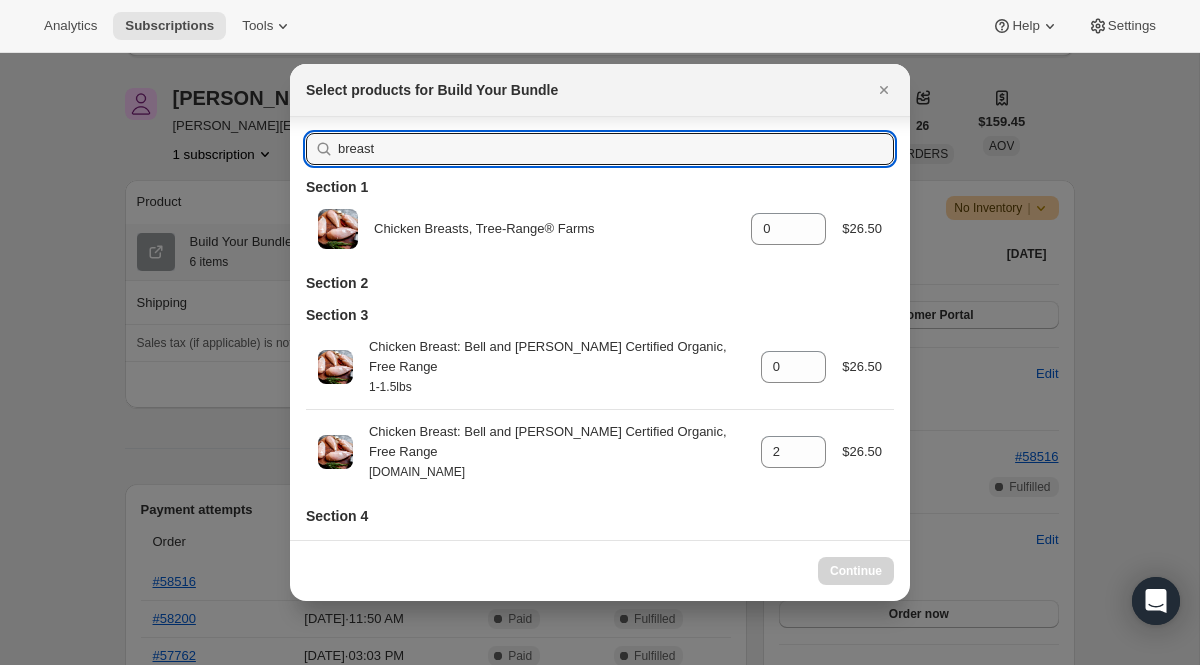 scroll, scrollTop: 3, scrollLeft: 0, axis: vertical 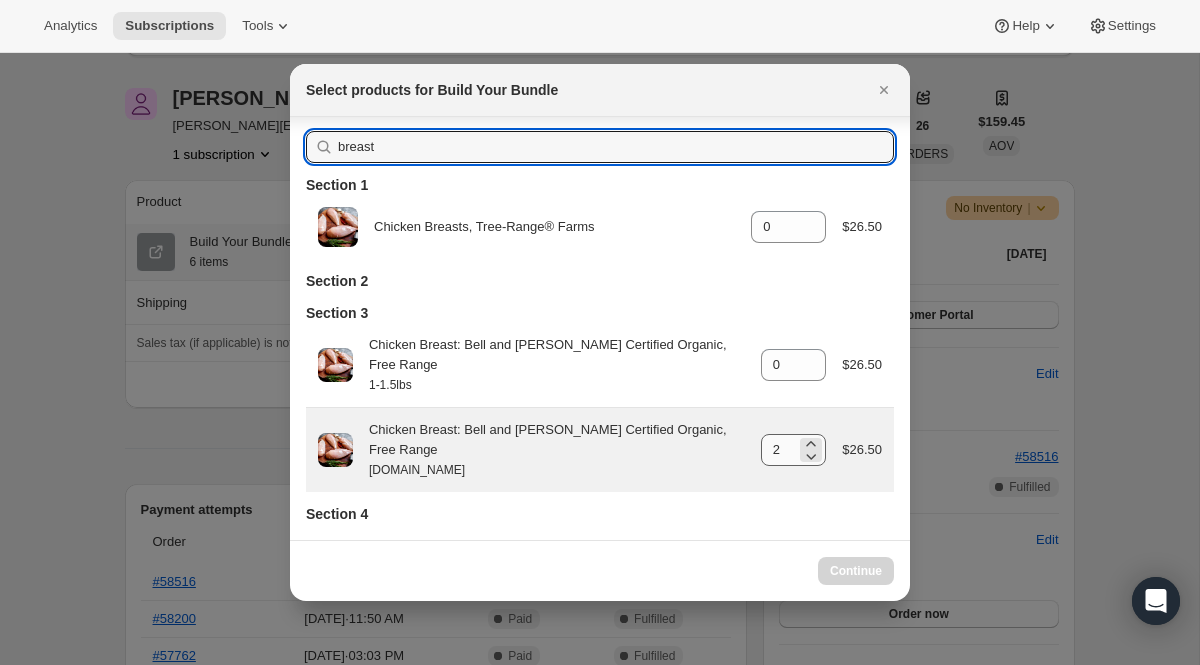 type on "breast" 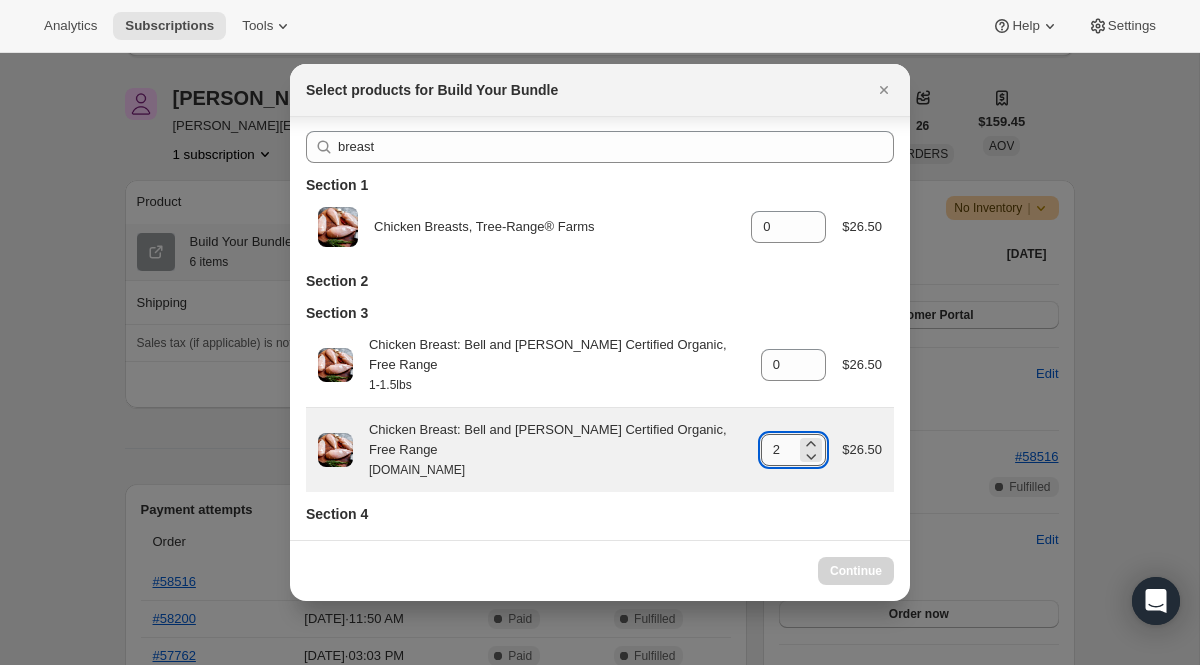 click on "2" at bounding box center (779, 450) 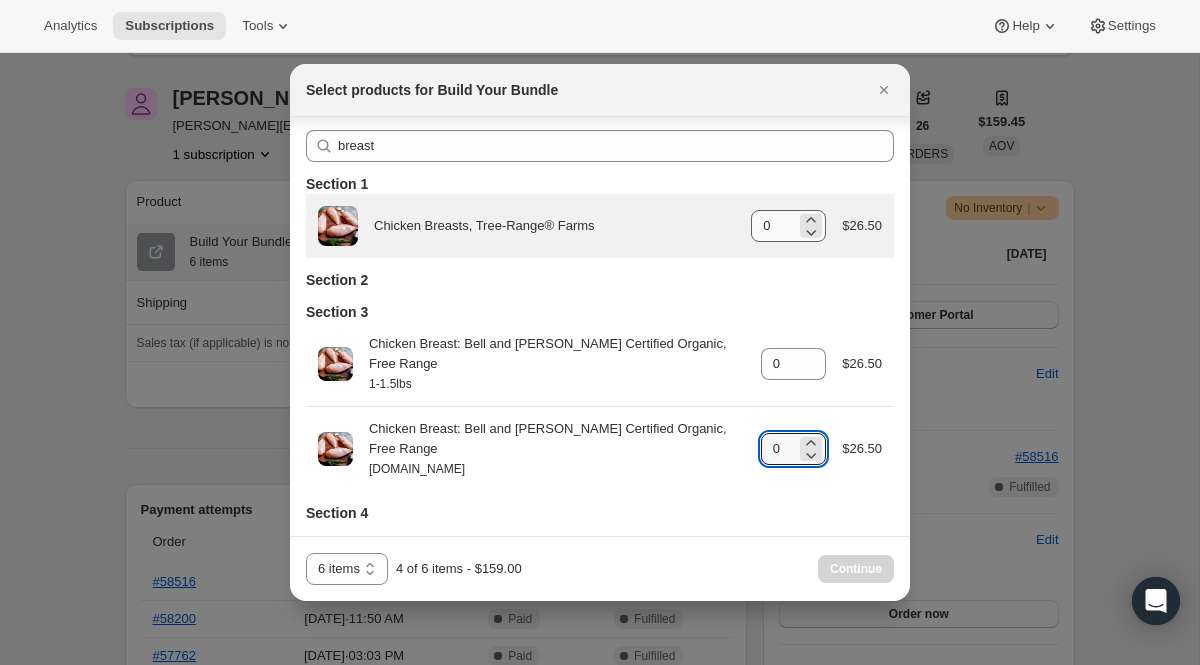 type on "0" 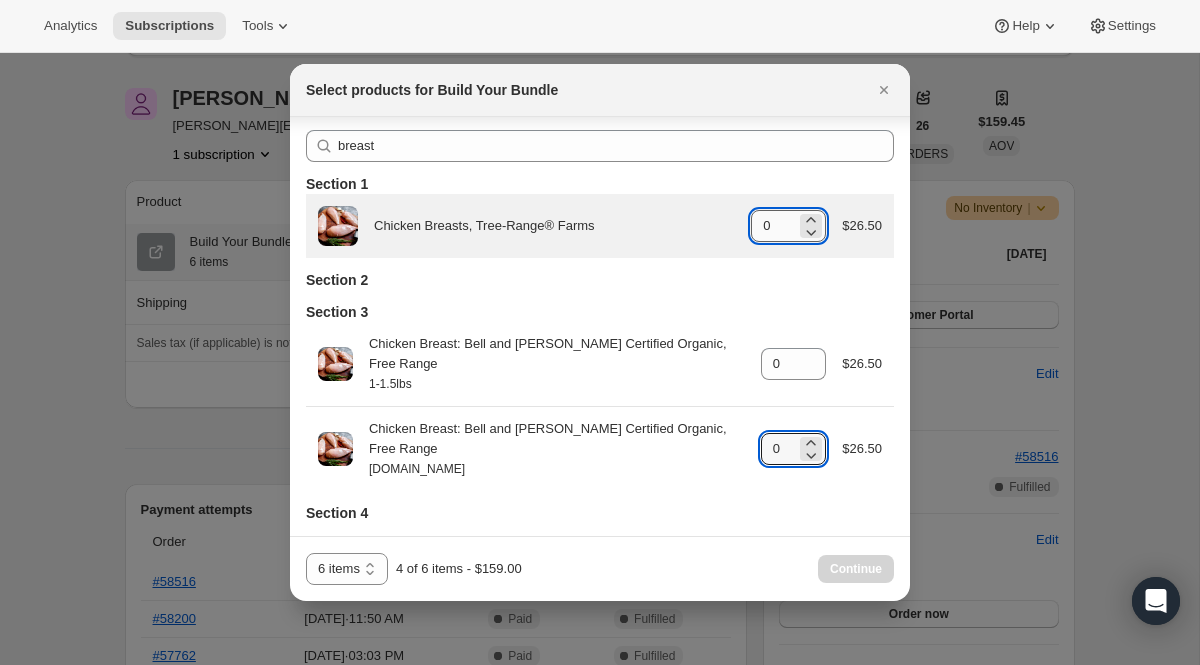 click on "0" at bounding box center [773, 226] 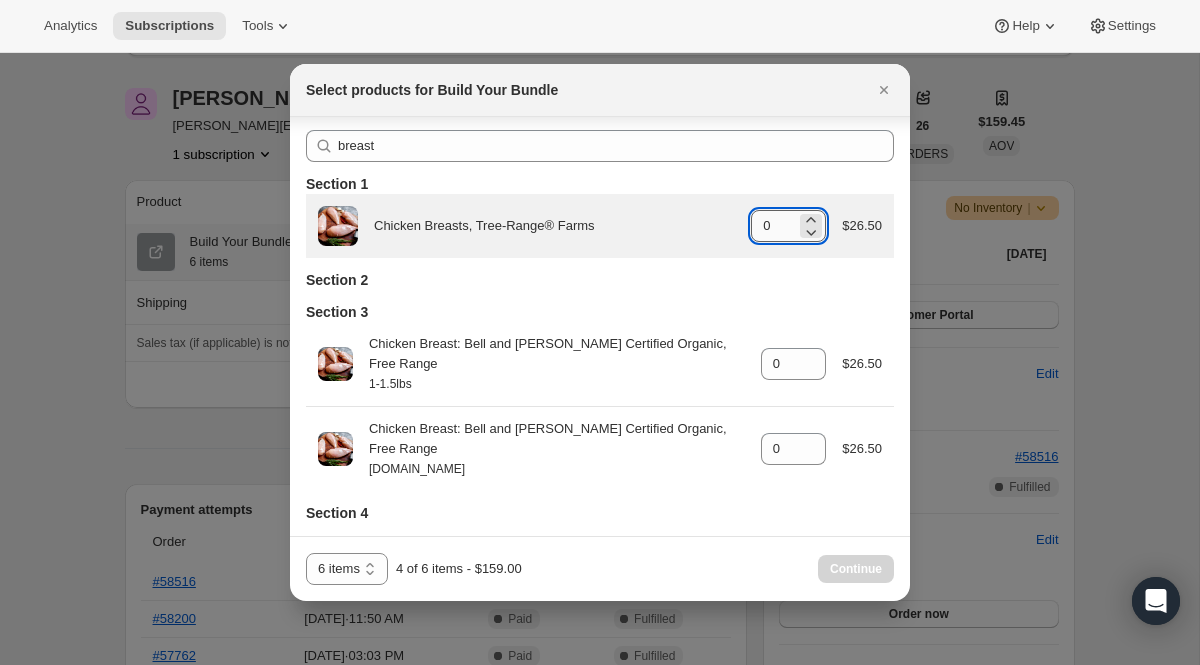 click on "0" at bounding box center [773, 226] 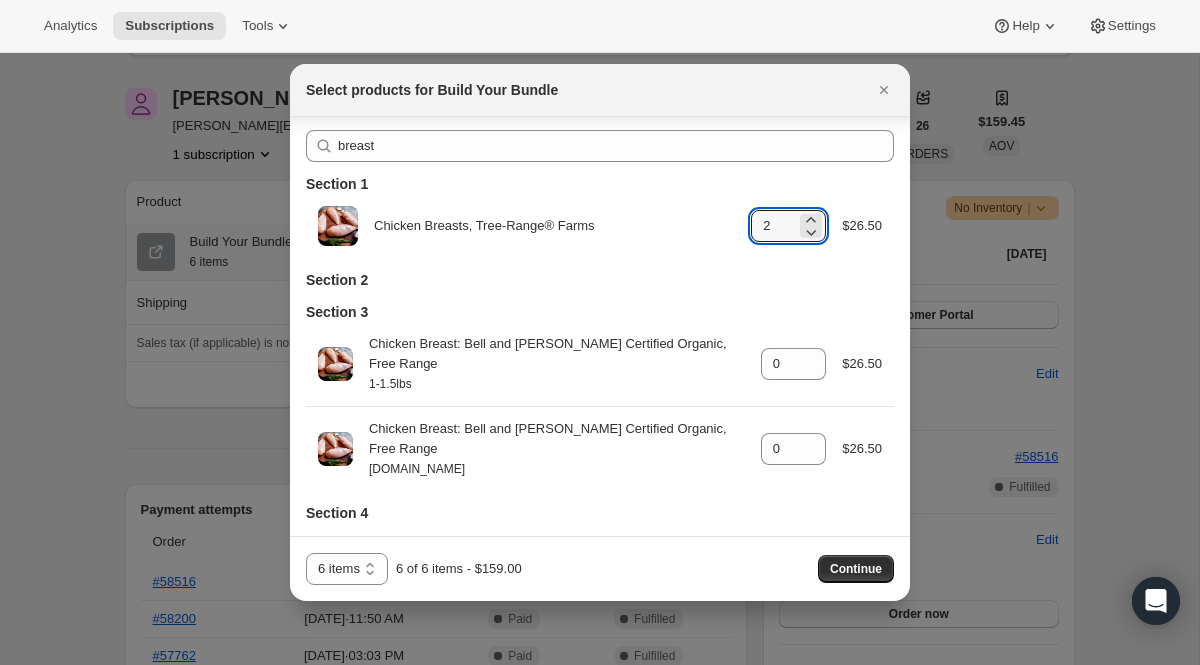 type on "2" 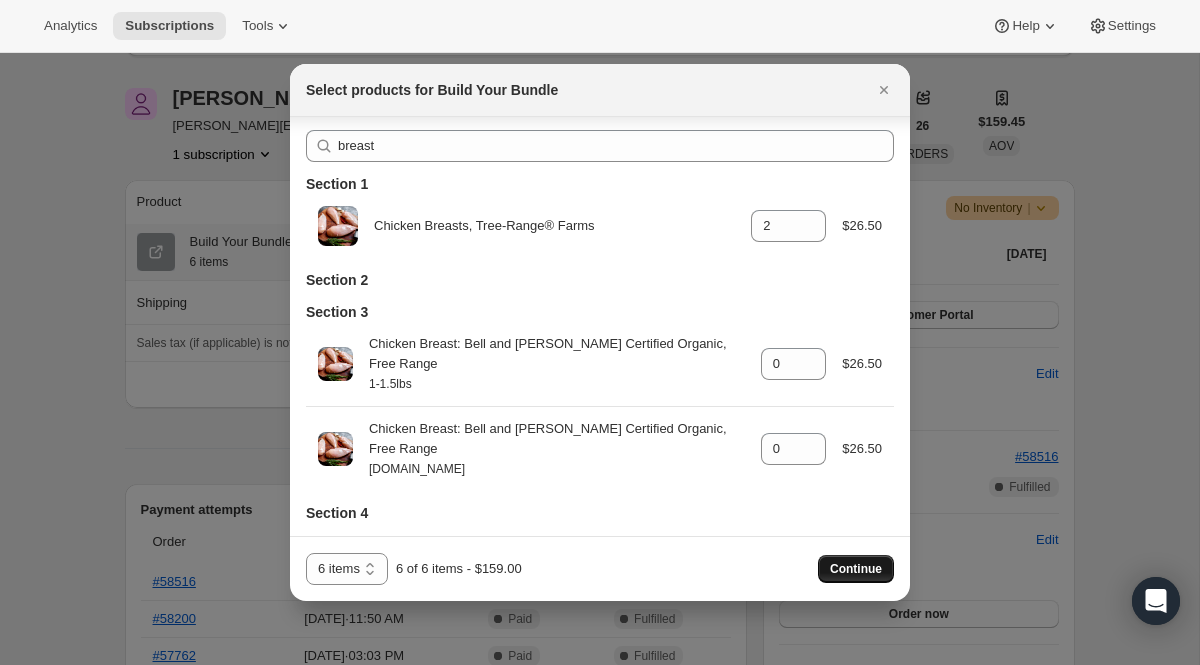 click on "Continue" at bounding box center [856, 569] 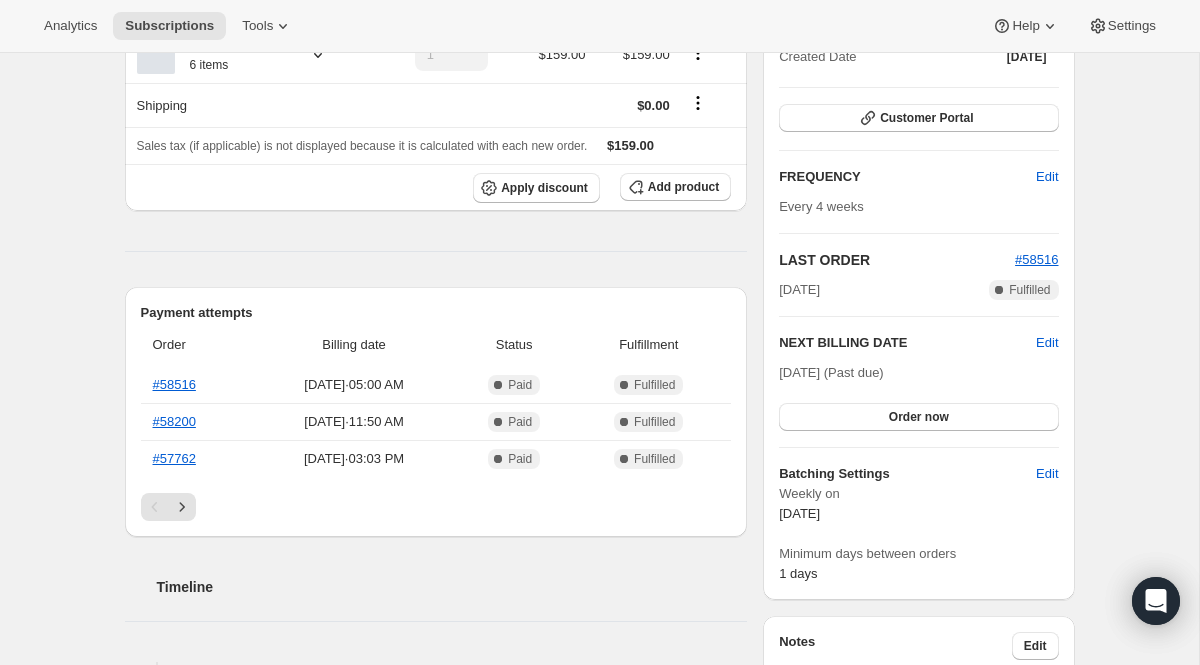 scroll, scrollTop: 543, scrollLeft: 0, axis: vertical 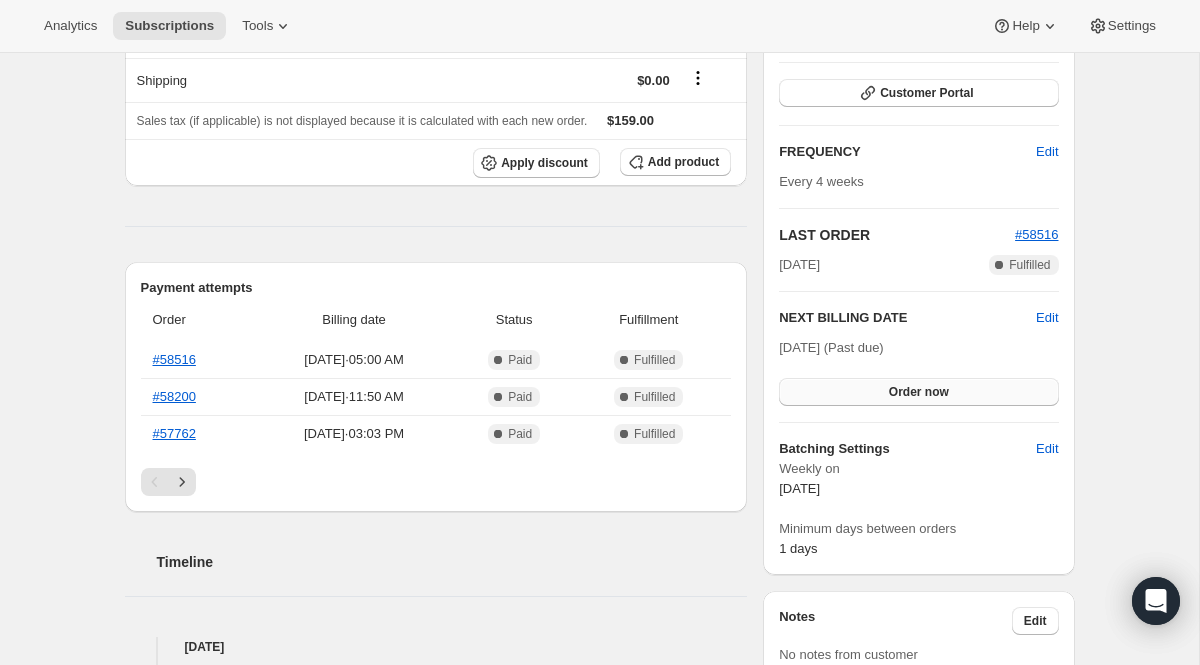 click on "Order now" at bounding box center [919, 392] 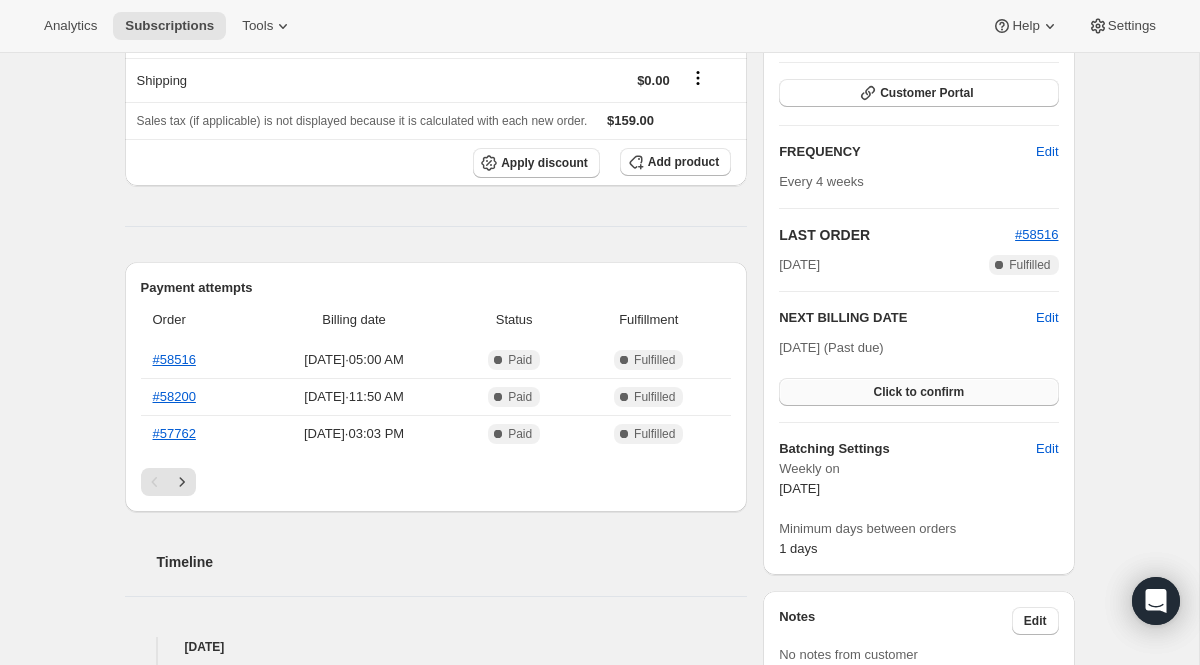click on "Click to confirm" at bounding box center (918, 392) 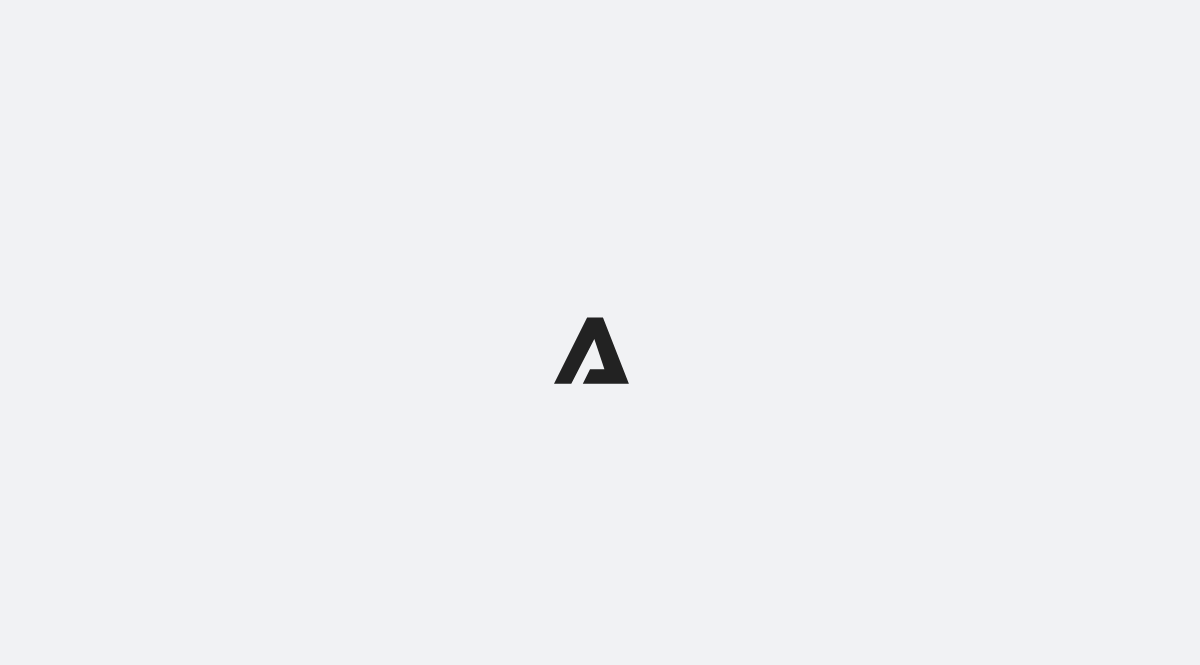 scroll, scrollTop: 0, scrollLeft: 0, axis: both 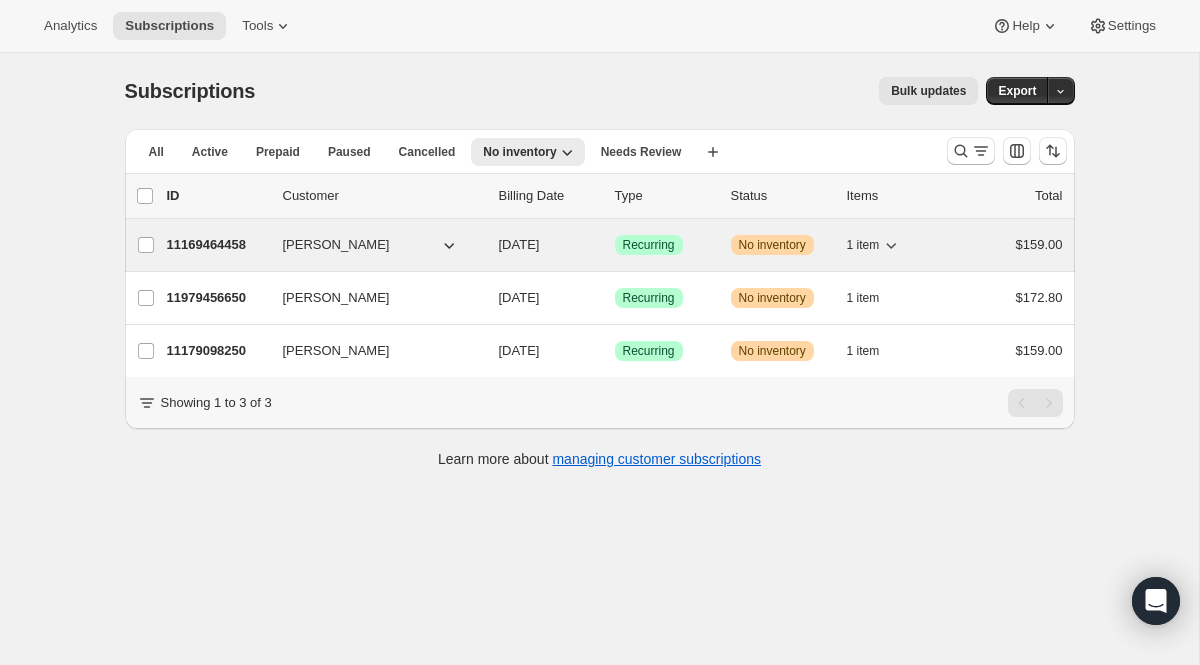 click on "11169464458" at bounding box center (217, 245) 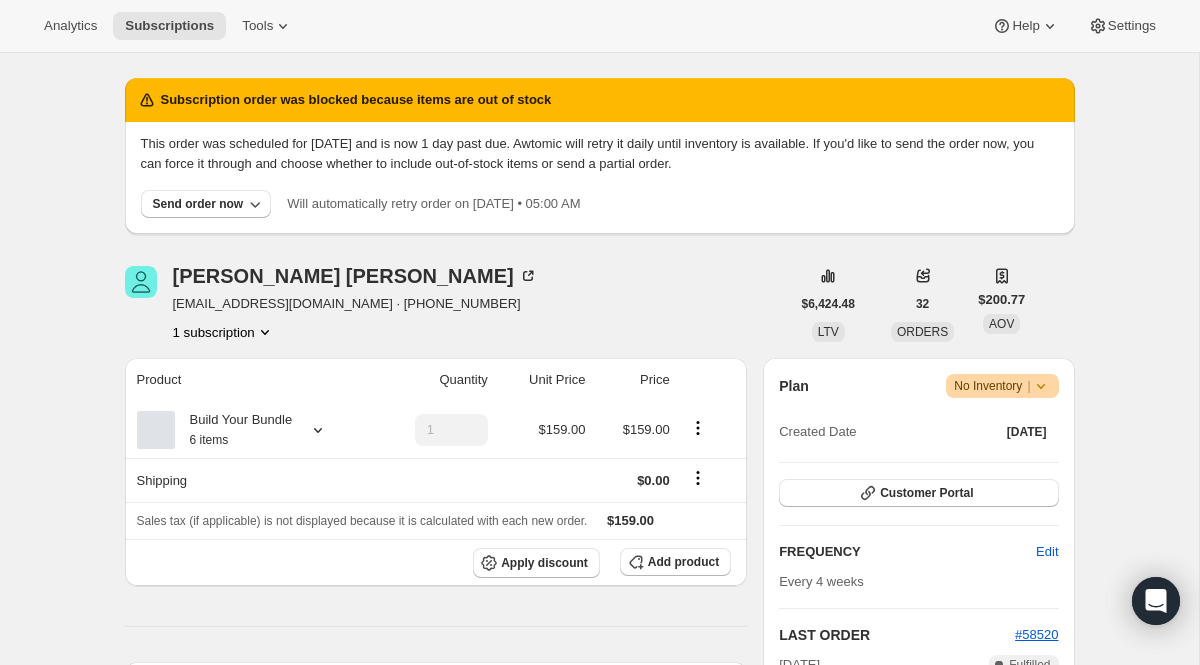 scroll, scrollTop: 100, scrollLeft: 0, axis: vertical 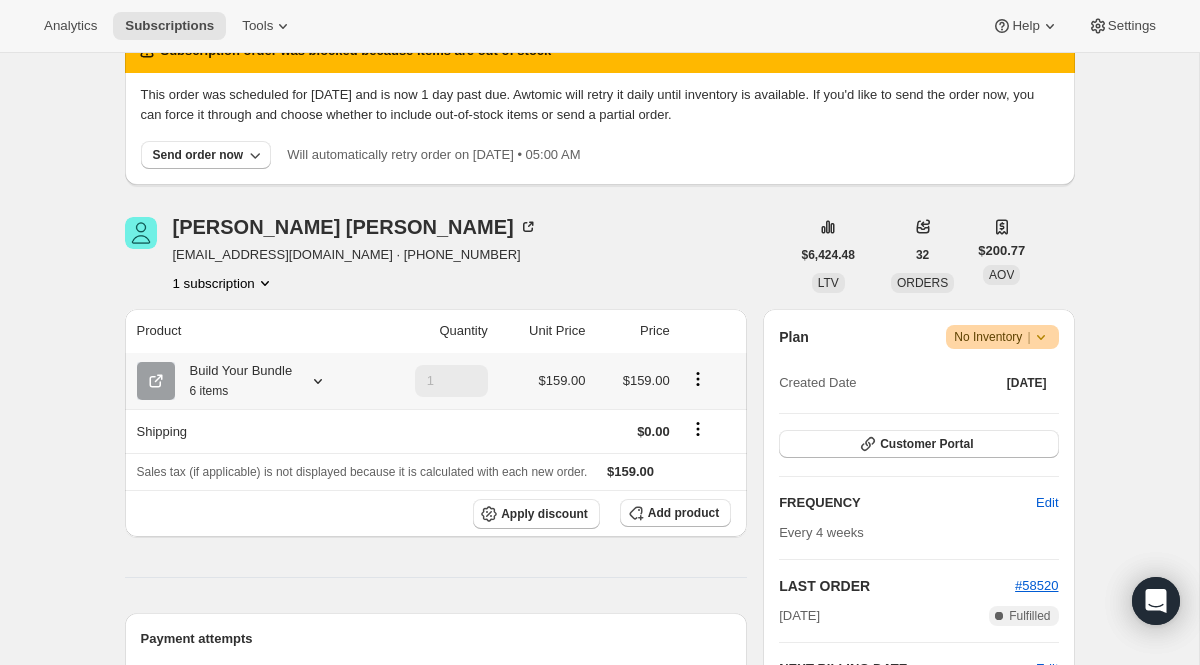 click 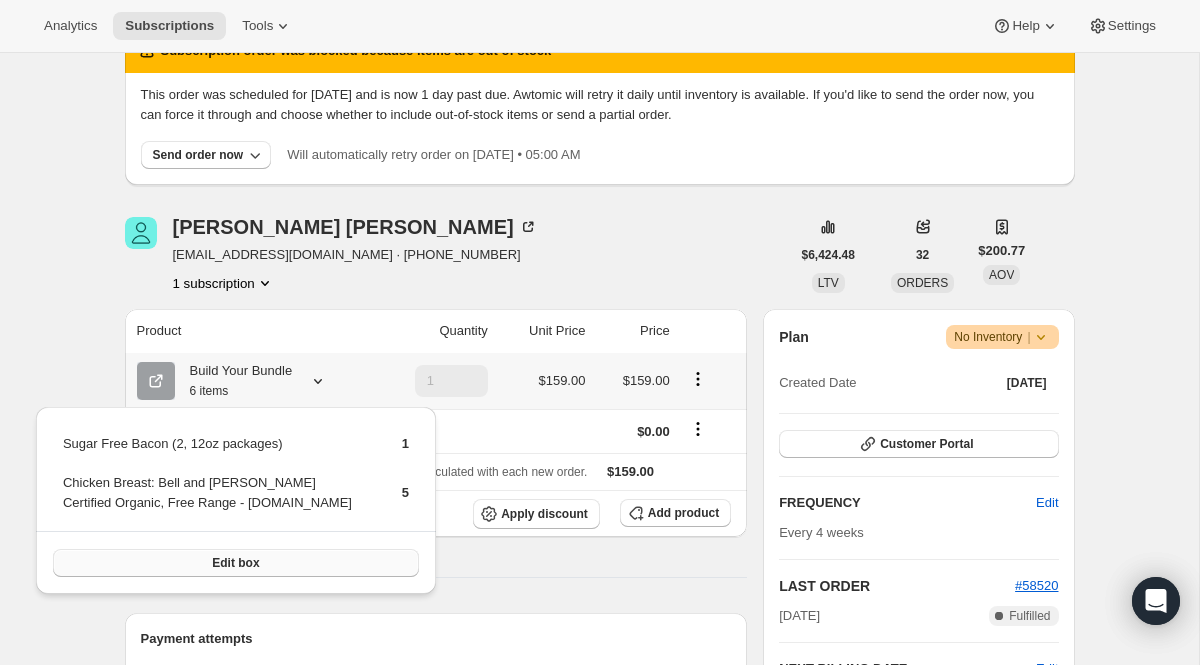 click on "Edit box" at bounding box center [236, 563] 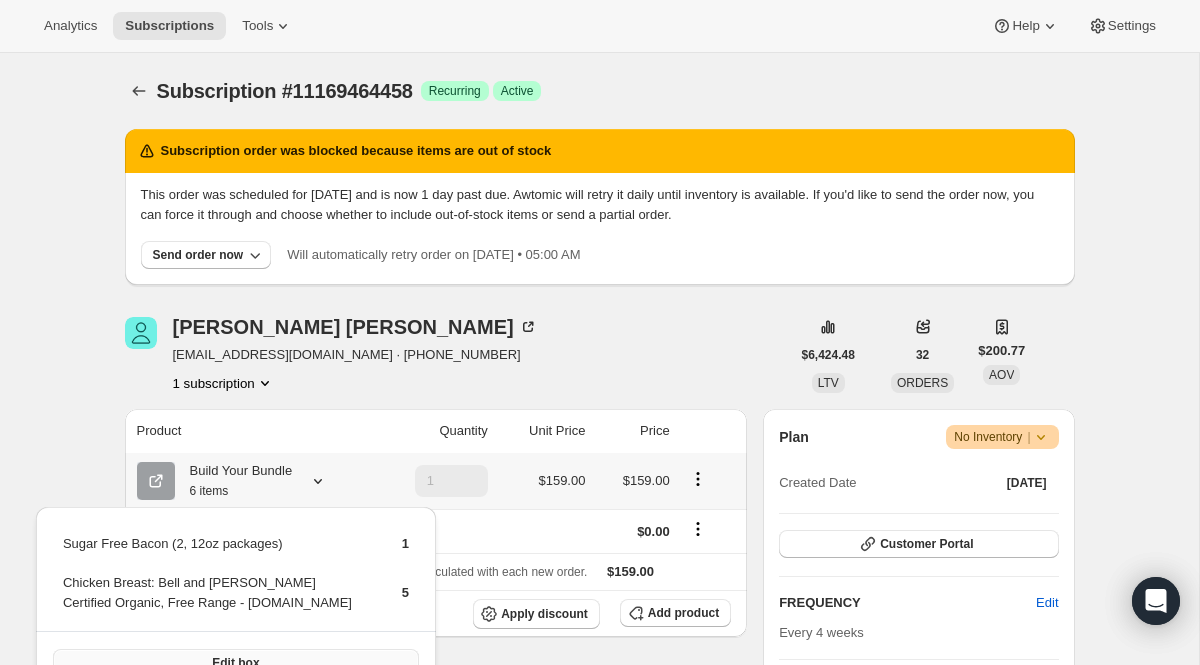 scroll, scrollTop: 100, scrollLeft: 0, axis: vertical 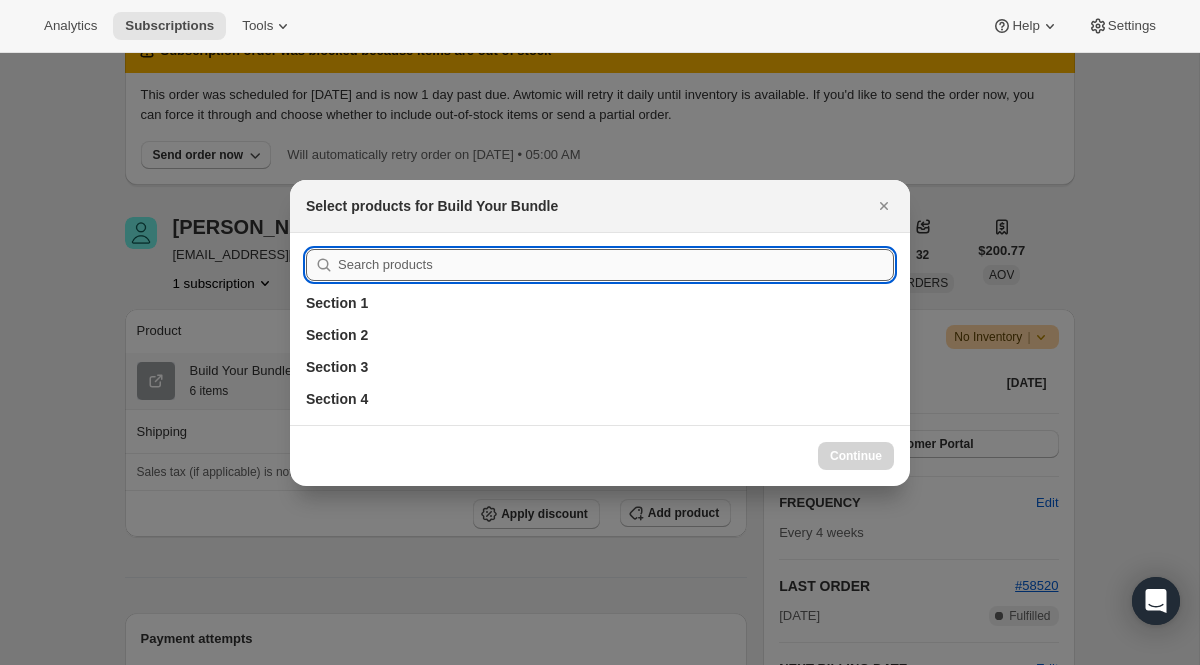 click at bounding box center (616, 265) 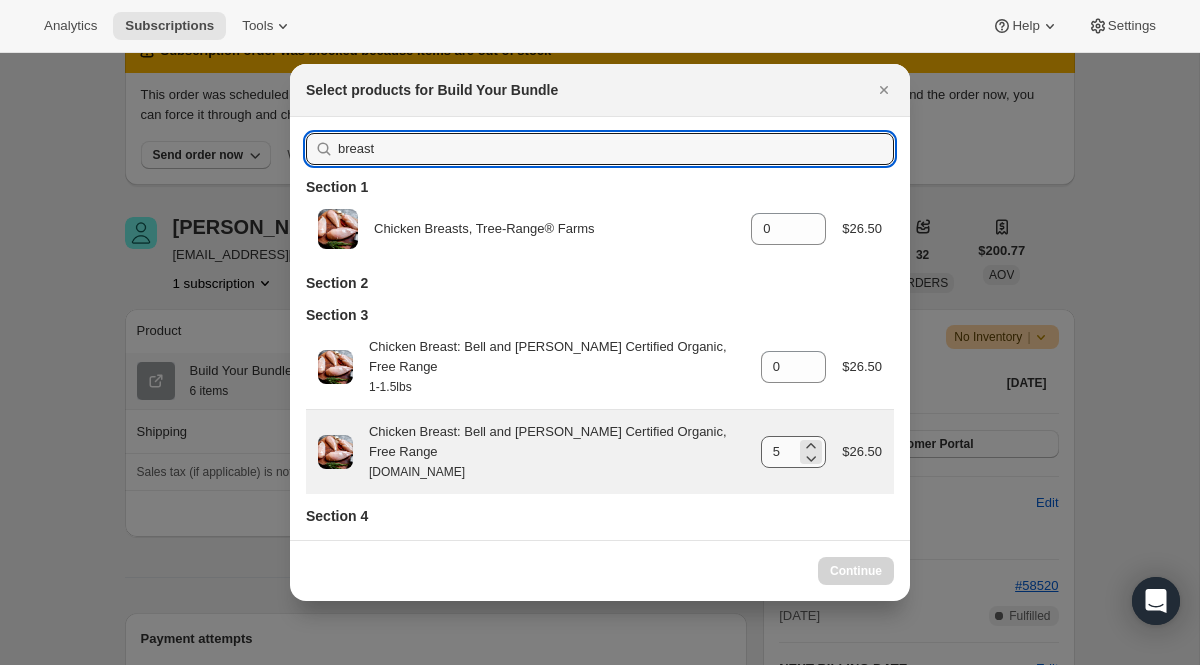 type on "breast" 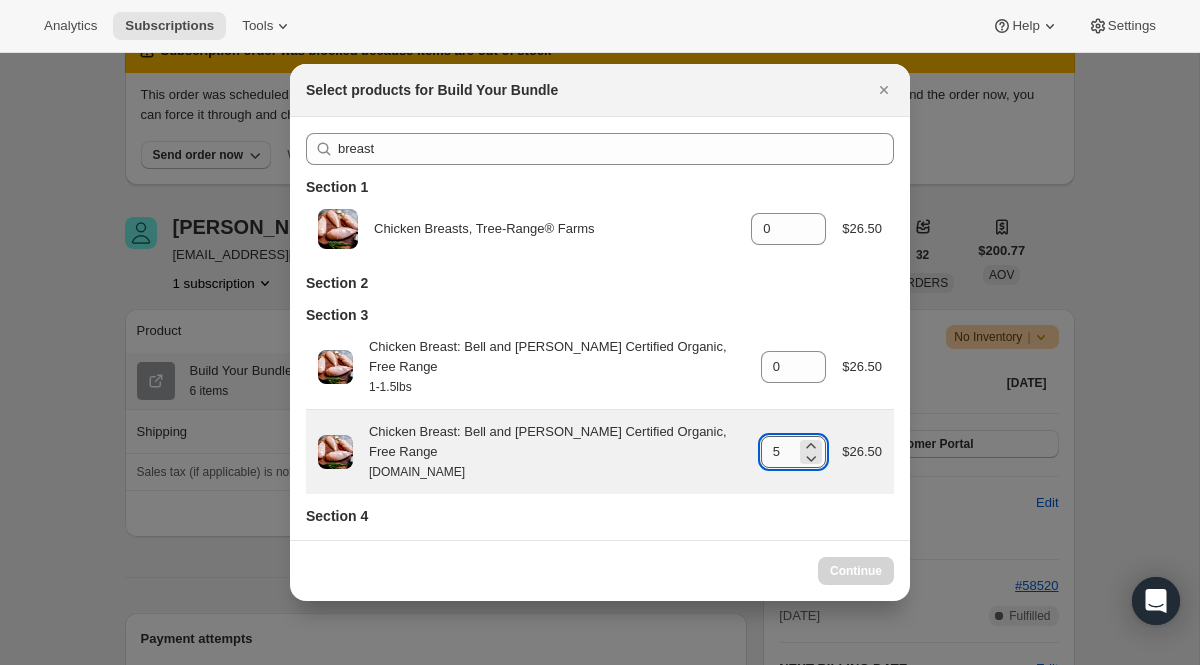 click on "5" at bounding box center (779, 452) 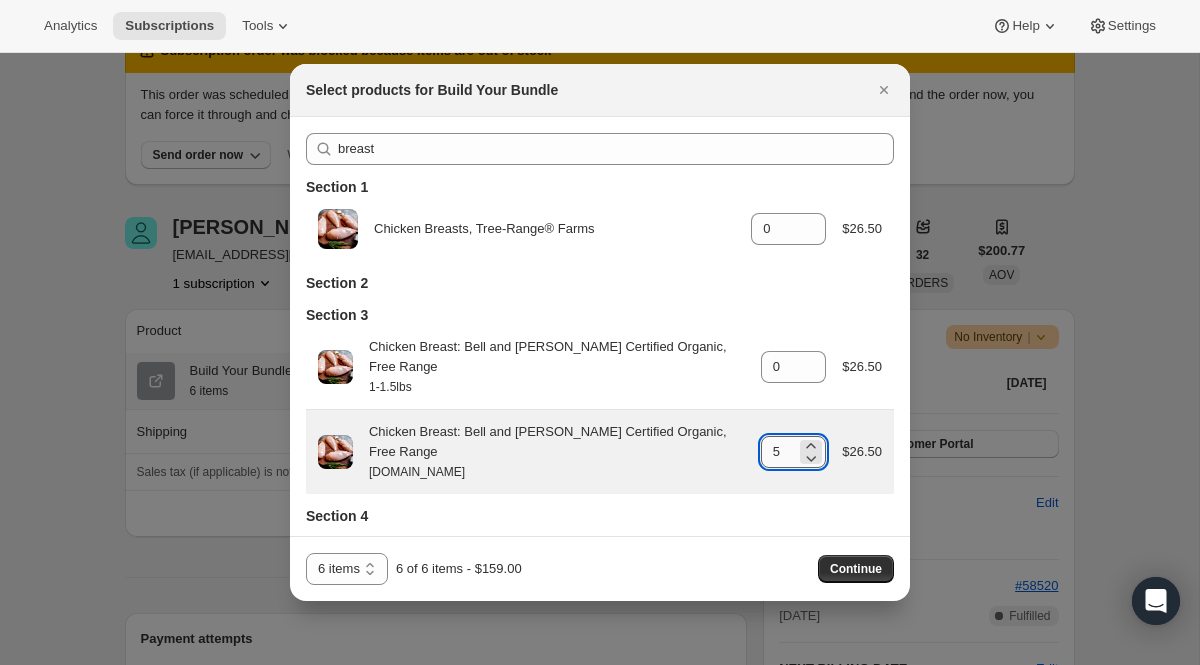 click on "5" at bounding box center [779, 452] 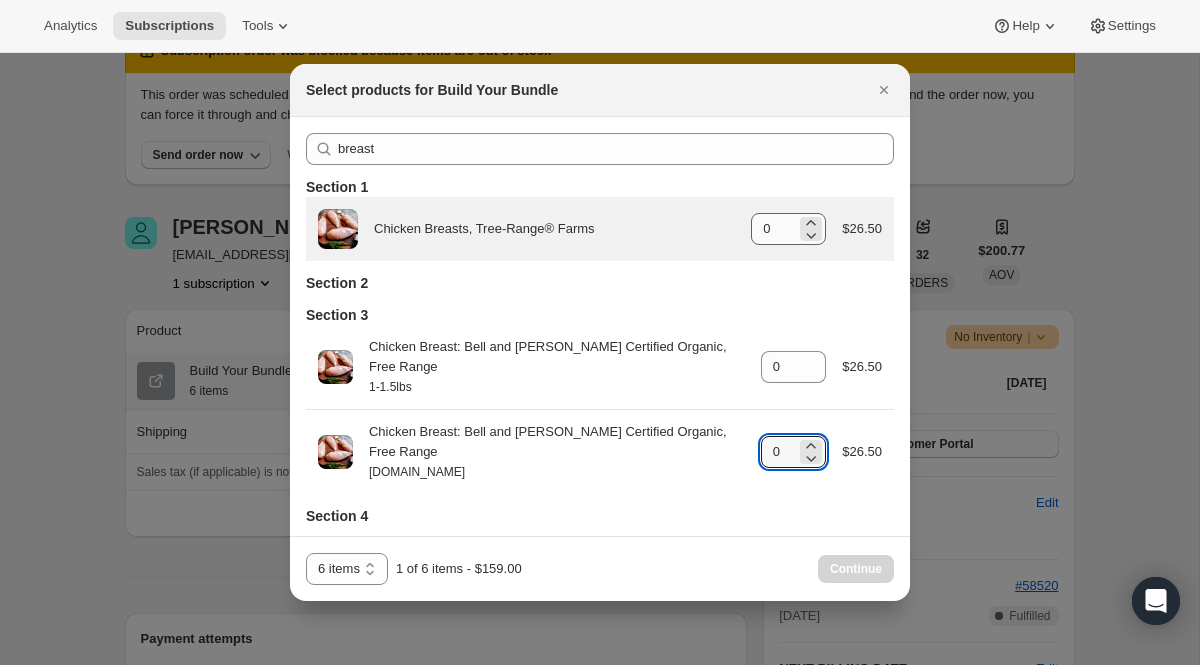 type on "0" 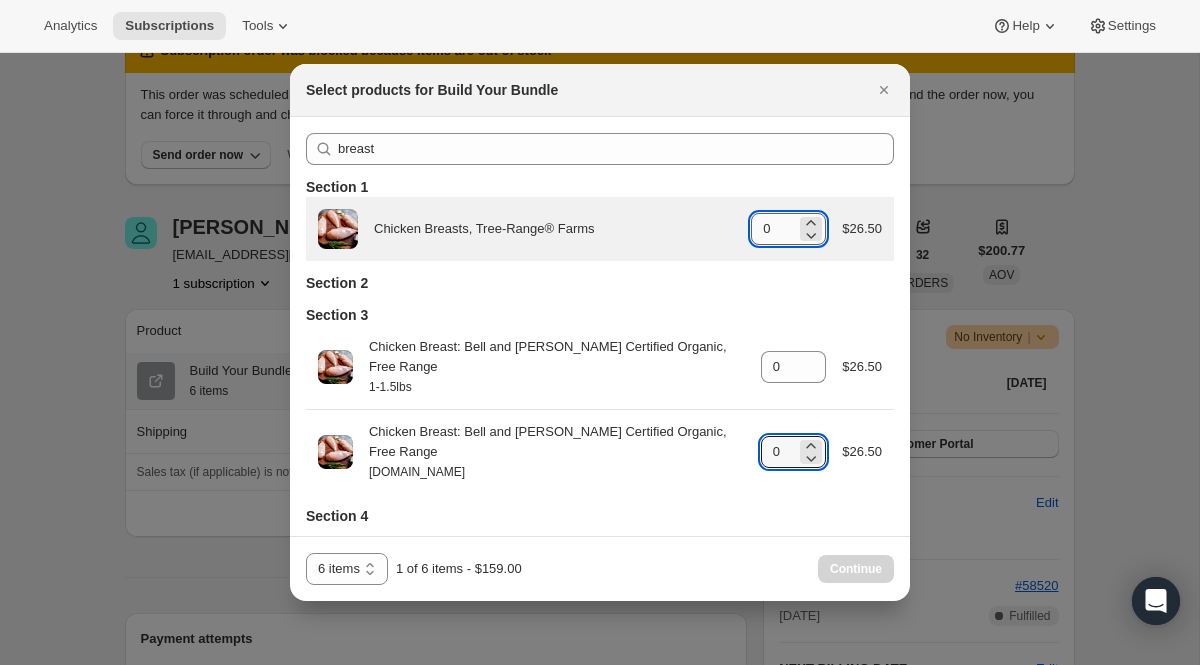 click on "0" at bounding box center [773, 229] 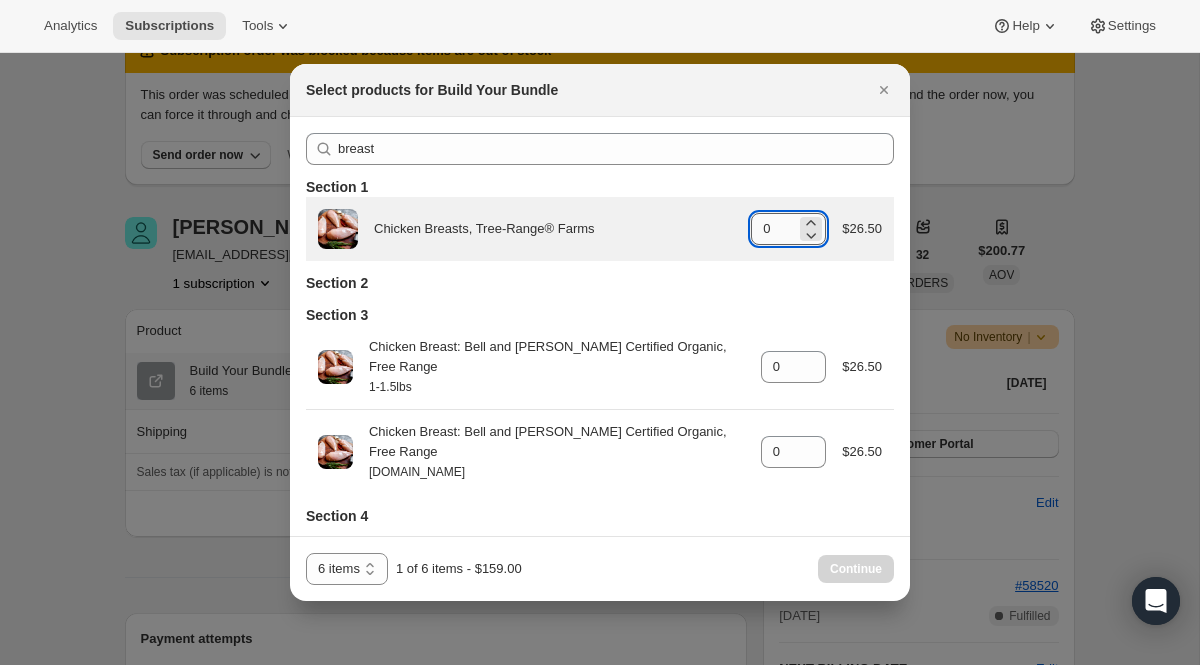 click on "0" at bounding box center (773, 229) 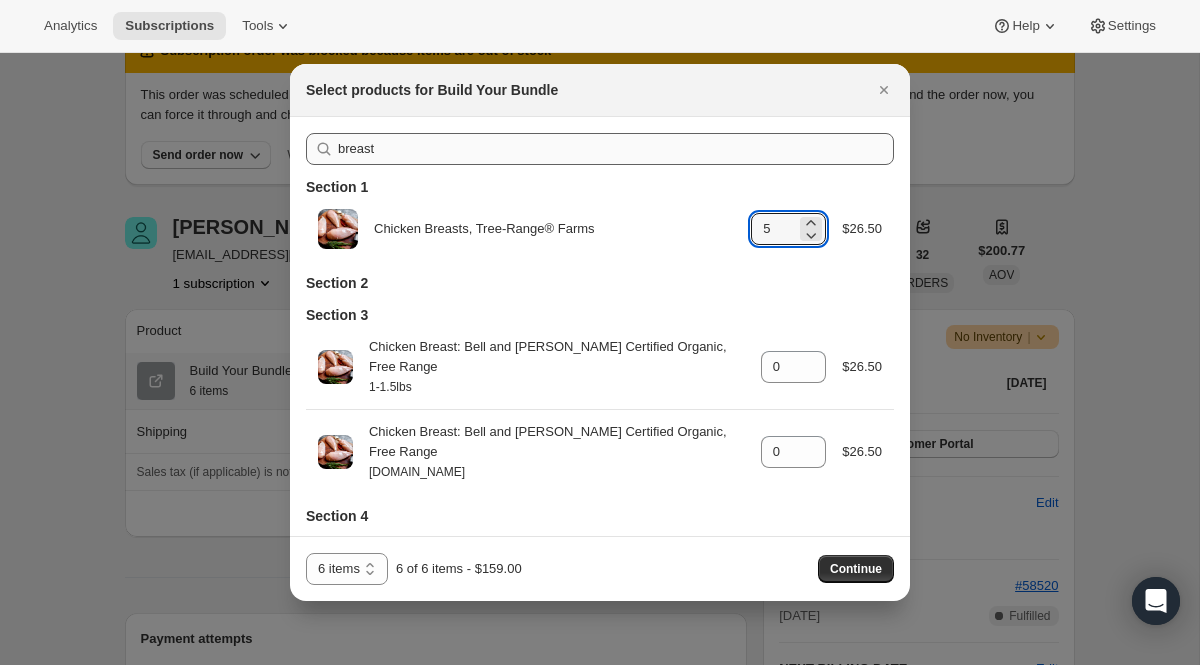 type on "5" 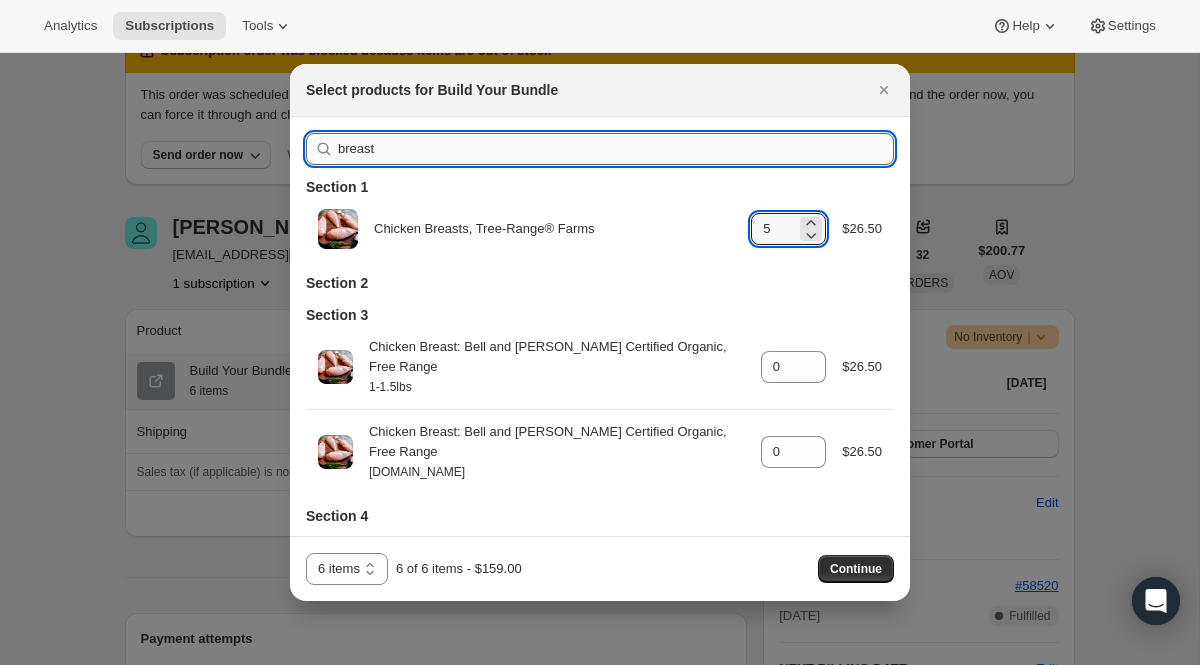click on "breast" at bounding box center [616, 149] 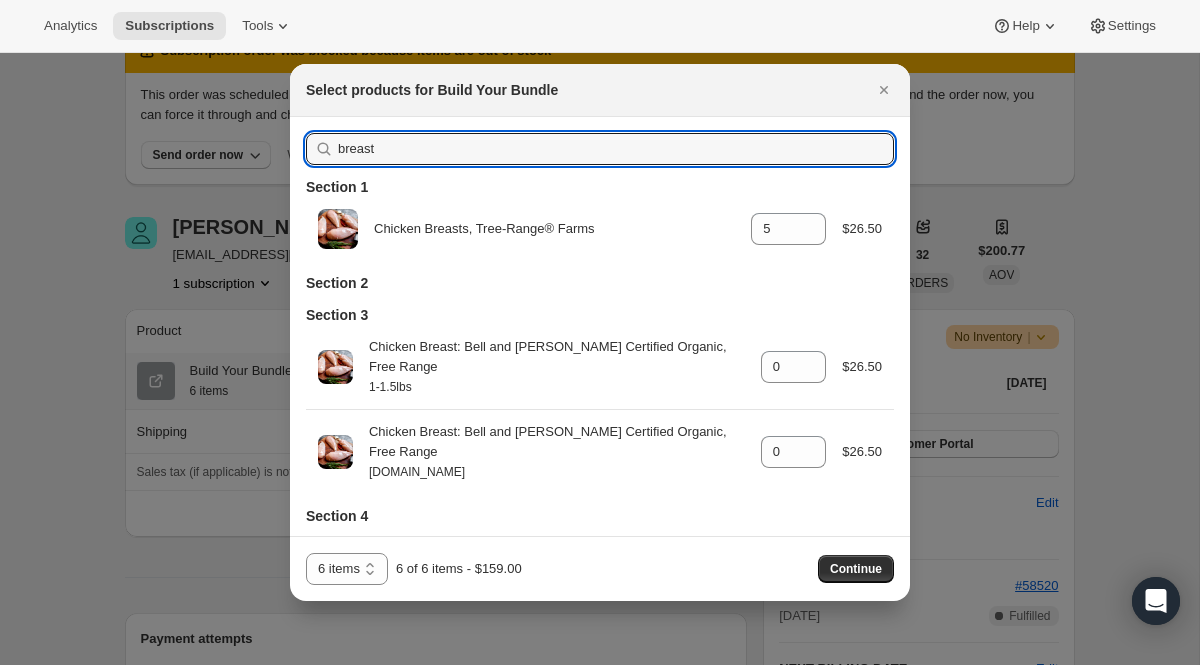 click on "Select products for Build Your Bundle" at bounding box center [600, 90] 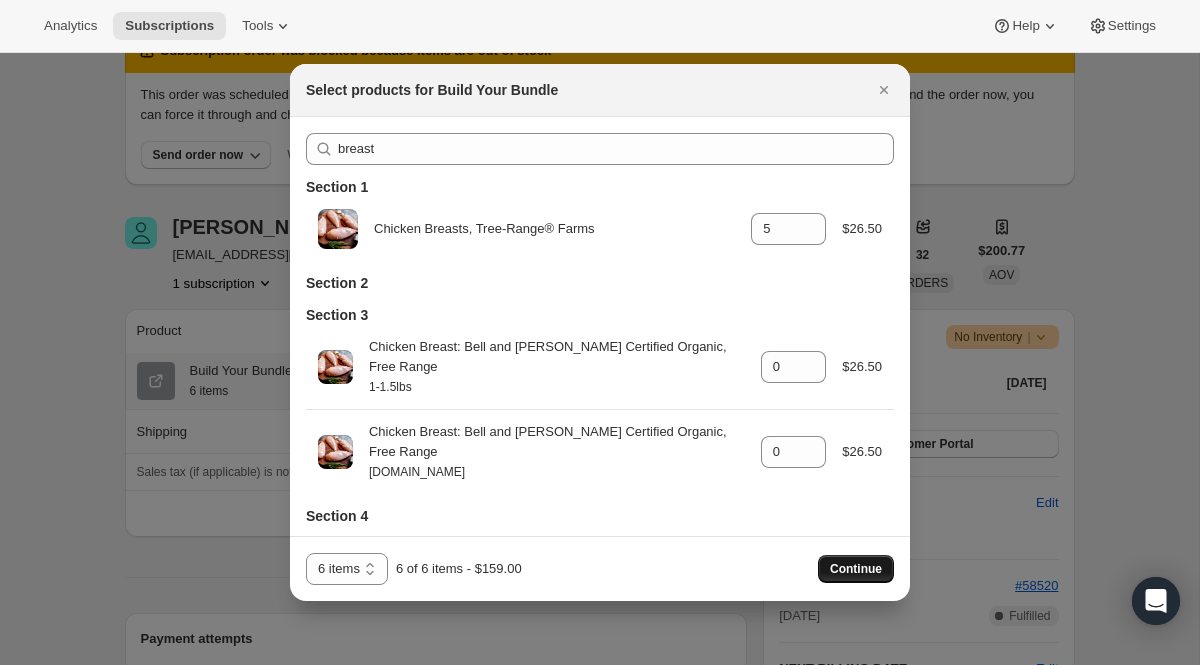 click on "Continue" at bounding box center [856, 569] 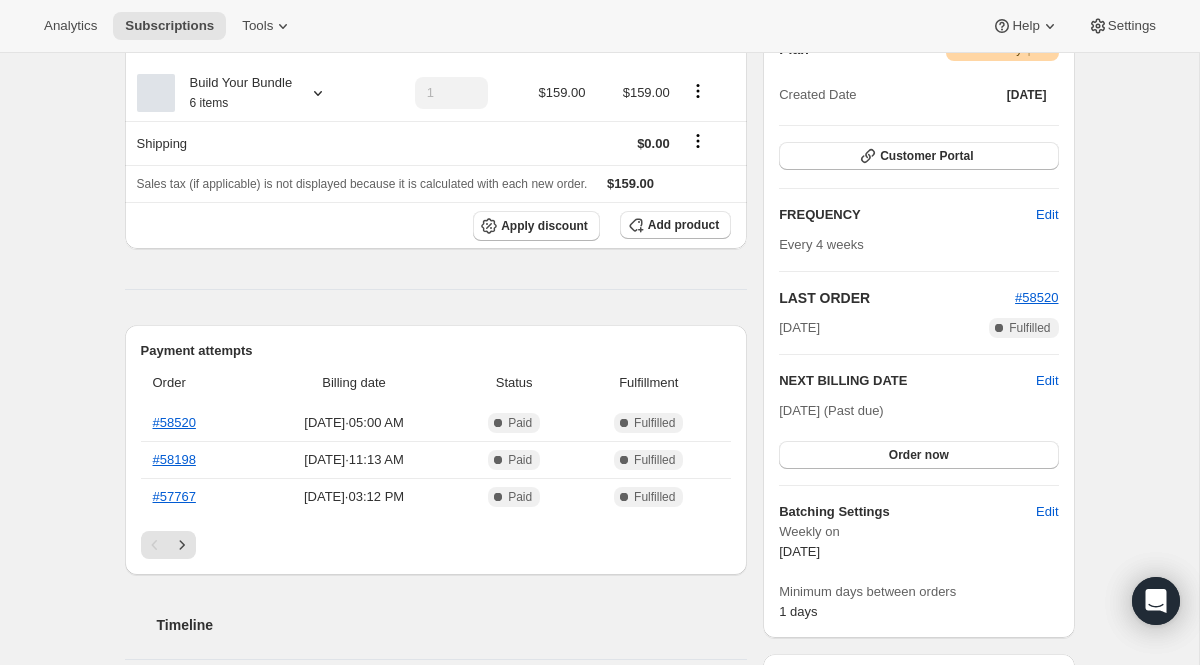 scroll, scrollTop: 487, scrollLeft: 0, axis: vertical 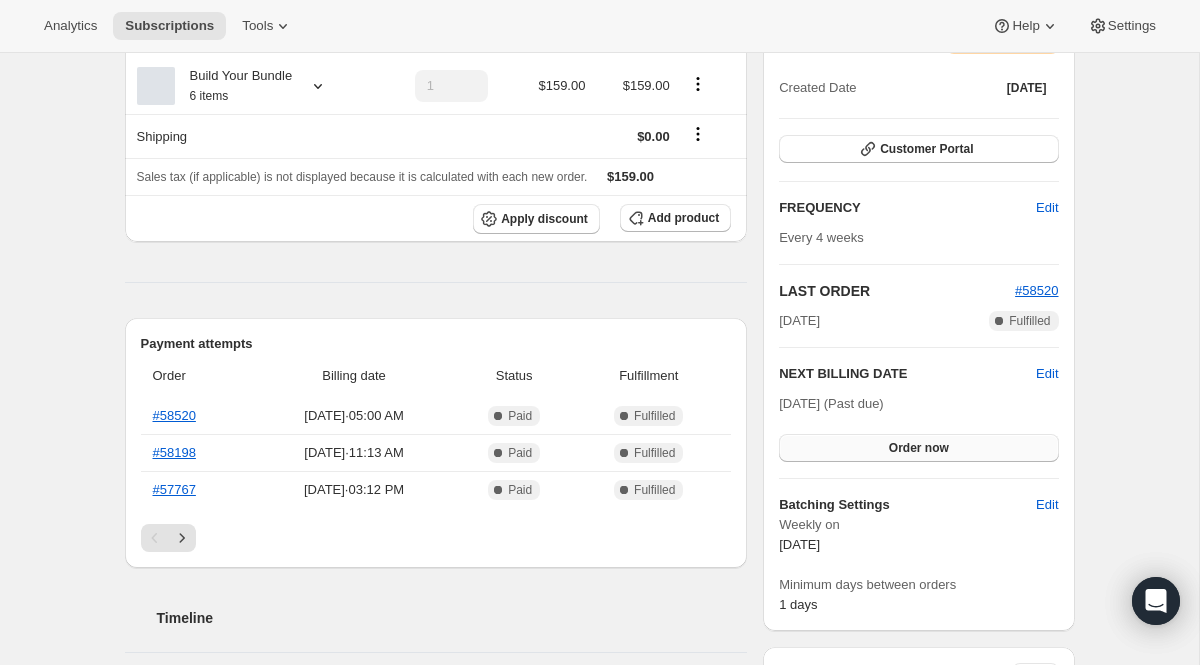 click on "Order now" at bounding box center (918, 448) 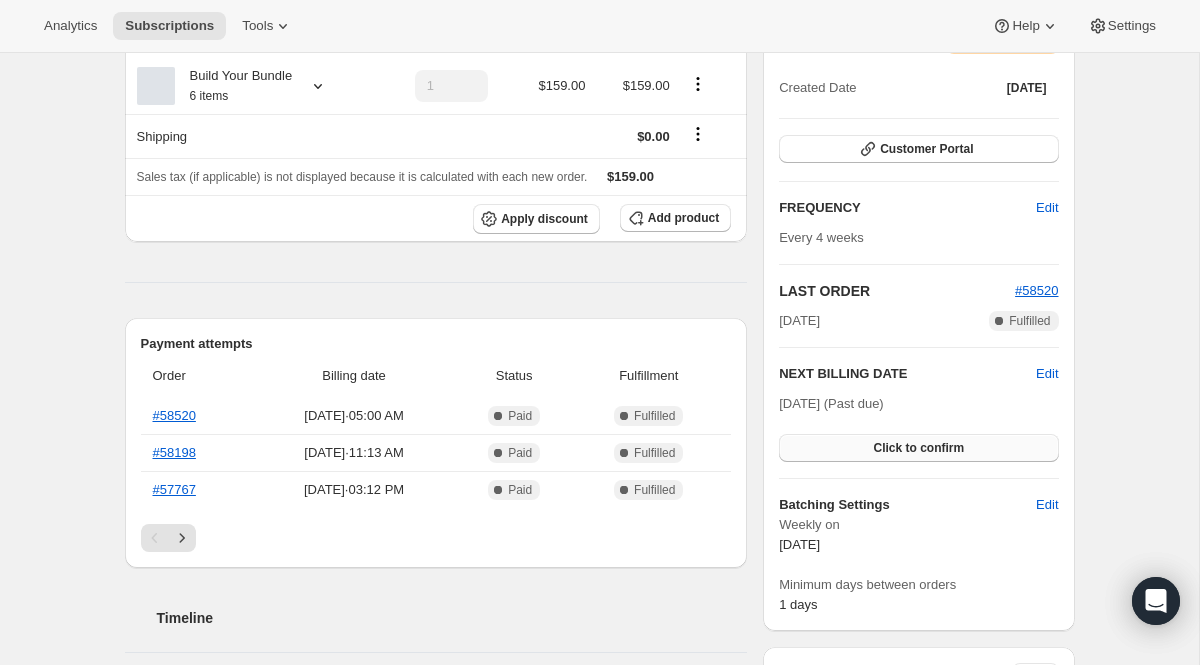 click on "Click to confirm" at bounding box center (918, 448) 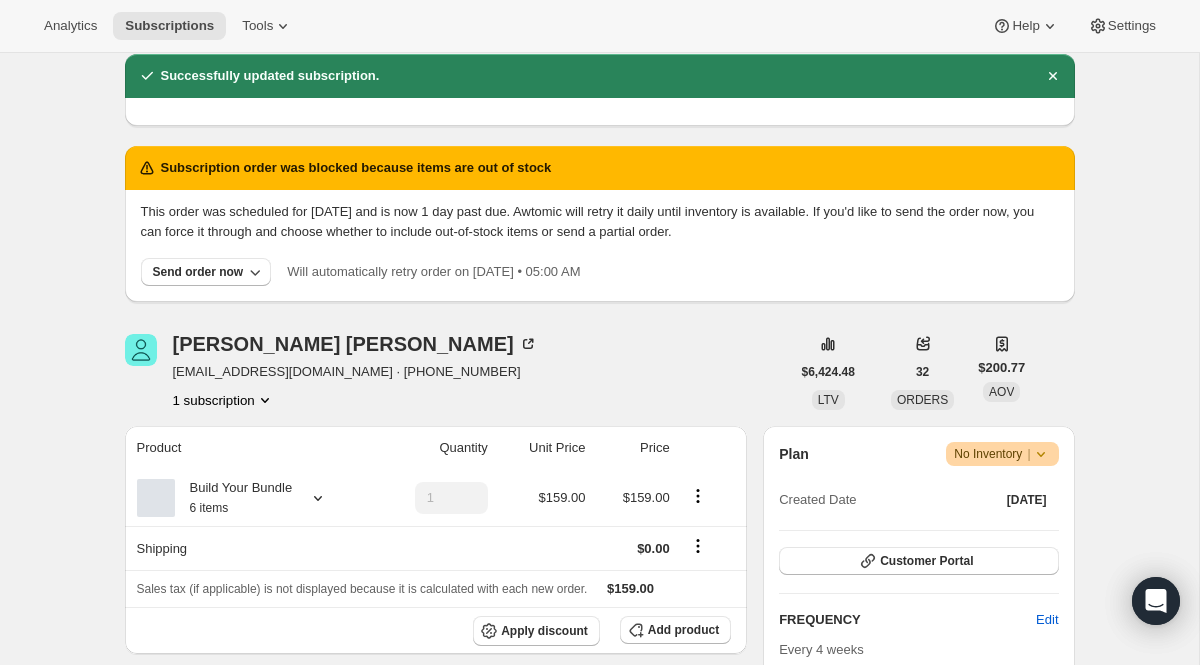 scroll, scrollTop: 0, scrollLeft: 0, axis: both 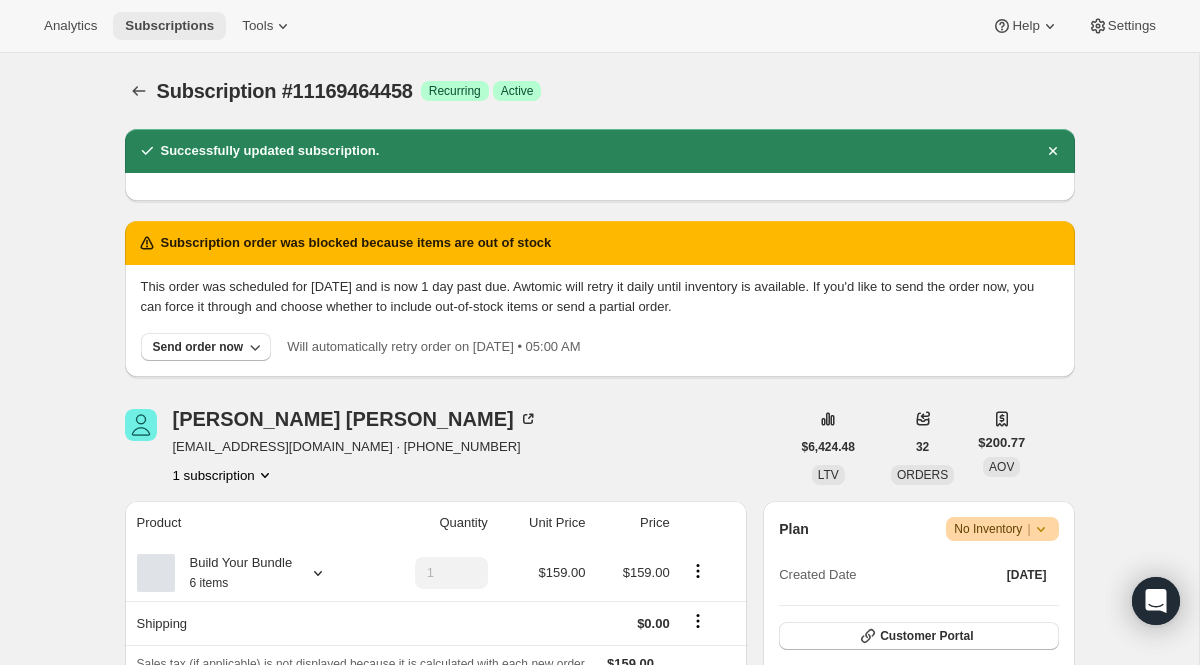 click on "Subscriptions" at bounding box center (169, 26) 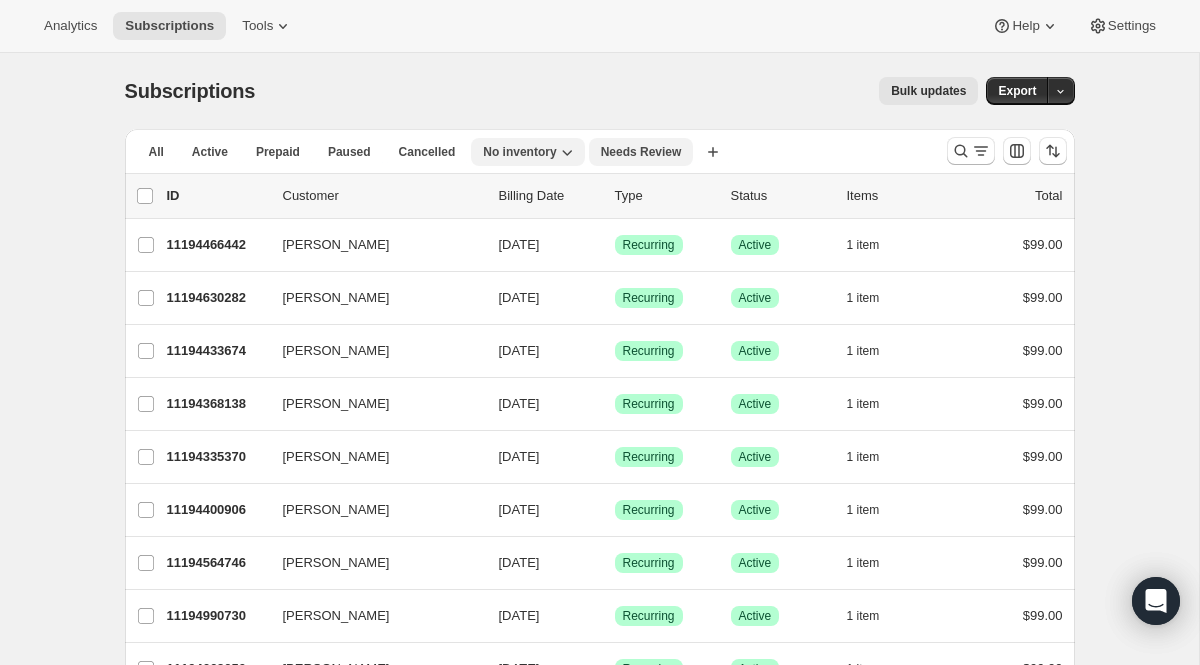 click on "Needs Review" at bounding box center (641, 152) 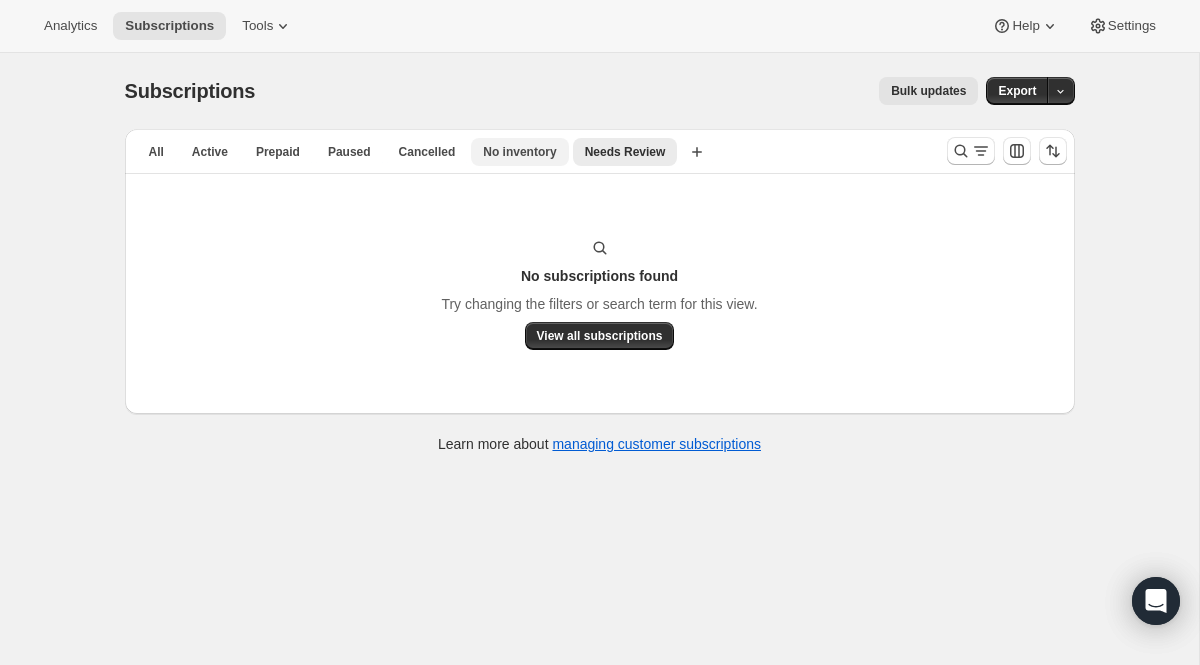 click on "No inventory" at bounding box center (519, 152) 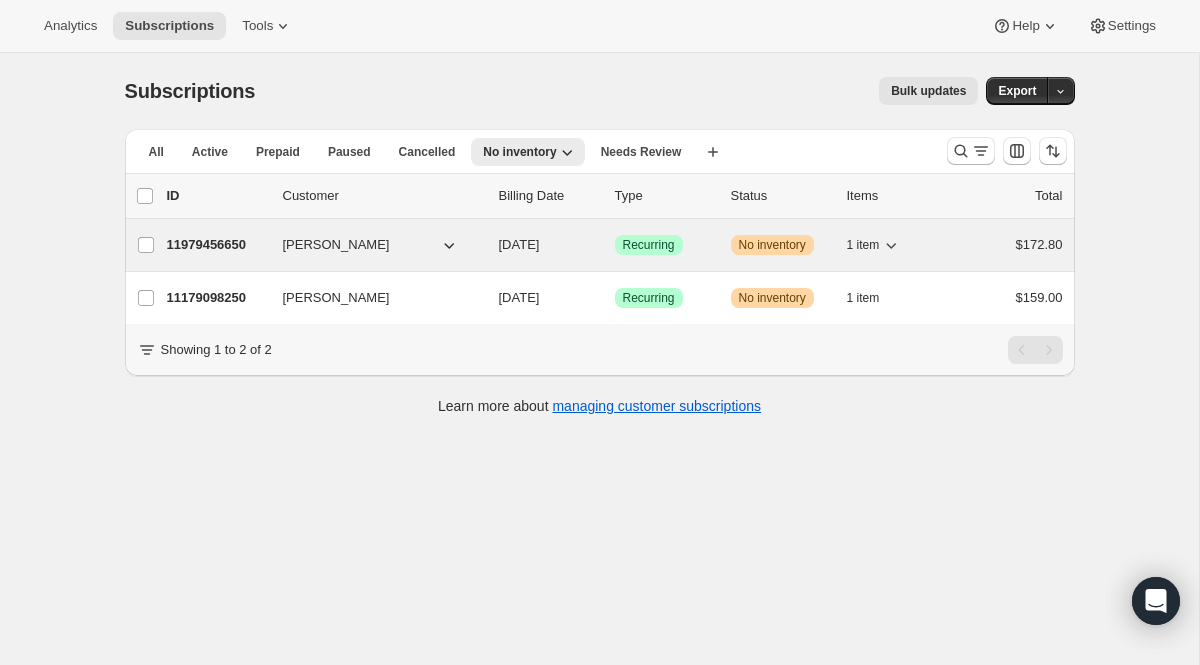 click on "11979456650" at bounding box center [217, 245] 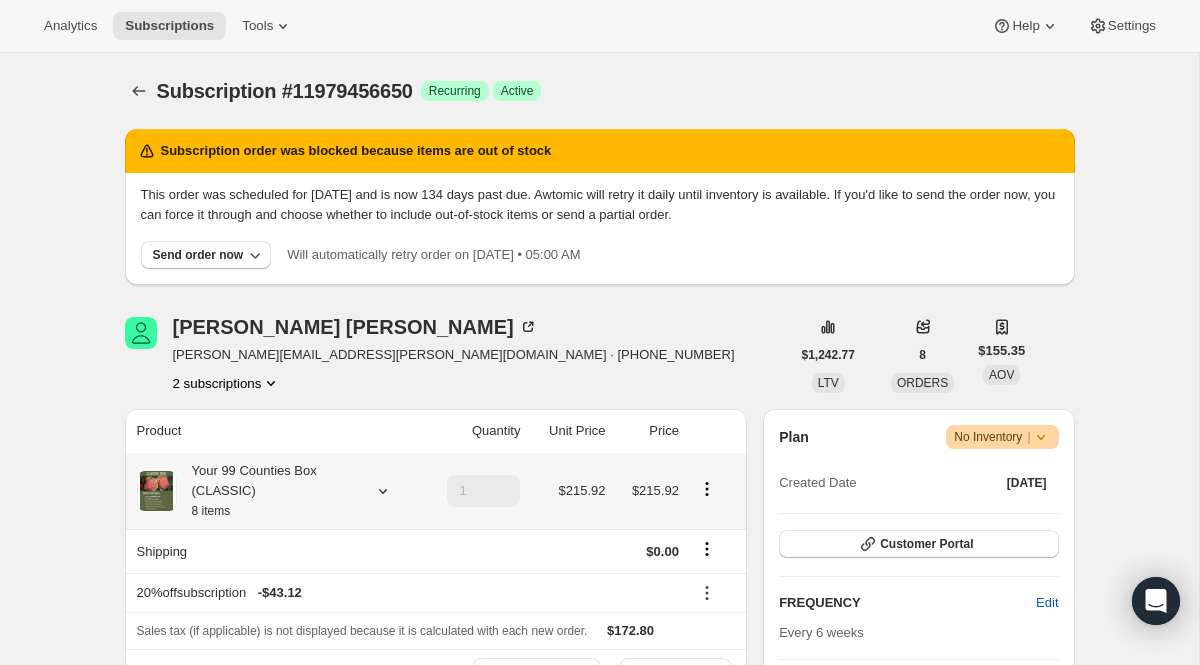 click 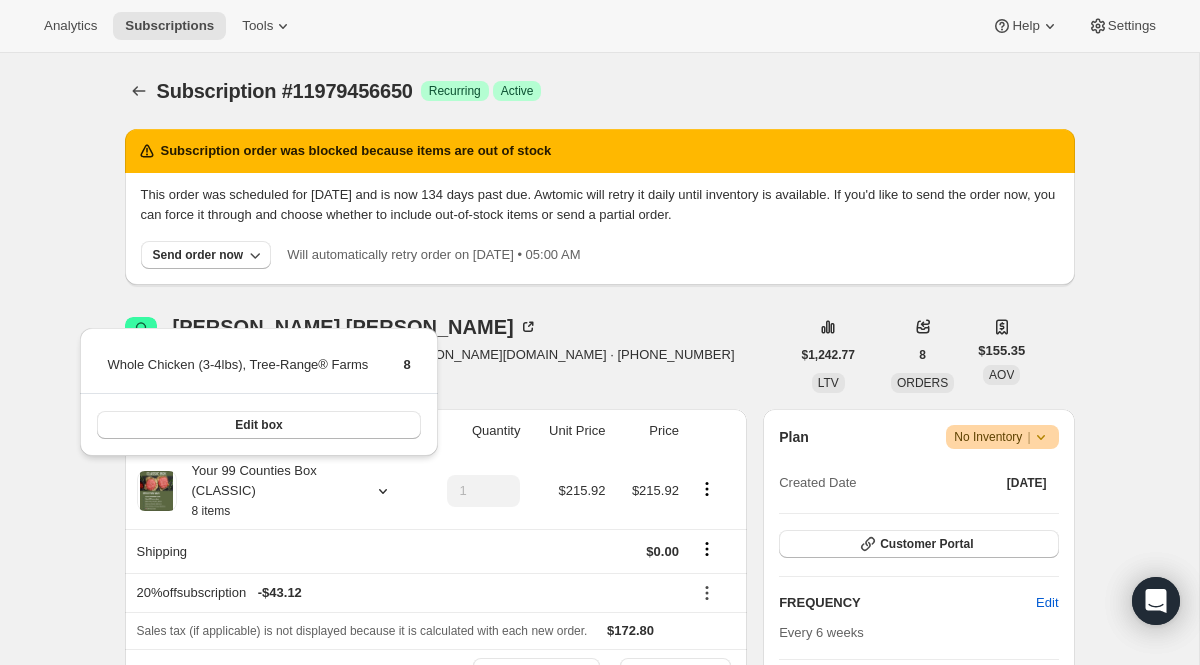 click on "Subscription order was blocked because items are out of stock This order was scheduled for Mar 9, 2025 and is now 134 days past due. Awtomic will retry it daily until inventory is available. If you'd like to send the order now, you can force it through and choose whether to include out-of-stock items or send a partial order. Send order now Will automatically retry order on Jul 27, 2025 • 05:00 AM Brandon   Frenchak brandon@frenchak.com · +18322758264 2 subscriptions $1,242.77 LTV 8 ORDERS $155.35 AOV Product Quantity Unit Price Price Your 99 Counties Box (CLASSIC) 8 items 1 $215.92 $215.92 Shipping $0.00 20%offsubscription   - $43.12 Sales tax (if applicable) is not displayed because it is calculated with each new order.   $172.80 Apply discount Add product Payment attempts Order Billing date Status Fulfillment #56563 Jan 27, 2025  ·  11:11 PM  Complete Paid  Complete Fulfilled Timeline Jul 20, 2025 Subscription order held due to insufficient inventory. 05:00 AM Jul 15, 2025 05:00 AM Jul 13, 2025 Plan |" at bounding box center [592, 902] 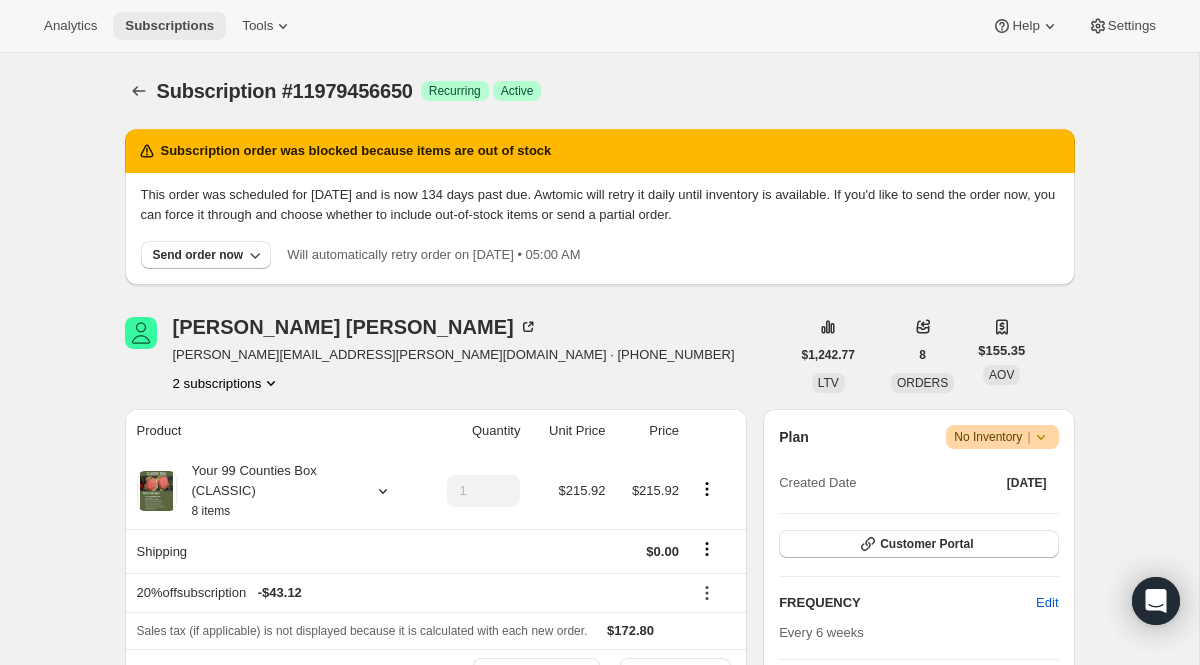 click on "Subscriptions" at bounding box center (169, 26) 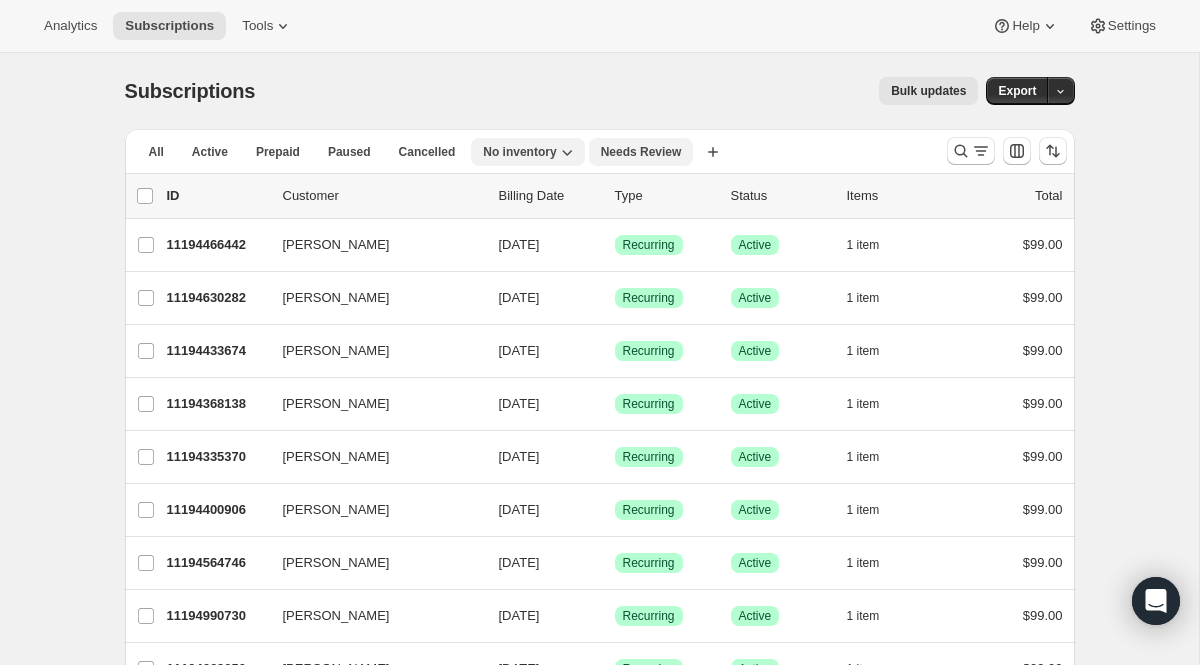 click on "Needs Review" at bounding box center [641, 152] 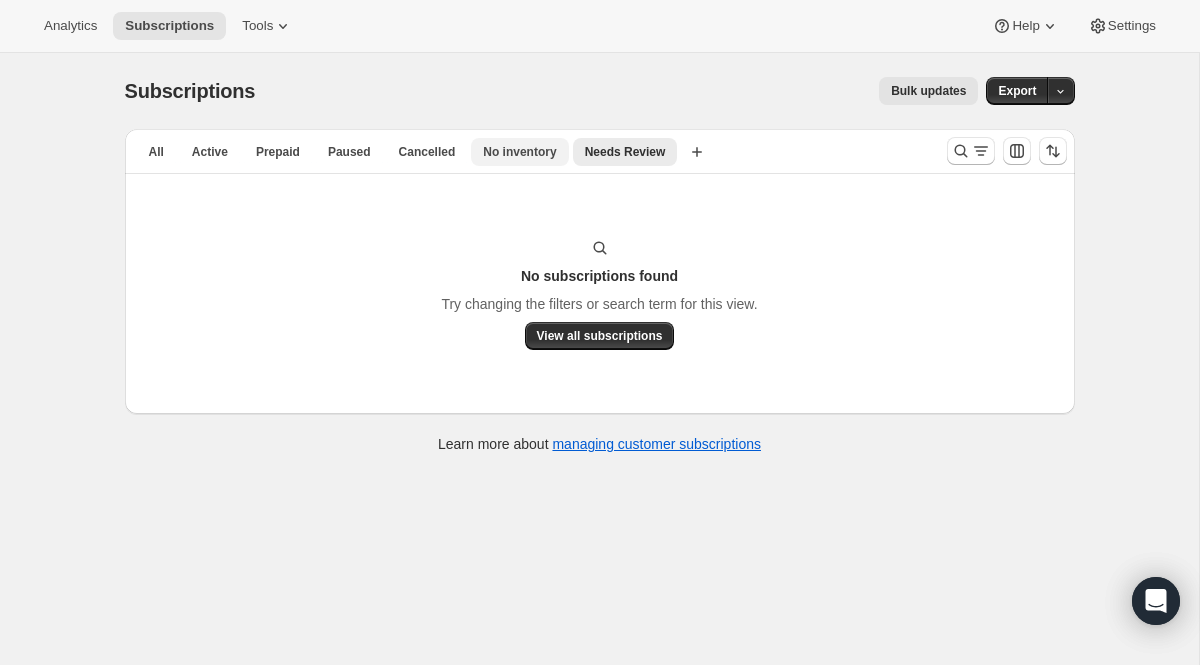 click on "No inventory" at bounding box center (519, 152) 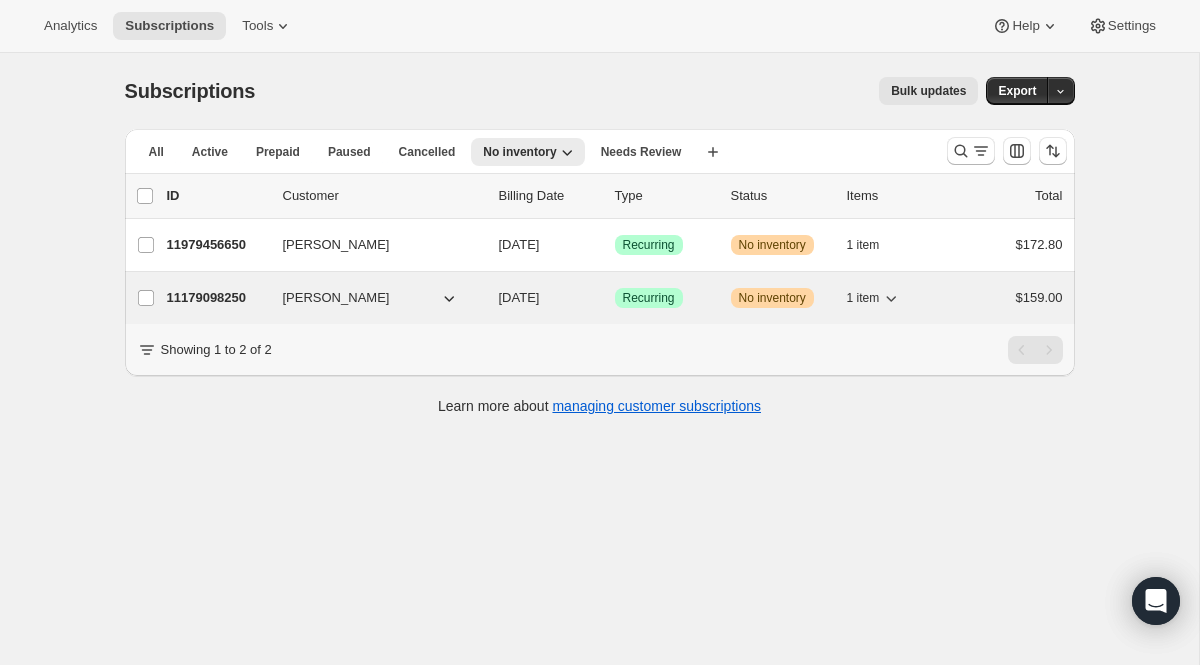 click on "11179098250" at bounding box center (217, 298) 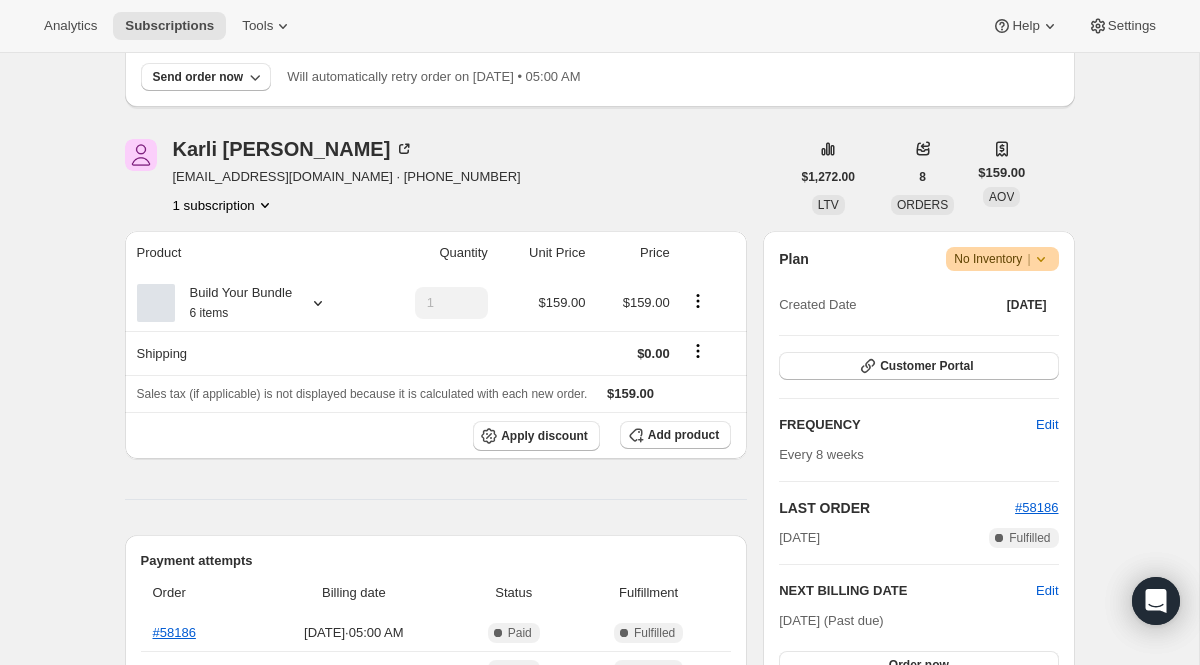 scroll, scrollTop: 233, scrollLeft: 0, axis: vertical 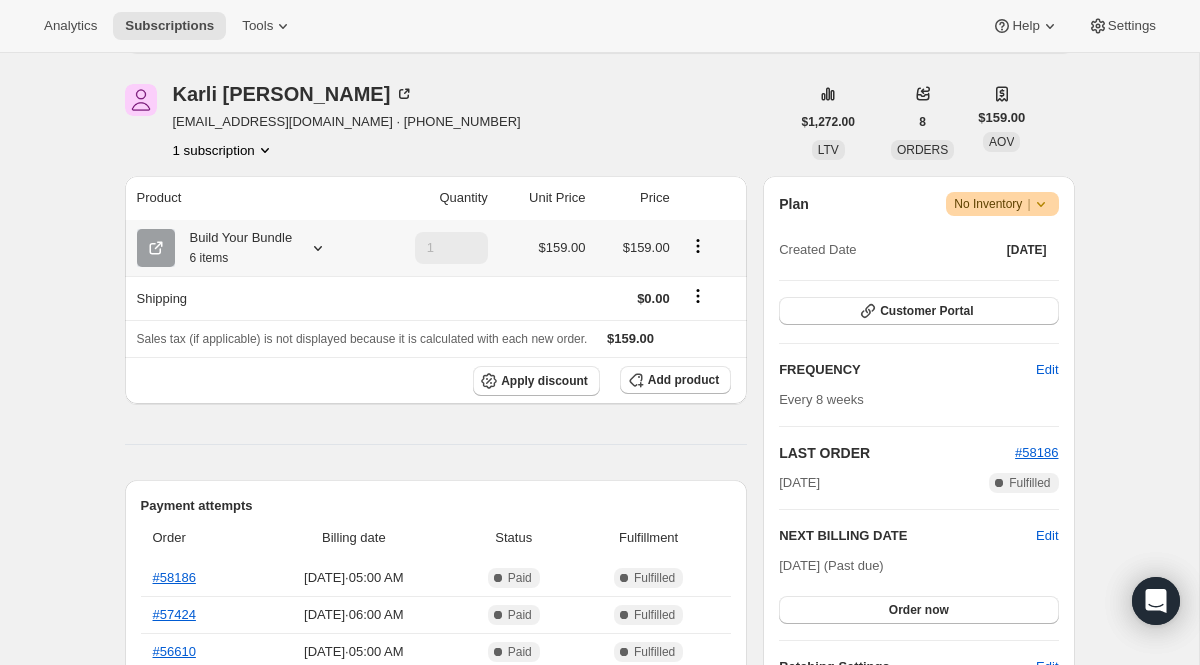 click 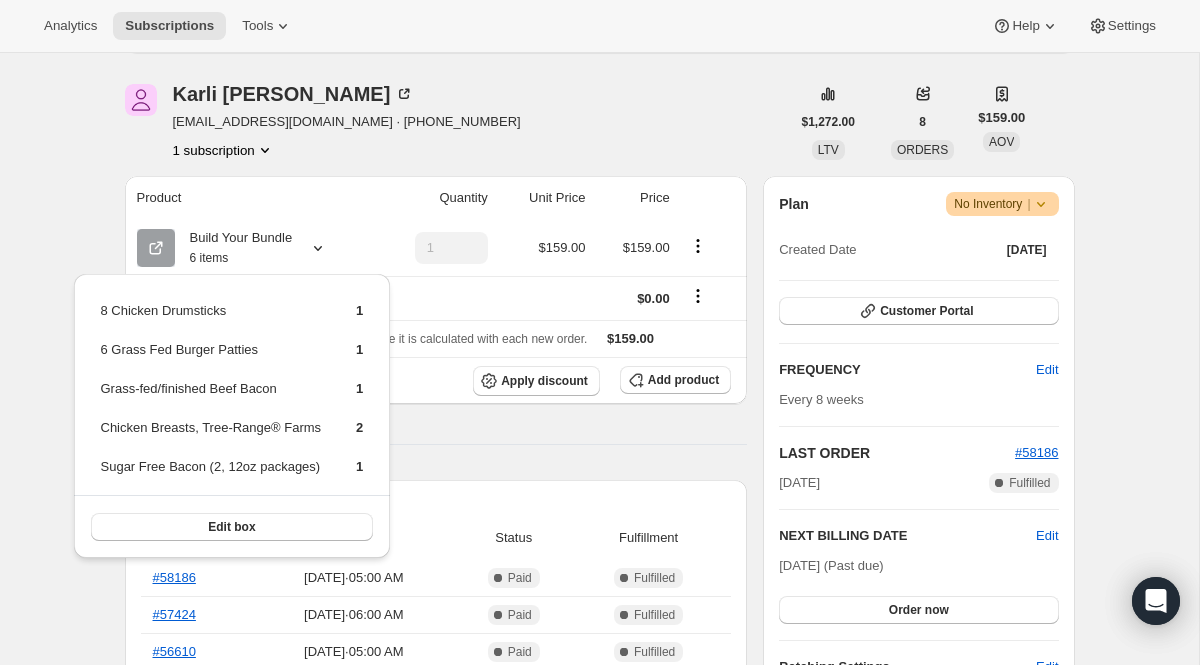 click on "Subscription #11179098250. This page is ready Subscription #11179098250 Success Recurring Success Active Subscription order was blocked because items are out of stock This order was scheduled for Jul 20, 2025 and is now 1 day past due. Awtomic will retry it daily until inventory is available. If you'd like to send the order now, you can force it through and choose whether to include out-of-stock items or send a partial order. Send order now Will automatically retry order on Jul 27, 2025 • 05:00 AM Karli   Funke krwanninger@gmail.com · +17127907727 1 subscription $1,272.00 LTV 8 ORDERS $159.00 AOV Product Quantity Unit Price Price Build Your Bundle 6 items 1 $159.00 $159.00 Shipping $0.00 Sales tax (if applicable) is not displayed because it is calculated with each new order.   $159.00 Apply discount Add product Payment attempts Order Billing date Status Fulfillment #58186 May 25, 2025  ·  05:00 AM  Complete Paid  Complete Fulfilled #57424 Mar 30, 2025  ·  06:00 AM  Complete Paid  Complete Fulfilled  ·" at bounding box center [599, 826] 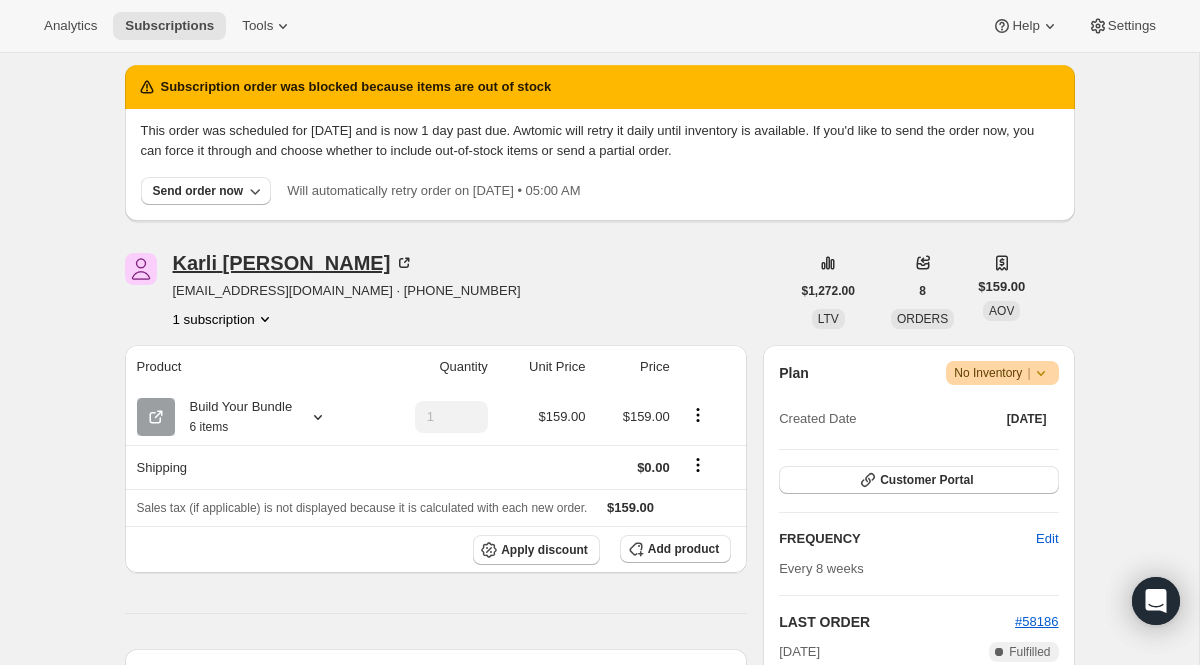 scroll, scrollTop: 123, scrollLeft: 0, axis: vertical 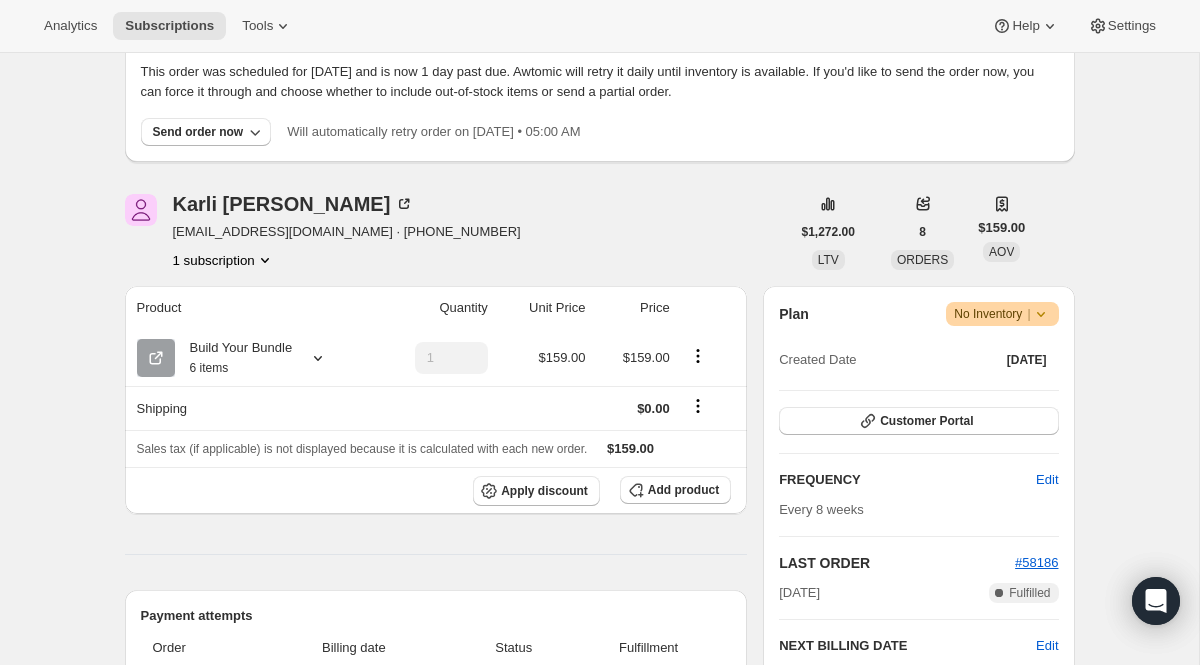 click 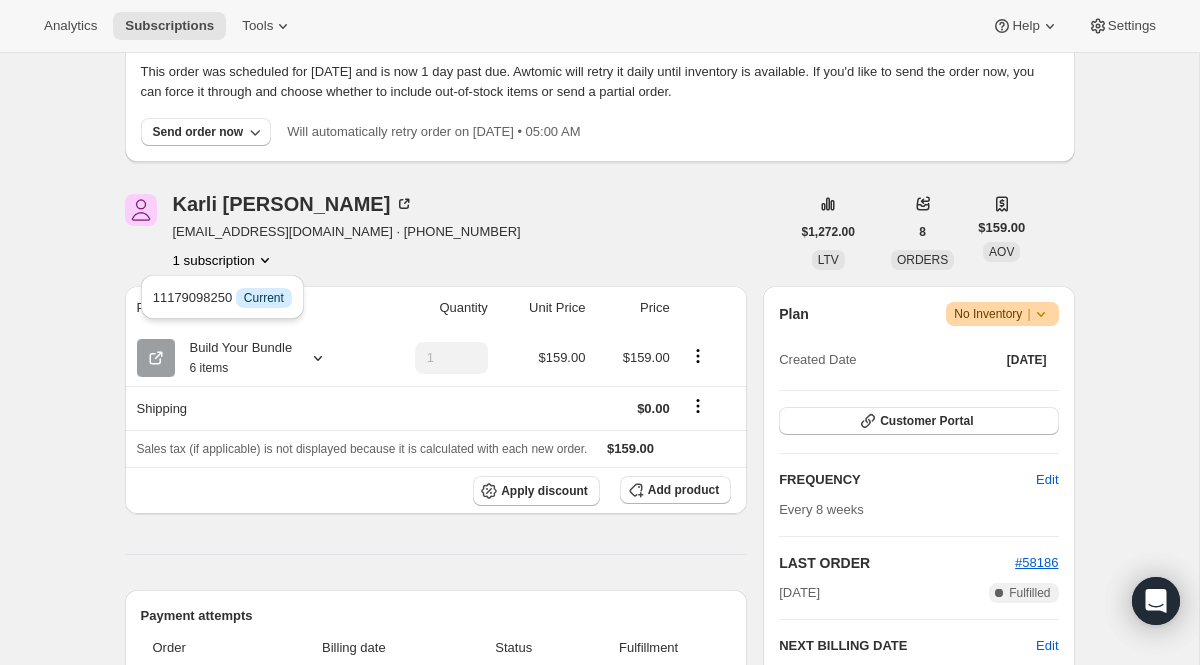 click on "1 subscription" at bounding box center (347, 260) 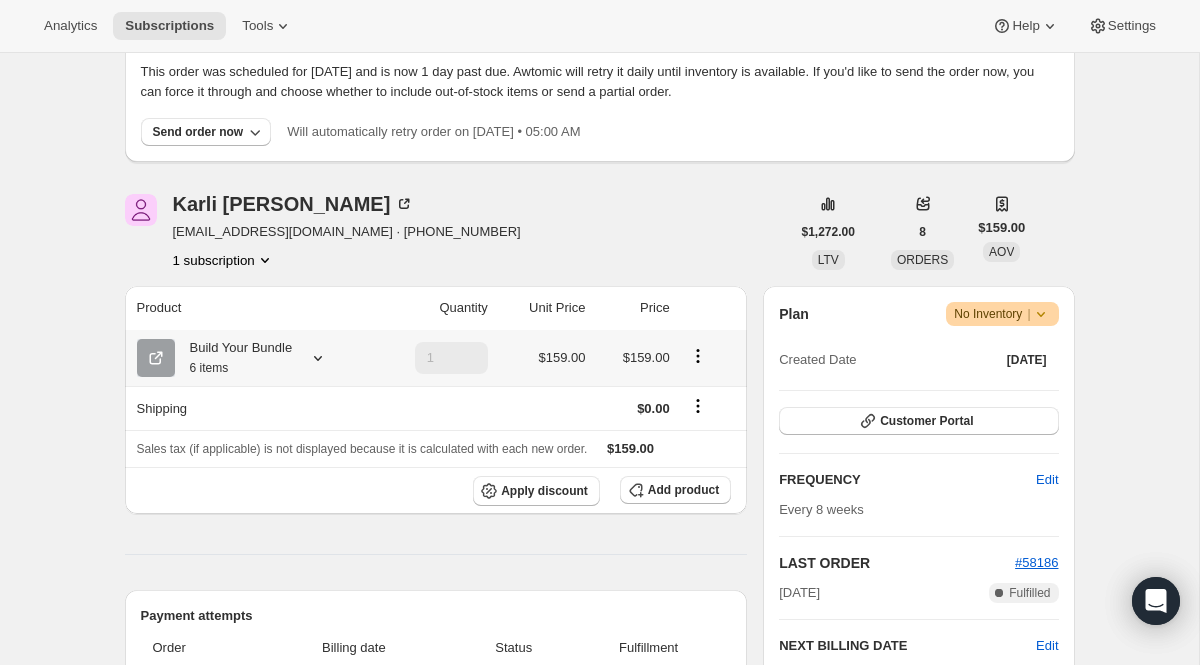 click 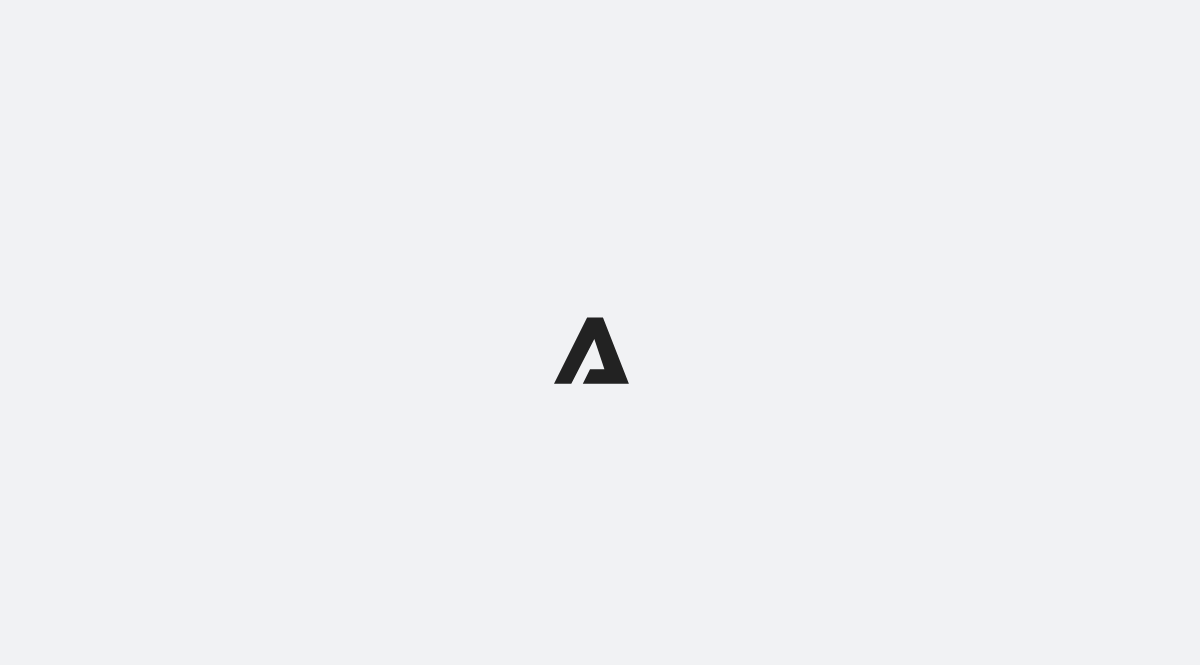scroll, scrollTop: 0, scrollLeft: 0, axis: both 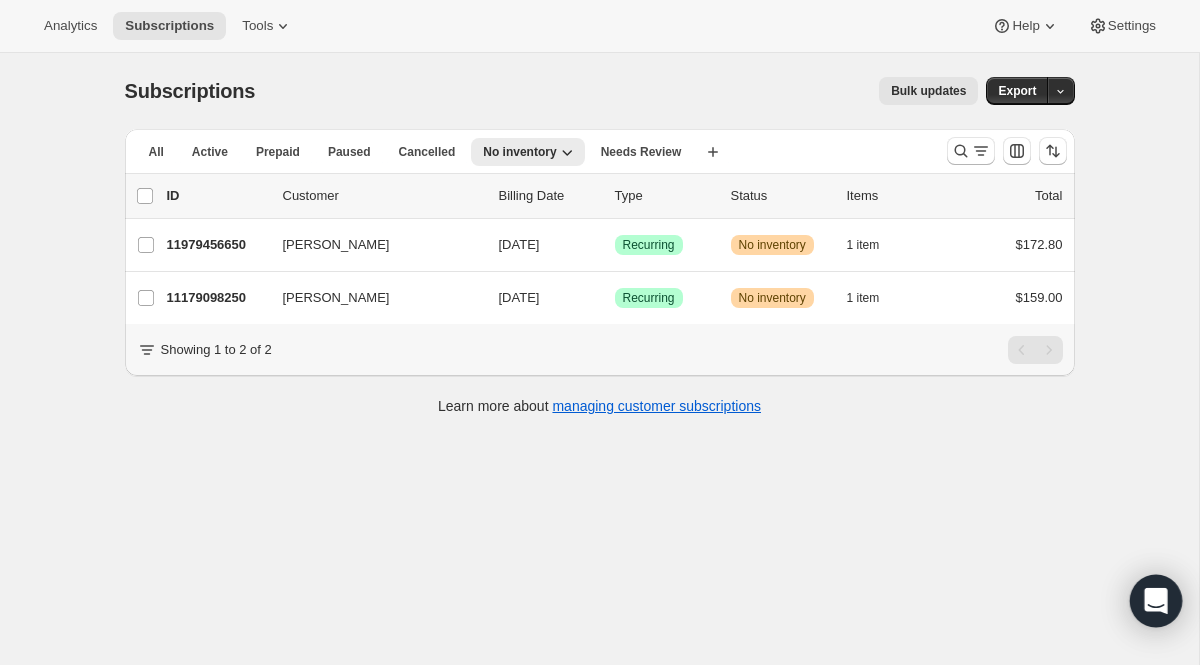 click 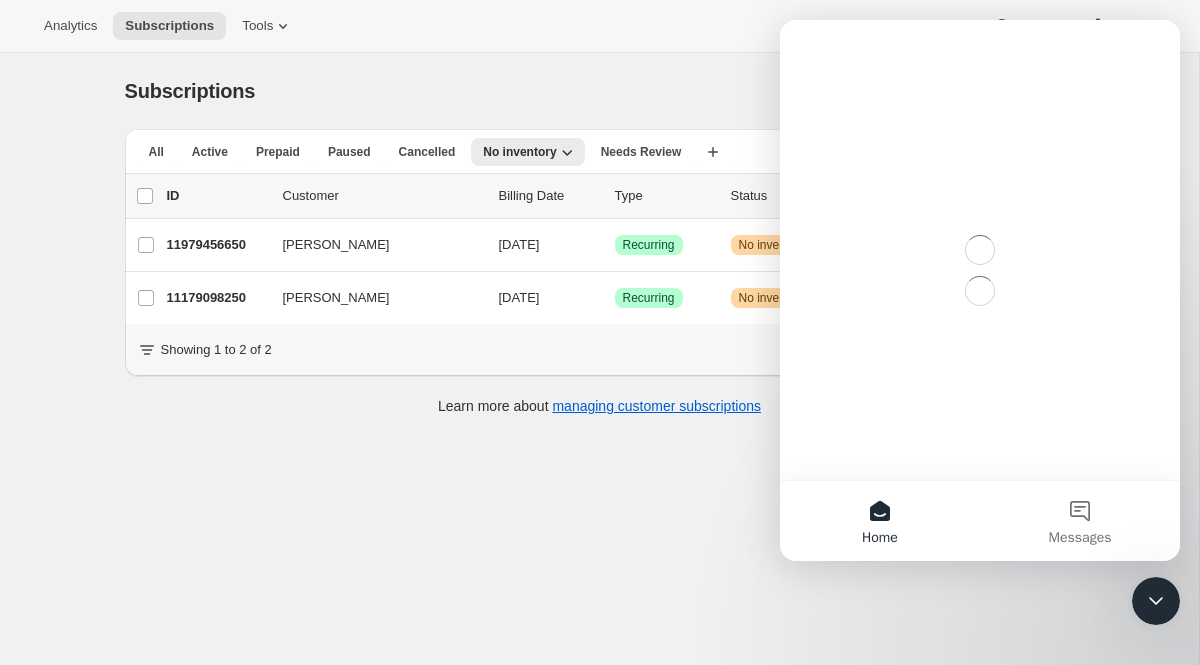scroll, scrollTop: 0, scrollLeft: 0, axis: both 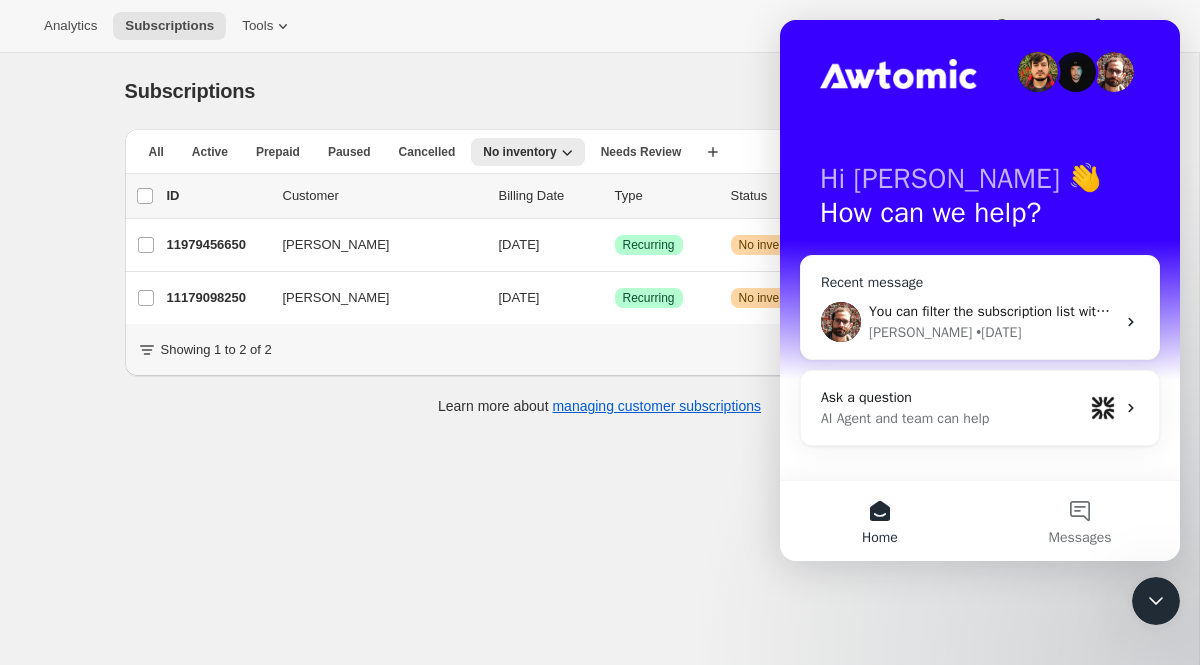 click on "You can filter the subscription list with the little magnifying glass and then adding a filter based on products. [PERSON_NAME] •  [DATE]" at bounding box center [980, 322] 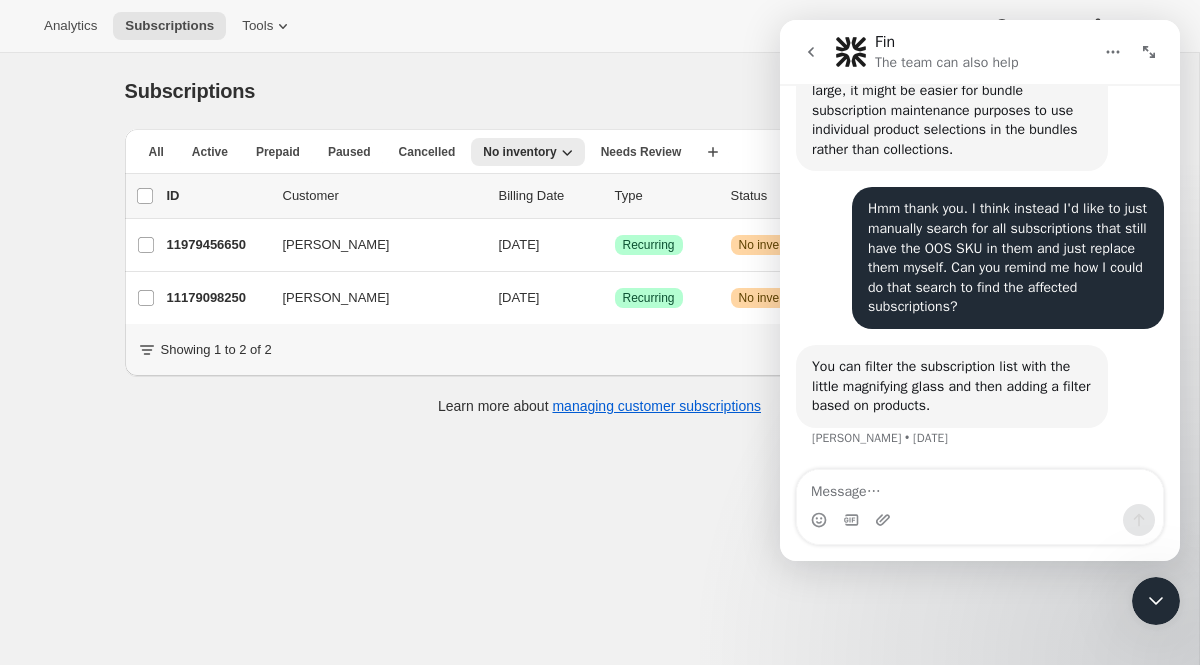 scroll, scrollTop: 1125, scrollLeft: 0, axis: vertical 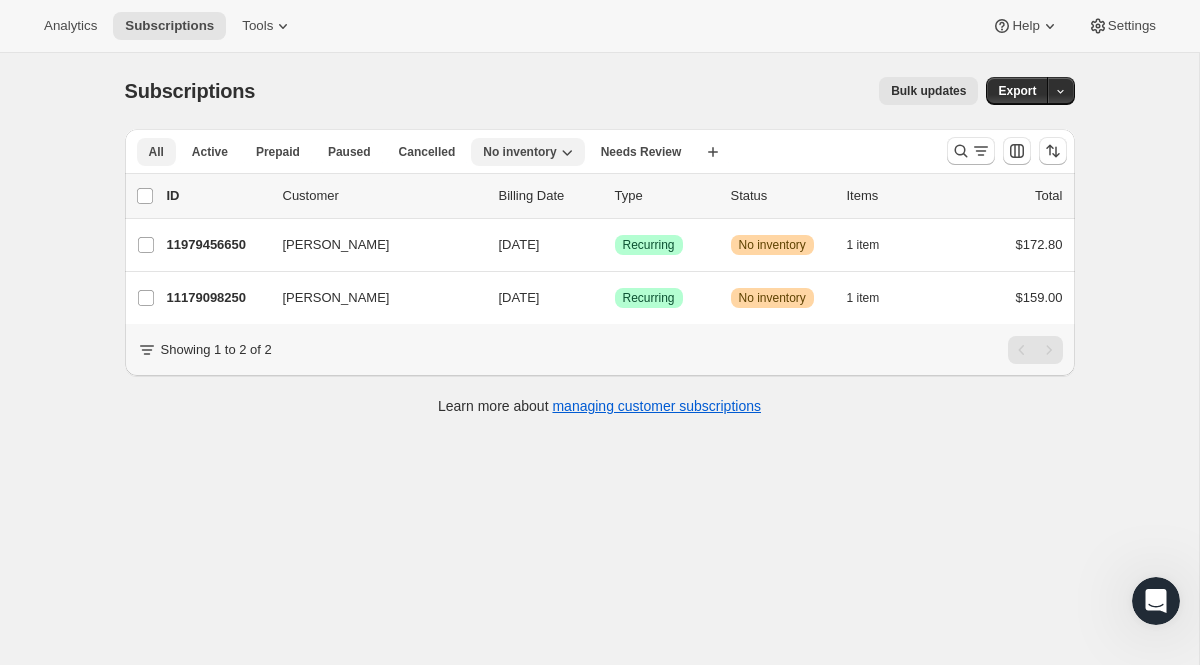 click on "All" at bounding box center (156, 152) 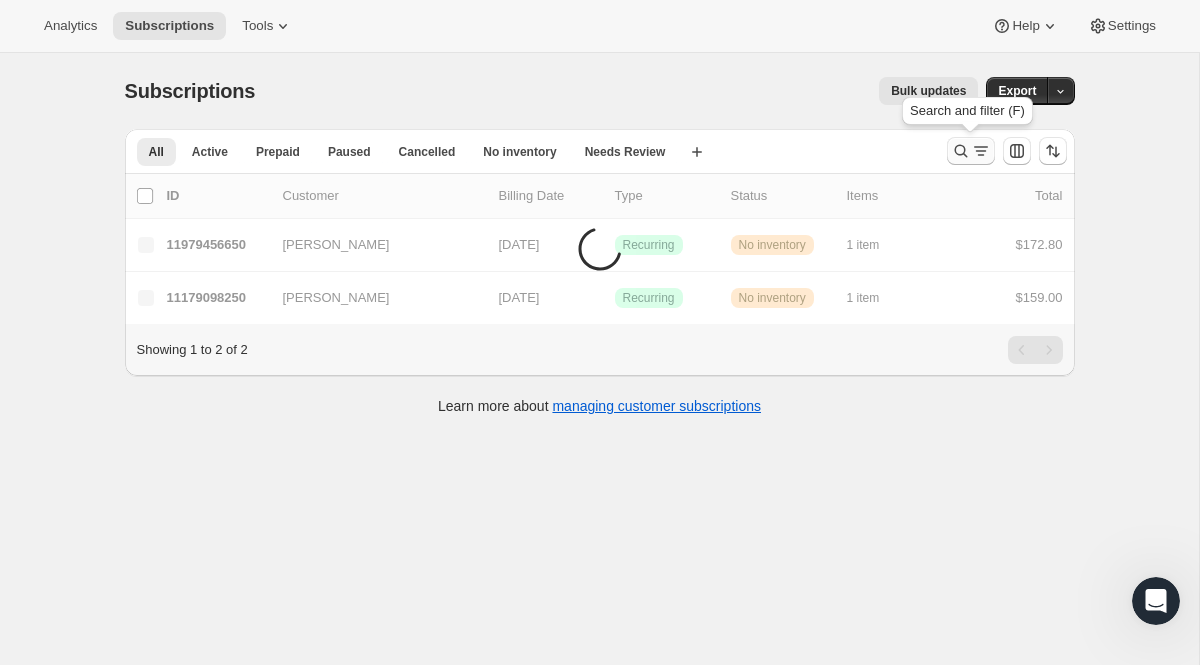click 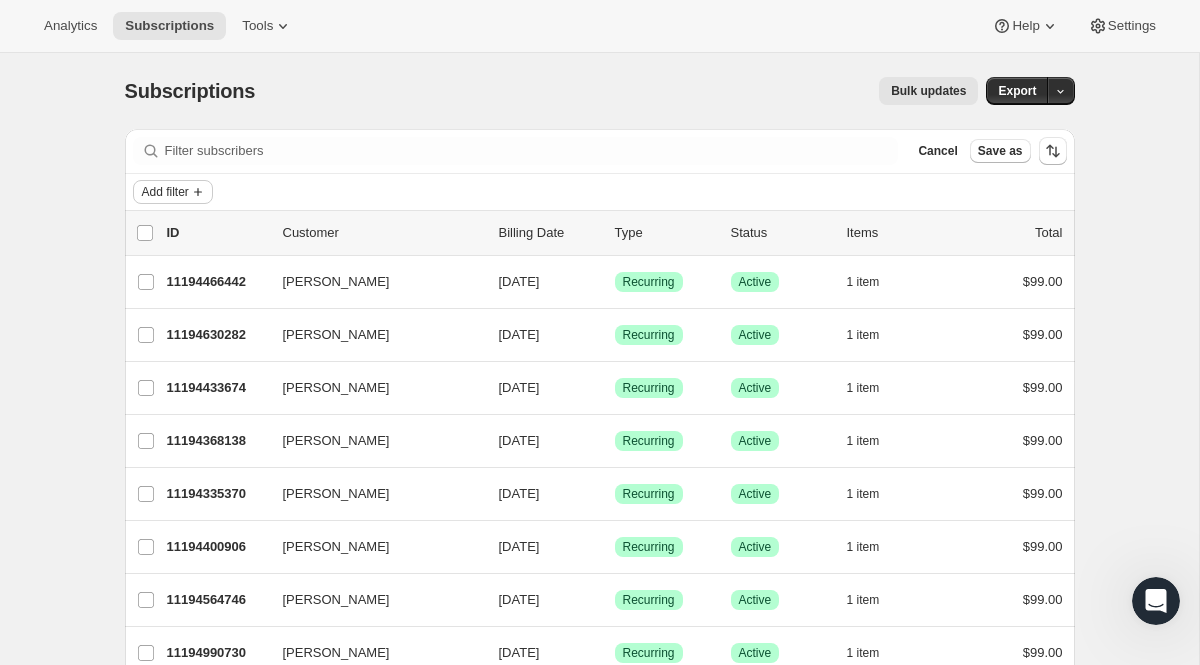 click on "Add filter" at bounding box center [165, 192] 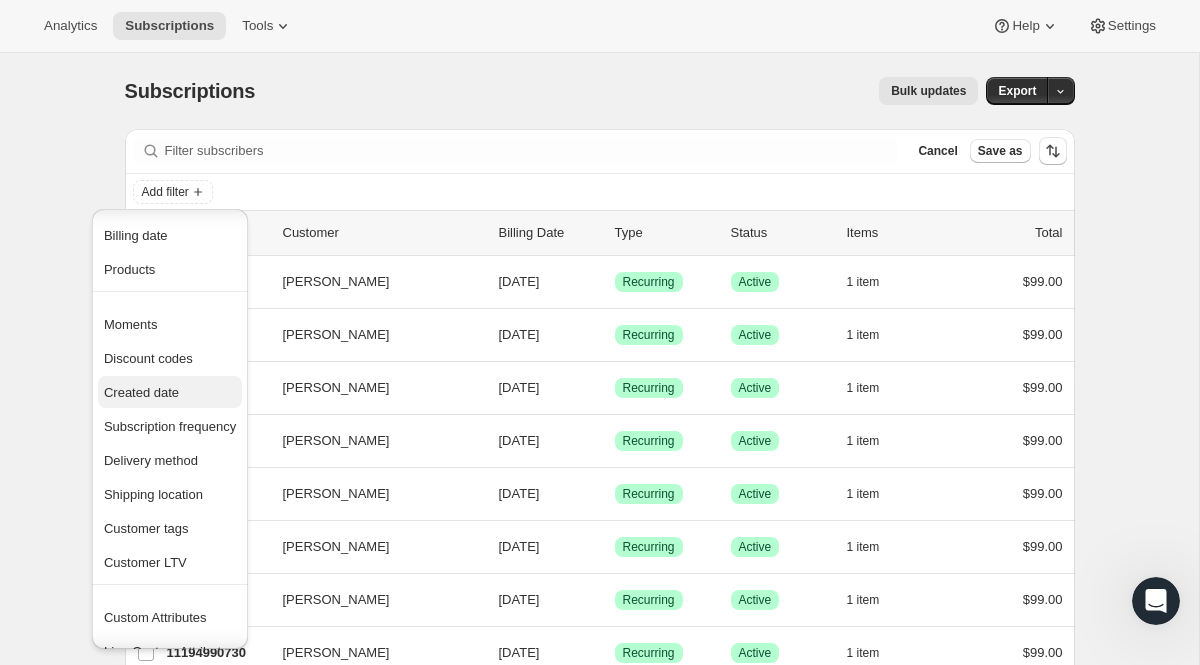 scroll, scrollTop: 78, scrollLeft: 0, axis: vertical 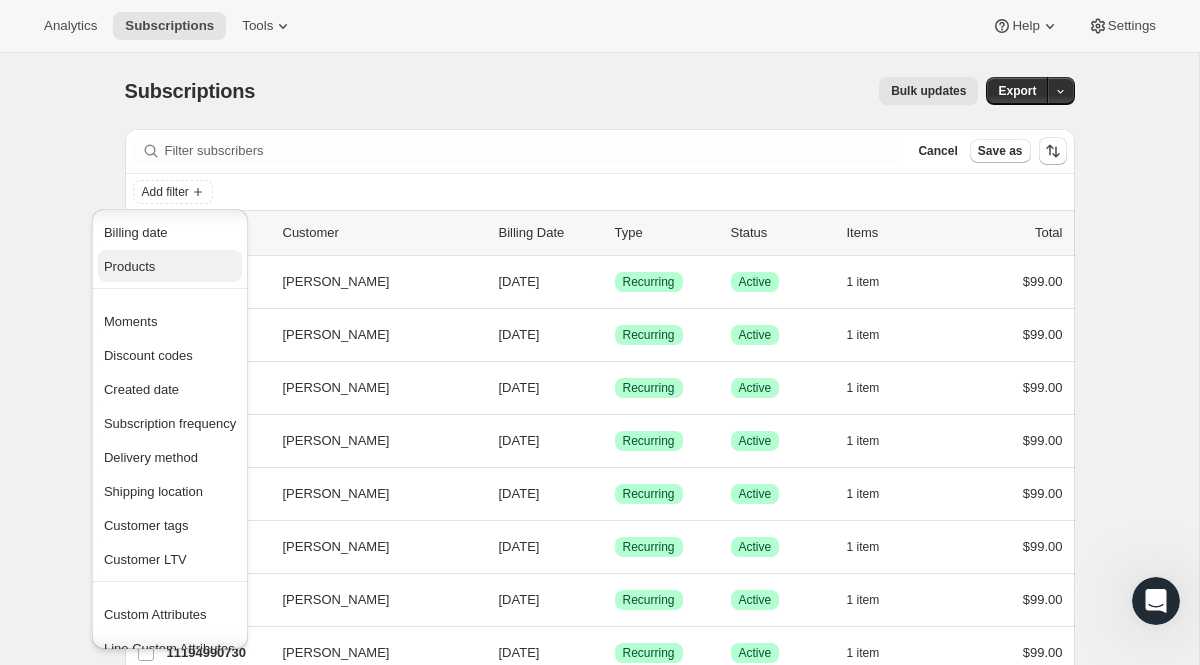 click on "Products" at bounding box center (129, 266) 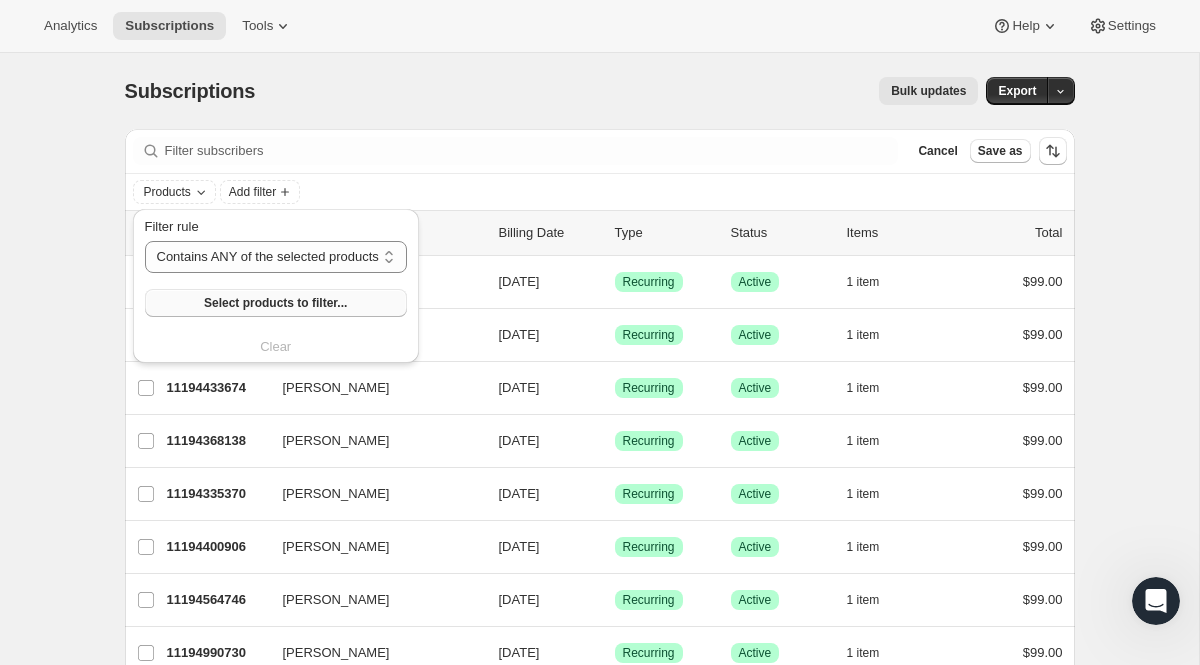 click on "Select products to filter..." at bounding box center [275, 303] 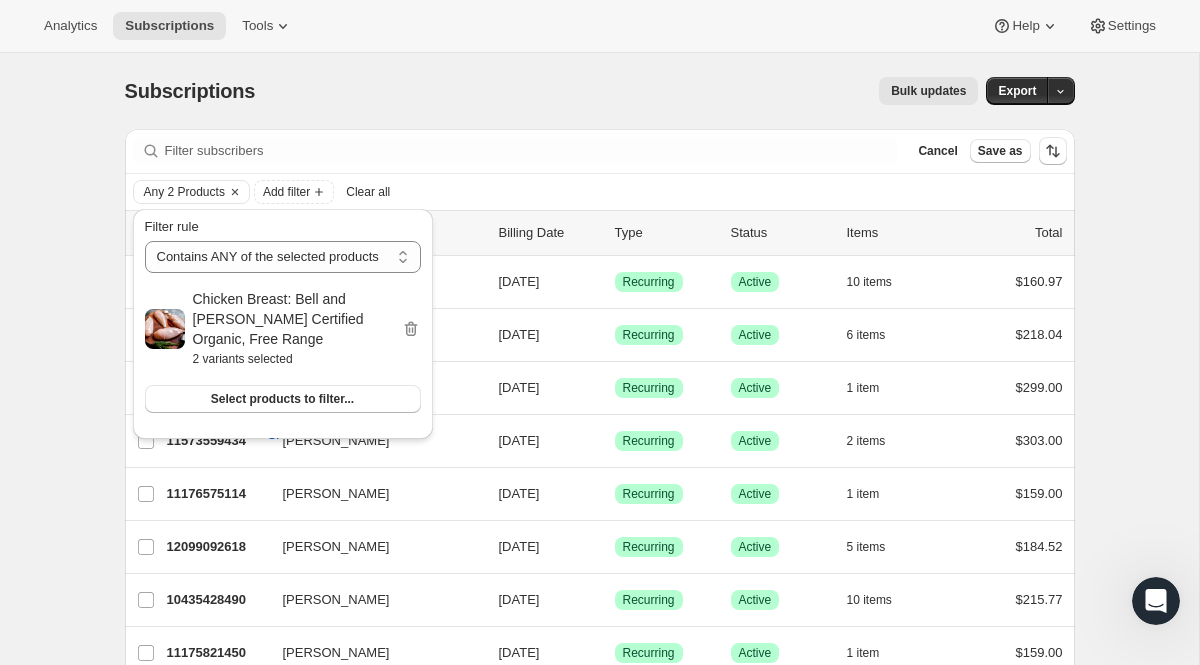 click on "Subscriptions. This page is ready Subscriptions Bulk updates More actions Bulk updates Export Filter subscribers Cancel Save as Any 2 Products Add filter   Clear all 0 selected Update next billing date Change status Showing 51 subscriptions Select all 51 subscriptions Showing 51 subscriptions Select Select all 51 subscriptions 0 selected list header ID Customer Billing Date Type Status Items Total Patrick Barkley 11950751882 Patrick Barkley 07/27/2025 Success Recurring Success Active 10   items $160.97 Lara Dobler 13478723722 Lara Dobler 07/27/2025 Success Recurring Success Active 6   items $218.04 Jen Cannon 11174936714 Jen Cannon 07/27/2025 Success Recurring Success Active 1   item $299.00 Laura Thompson 11573559434 Laura Thompson 07/27/2025 Success Recurring Success Active 2   items $303.00 Benjamin Stark 11176575114 Benjamin Stark 07/27/2025 Success Recurring Success Active 1   item $159.00 Renae O'Rourke 12099092618 Renae O'Rourke 07/27/2025 Success Recurring Success Active 5   items $184.52 Terri Robery" at bounding box center [599, 1535] 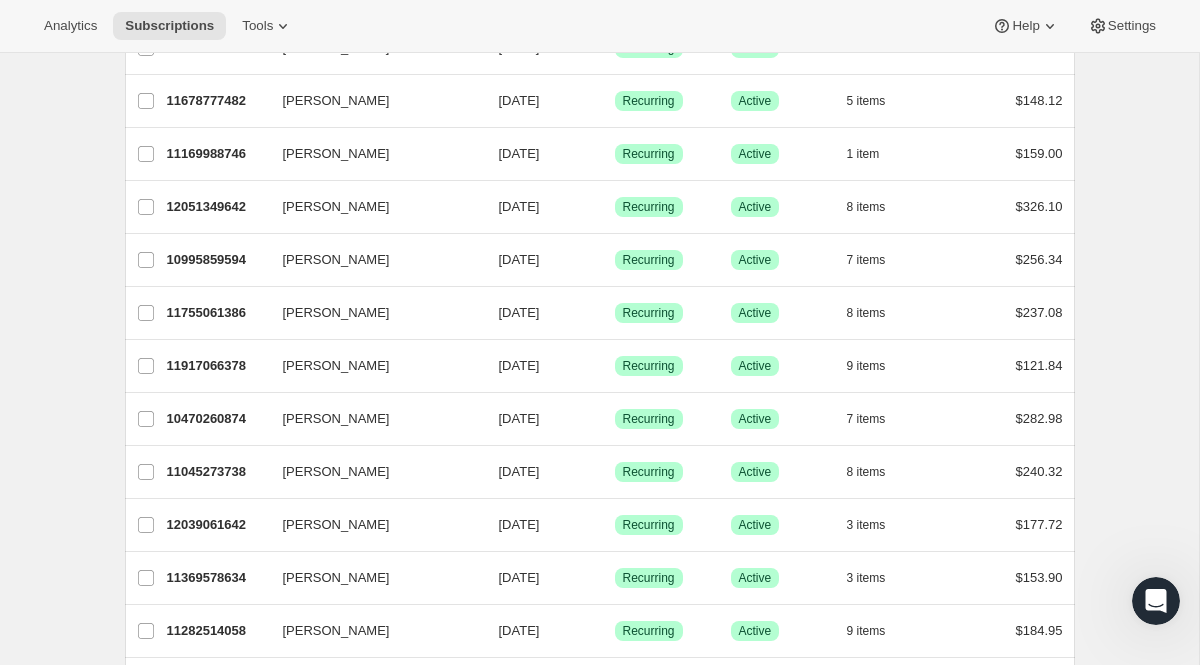 scroll, scrollTop: 0, scrollLeft: 0, axis: both 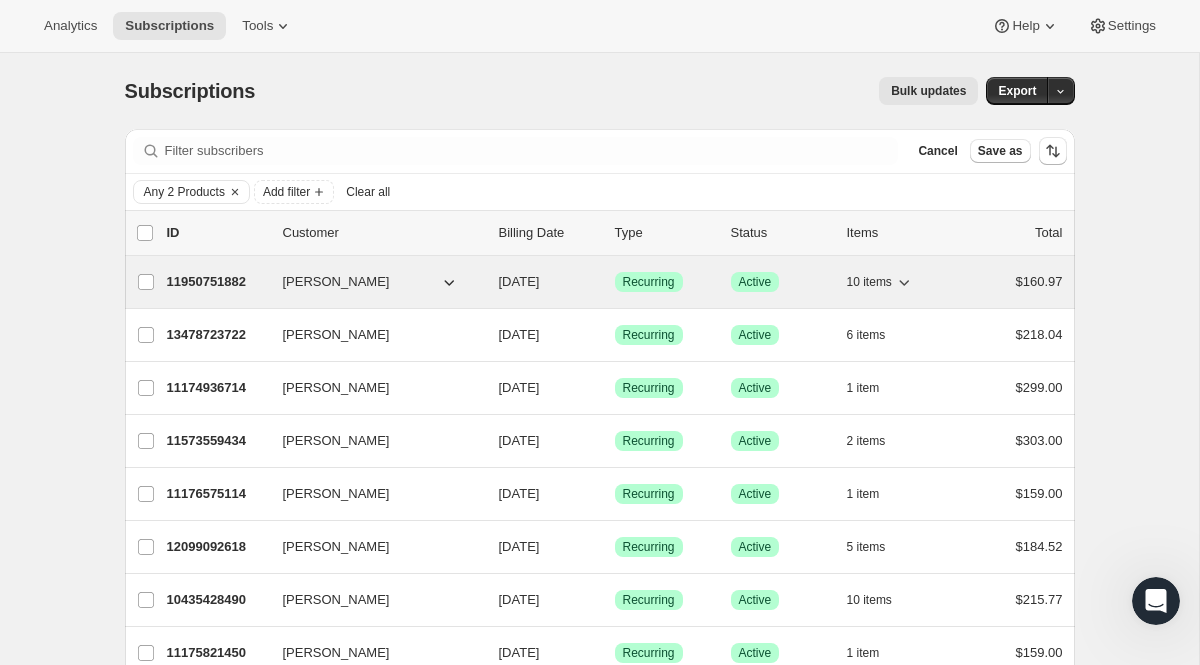 click on "11950751882" at bounding box center (217, 282) 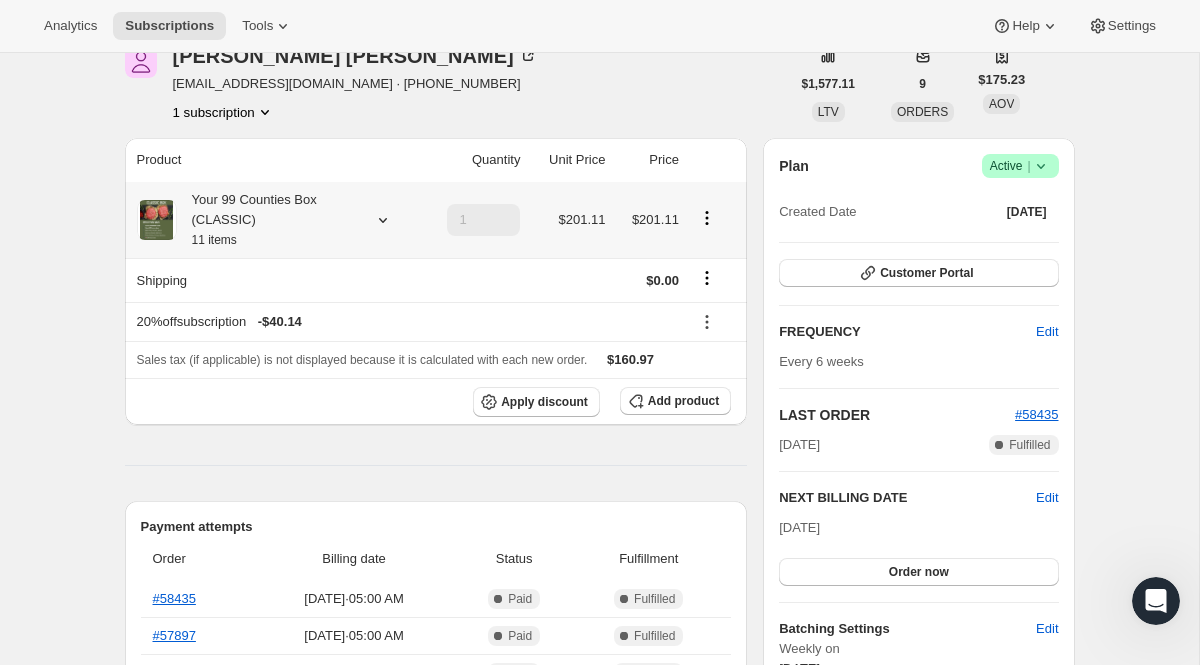 scroll, scrollTop: 116, scrollLeft: 0, axis: vertical 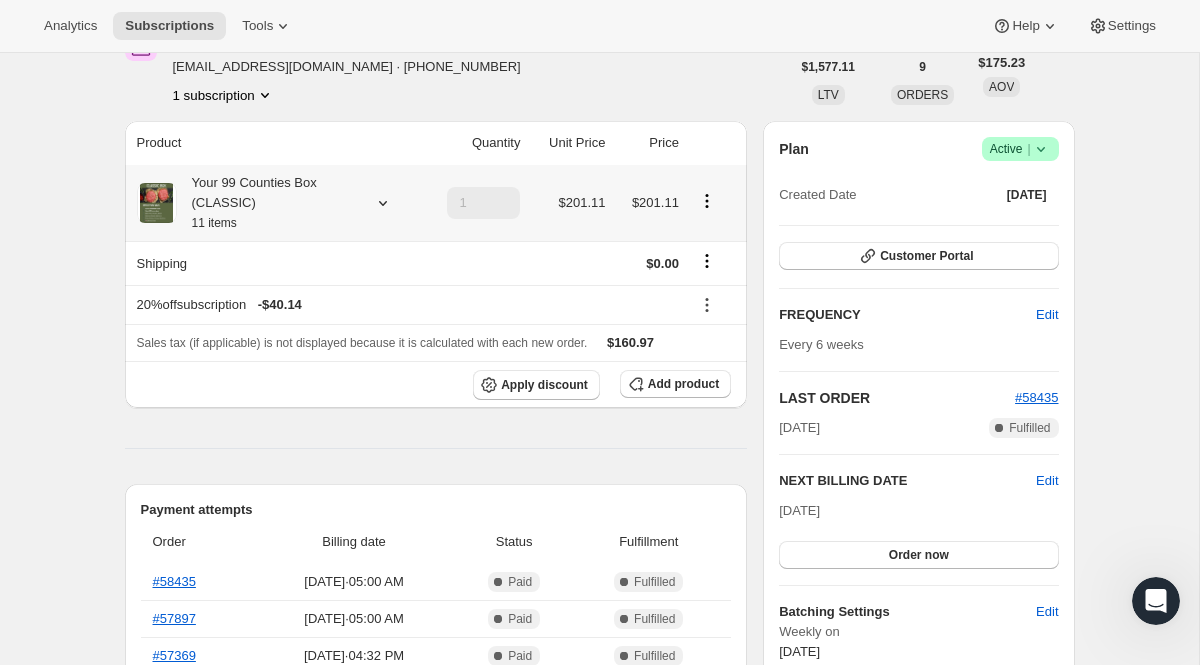 click 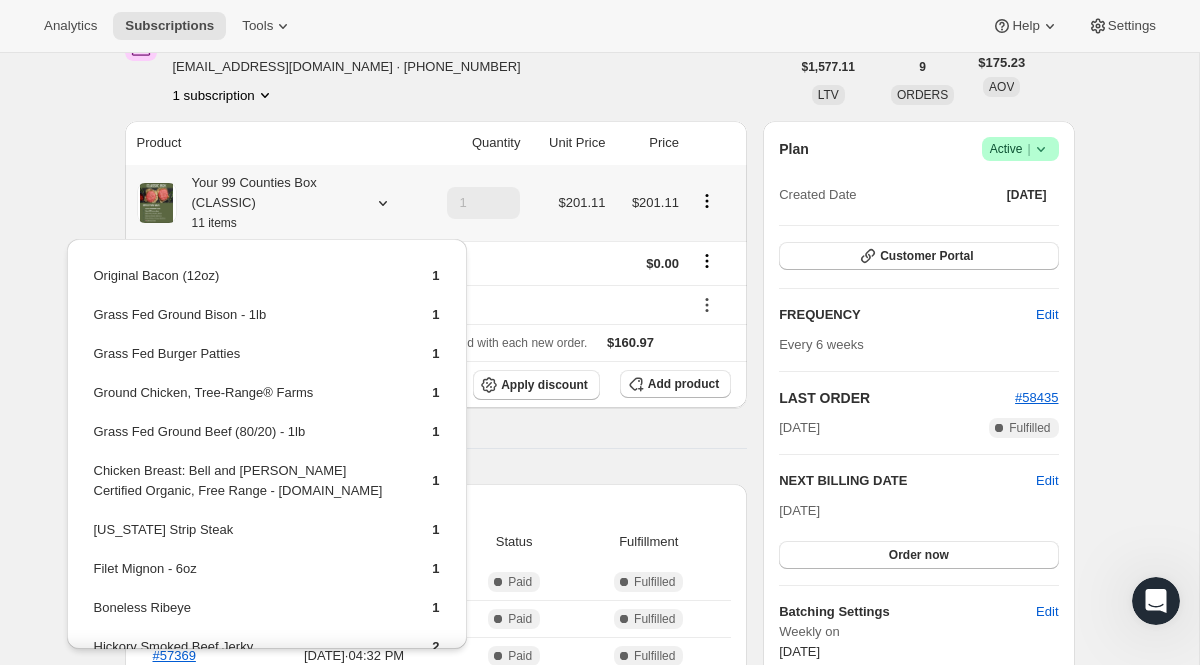 scroll, scrollTop: 88, scrollLeft: 0, axis: vertical 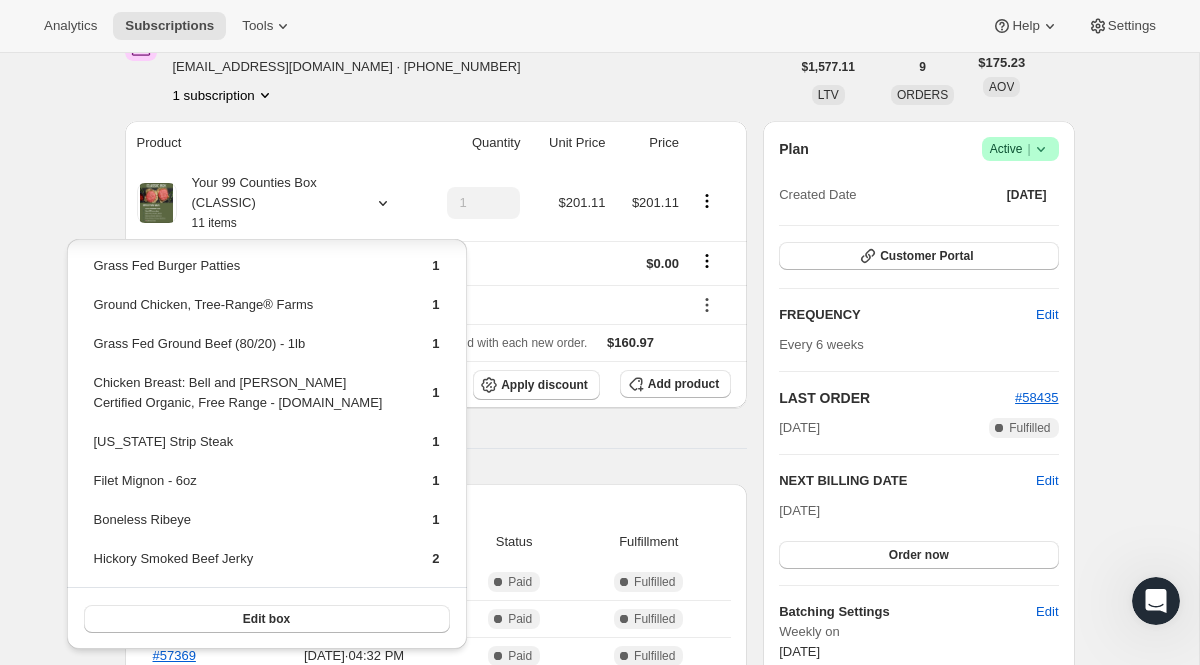 click on "Subscription #11950751882. This page is ready Subscription #11950751882 Success Recurring Success Active Patrick   Barkley barkleyp@gmail.com · +13126079388 1 subscription $1,577.11 LTV 9 ORDERS $175.23 AOV Product Quantity Unit Price Price Your 99 Counties Box (CLASSIC) 11 items 1 $201.11 $201.11 Shipping $0.00 20%offsubscription   - $40.14 Sales tax (if applicable) is not displayed because it is calculated with each new order.   $160.97 Apply discount Add product Payment attempts Order Billing date Status Fulfillment #58435 Jun 15, 2025  ·  05:00 AM  Complete Paid  Complete Fulfilled #57897 May 4, 2025  ·  05:00 AM  Complete Paid  Complete Fulfilled #57369 Mar 26, 2025  ·  04:32 PM  Complete Paid  Complete Fulfilled Timeline Jun 15, 2025 Order processed successfully.  View order 05:00 AM Jun 10, 2025 Subscription reminder email sent via Awtomic SMS, Klaviyo. 05:01 AM May 4, 2025 Order processed successfully.  View order 05:00 AM Apr 29, 2025 Subscription reminder email sent via Awtomic SMS, Klaviyo. |" at bounding box center [599, 767] 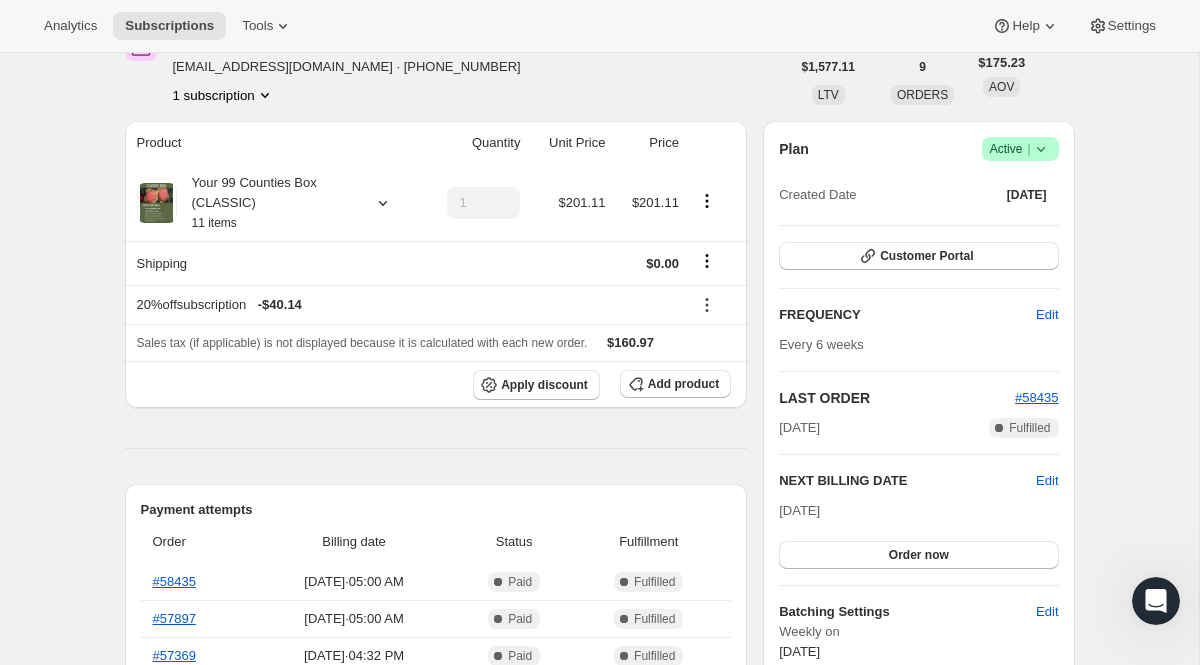 scroll, scrollTop: 0, scrollLeft: 0, axis: both 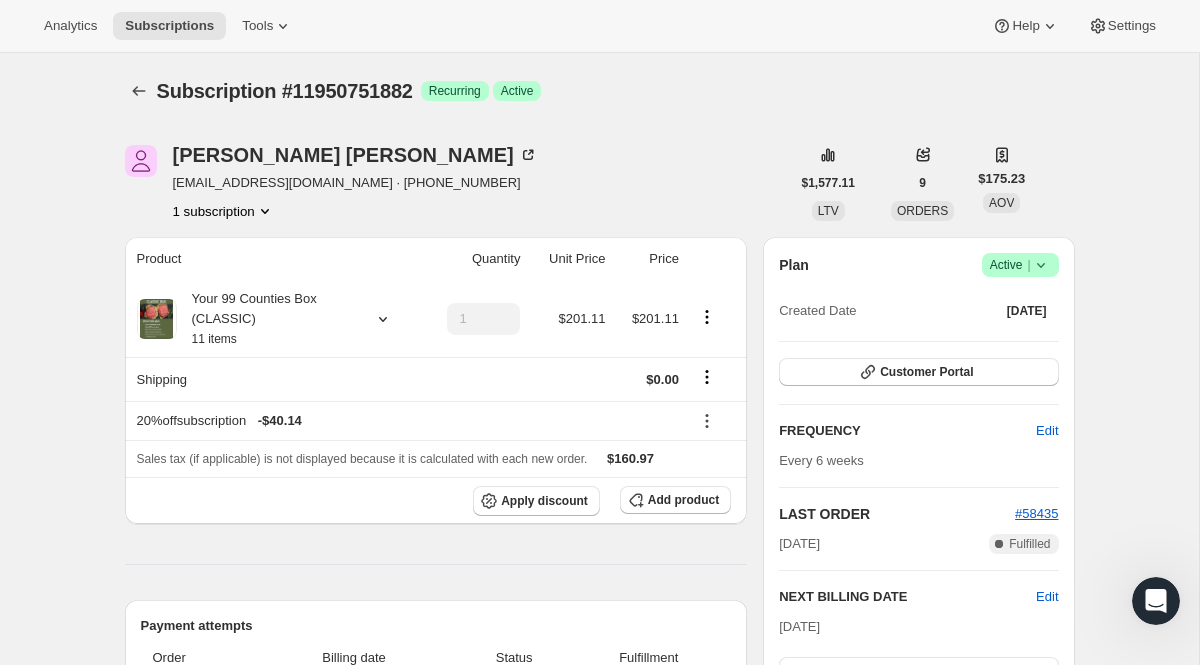click at bounding box center [1156, 601] 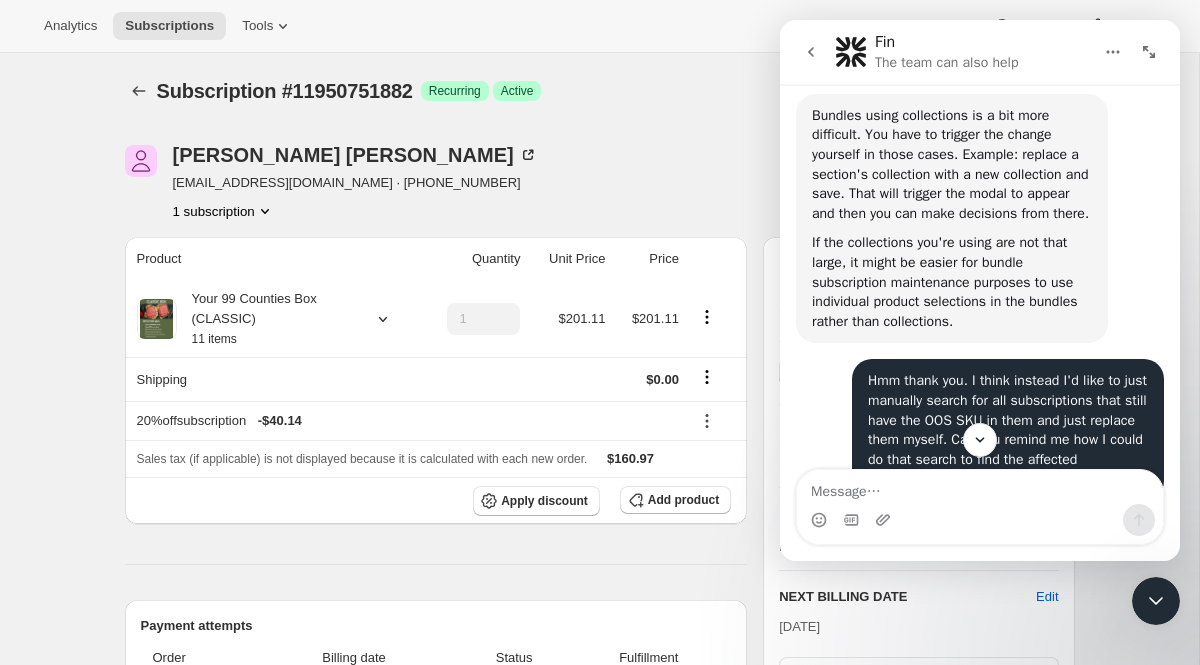 scroll, scrollTop: 879, scrollLeft: 0, axis: vertical 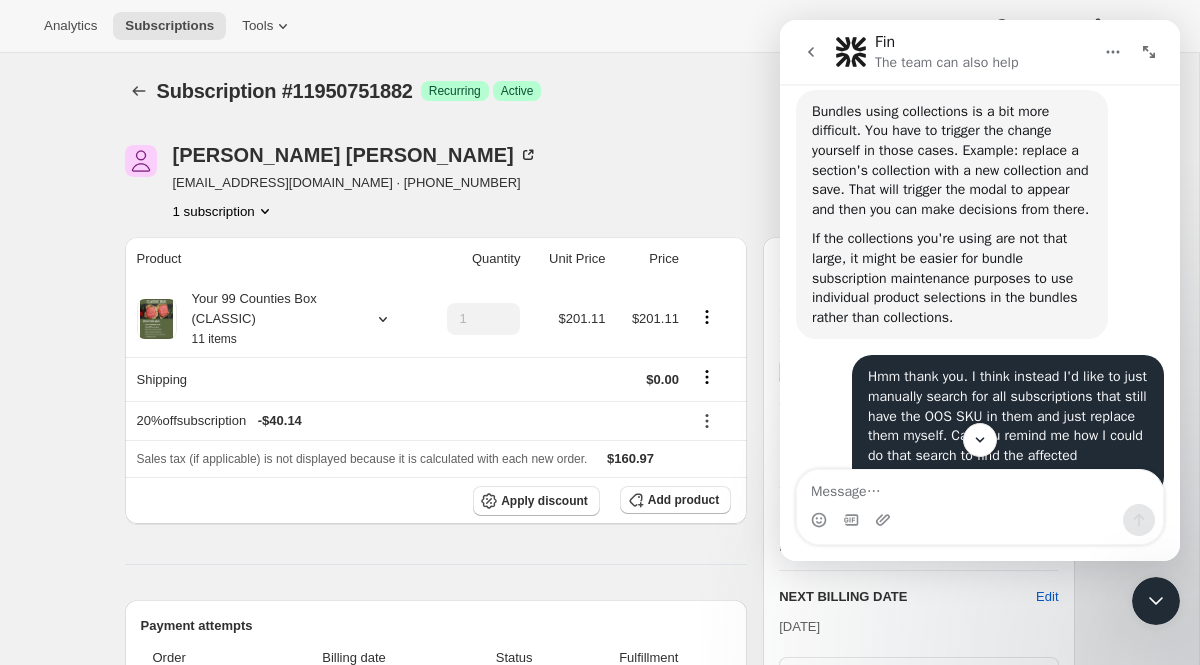 click on "Subscription #11950751882. This page is ready Subscription #11950751882 Success Recurring Success Active Patrick   Barkley barkleyp@gmail.com · +13126079388 1 subscription $1,577.11 LTV 9 ORDERS $175.23 AOV Product Quantity Unit Price Price Your 99 Counties Box (CLASSIC) 11 items 1 $201.11 $201.11 Shipping $0.00 20%offsubscription   - $40.14 Sales tax (if applicable) is not displayed because it is calculated with each new order.   $160.97 Apply discount Add product Payment attempts Order Billing date Status Fulfillment #58435 Jun 15, 2025  ·  05:00 AM  Complete Paid  Complete Fulfilled #57897 May 4, 2025  ·  05:00 AM  Complete Paid  Complete Fulfilled #57369 Mar 26, 2025  ·  04:32 PM  Complete Paid  Complete Fulfilled Timeline Jun 15, 2025 Order processed successfully.  View order 05:00 AM Jun 10, 2025 Subscription reminder email sent via Awtomic SMS, Klaviyo. 05:01 AM May 4, 2025 Order processed successfully.  View order 05:00 AM Apr 29, 2025 Subscription reminder email sent via Awtomic SMS, Klaviyo. |" at bounding box center (599, 883) 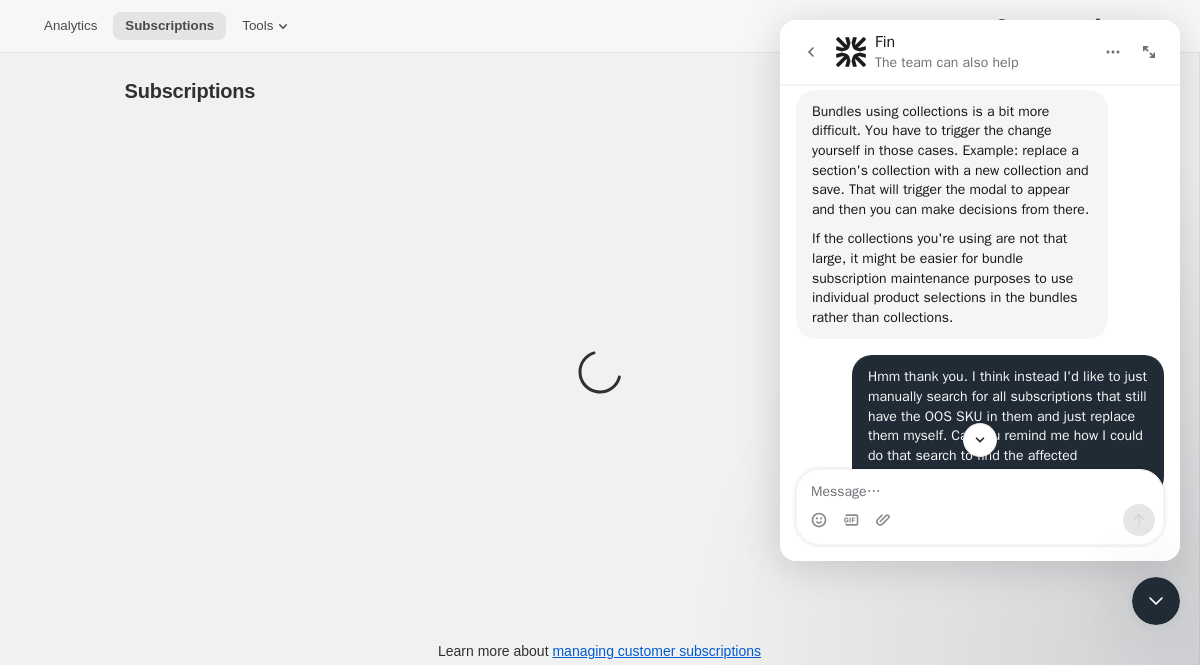 click at bounding box center (1156, 601) 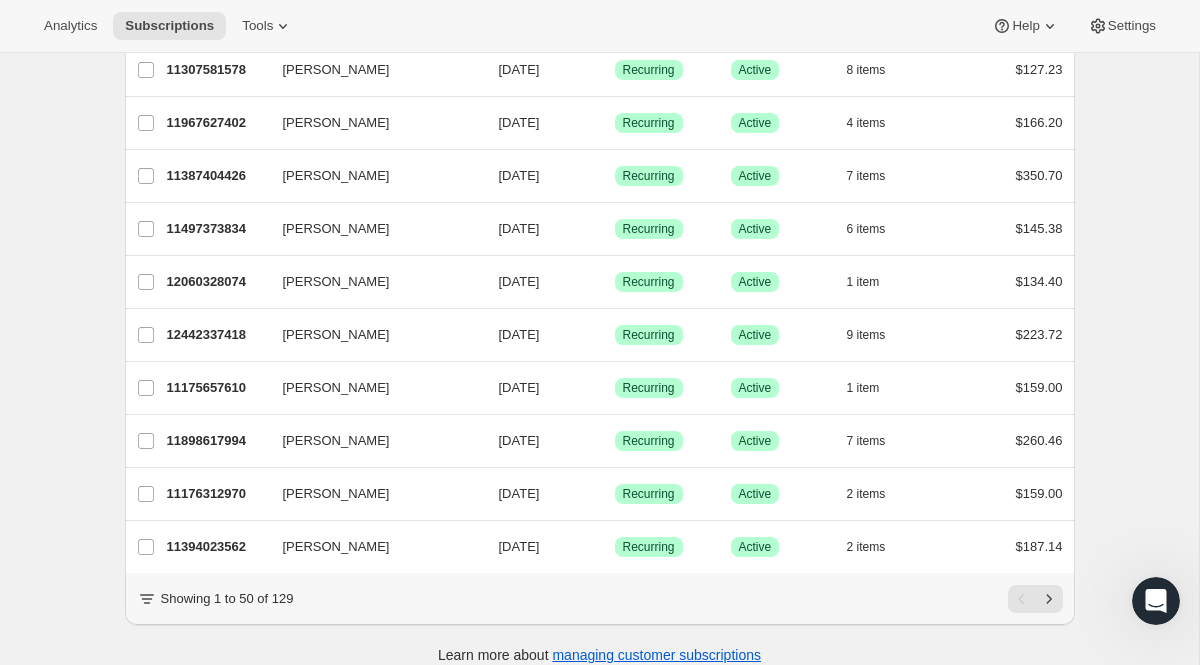 scroll, scrollTop: 2315, scrollLeft: 0, axis: vertical 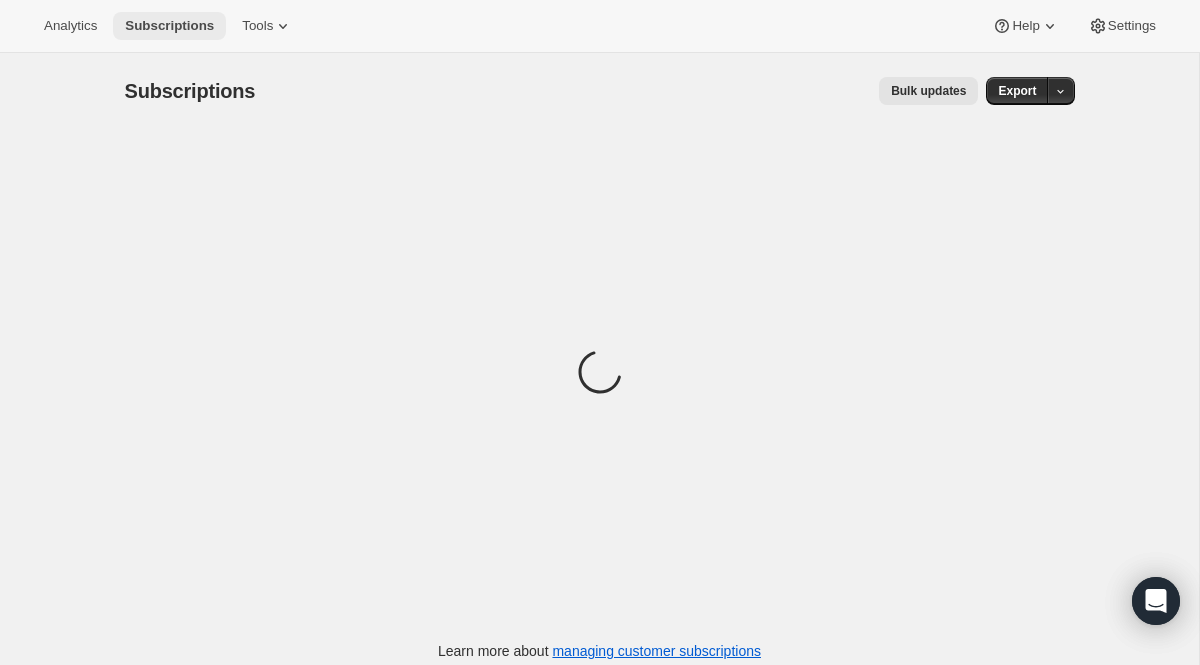 click on "Subscriptions" at bounding box center (169, 26) 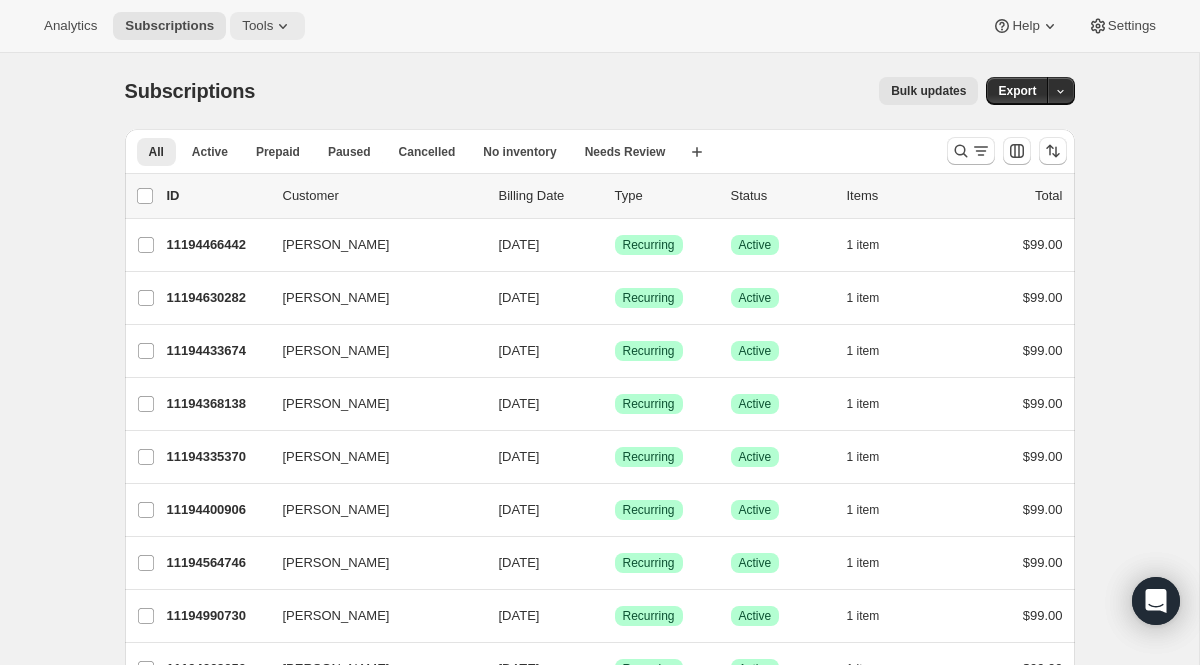 click on "Tools" at bounding box center (257, 26) 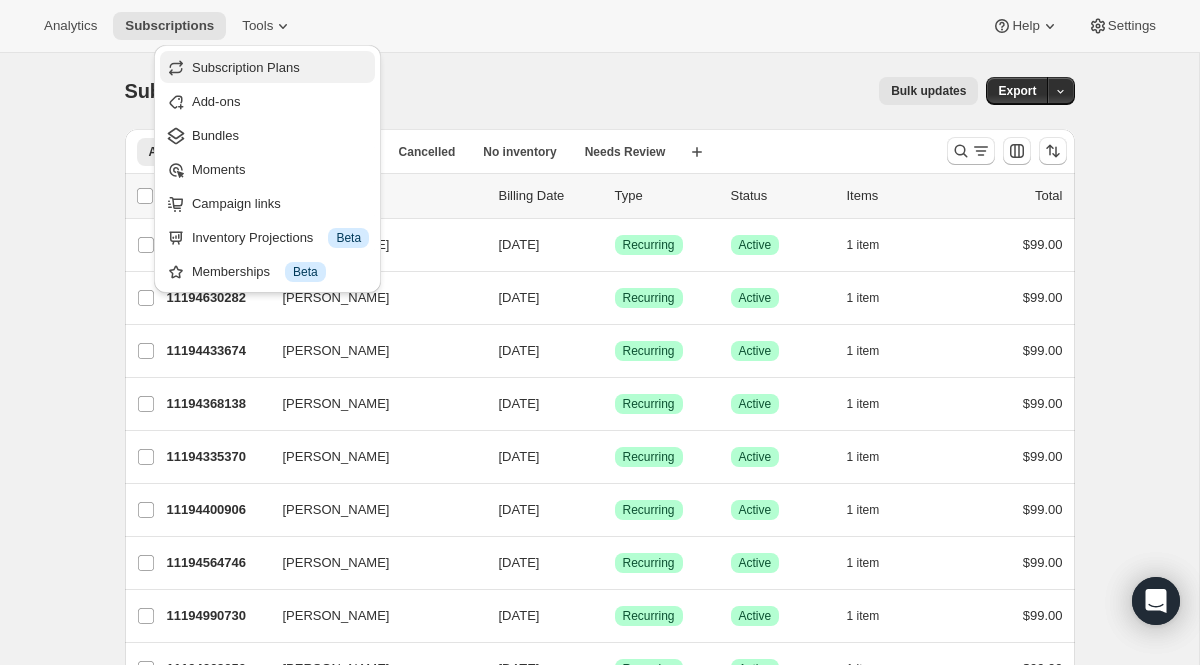 click on "Subscription Plans" at bounding box center [246, 67] 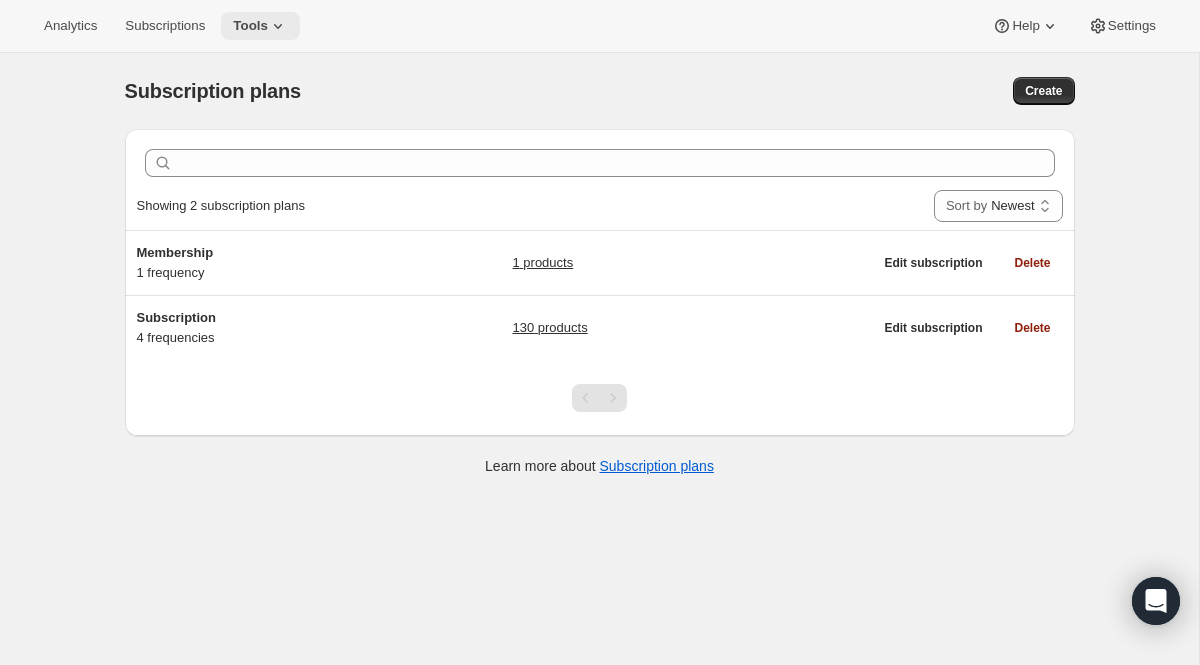 click on "Tools" at bounding box center [250, 26] 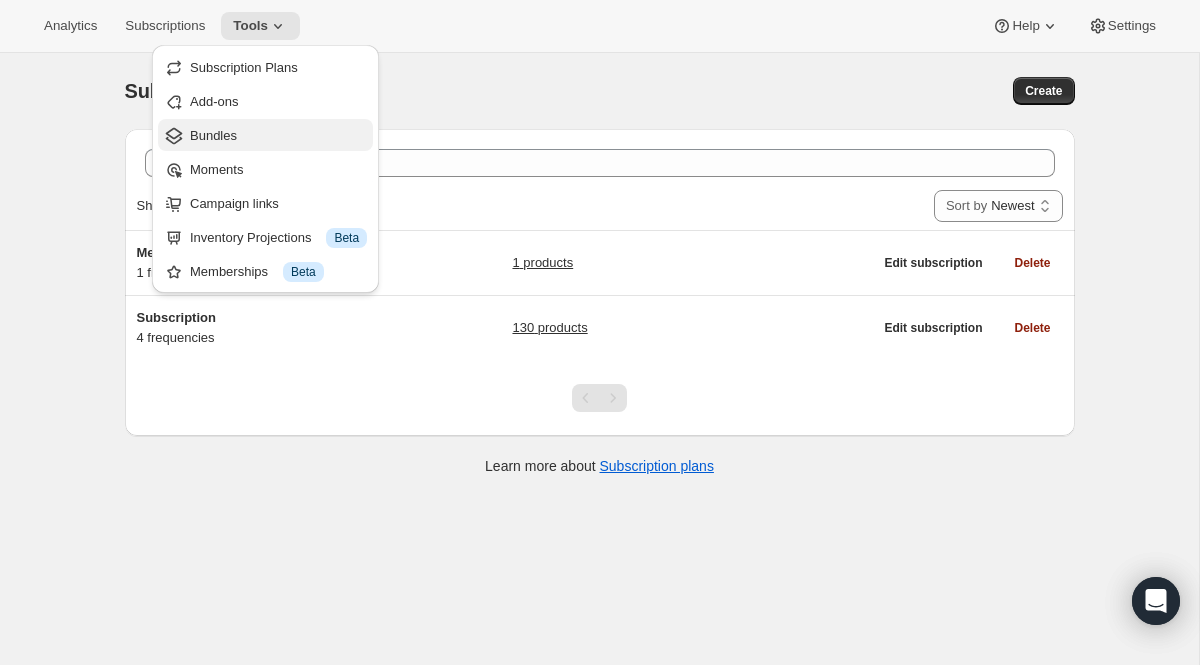 click on "Bundles" at bounding box center [213, 135] 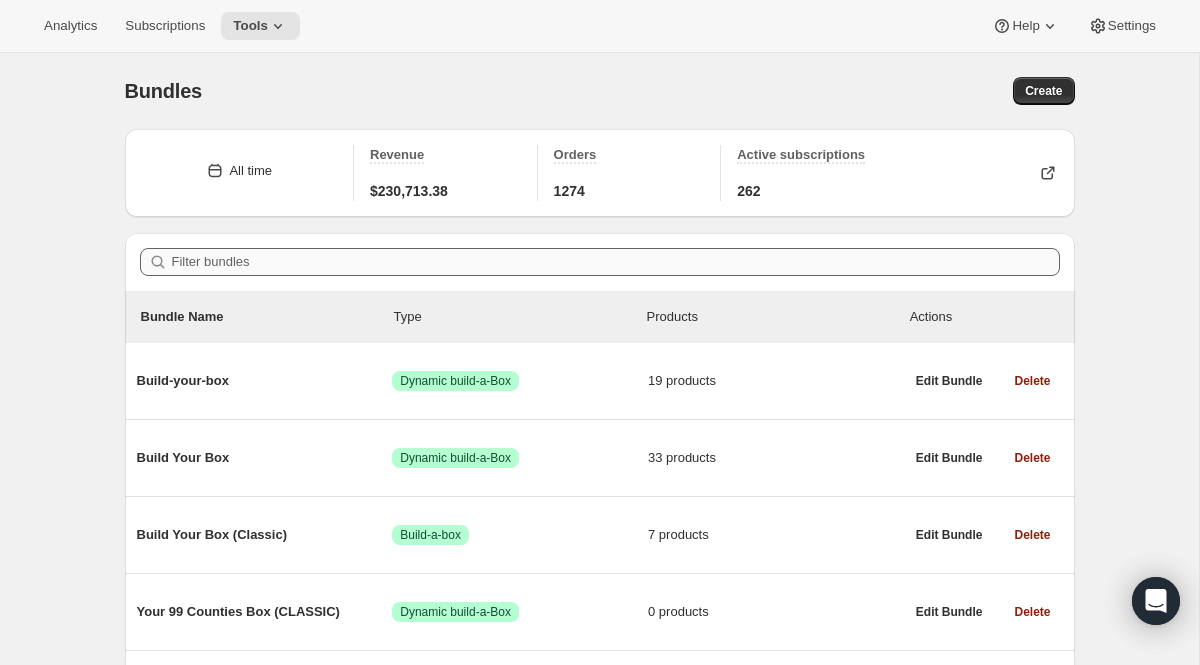 scroll, scrollTop: 170, scrollLeft: 0, axis: vertical 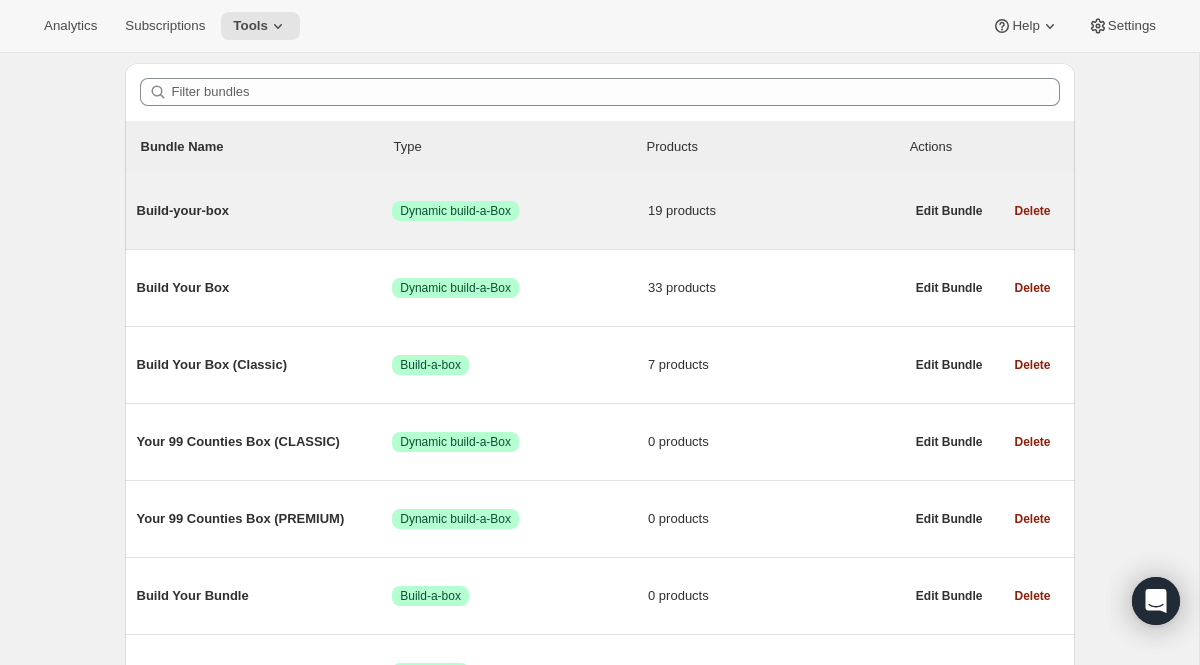click on "Build-your-box" at bounding box center (265, 211) 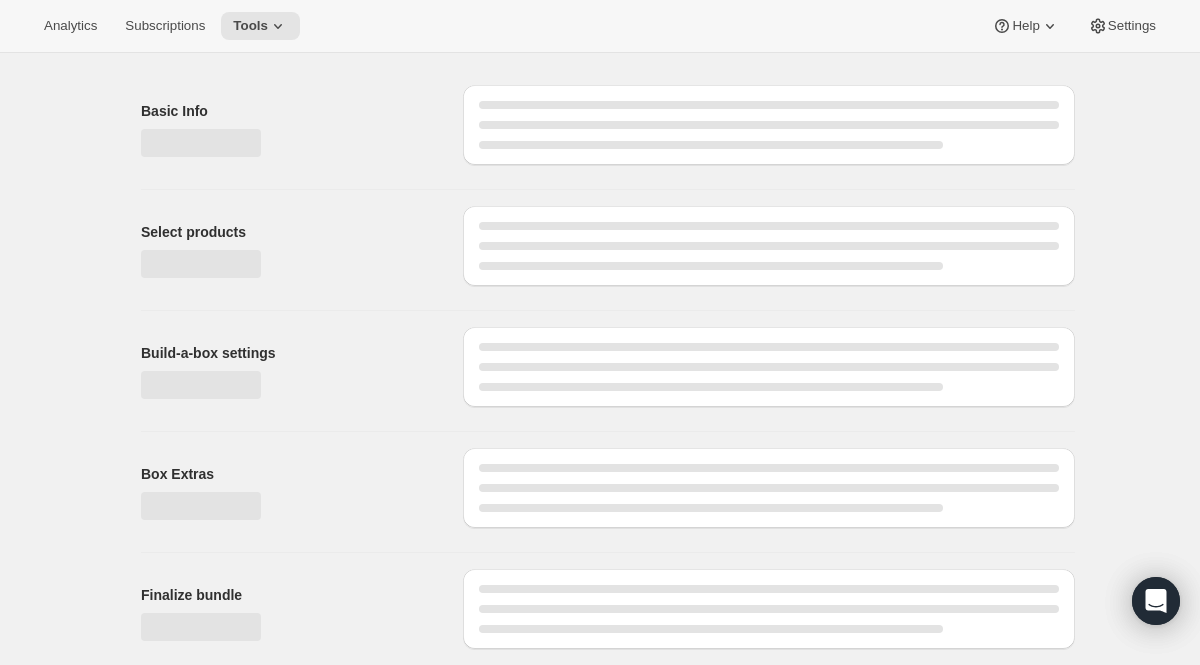 scroll, scrollTop: 0, scrollLeft: 0, axis: both 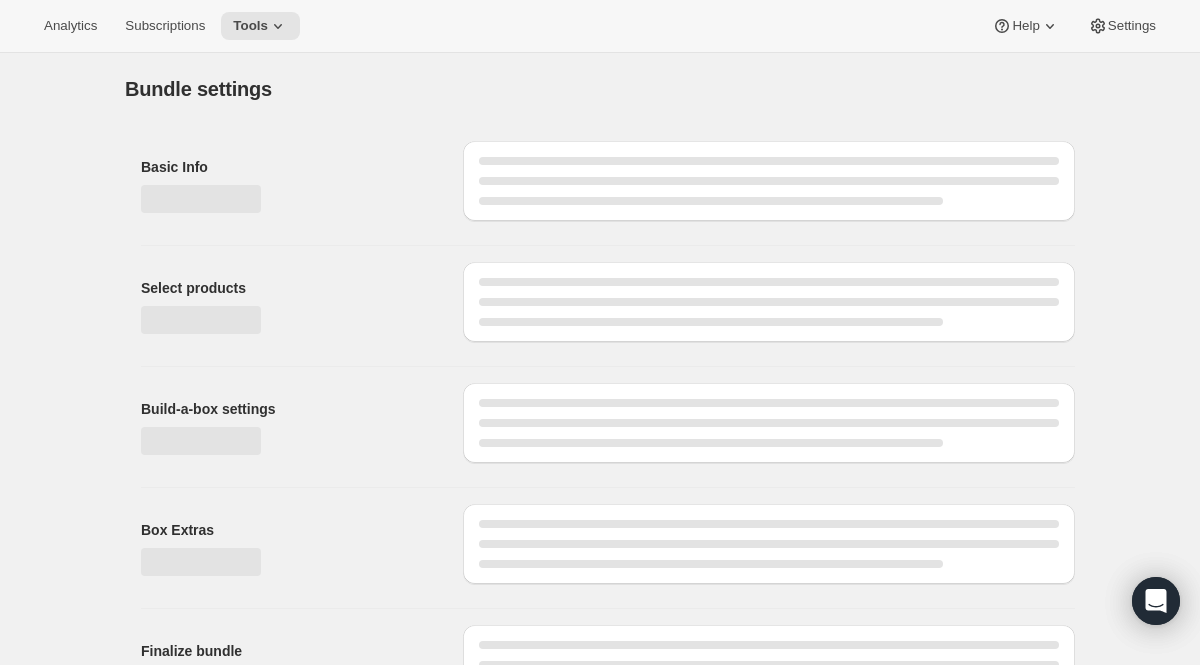 type on "Build-your-box" 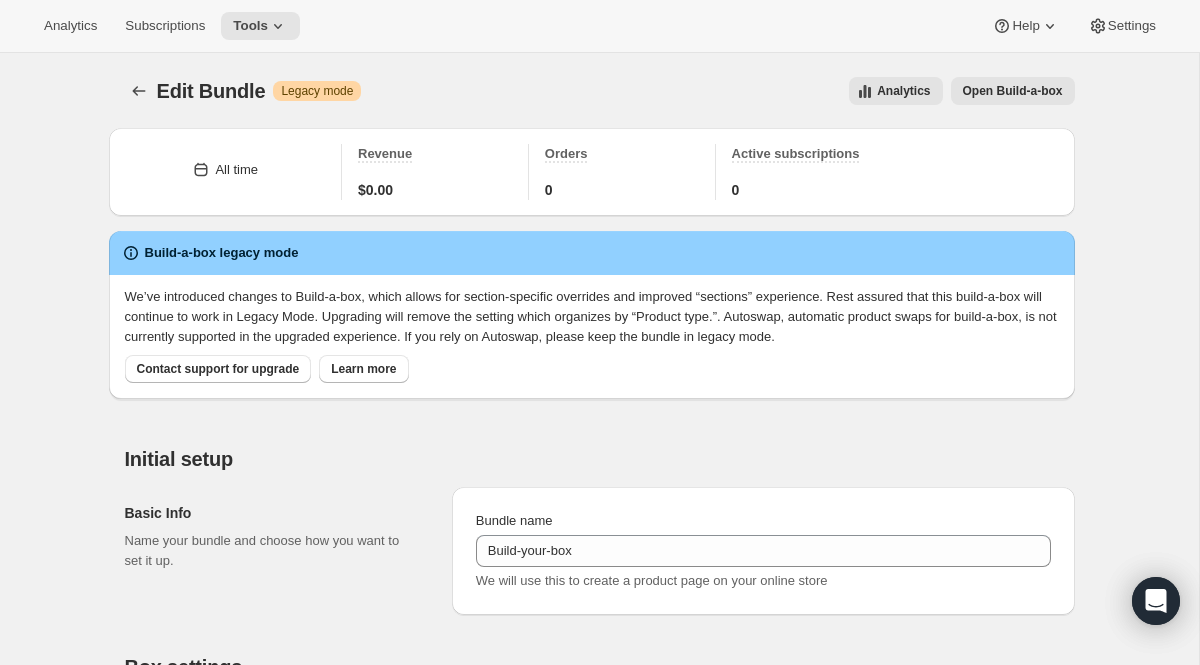 scroll, scrollTop: 5, scrollLeft: 0, axis: vertical 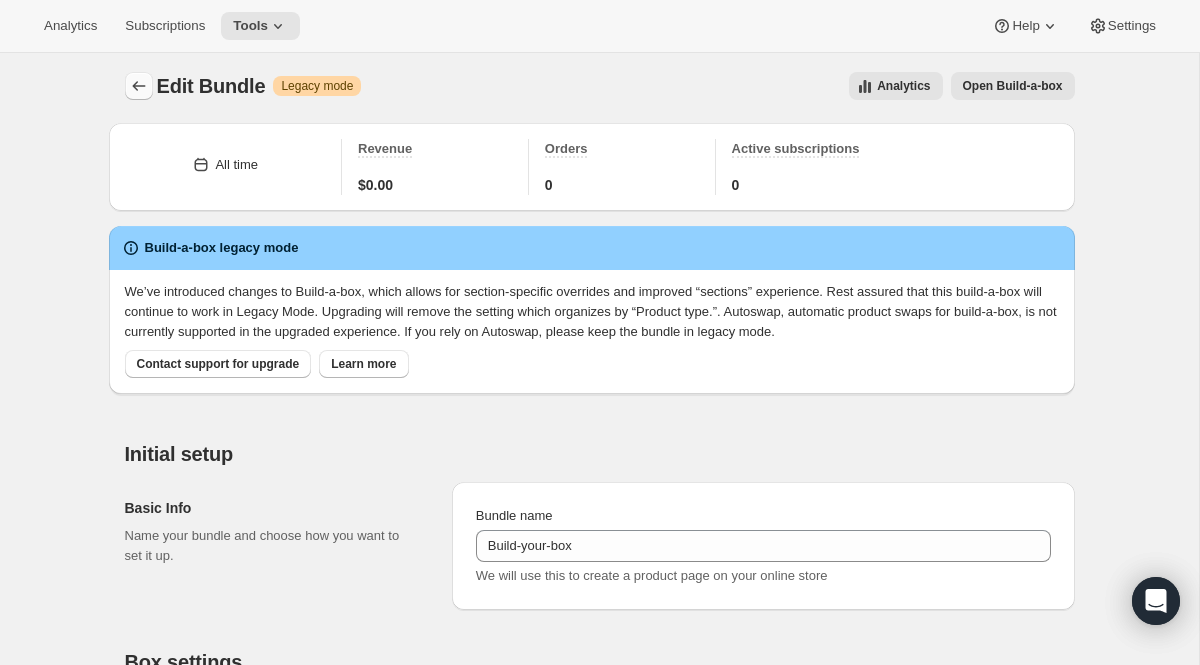 click 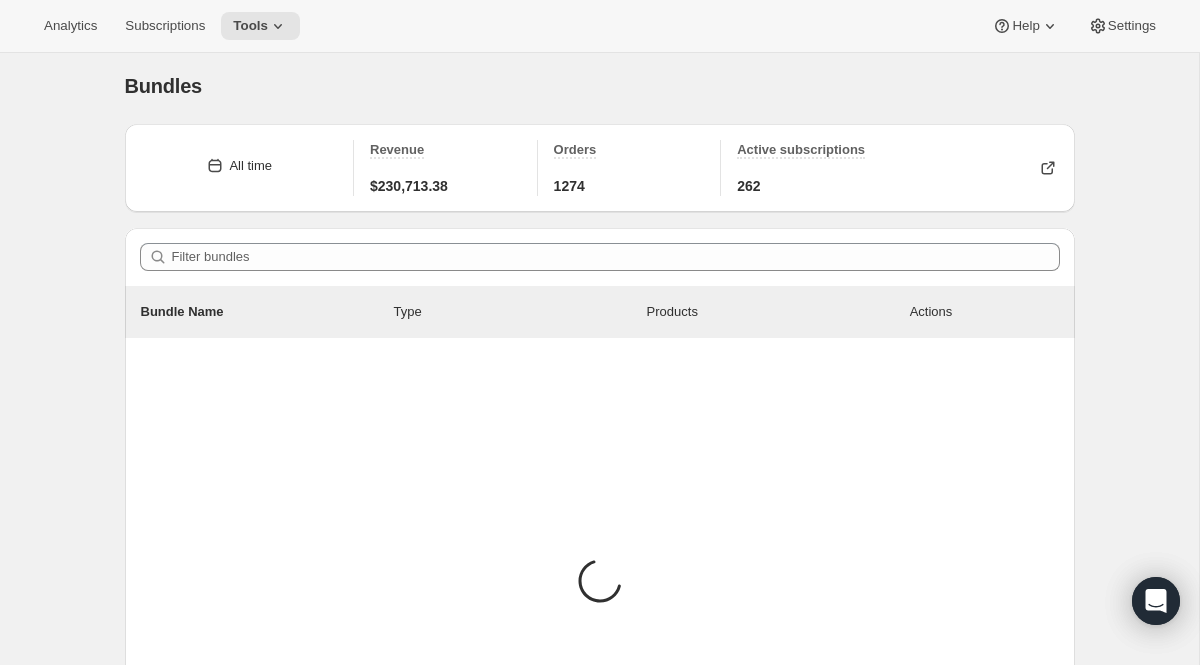 scroll, scrollTop: 0, scrollLeft: 0, axis: both 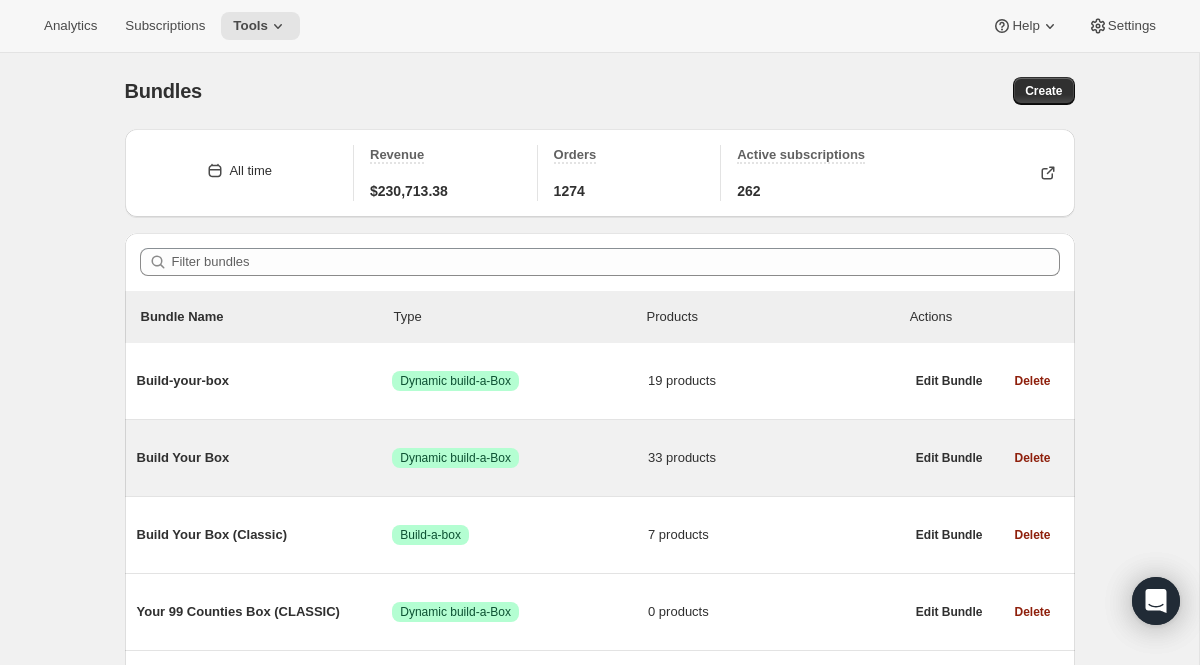 click on "Build Your Box" at bounding box center (265, 458) 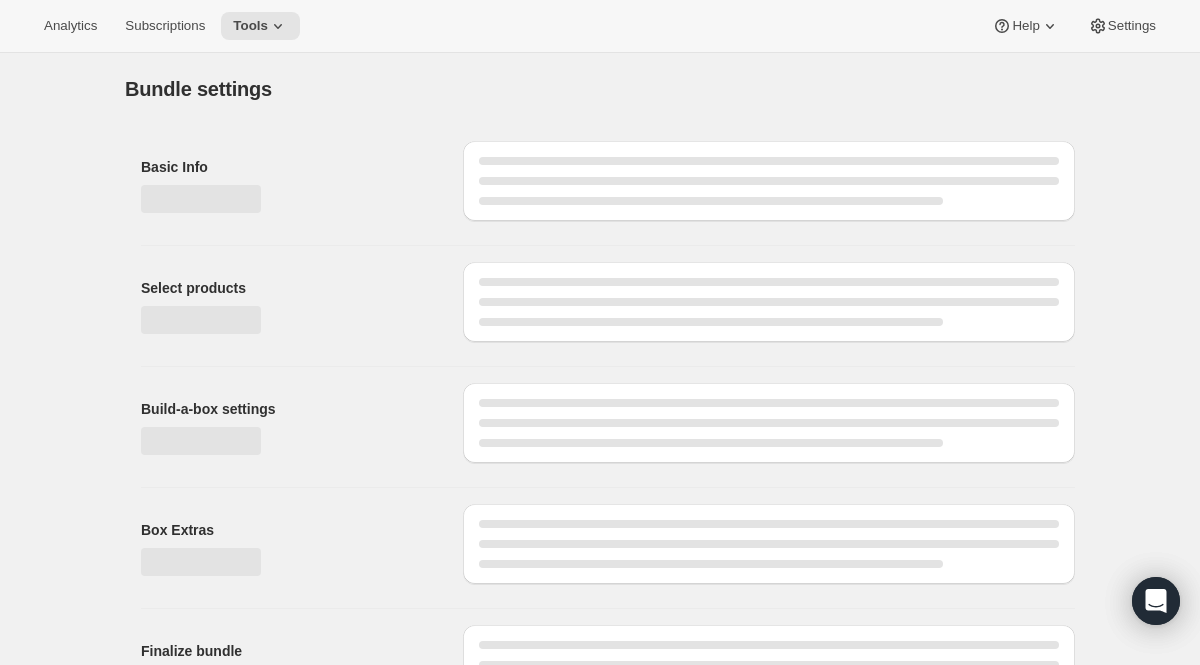 type on "Build Your Box" 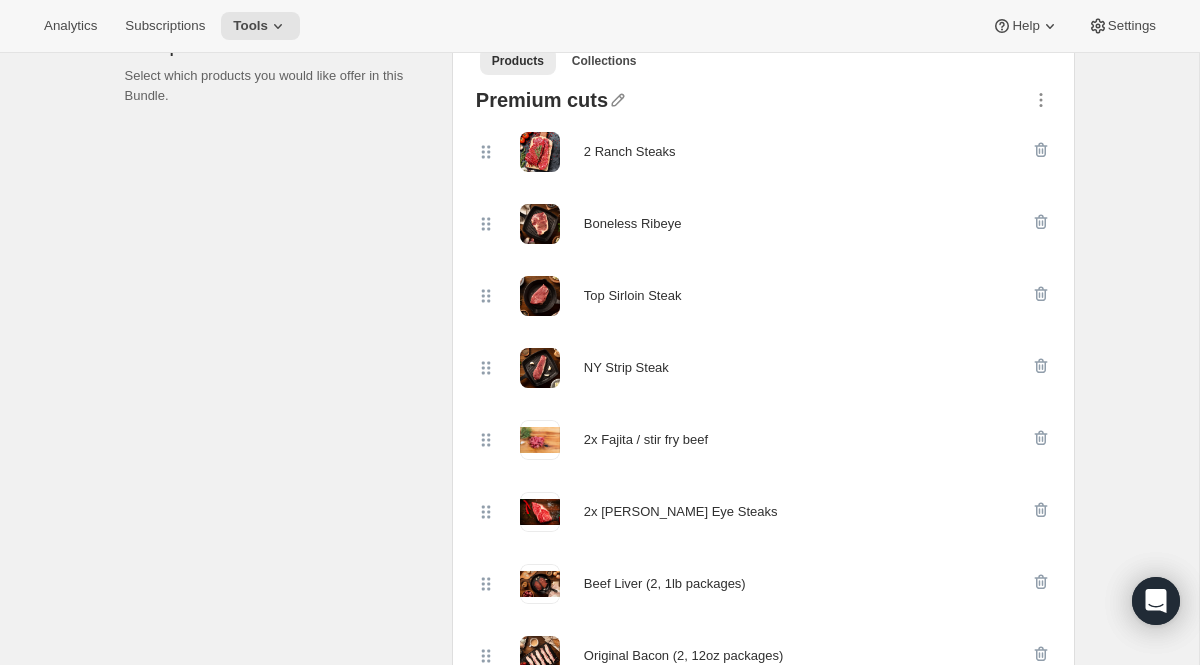 scroll, scrollTop: 0, scrollLeft: 0, axis: both 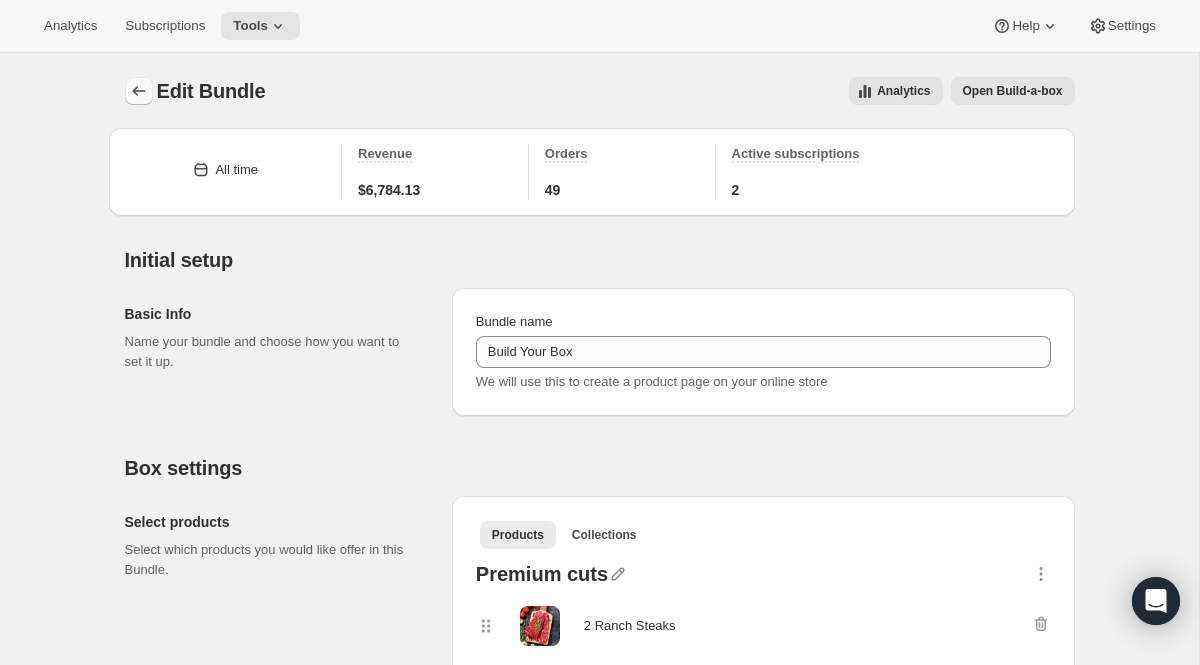 click 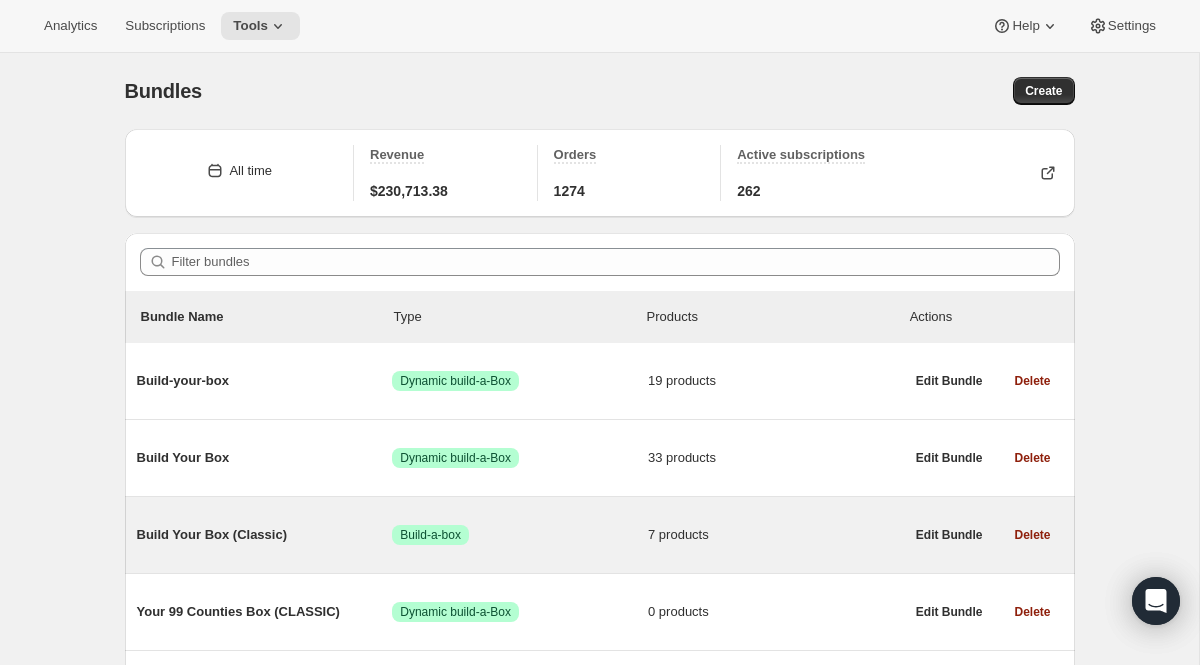 click on "Build Your Box (Classic)" at bounding box center [265, 535] 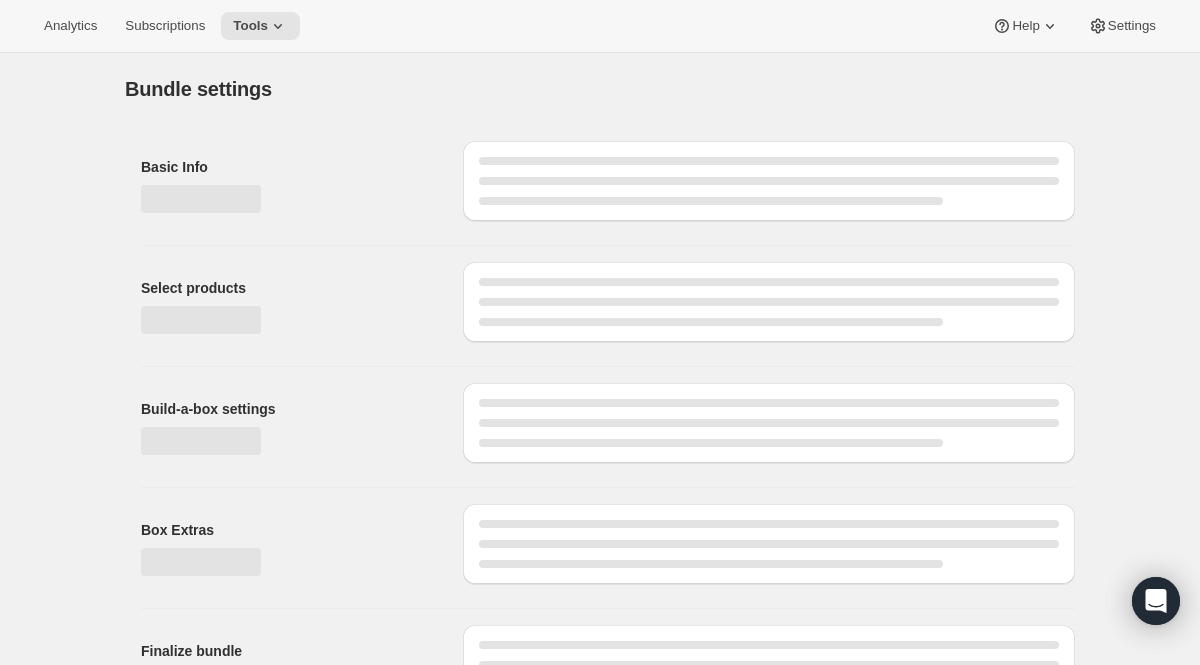 type on "Build Your Box (Classic)" 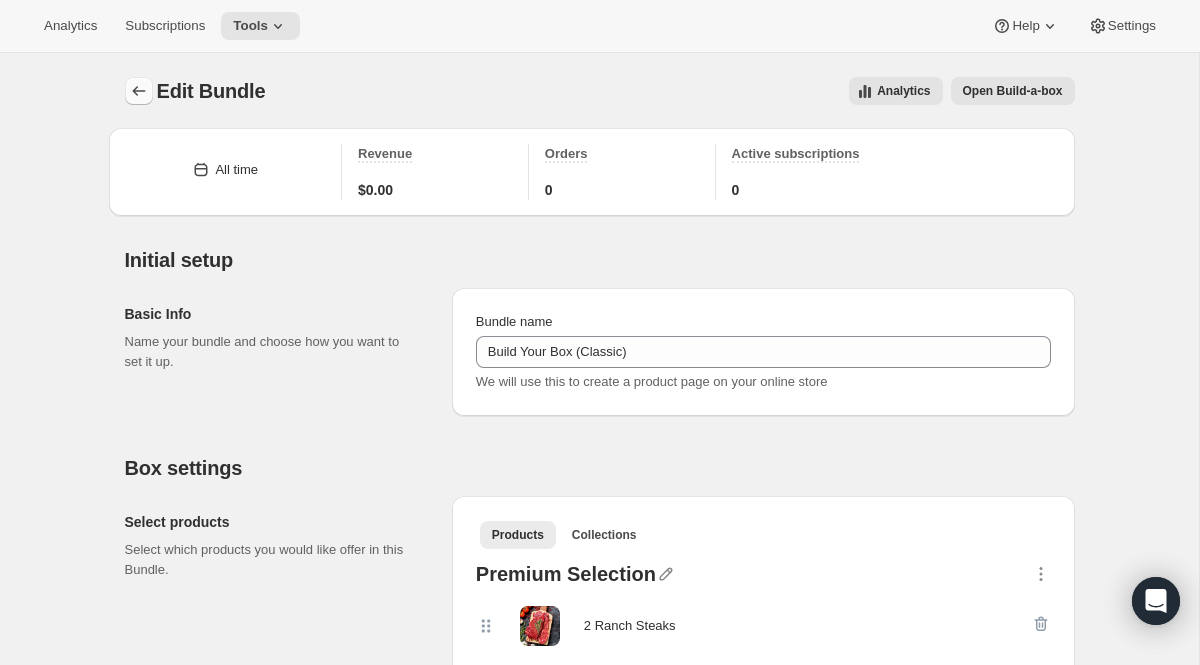 click 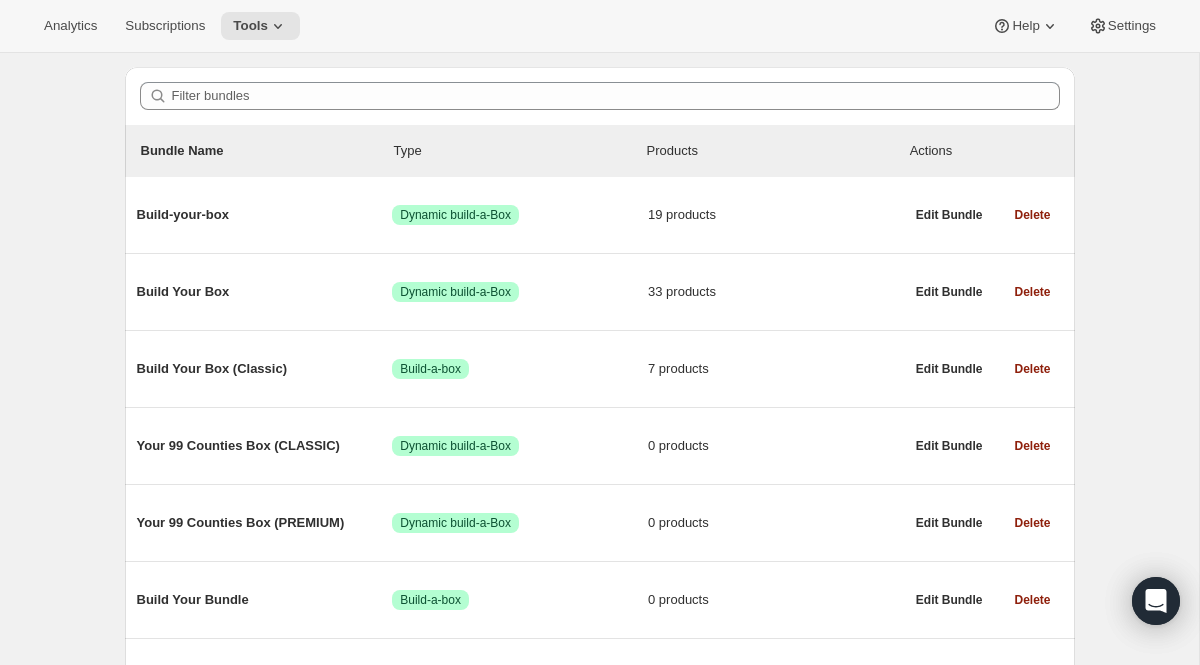 scroll, scrollTop: 205, scrollLeft: 0, axis: vertical 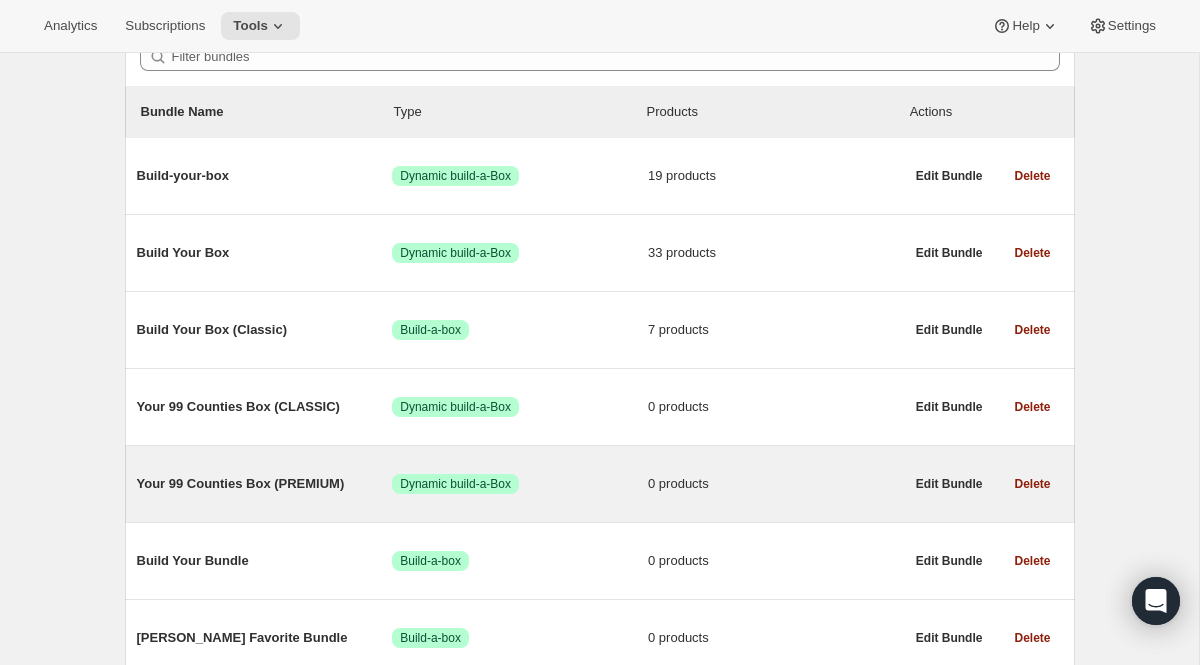 click on "Your 99 Counties Box (PREMIUM)" at bounding box center (265, 484) 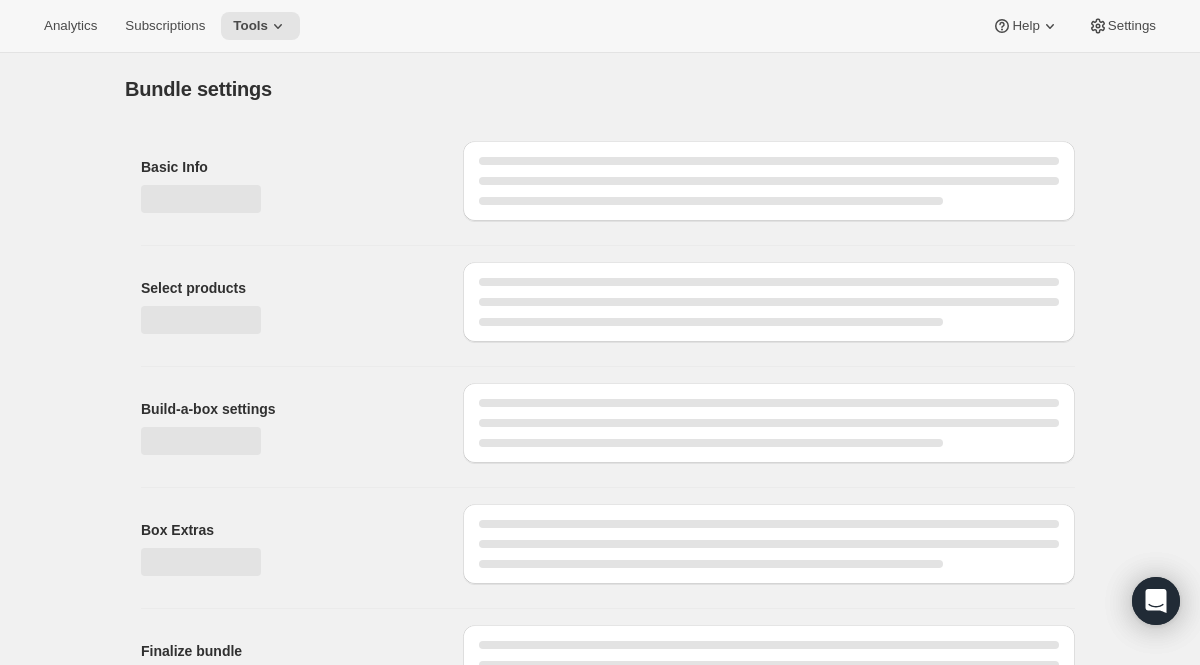 type on "Your 99 Counties Box (PREMIUM)" 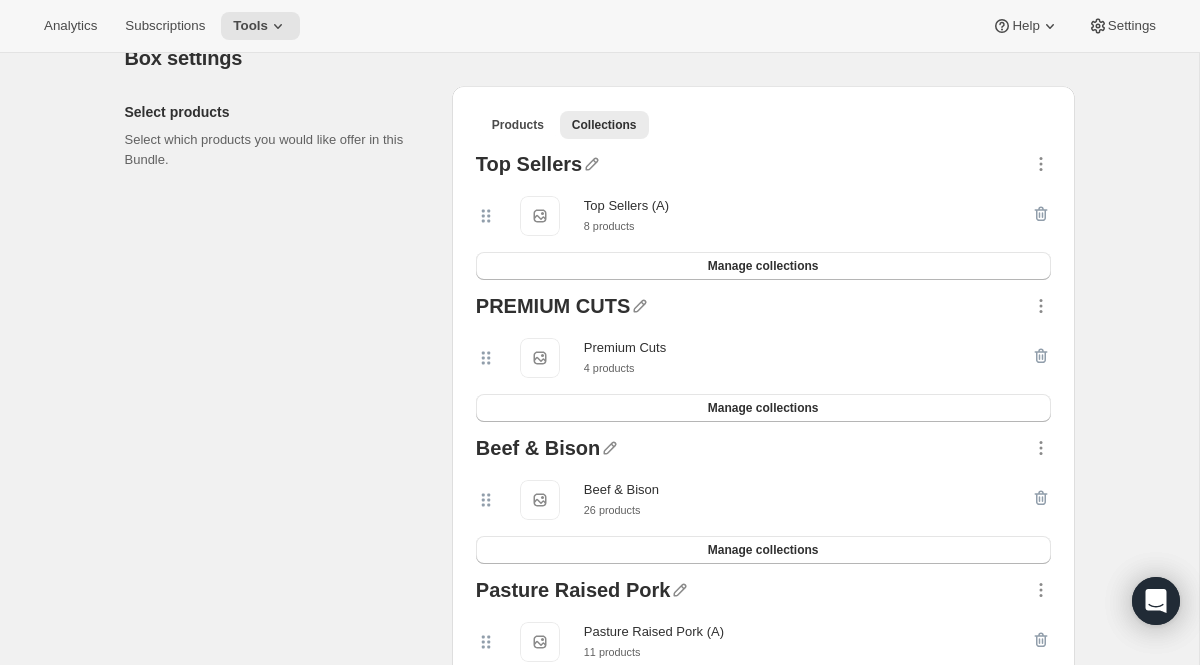 scroll, scrollTop: 423, scrollLeft: 0, axis: vertical 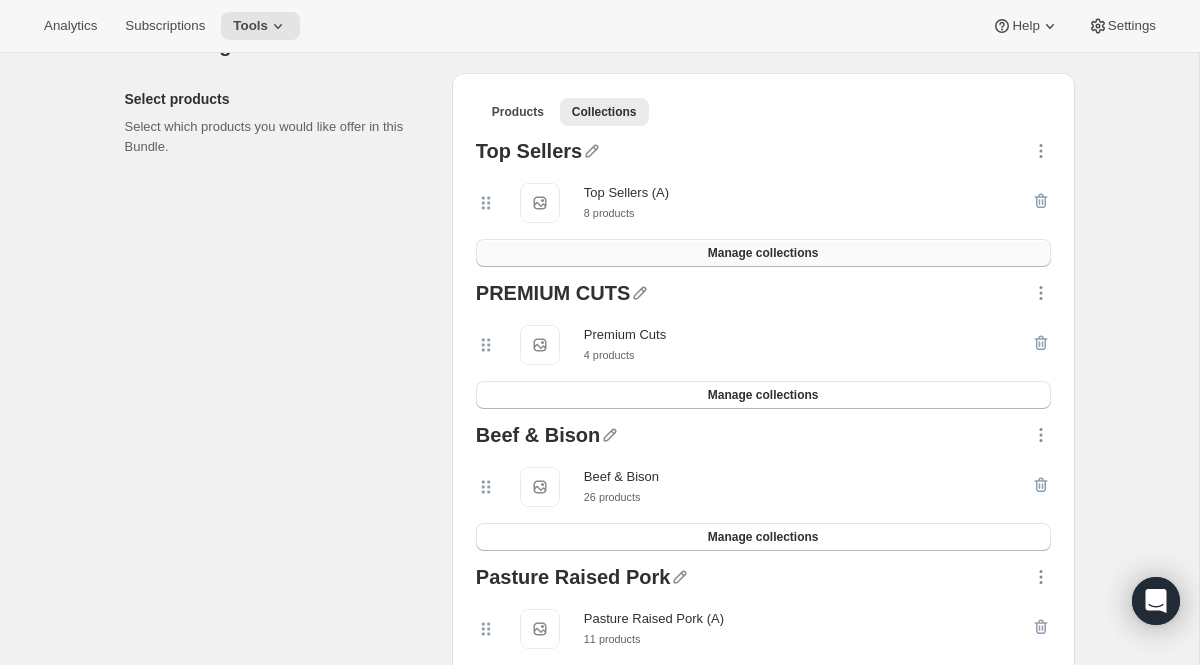 click on "Manage collections" at bounding box center [763, 253] 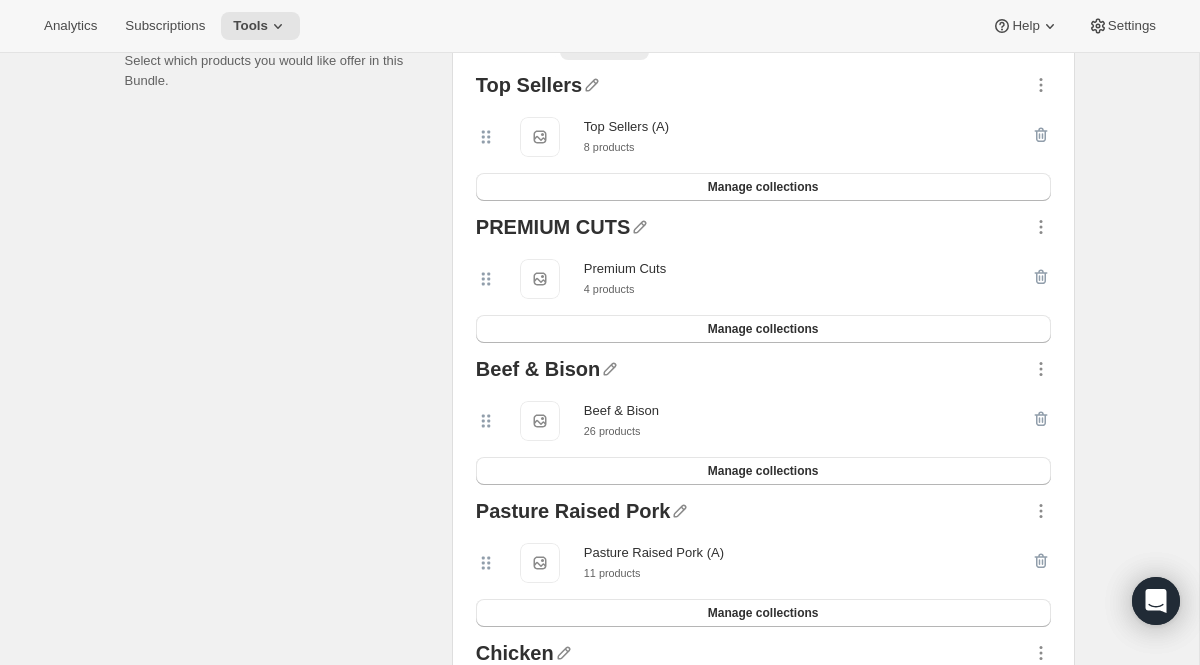 scroll, scrollTop: 0, scrollLeft: 0, axis: both 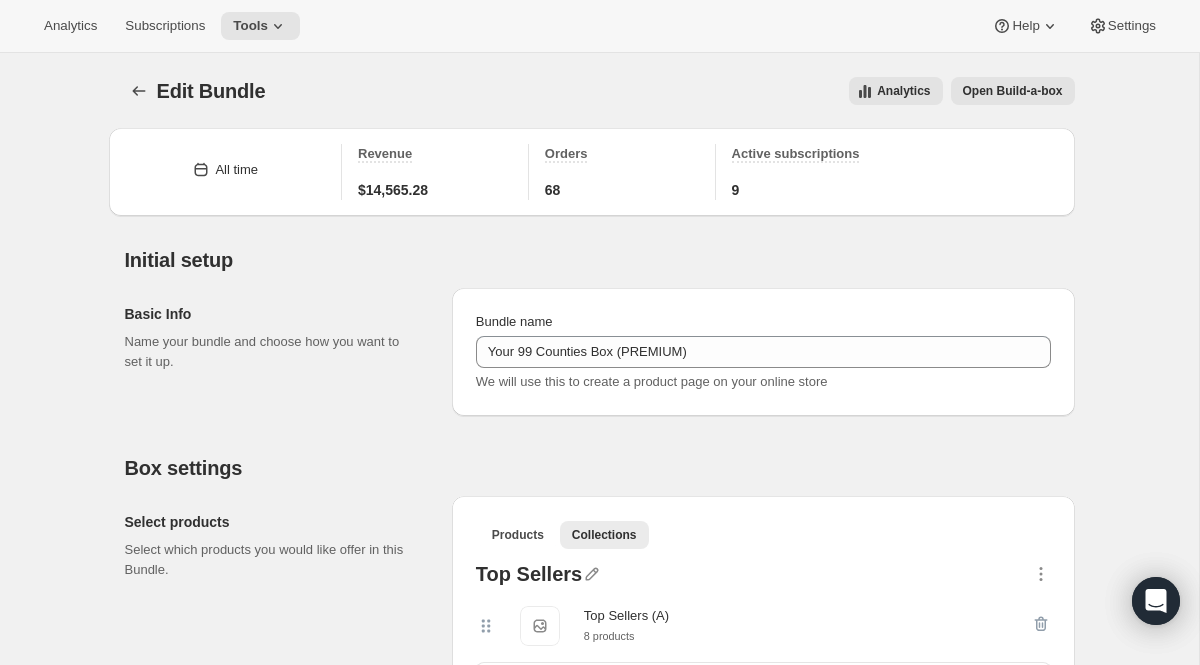 click on "Edit Bundle. This page is ready Edit Bundle Analytics Open Build-a-box More actions Analytics Open Build-a-box All time Revenue $14,565.28 Orders 68 Active subscriptions 9 Initial setup Basic Info Name your bundle and choose how you want to set it up. Bundle name Your 99 Counties Box (PREMIUM) We will use this to create a product page on your online store Box settings Select products Select which products you would like offer in this Bundle. Products Collections More views Products Collections More views Top Sellers Top Sellers (A) Top Sellers (A) 8 products Manage collections PREMIUM CUTS Premium Cuts Premium Cuts 4 products Manage collections Beef & Bison Beef & Bison Beef & Bison 26 products Manage collections Pasture Raised Pork Pasture Raised Pork (A) Pasture Raised Pork (A) 11 products Manage collections Chicken Chicken & Turkey (A) (new) Chicken & Turkey (A) (new) 11 products Manage collections Add section Display Basic attributes of how the build-a-box is presented. Variant display Fixed size Min-Max" at bounding box center [600, 1766] 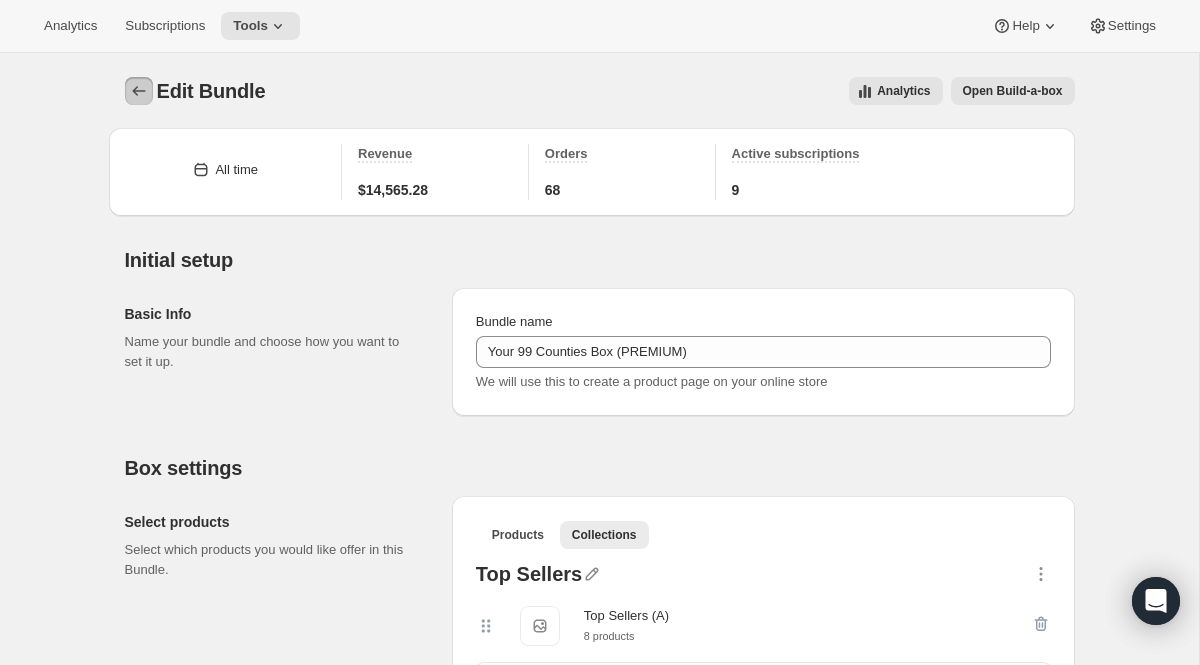 click 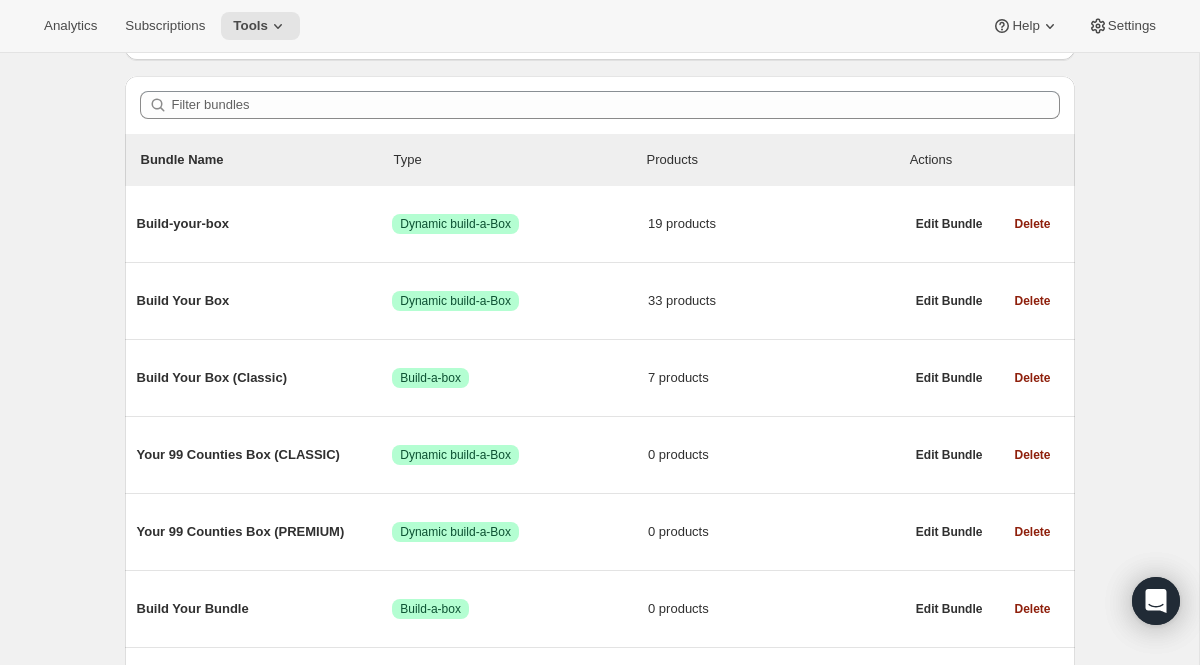 scroll, scrollTop: 240, scrollLeft: 0, axis: vertical 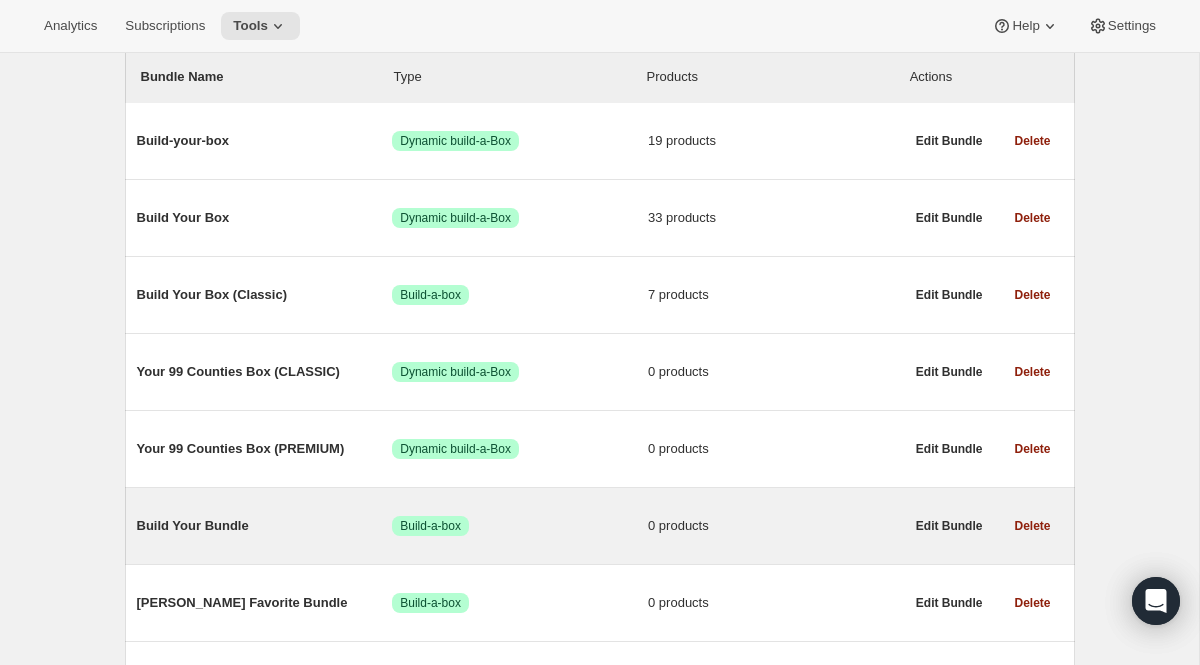 click on "Build Your Bundle Success Build-a-box 0 products" at bounding box center (520, 526) 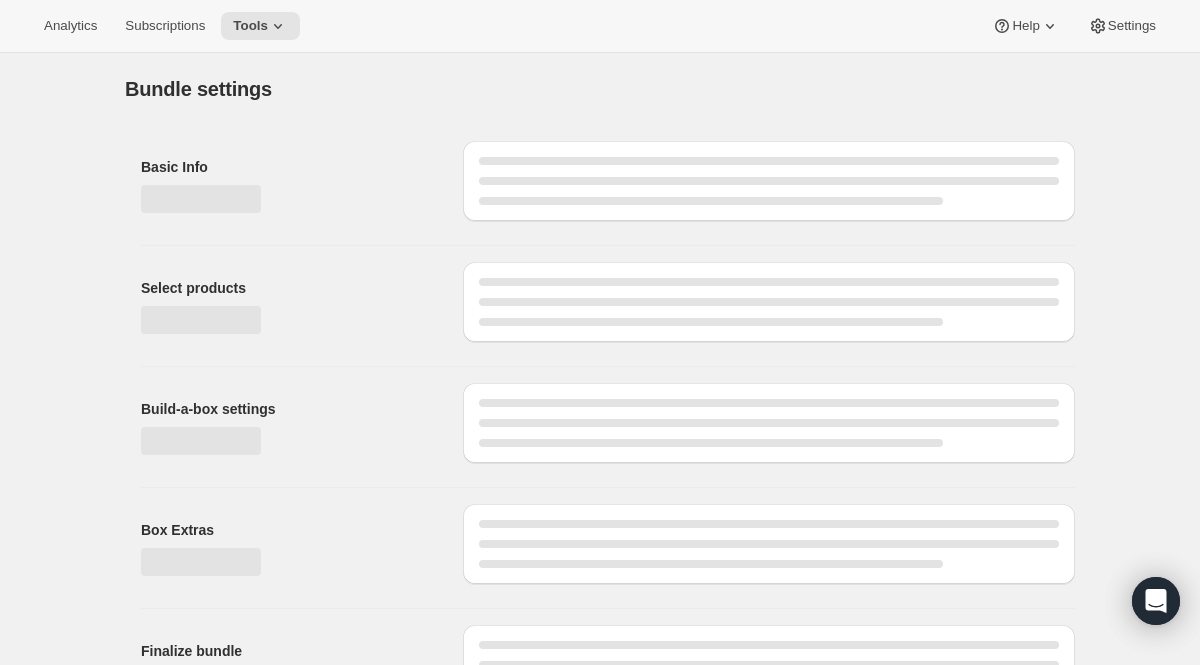 type on "Build Your Bundle" 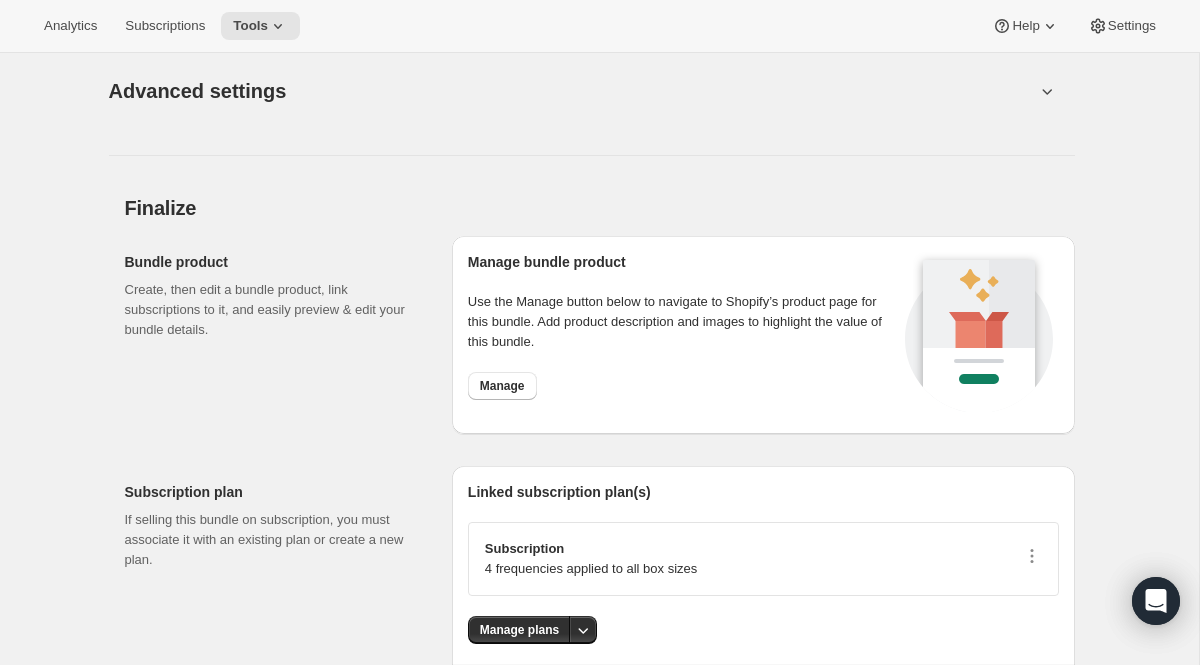 scroll, scrollTop: 2097, scrollLeft: 0, axis: vertical 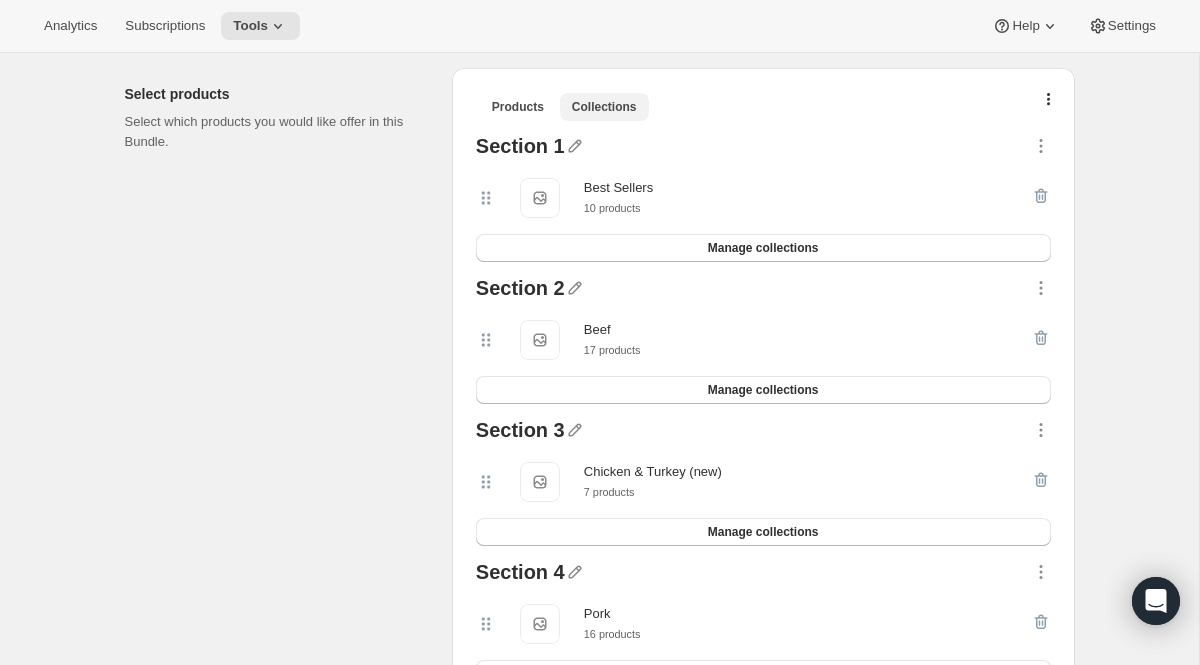 type 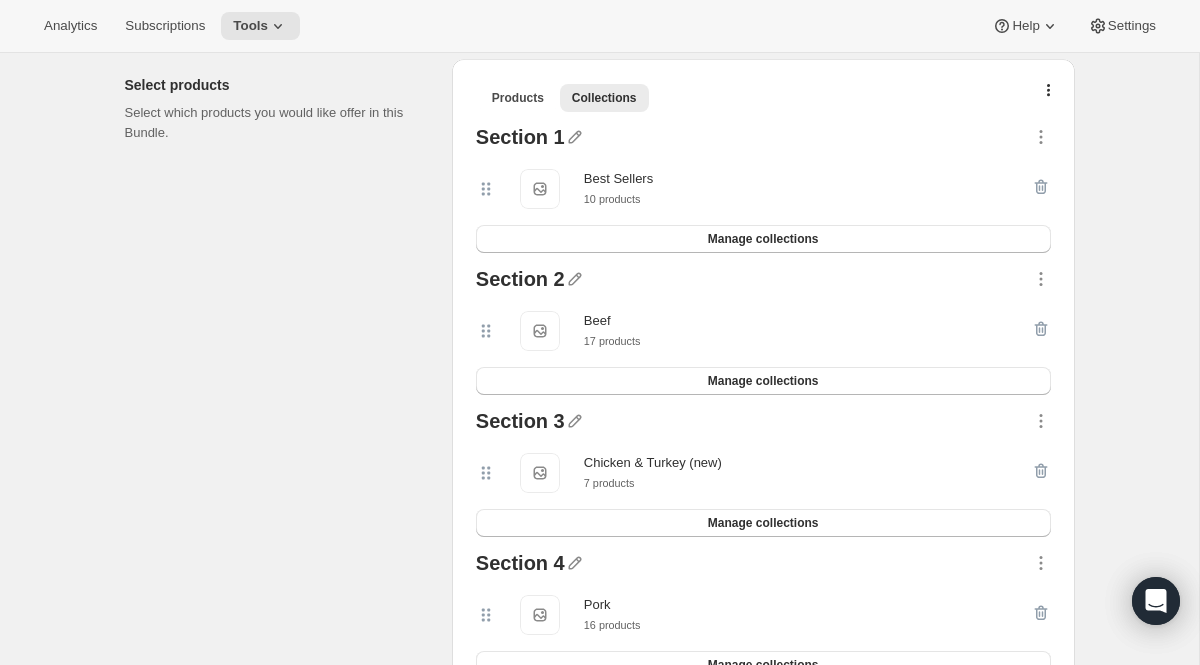 scroll, scrollTop: 439, scrollLeft: 0, axis: vertical 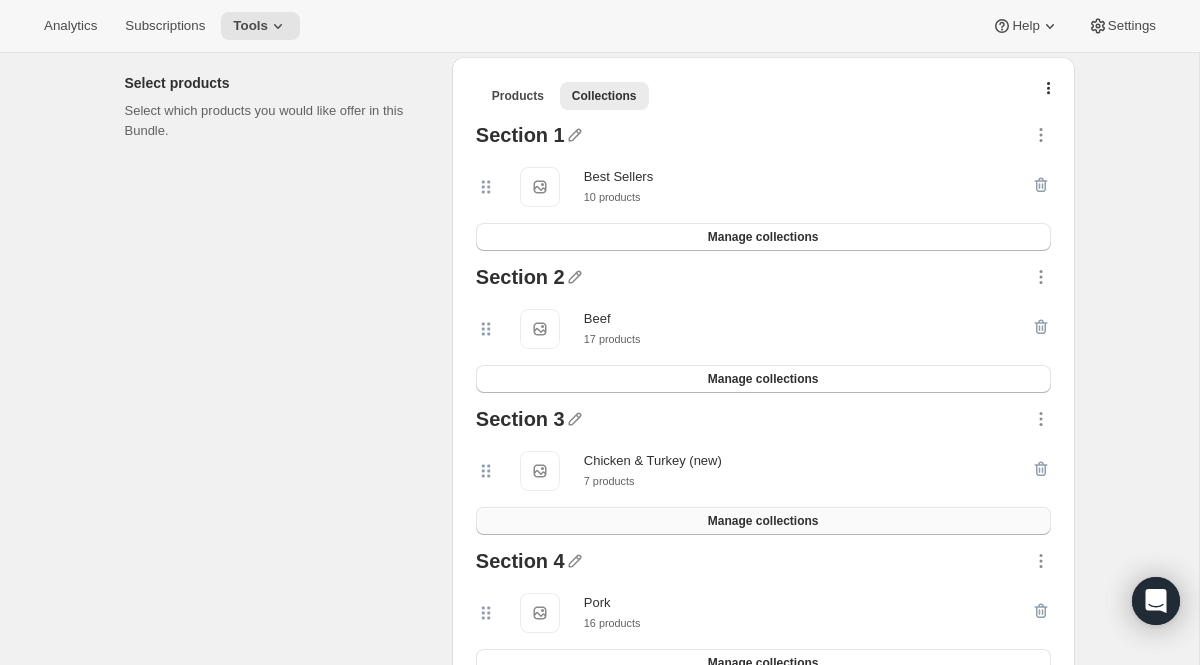 click on "Manage collections" at bounding box center (763, 521) 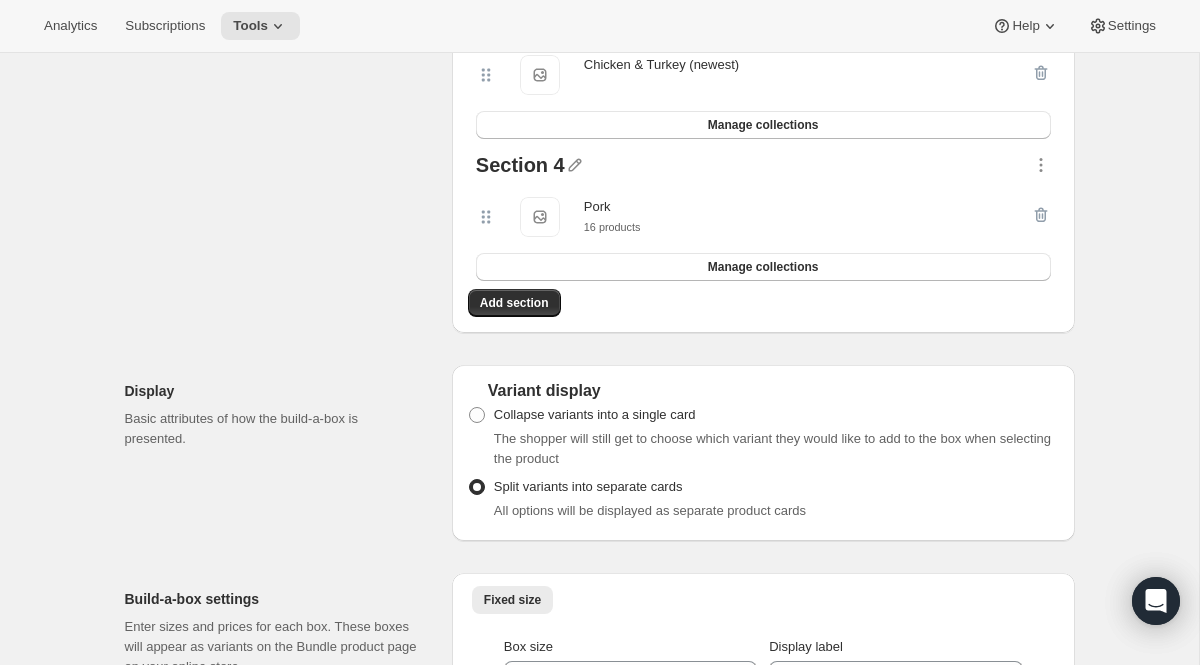 scroll, scrollTop: 0, scrollLeft: 0, axis: both 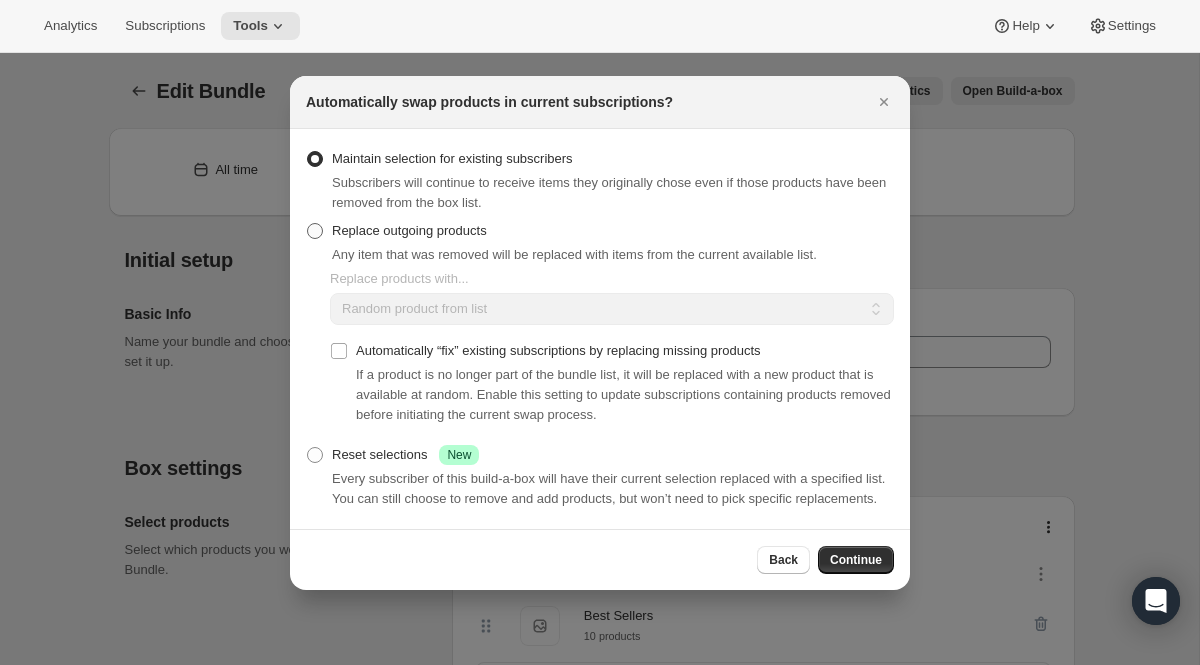 click on "Replace outgoing products" at bounding box center [409, 230] 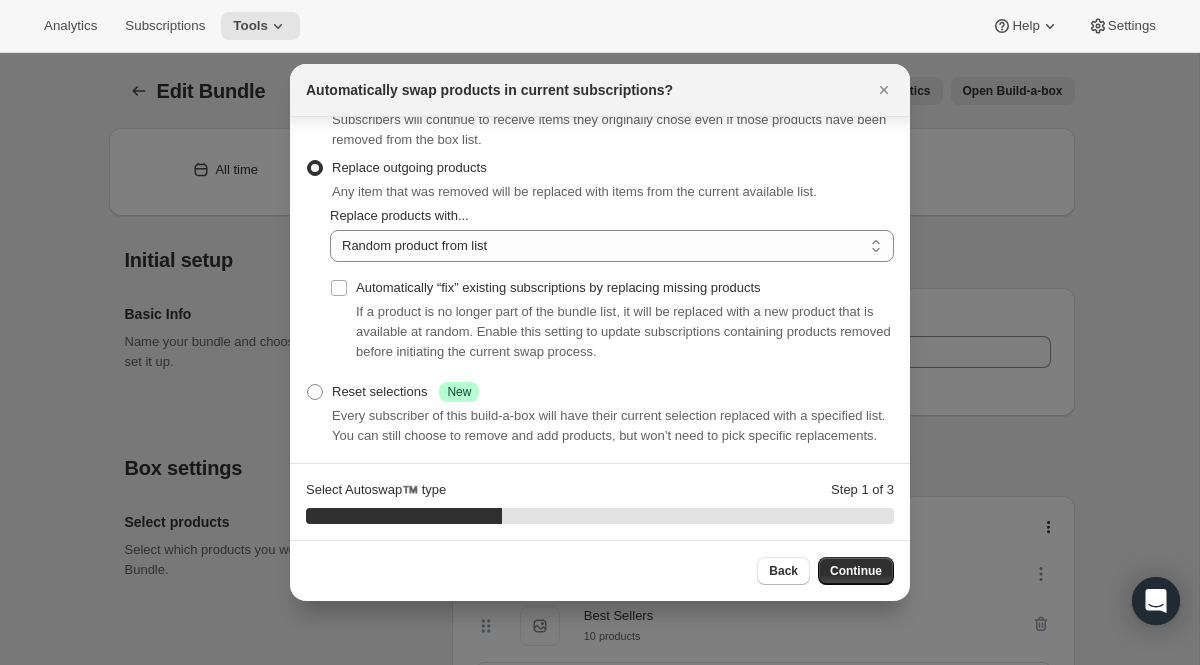 scroll, scrollTop: 75, scrollLeft: 0, axis: vertical 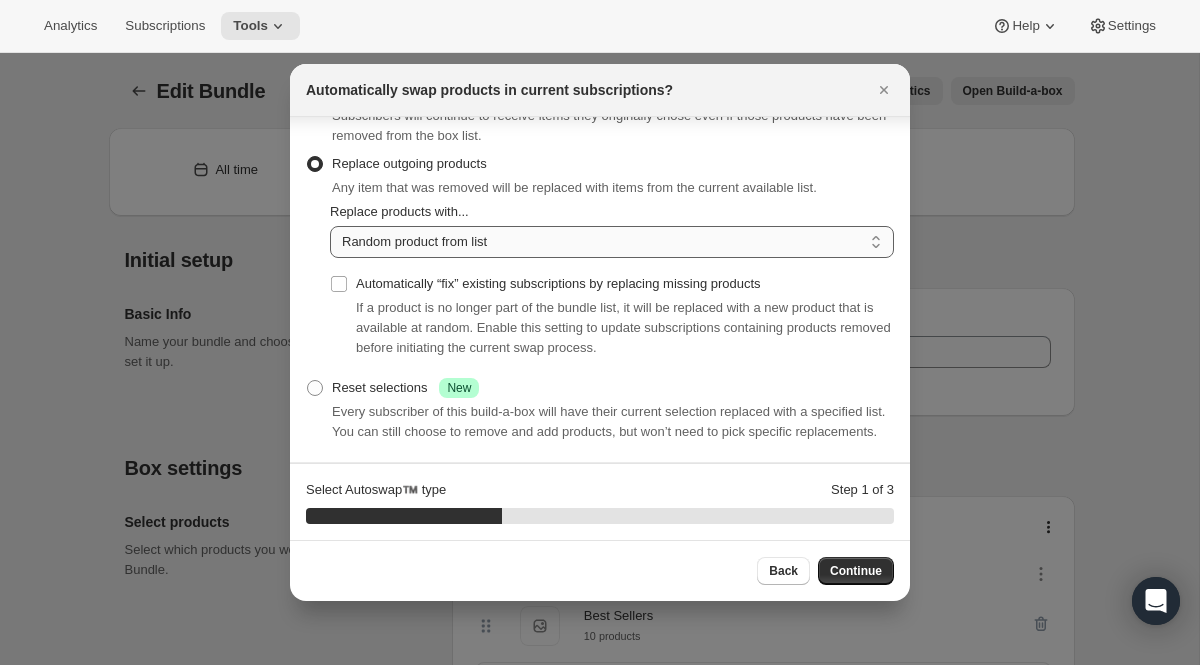 click on "Random product from list Based on position within collection Matching product type Select specific replacements" at bounding box center (612, 242) 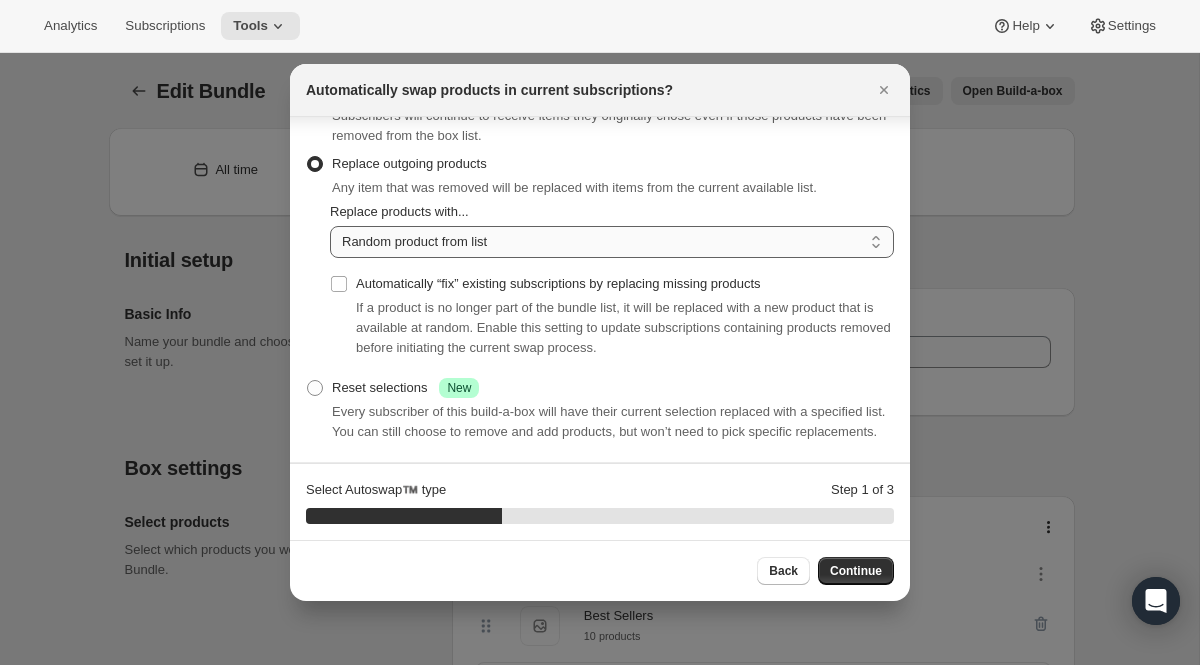 select on "selection" 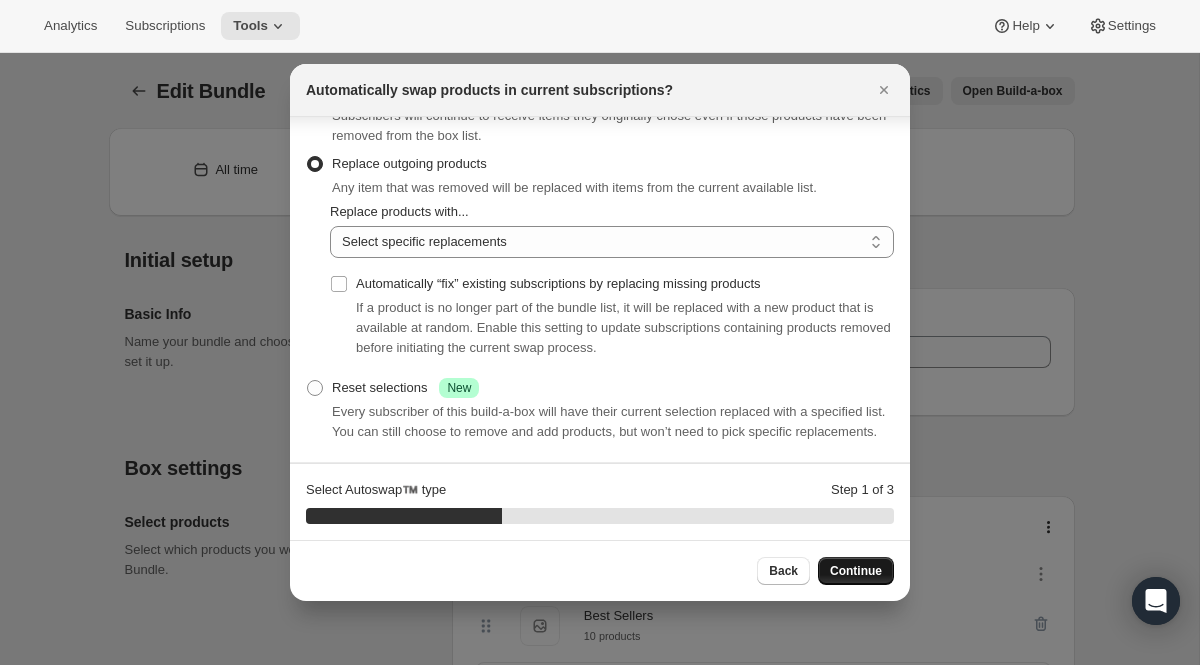 click on "Continue" at bounding box center [856, 571] 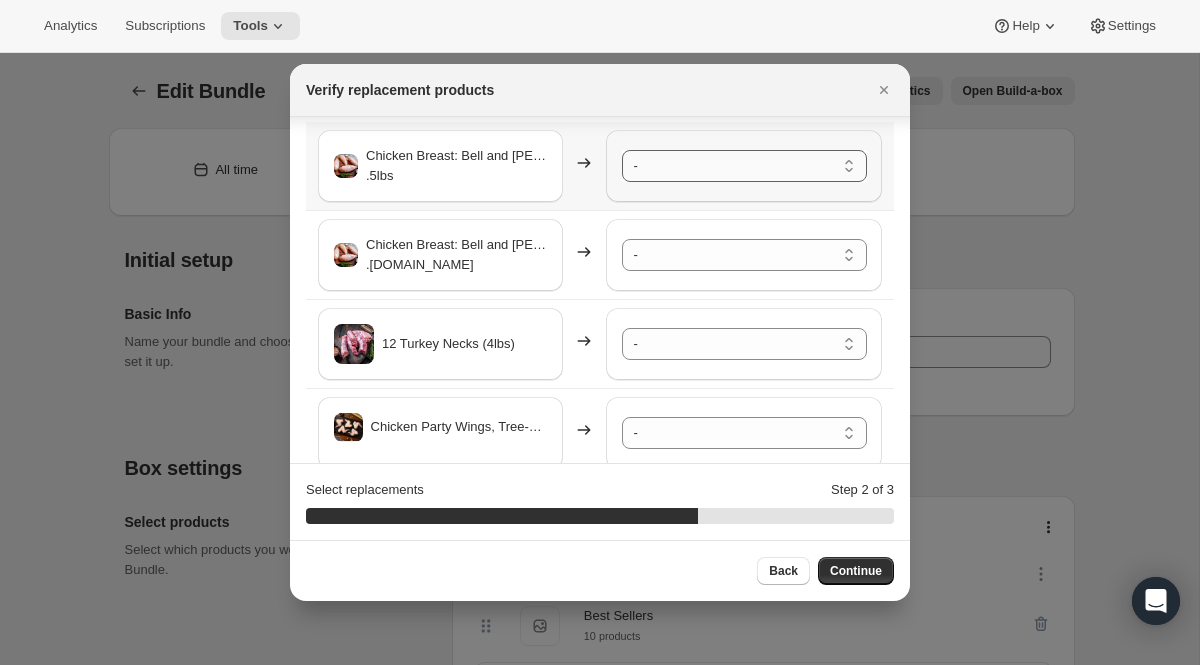 click on "-  Chicken Breasts, Tree-Range® Farms - Default Title 4 Chicken Thighs, Tree-Range ® Farms - Default Title 12-14 Chicken Party Wings - Default Title Certified Organic Whole Chicken - Default Title Chicken Pet Food (4, 1lb packages) - Default Title 2x Ground Chicken, Tree-Range® Farms - Default Title" at bounding box center (744, 166) 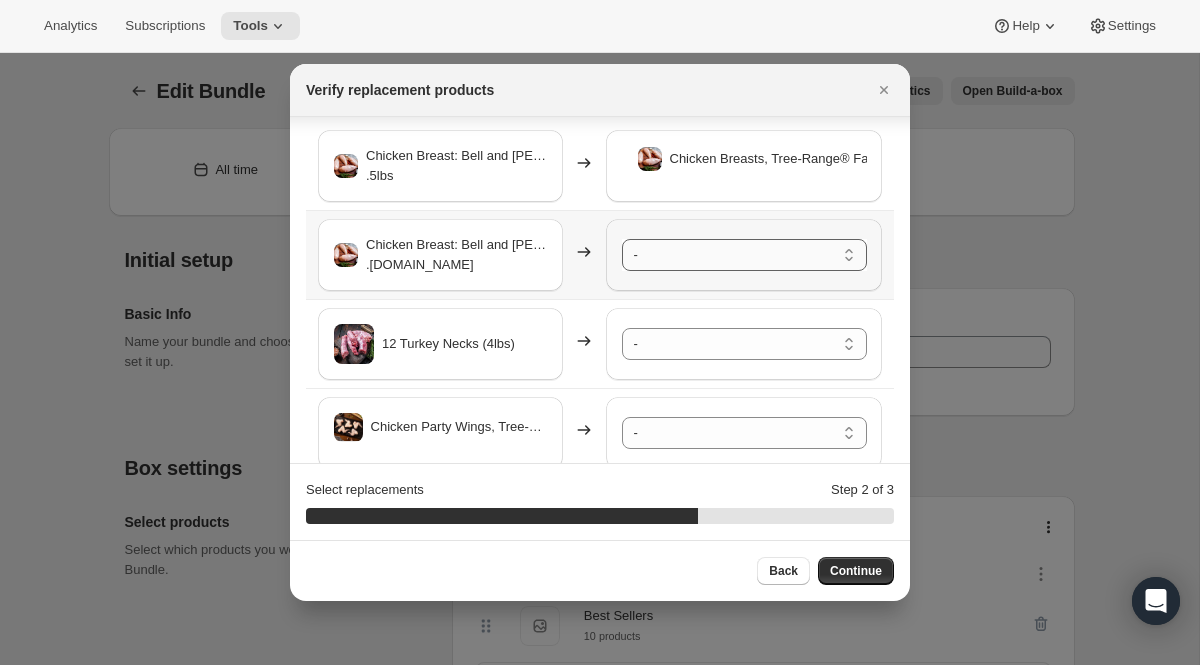 click on "-  Chicken Breasts, Tree-Range® Farms - Default Title 4 Chicken Thighs, Tree-Range ® Farms - Default Title 12-14 Chicken Party Wings - Default Title Certified Organic Whole Chicken - Default Title Chicken Pet Food (4, 1lb packages) - Default Title 2x Ground Chicken, Tree-Range® Farms - Default Title" at bounding box center (744, 255) 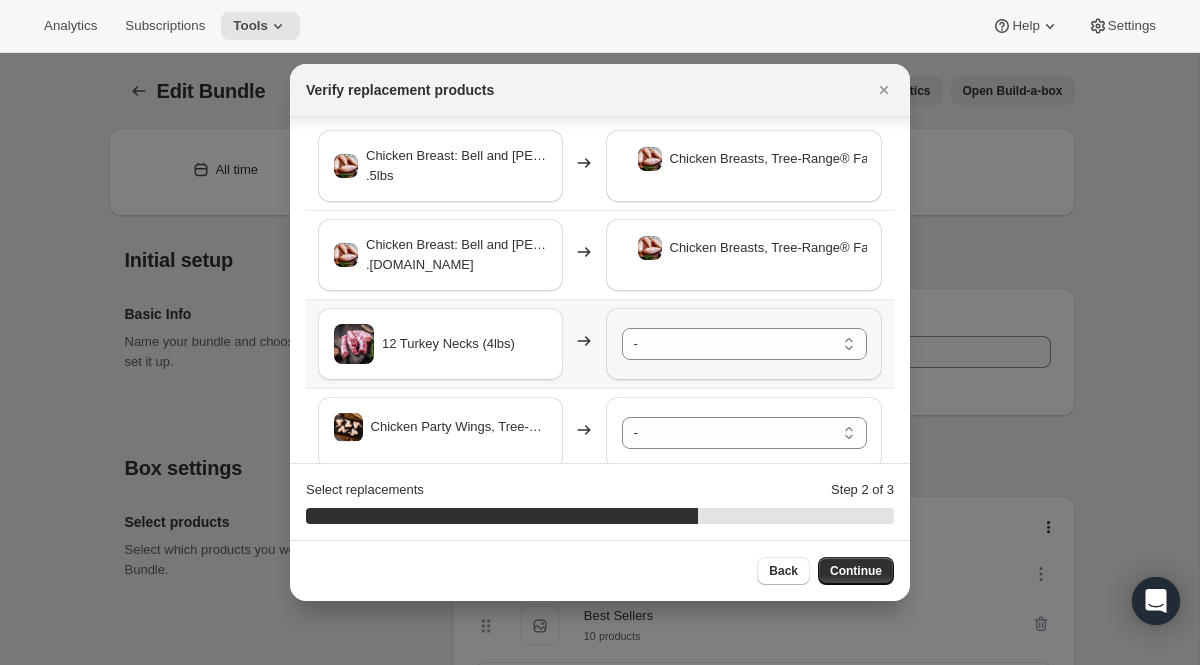 scroll, scrollTop: 106, scrollLeft: 0, axis: vertical 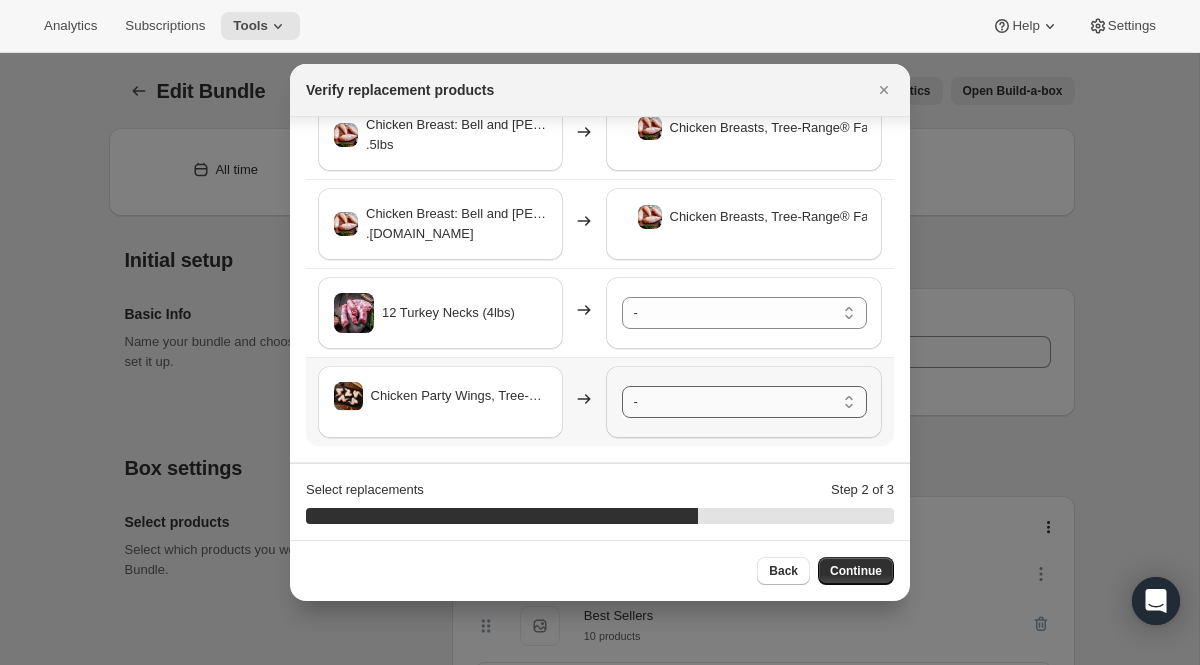 click on "-  Chicken Breasts, Tree-Range® Farms - Default Title 4 Chicken Thighs, Tree-Range ® Farms - Default Title 12-14 Chicken Party Wings - Default Title Certified Organic Whole Chicken - Default Title Chicken Pet Food (4, 1lb packages) - Default Title 2x Ground Chicken, Tree-Range® Farms - Default Title" at bounding box center [744, 402] 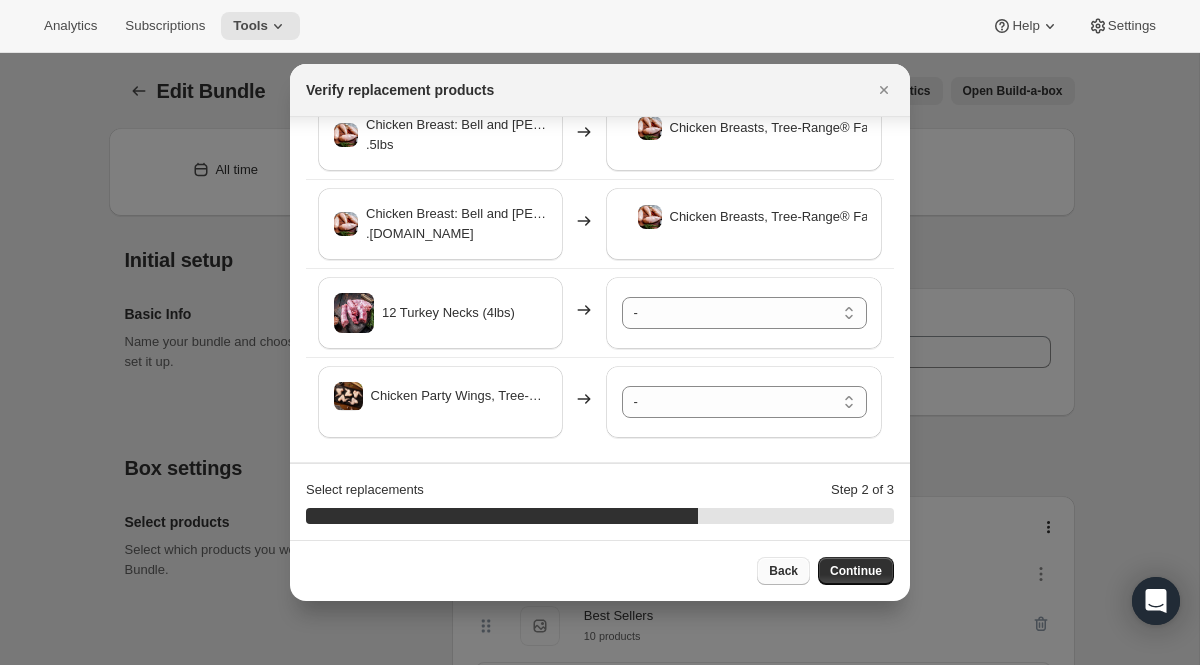 click on "Back" at bounding box center (783, 571) 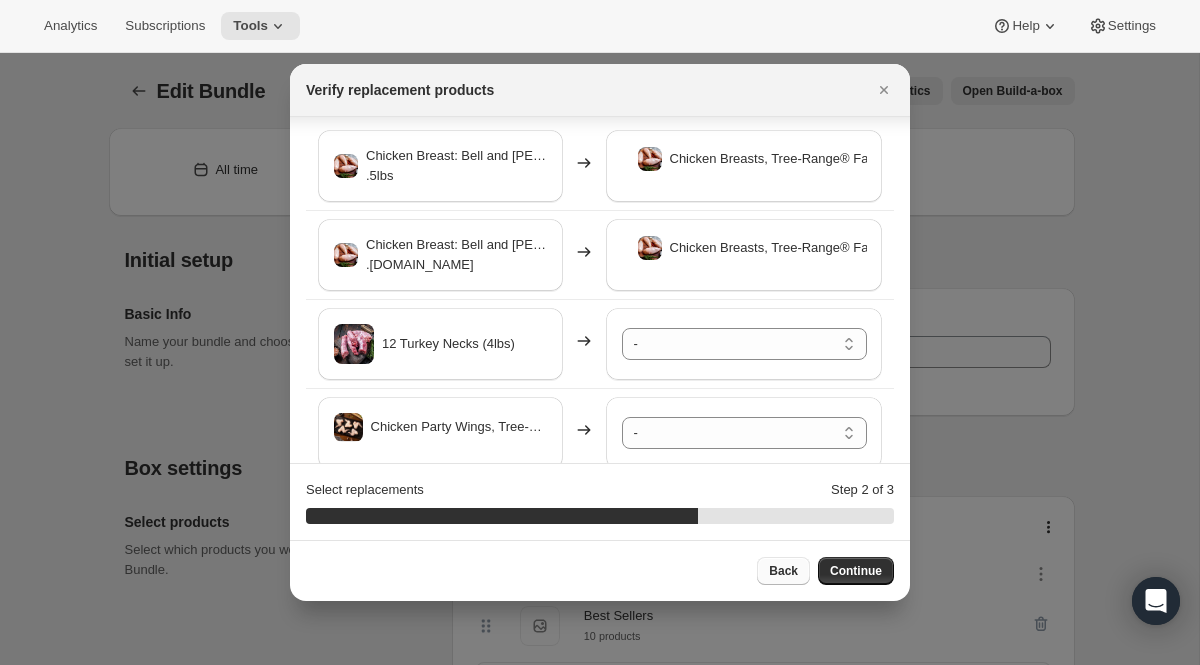 select on "selection" 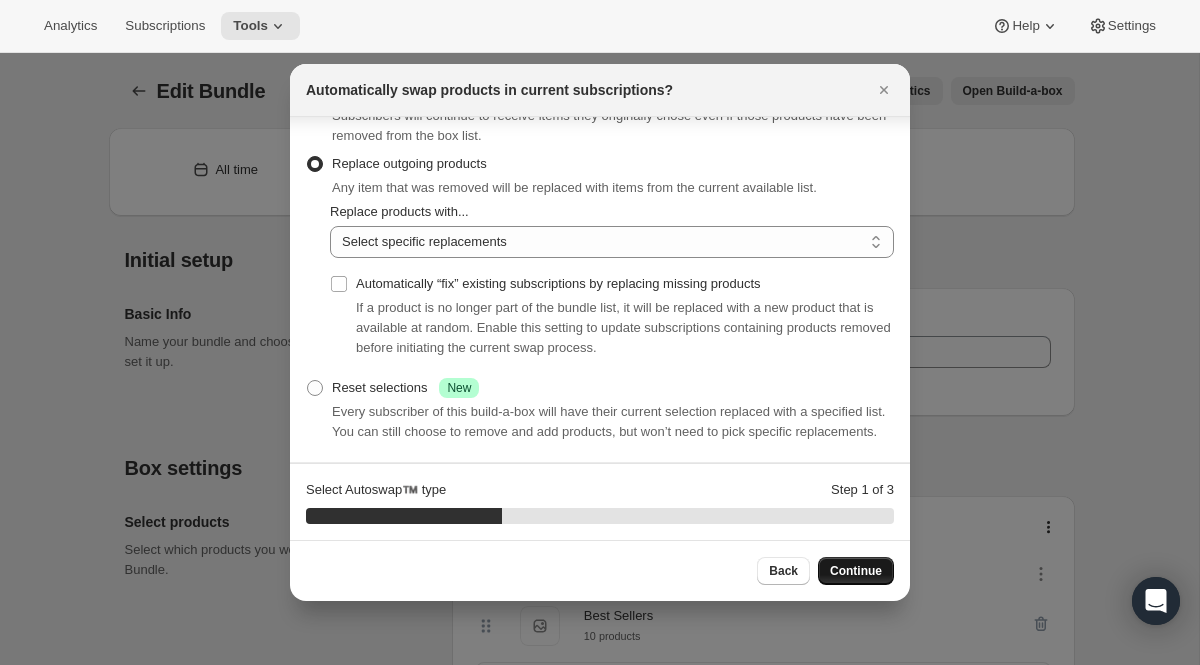 click on "Continue" at bounding box center (856, 571) 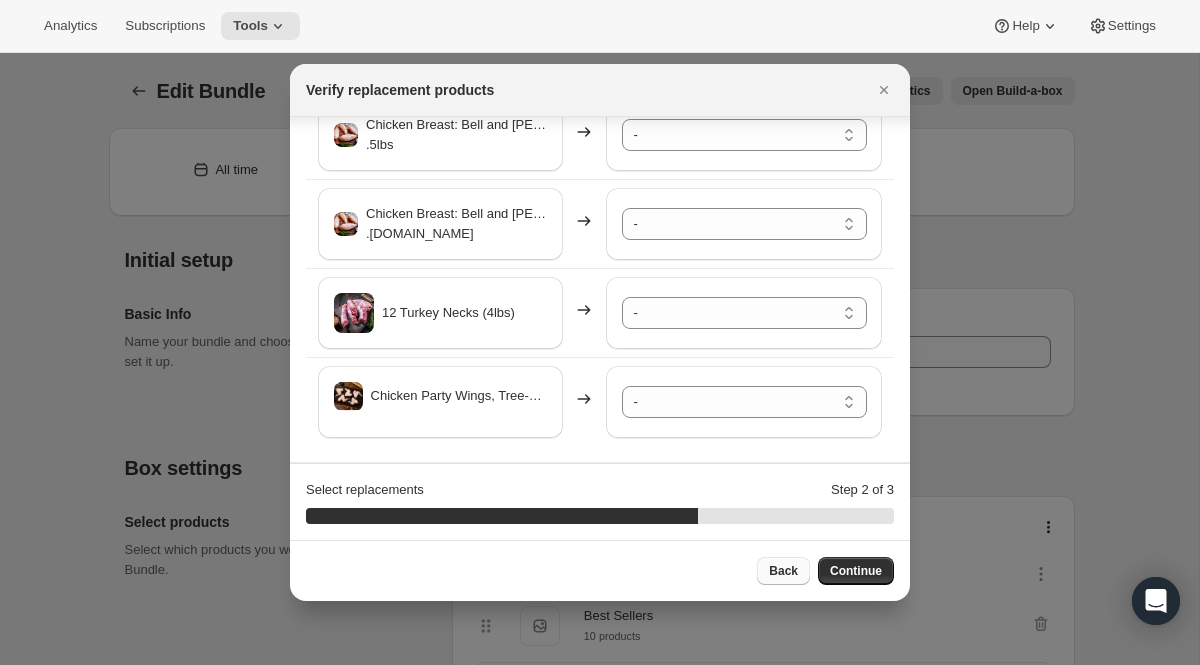 click on "Back" at bounding box center (783, 571) 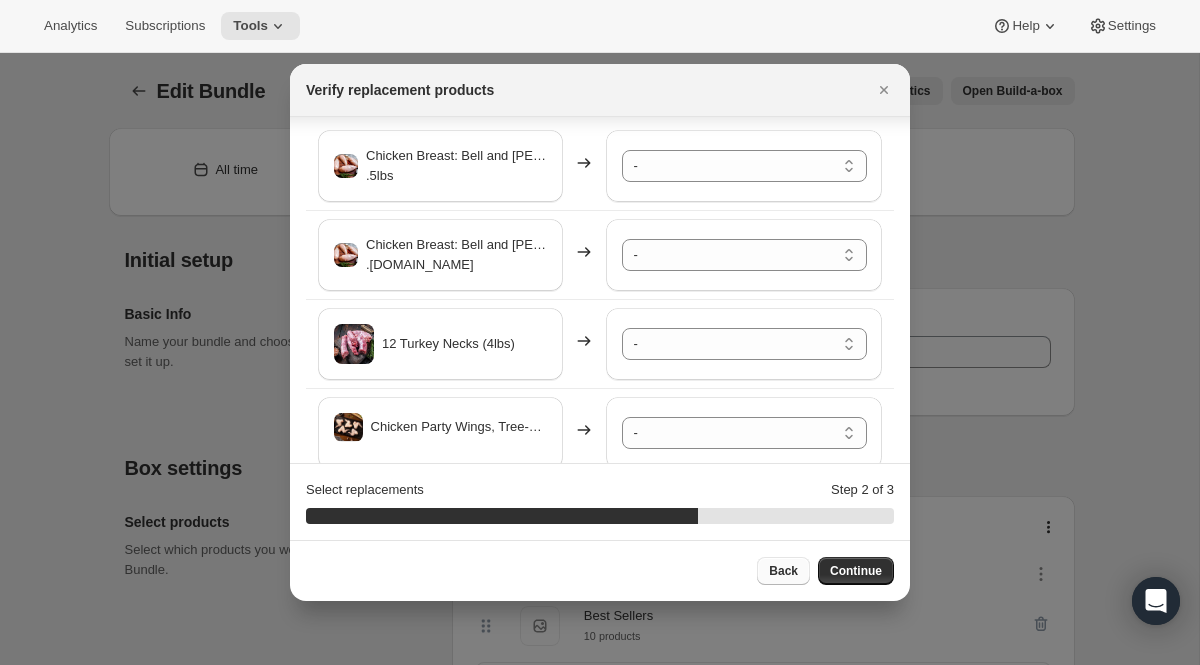 select on "selection" 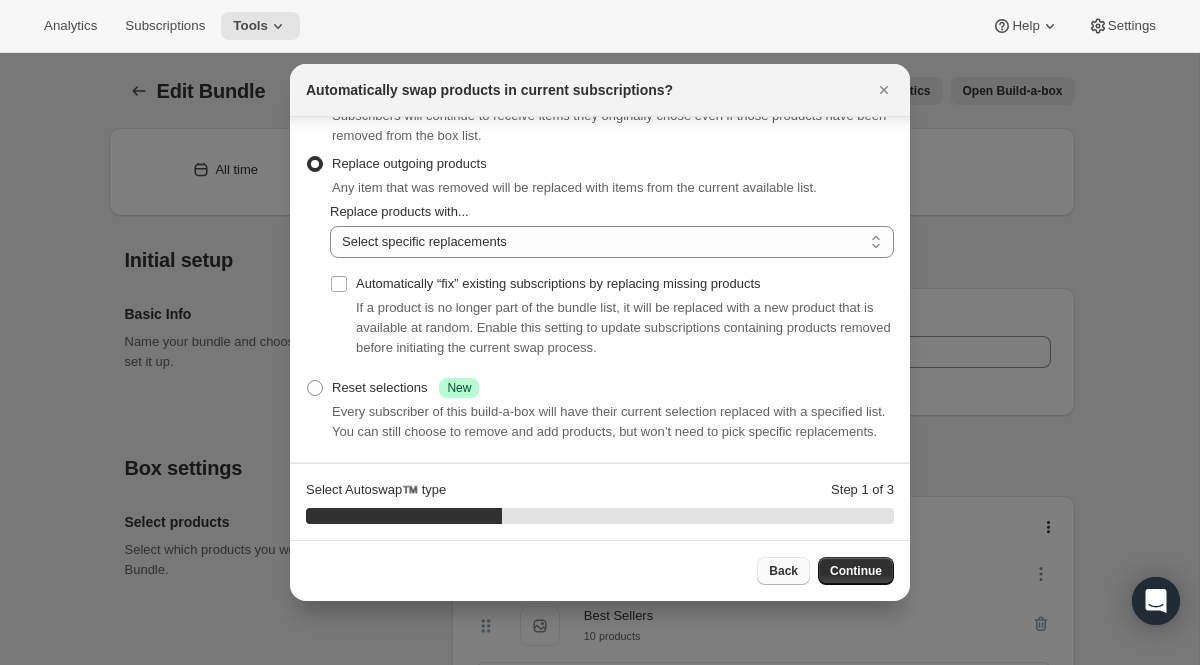 click on "Back" at bounding box center (783, 571) 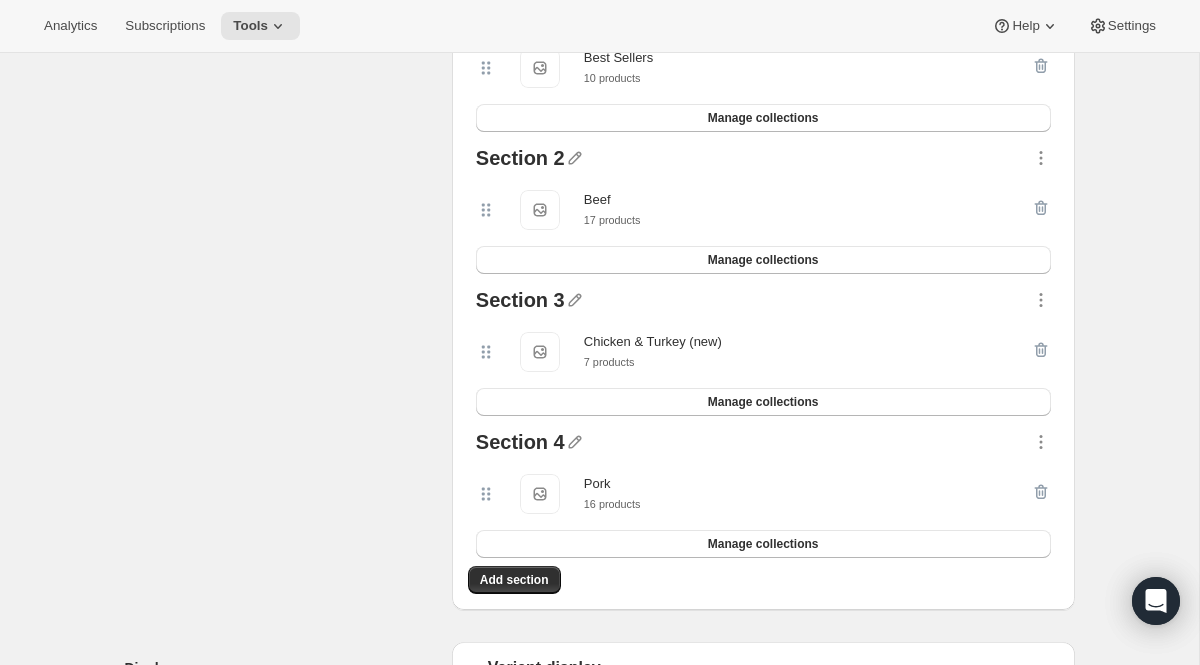 scroll, scrollTop: 566, scrollLeft: 0, axis: vertical 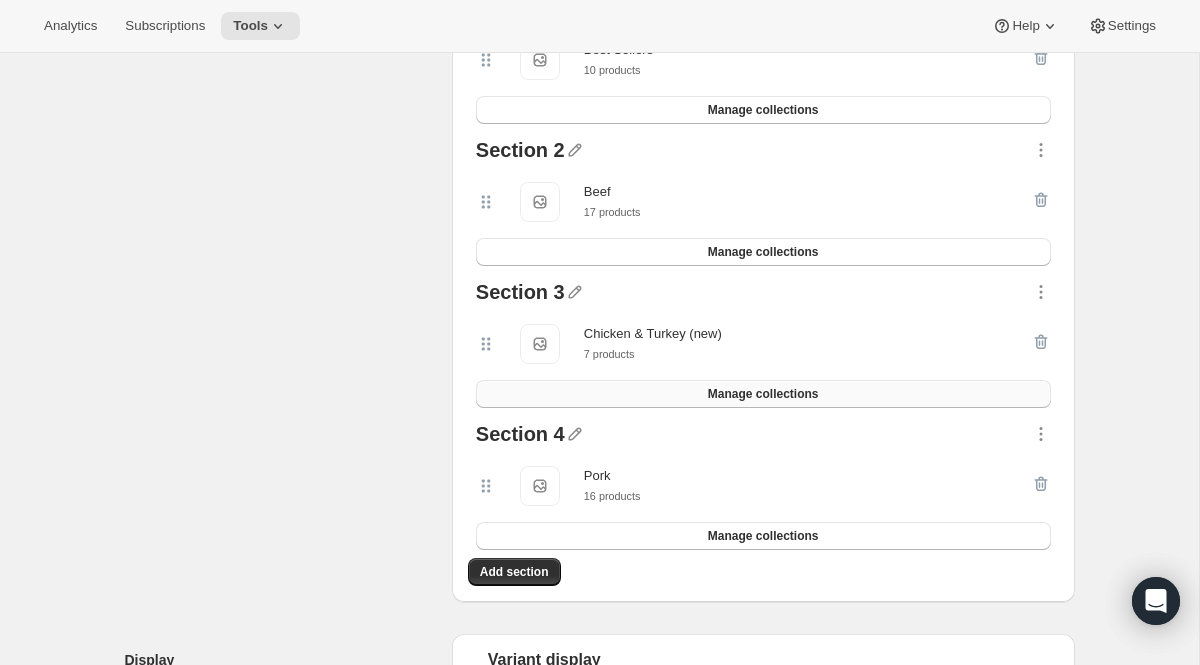 click on "Manage collections" at bounding box center (763, 394) 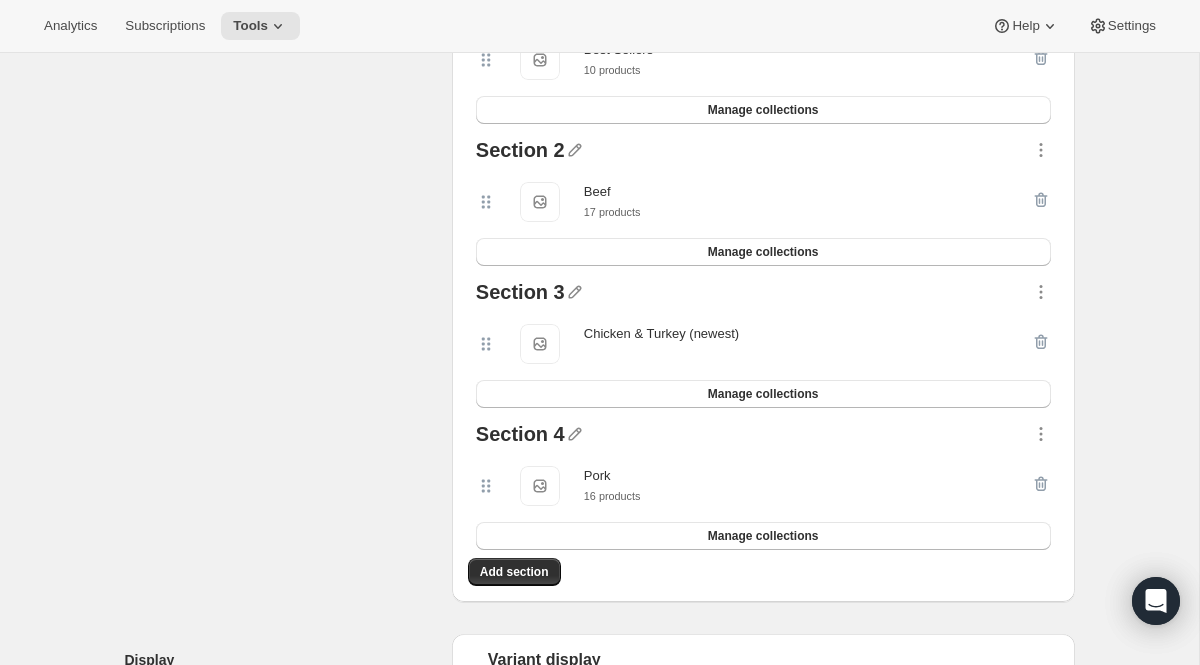 select on "selection" 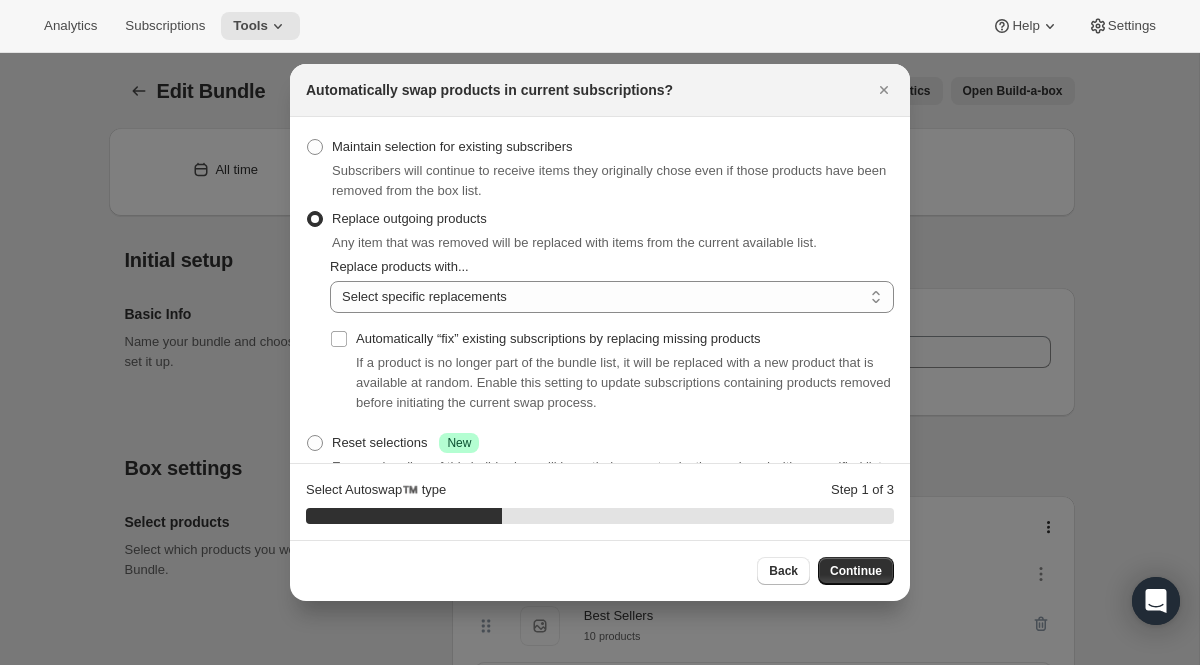 scroll, scrollTop: 566, scrollLeft: 0, axis: vertical 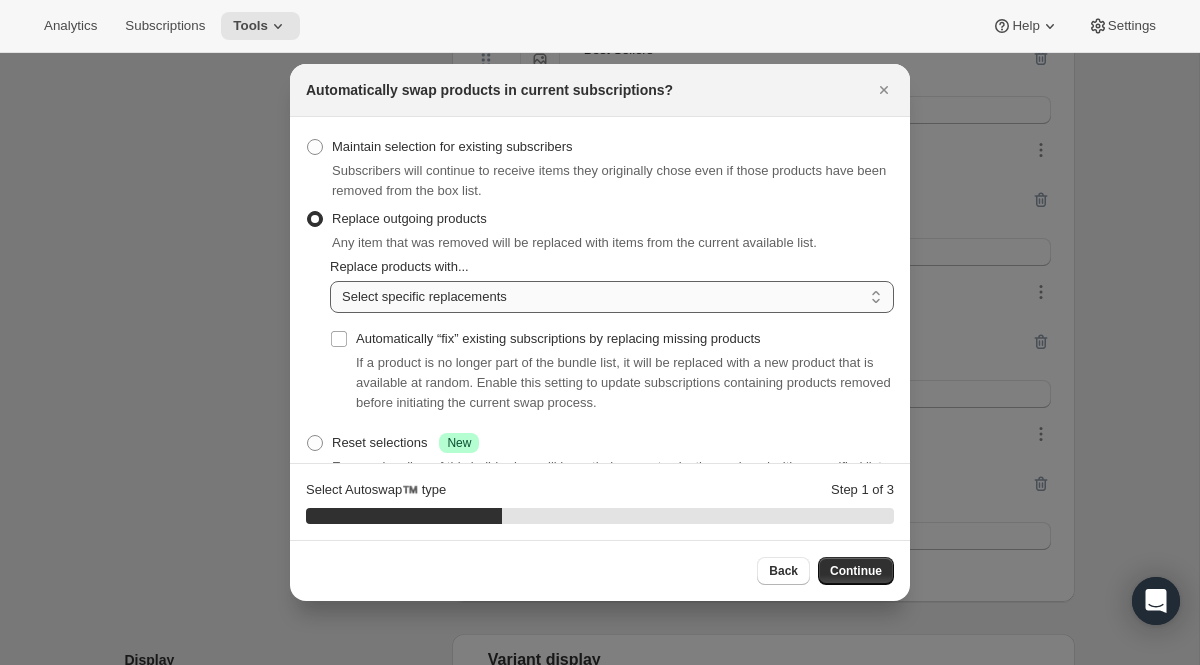 click on "Random product from list Based on position within collection Matching product type Select specific replacements" at bounding box center (612, 297) 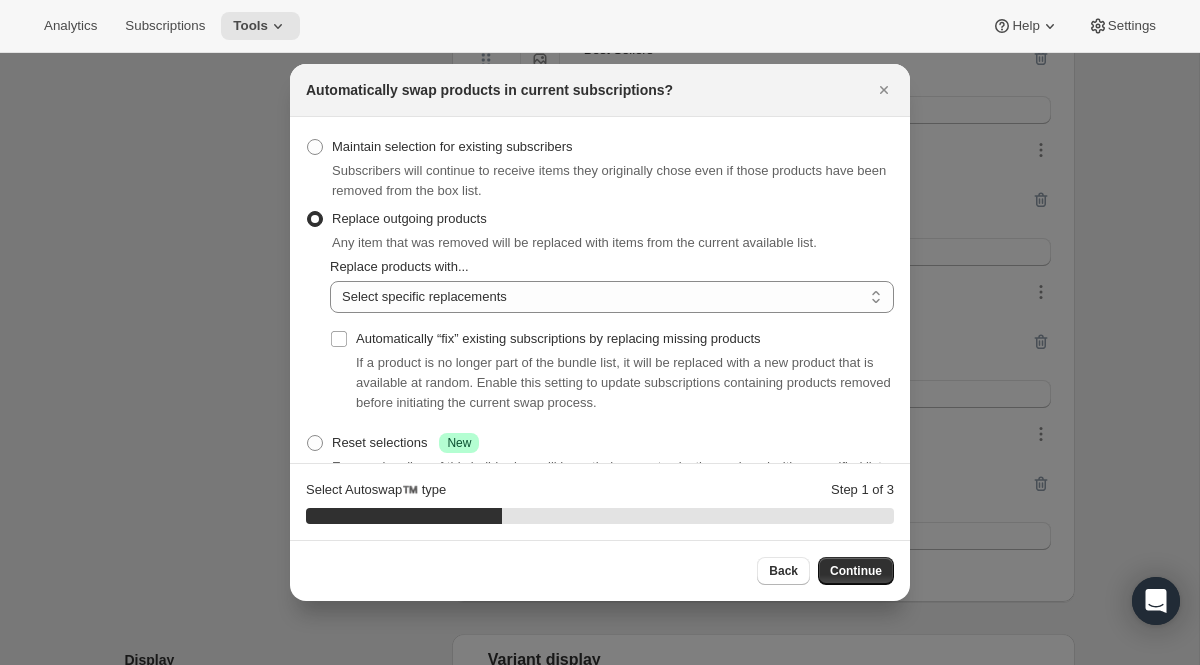scroll, scrollTop: 75, scrollLeft: 0, axis: vertical 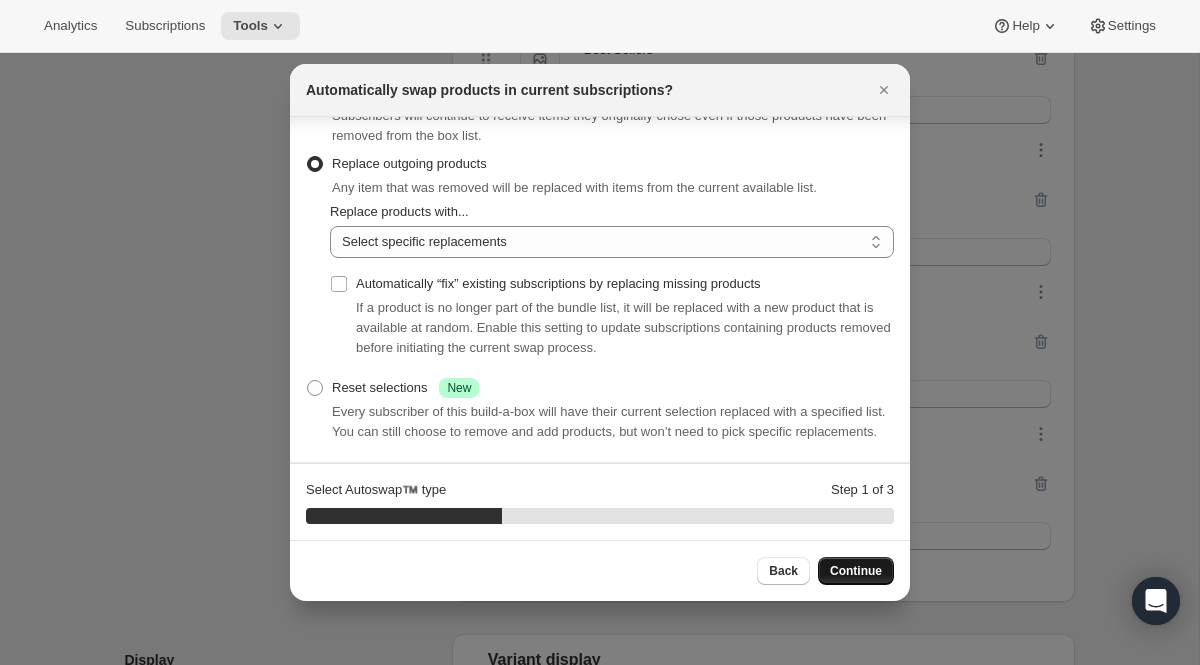 click on "Continue" at bounding box center (856, 571) 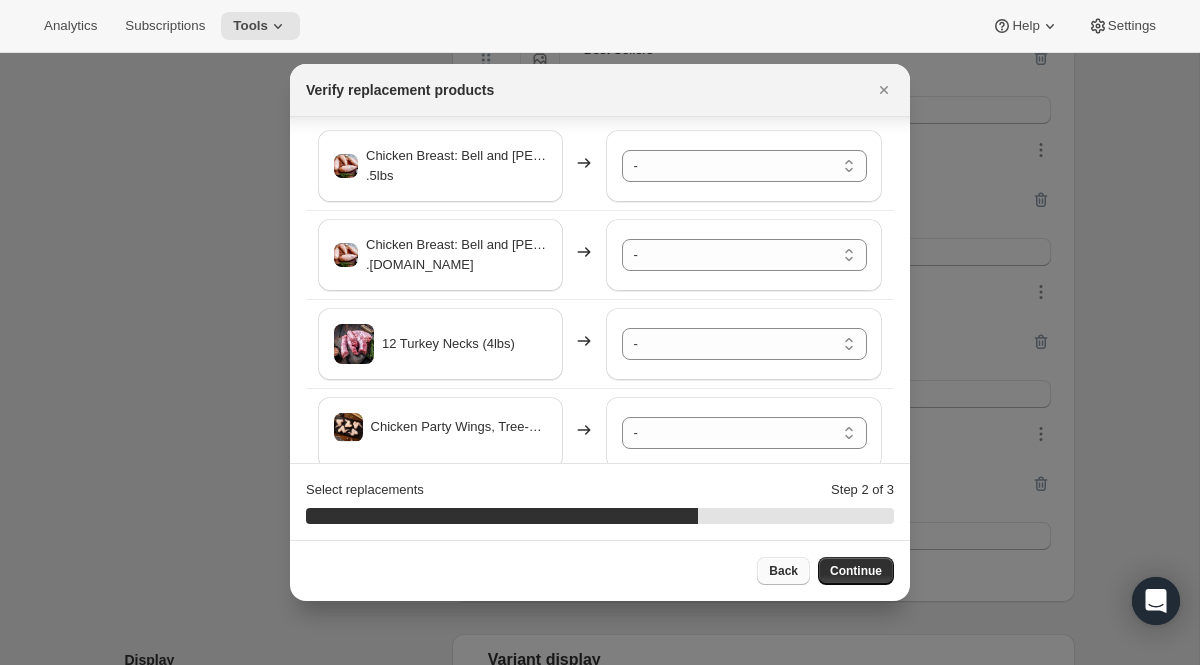 click on "Back" at bounding box center [783, 571] 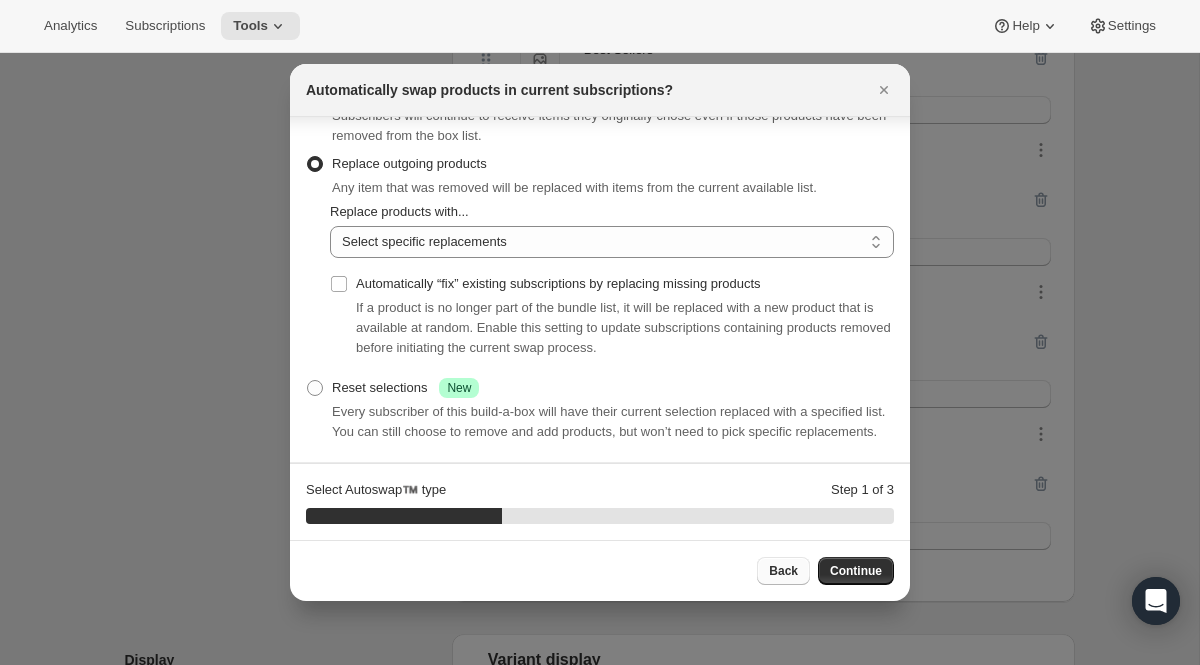 click on "Back" at bounding box center (783, 571) 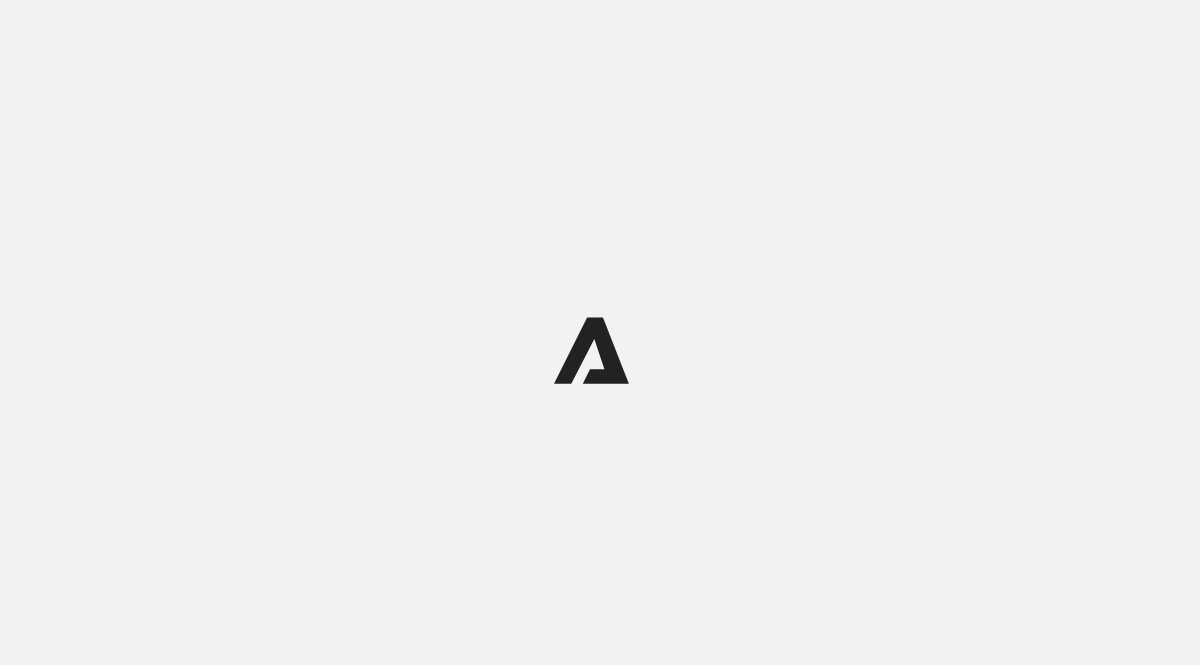 scroll, scrollTop: 0, scrollLeft: 0, axis: both 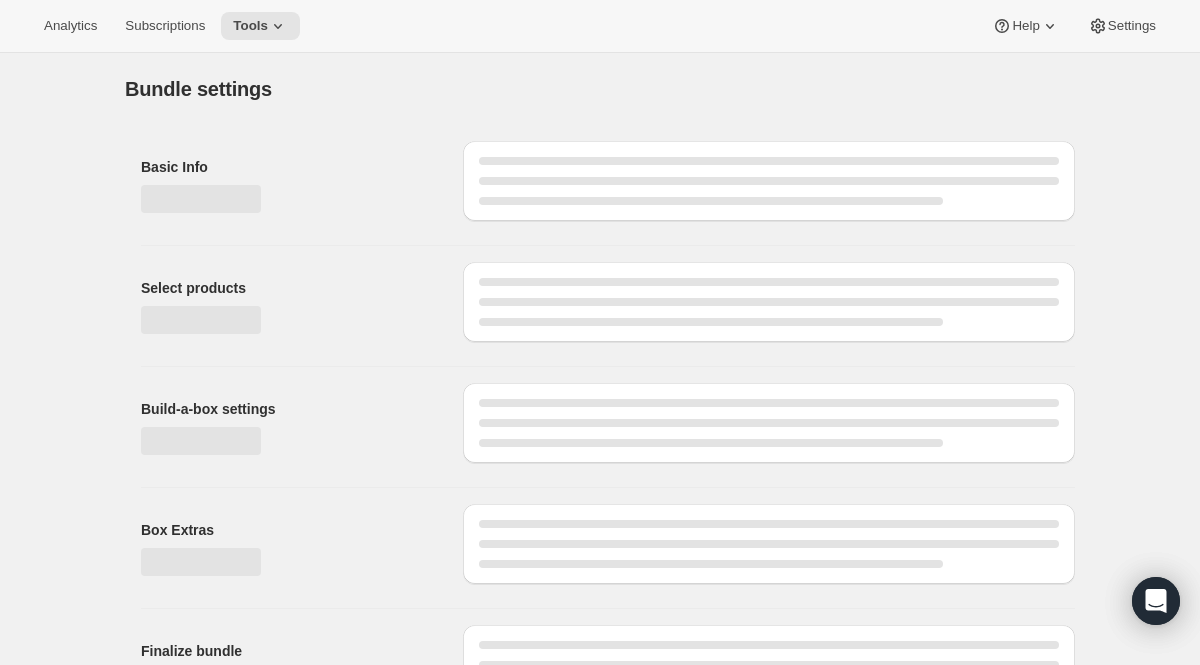 type on "Build Your Bundle" 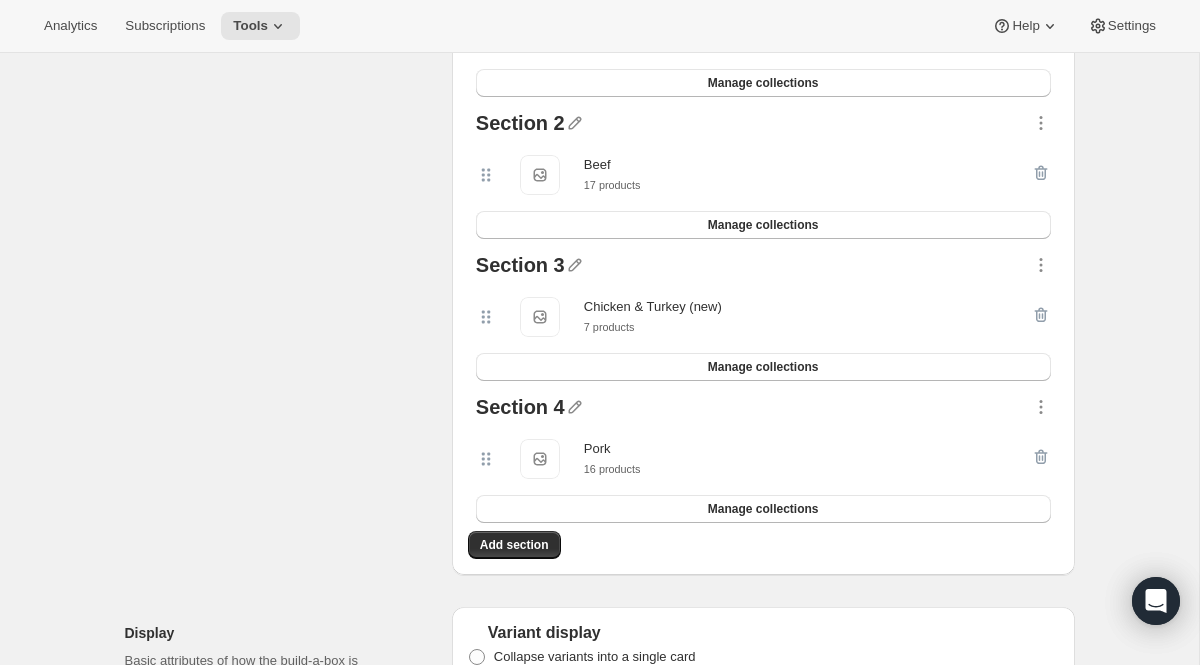 scroll, scrollTop: 695, scrollLeft: 0, axis: vertical 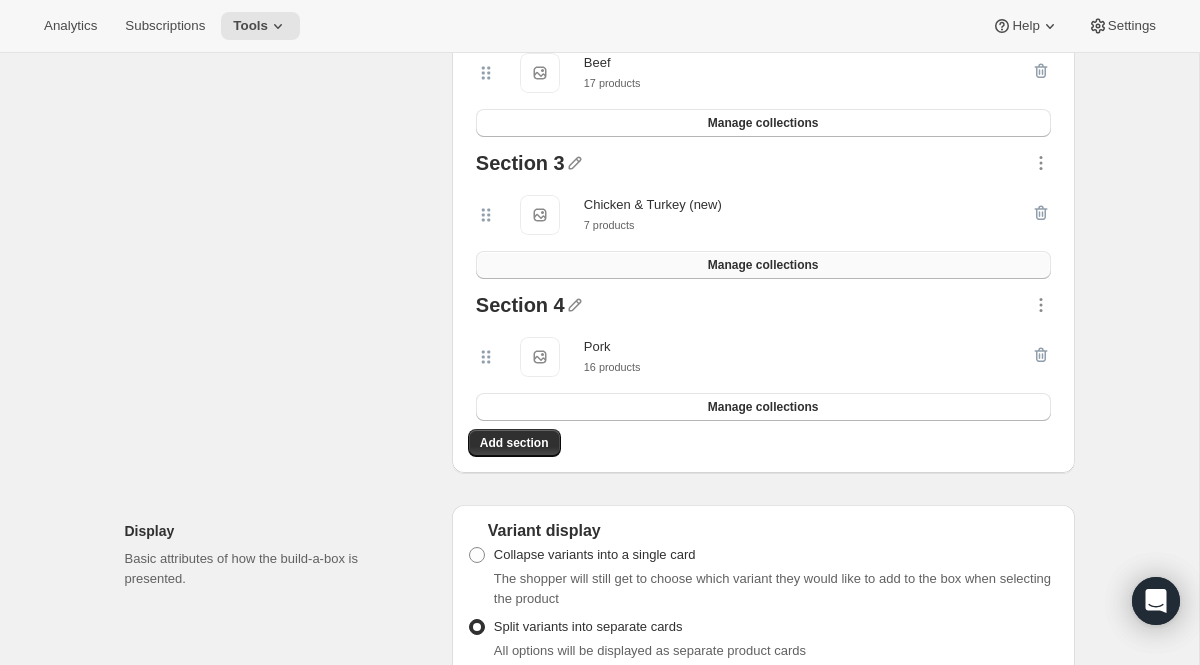 click on "Manage collections" at bounding box center [763, 265] 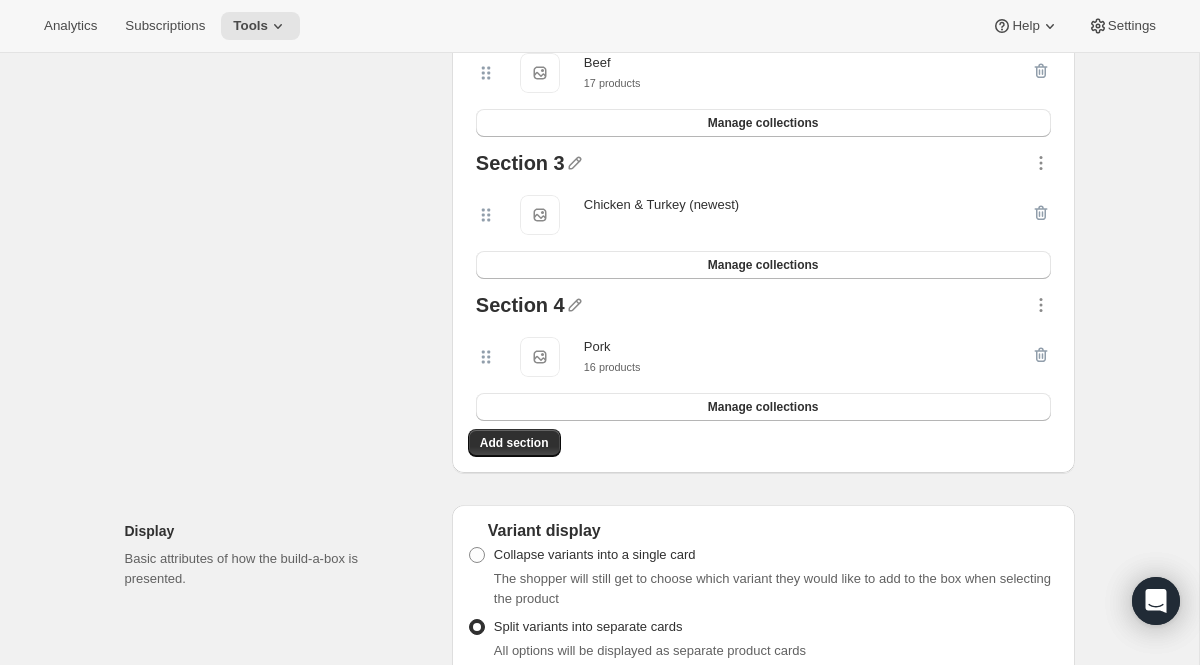scroll, scrollTop: 695, scrollLeft: 0, axis: vertical 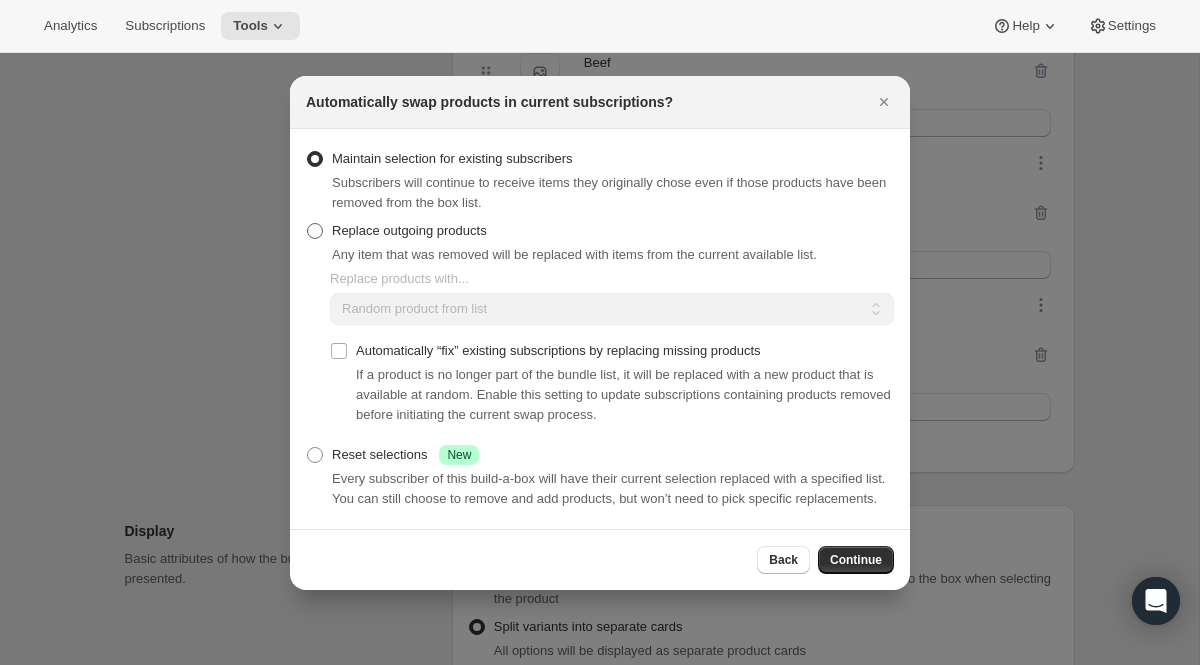 click on "Replace outgoing products" at bounding box center (396, 231) 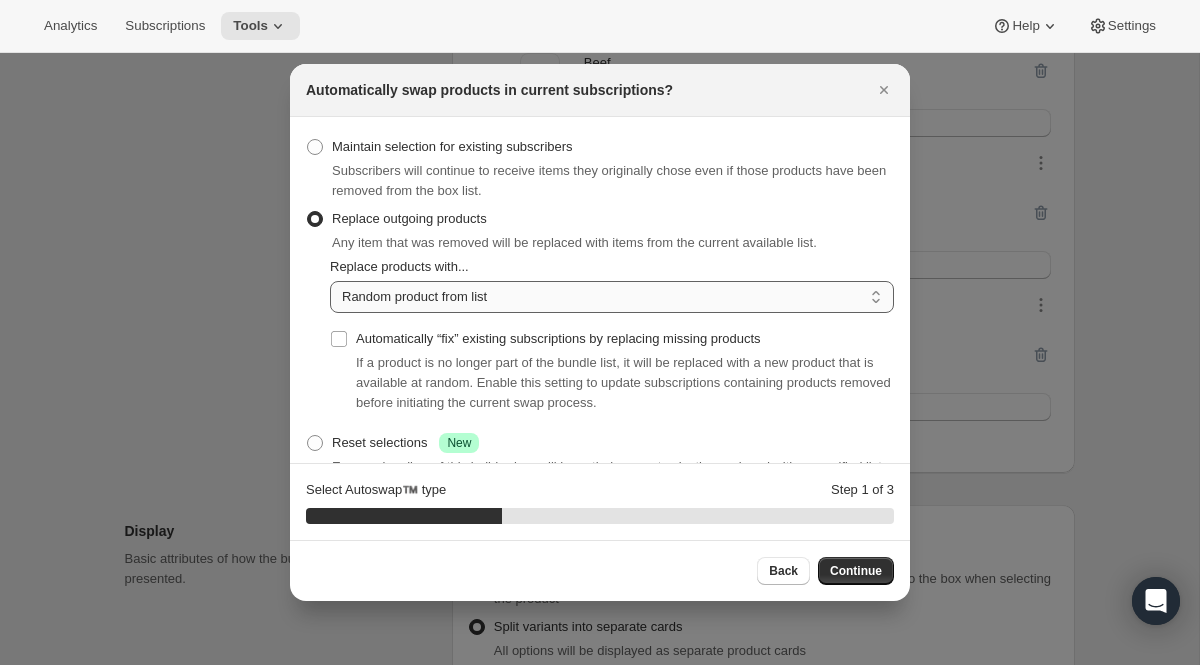 click on "Random product from list Based on position within collection Matching product type Select specific replacements" at bounding box center (612, 297) 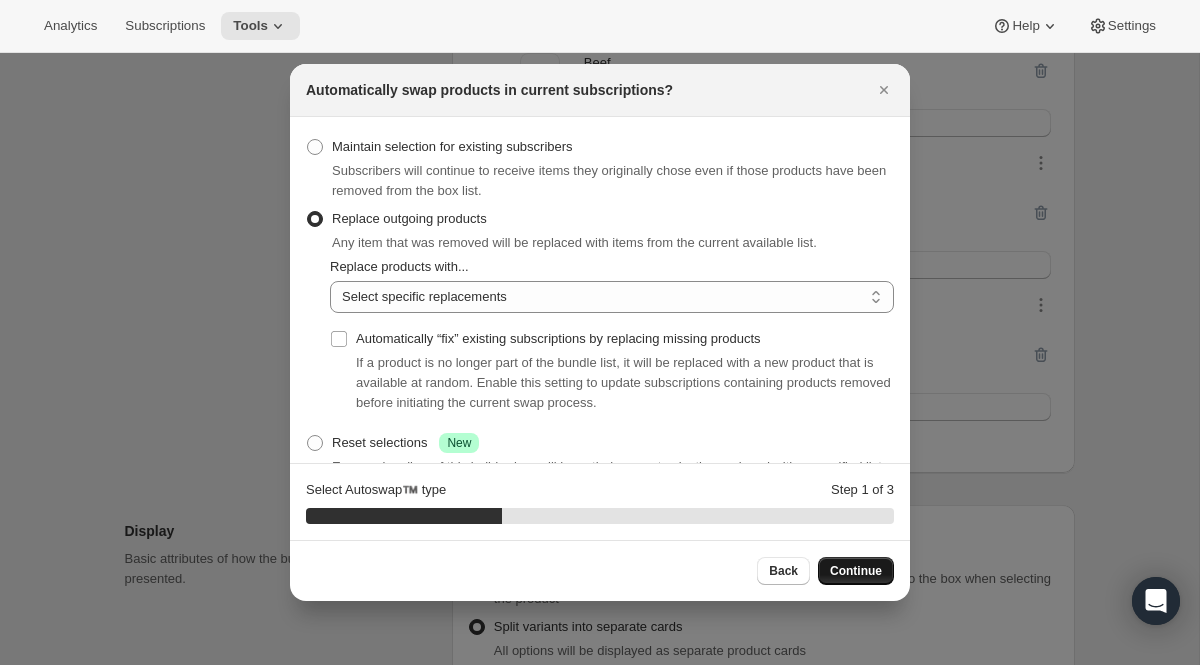 click on "Continue" at bounding box center (856, 571) 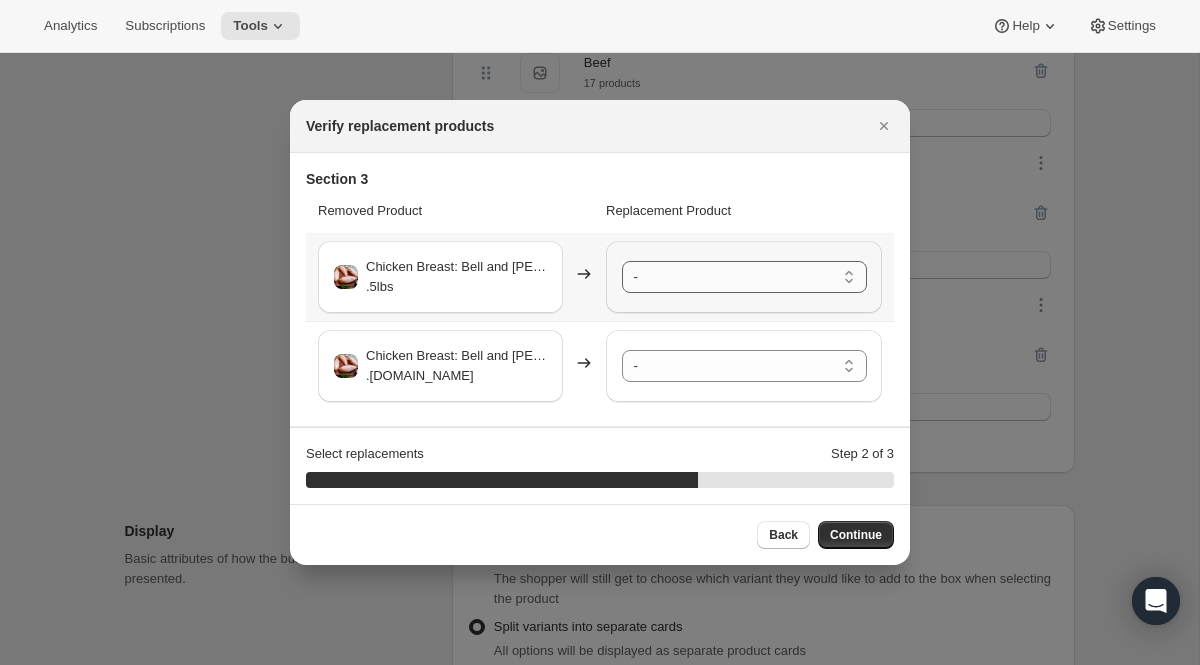 click on "-  Chicken Breasts, Tree-Range® Farms - Default Title 4 Chicken Thighs, Tree-Range ® Farms - Default Title 12-14 Chicken Party Wings - Default Title Certified Organic Whole Chicken - Default Title Chicken Pet Food (4, 1lb packages) - Default Title 2x Ground Chicken, Tree-Range® Farms - Default Title 12 Turkey Necks (4lbs) - Default Title Chicken Party Wings, Tree-Range® Farms - Default Title" at bounding box center (744, 277) 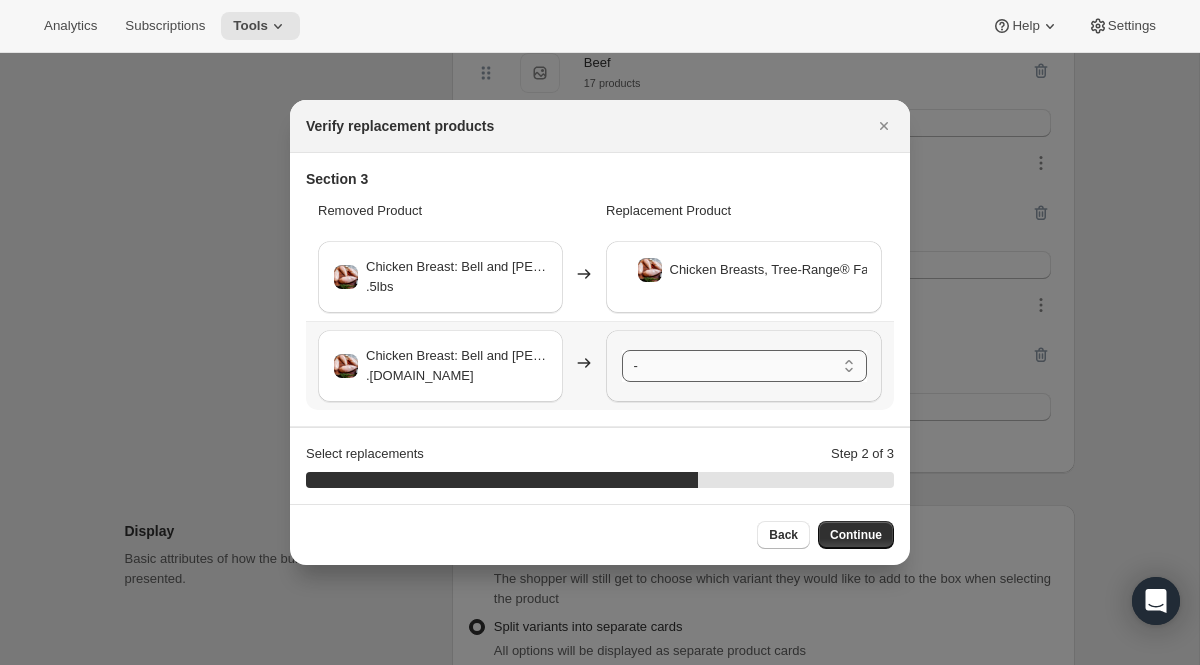 click on "-  Chicken Breasts, Tree-Range® Farms - Default Title 4 Chicken Thighs, Tree-Range ® Farms - Default Title 12-14 Chicken Party Wings - Default Title Certified Organic Whole Chicken - Default Title Chicken Pet Food (4, 1lb packages) - Default Title 2x Ground Chicken, Tree-Range® Farms - Default Title 12 Turkey Necks (4lbs) - Default Title Chicken Party Wings, Tree-Range® Farms - Default Title" at bounding box center (744, 366) 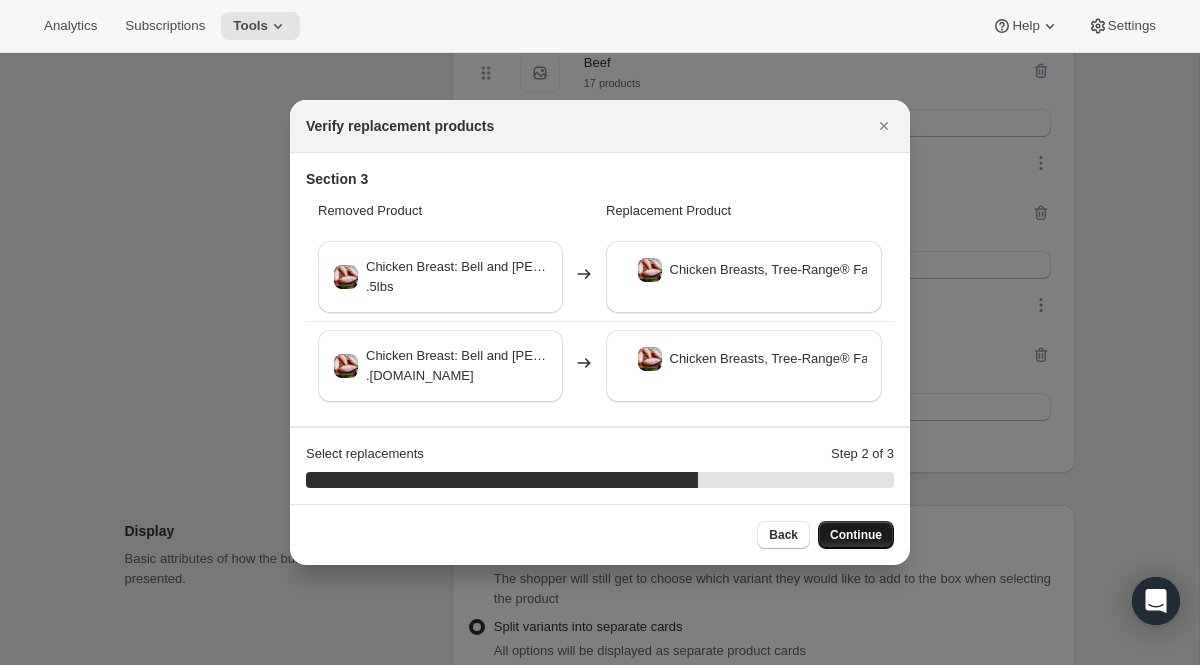 click on "Continue" at bounding box center [856, 535] 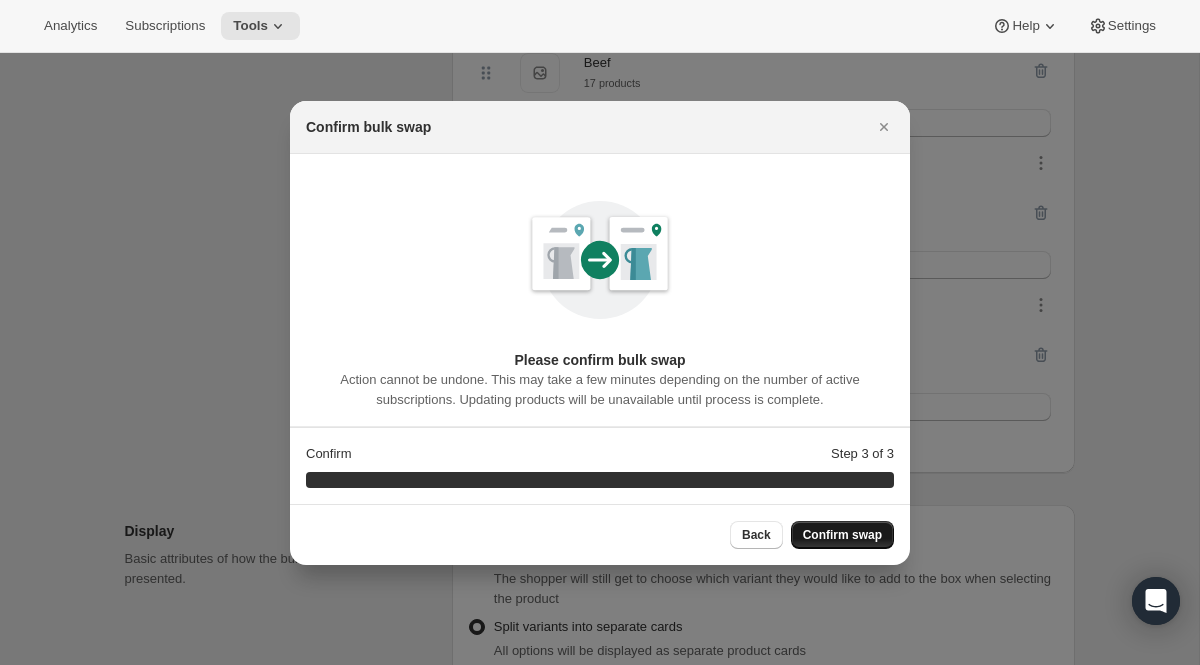 click on "Confirm swap" at bounding box center (842, 535) 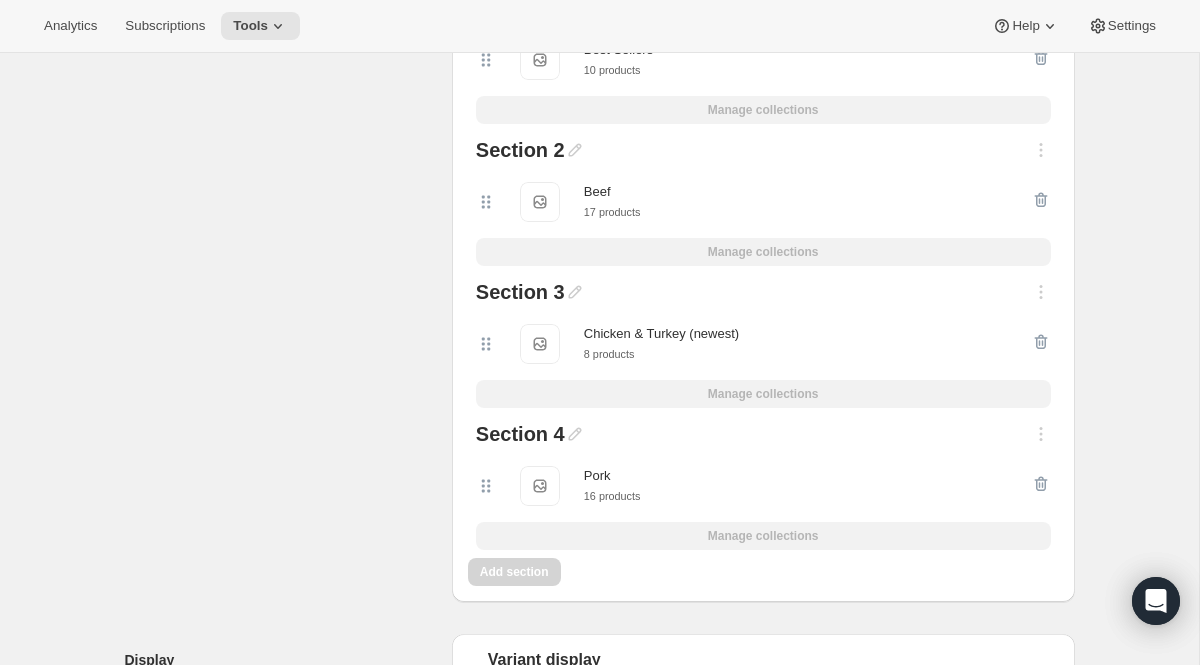 scroll, scrollTop: 0, scrollLeft: 0, axis: both 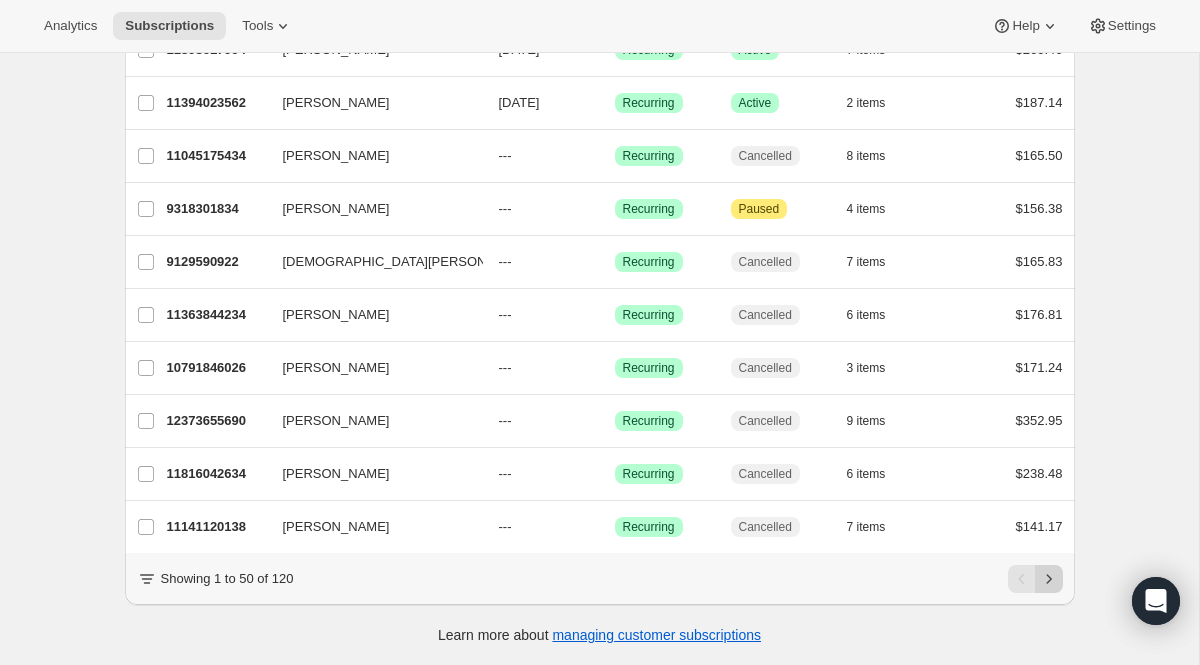 click 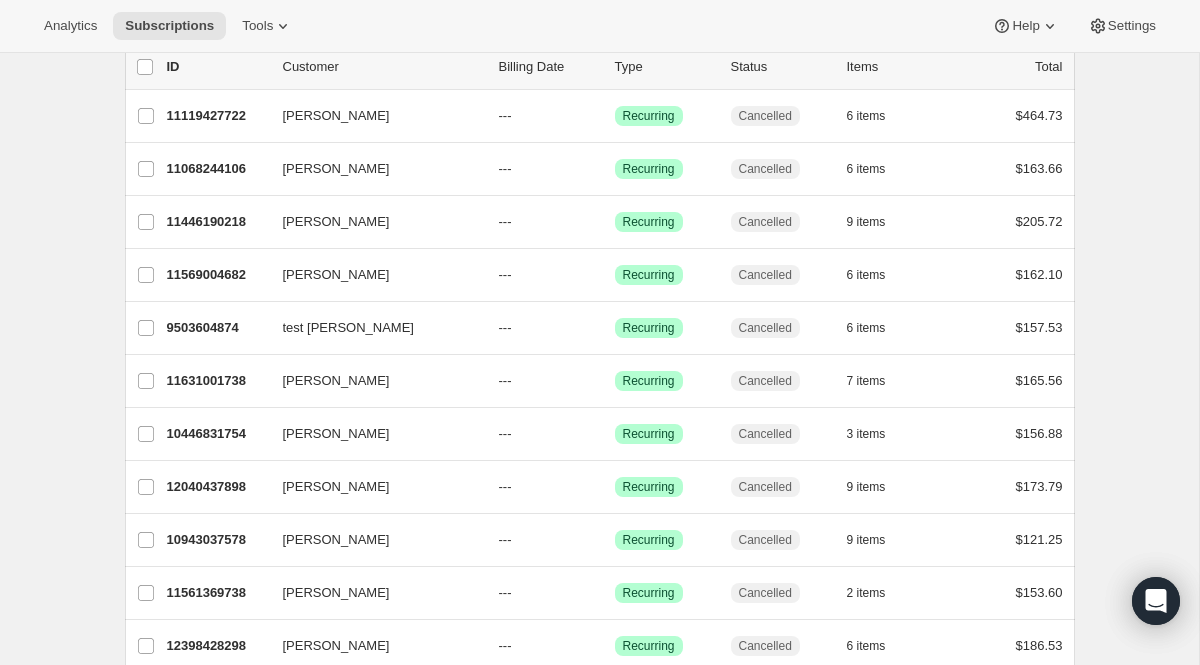scroll, scrollTop: 0, scrollLeft: 0, axis: both 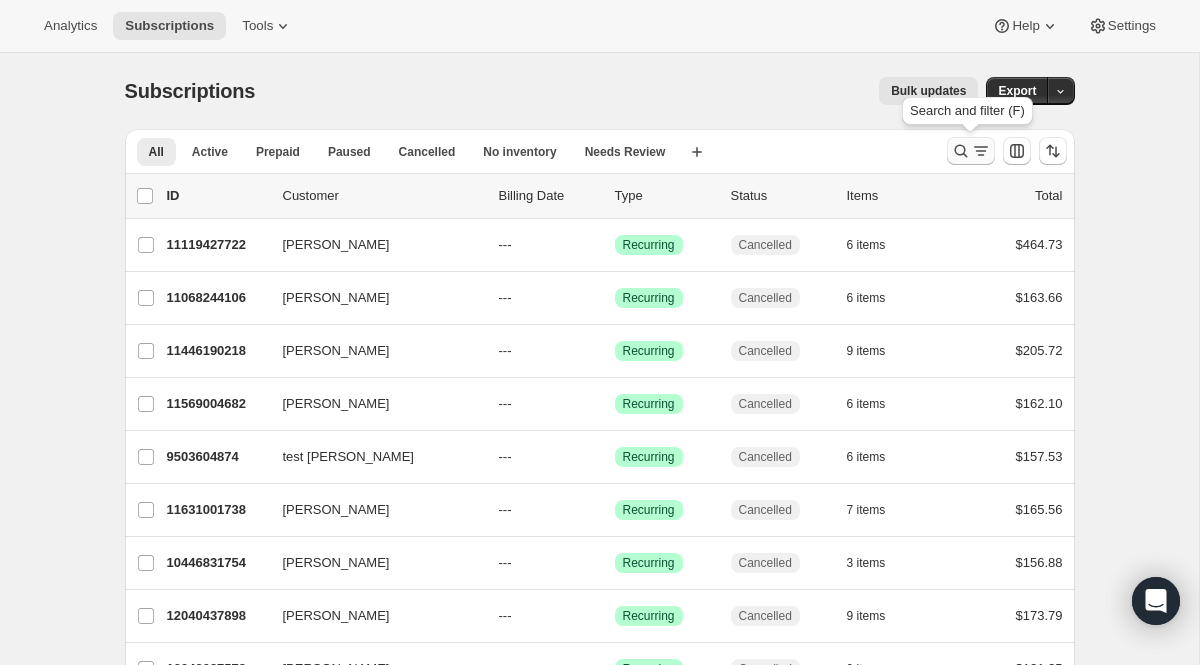 click 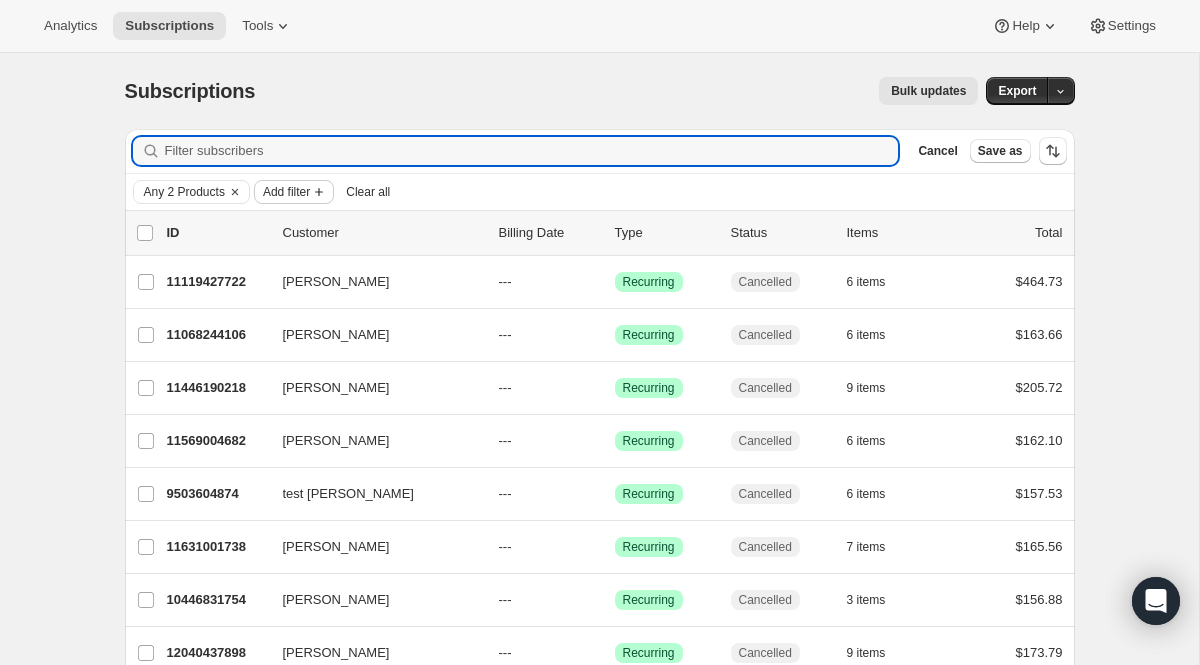 click on "Add filter" at bounding box center [286, 192] 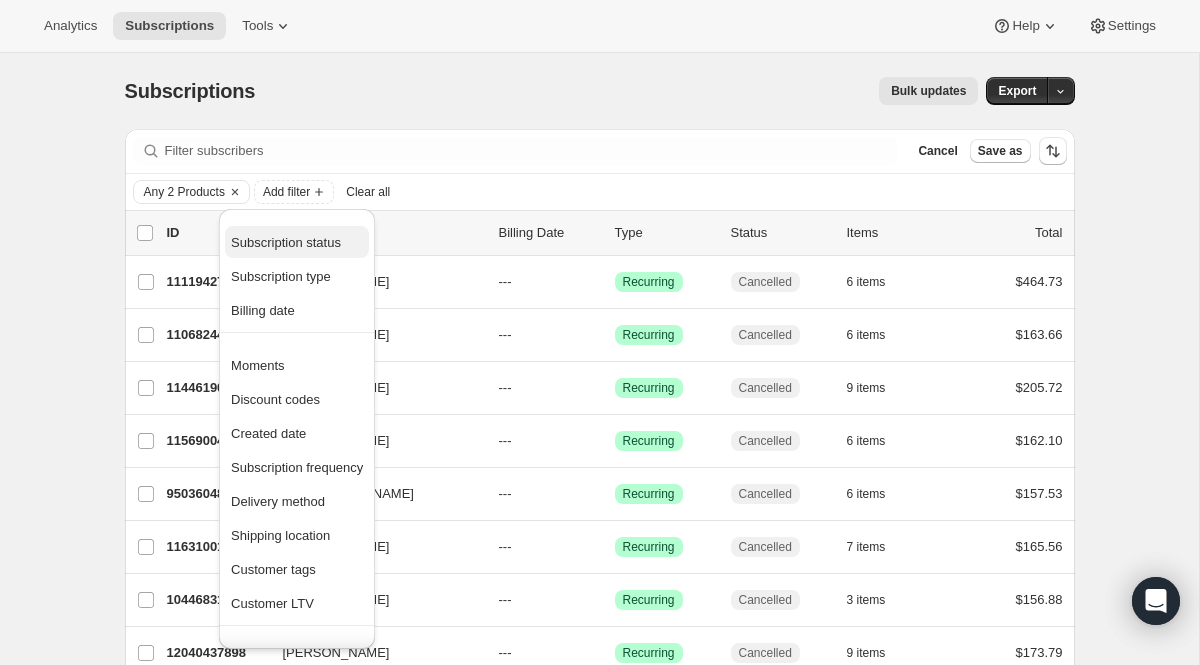 click on "Subscription status" at bounding box center (286, 242) 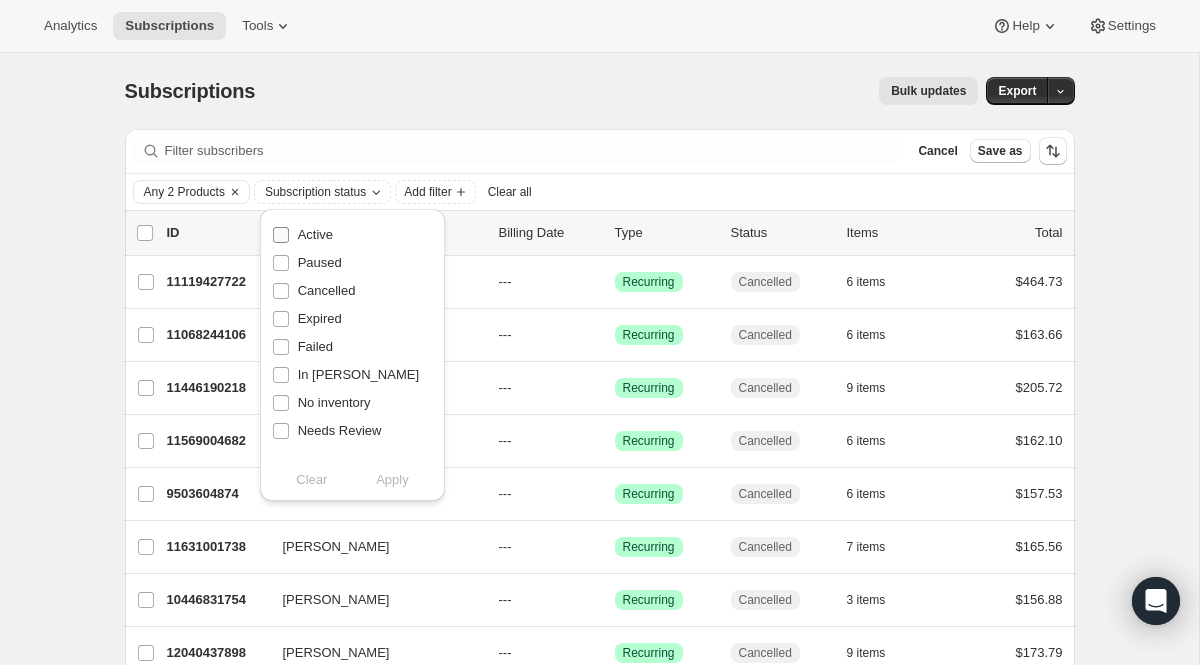click on "Active" at bounding box center (281, 235) 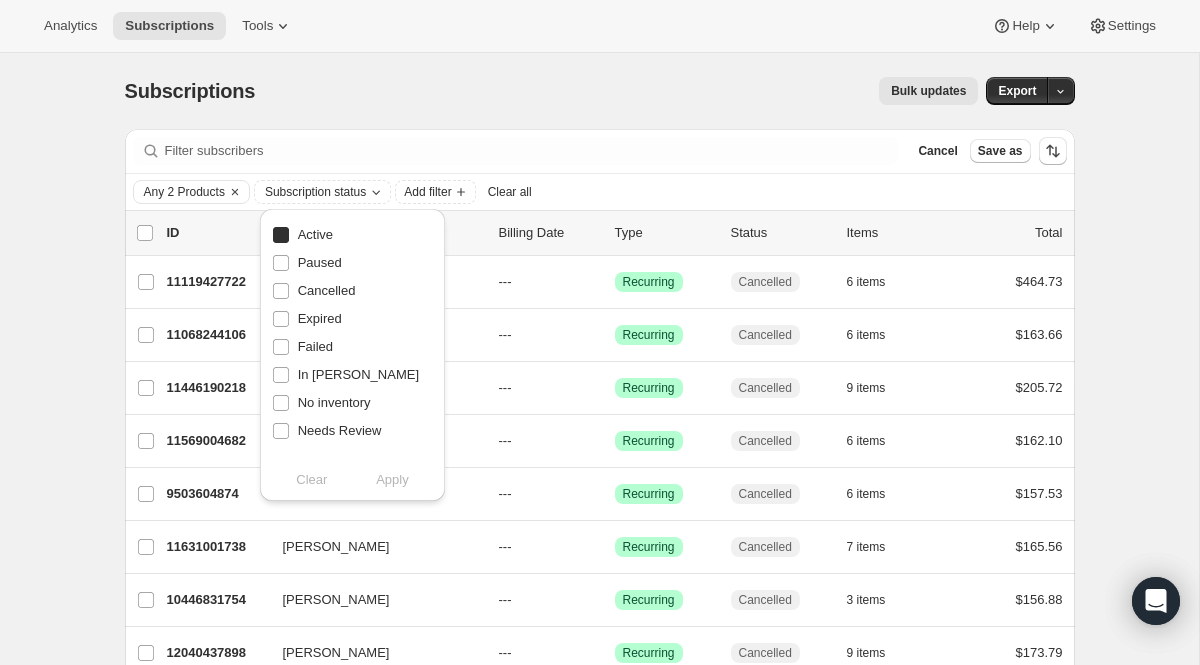 checkbox on "true" 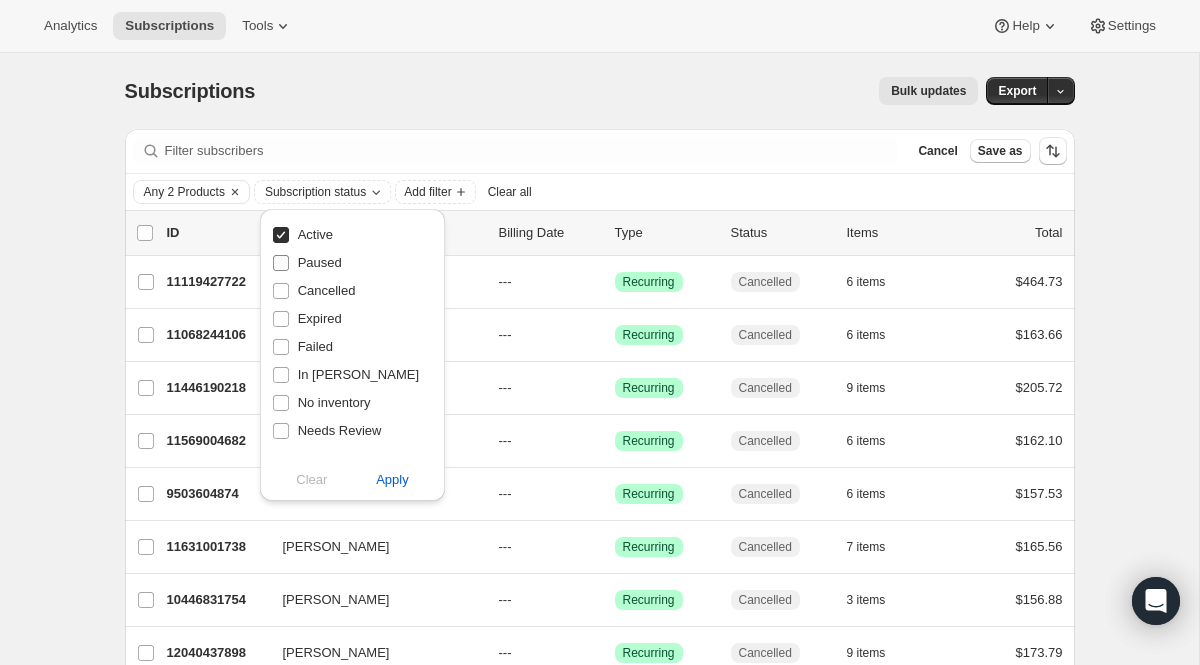click on "Paused" at bounding box center [281, 263] 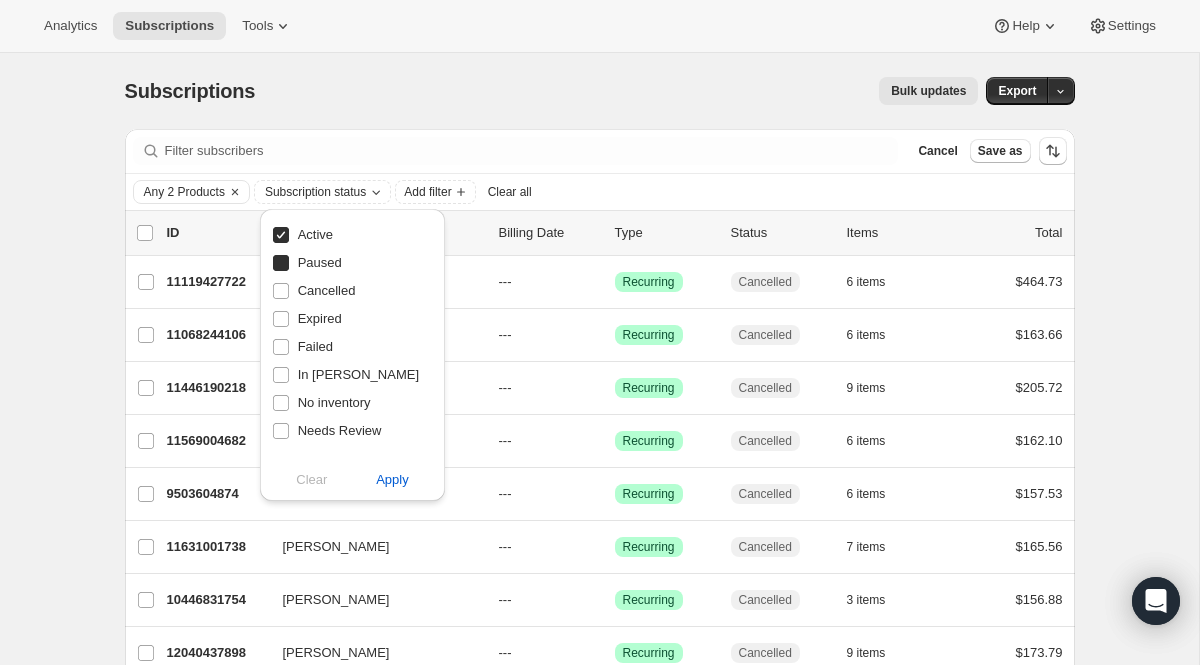 checkbox on "true" 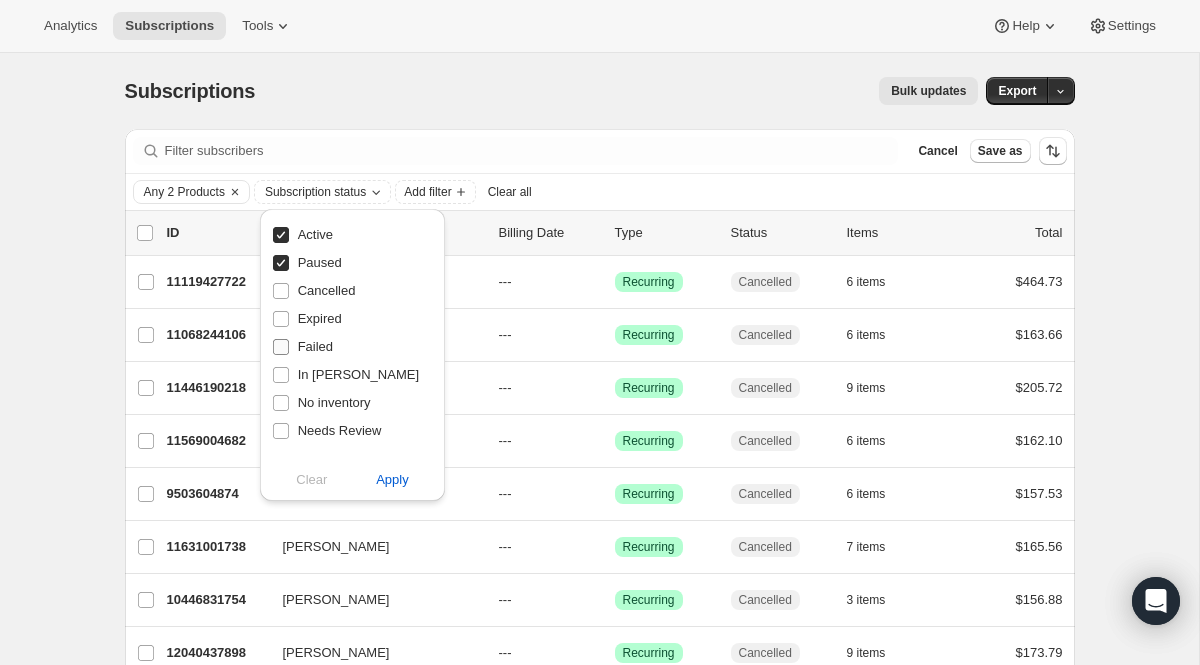 click on "Failed" at bounding box center (281, 347) 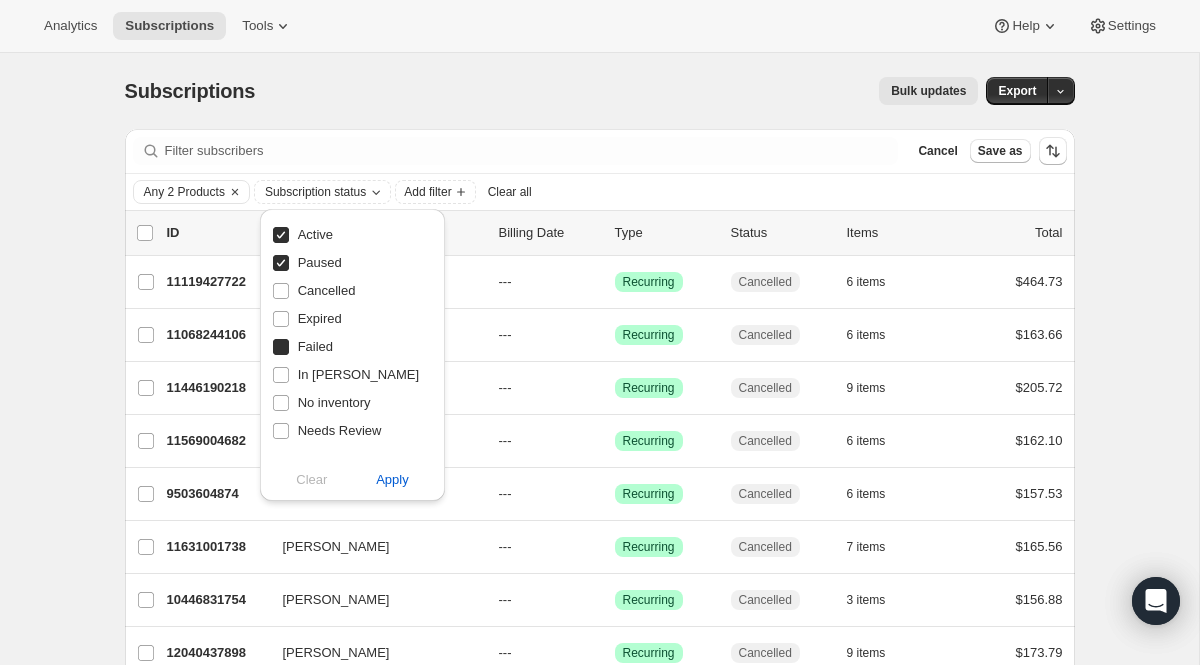 checkbox on "true" 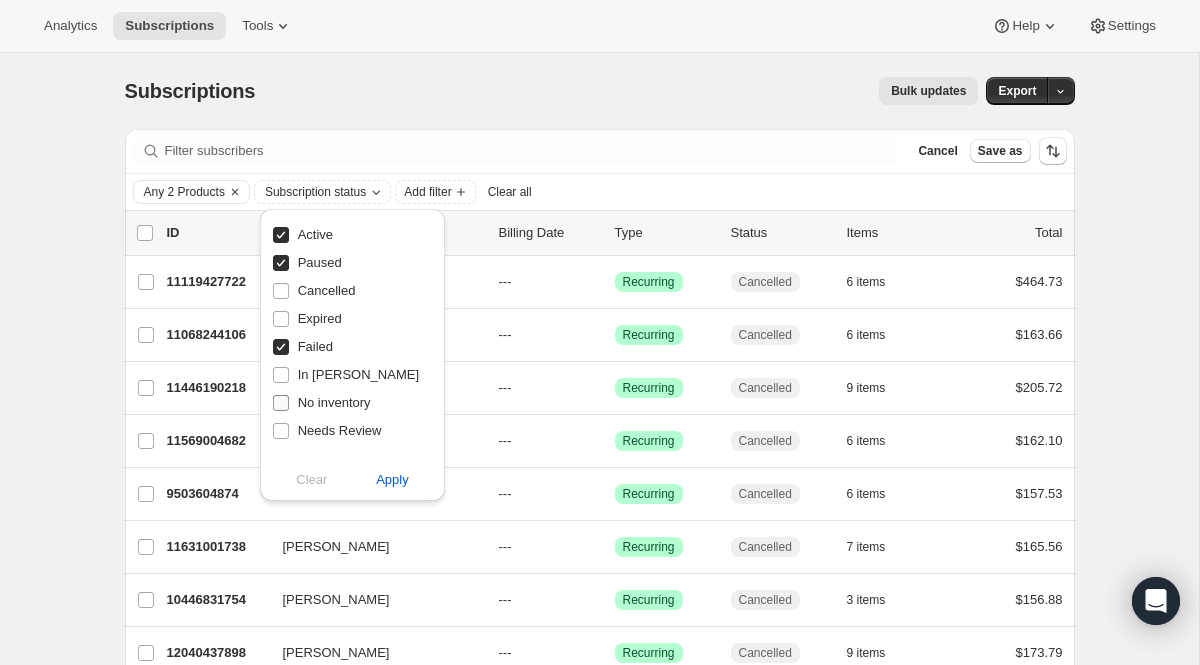 click on "No inventory" at bounding box center [281, 403] 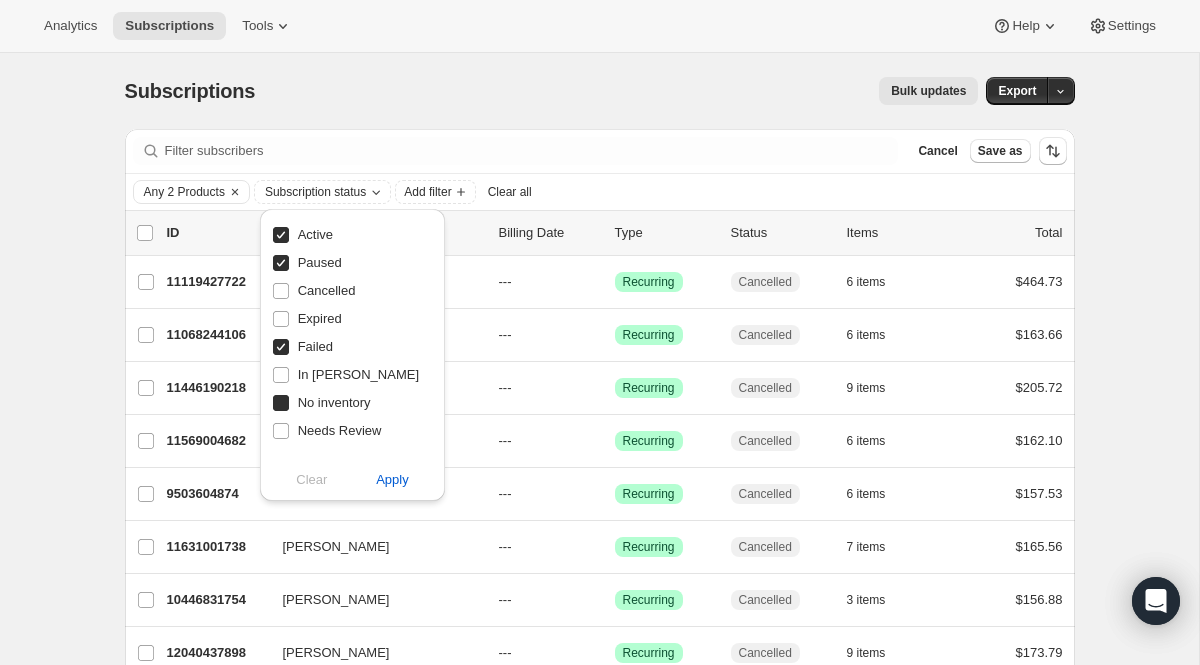 checkbox on "true" 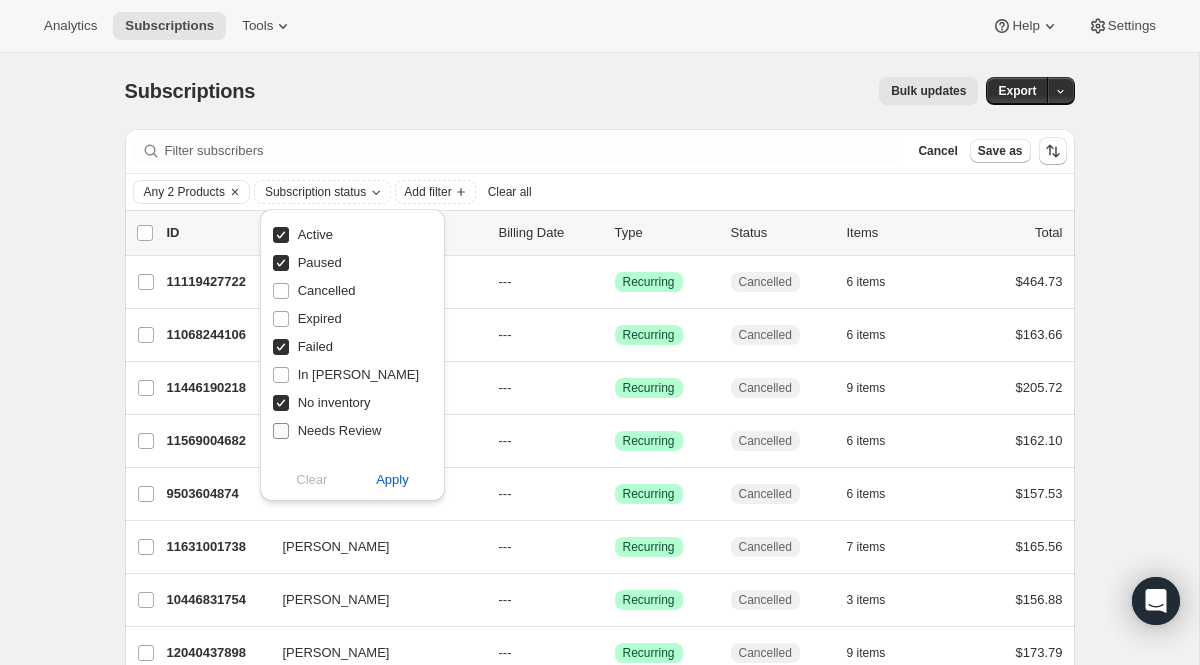 click on "Needs Review" at bounding box center [281, 431] 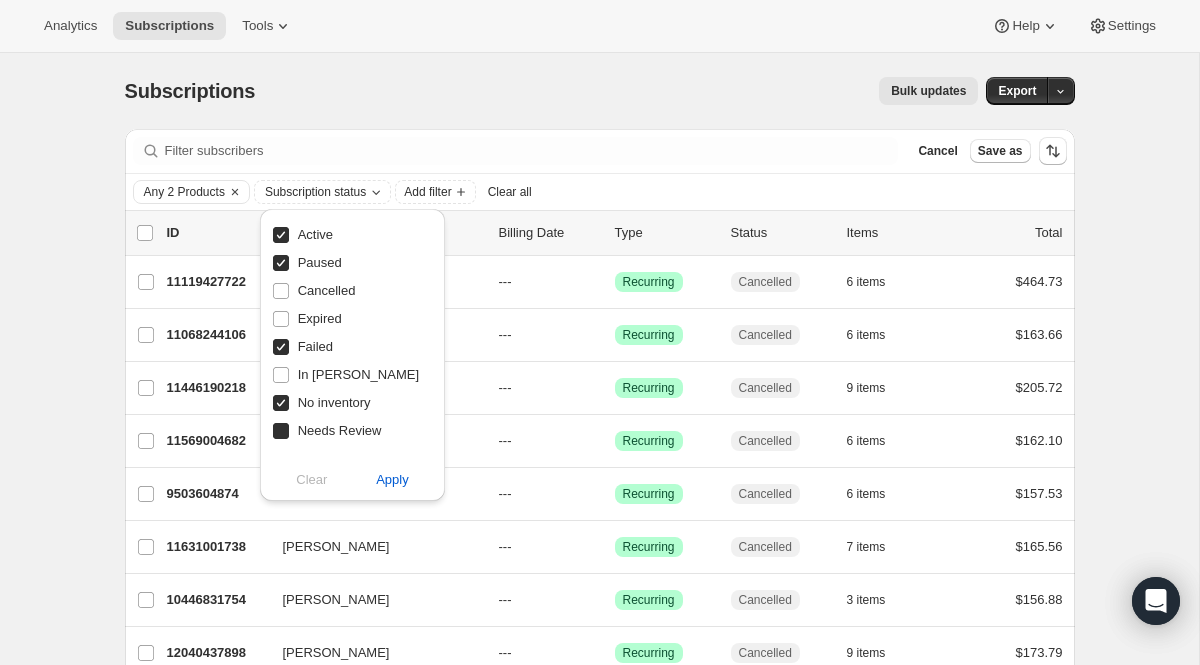 checkbox on "true" 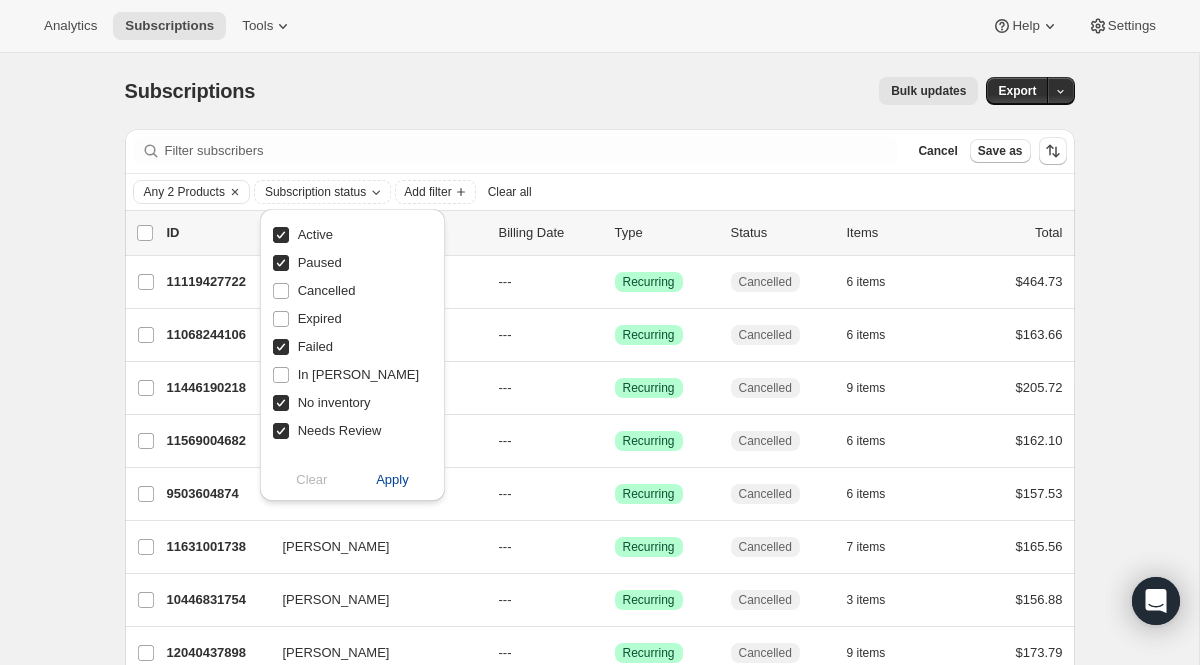 click on "Apply" at bounding box center (392, 480) 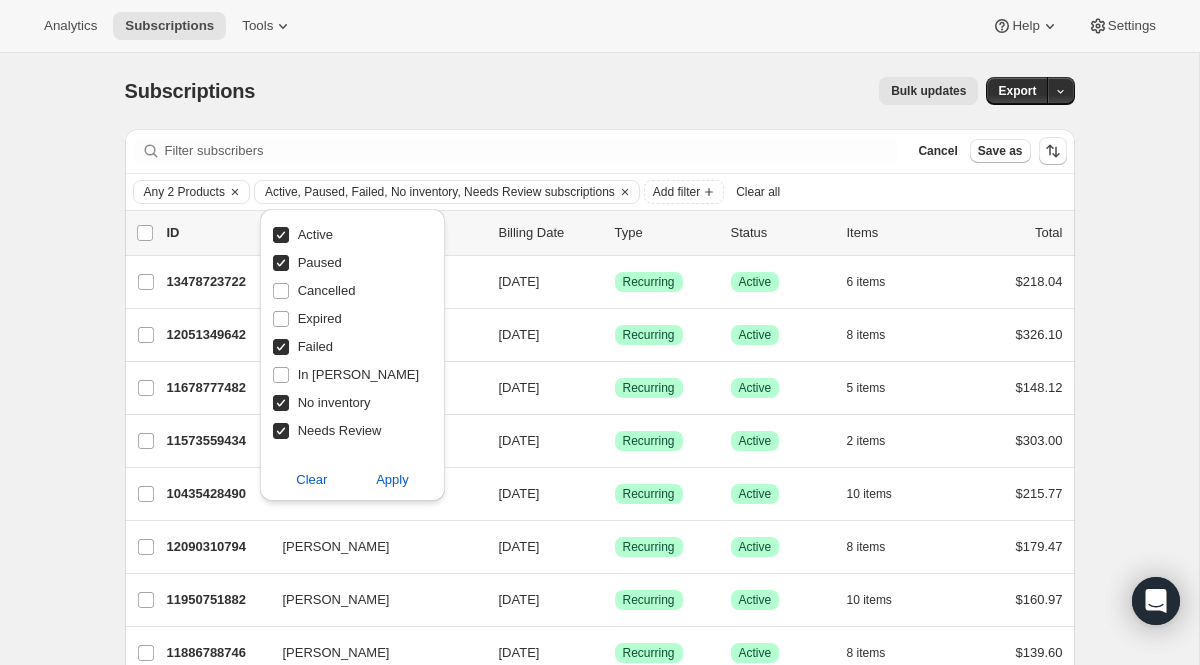 click on "Subscriptions. This page is ready Subscriptions Bulk updates More actions Bulk updates Export Filter subscribers Cancel Save as Any 2 Products Active, Paused, Failed, No inventory, Needs Review subscriptions Add filter   Clear all 0 selected Update next billing date Change status Showing 50 subscriptions Select all 50 subscriptions Showing 50 subscriptions Select Select all 50 subscriptions 0 selected list header ID Customer Billing Date Type Status Items Total Lara Dobler 13478723722 Lara Dobler 07/27/2025 Success Recurring Success Active 6   items $218.04 Dena wiesner 12051349642 Dena wiesner 07/27/2025 Success Recurring Success Active 8   items $326.10 Tyler Riker 11678777482 Tyler Riker 07/27/2025 Success Recurring Success Active 5   items $148.12 Laura Thompson 11573559434 Laura Thompson 07/27/2025 Success Recurring Success Active 2   items $303.00 Terri Robery 10435428490 Terri Robery 07/27/2025 Success Recurring Success Active 10   items $215.77 Lindsey Touchette 12090310794 Lindsey Touchette Success 8" at bounding box center [599, 1508] 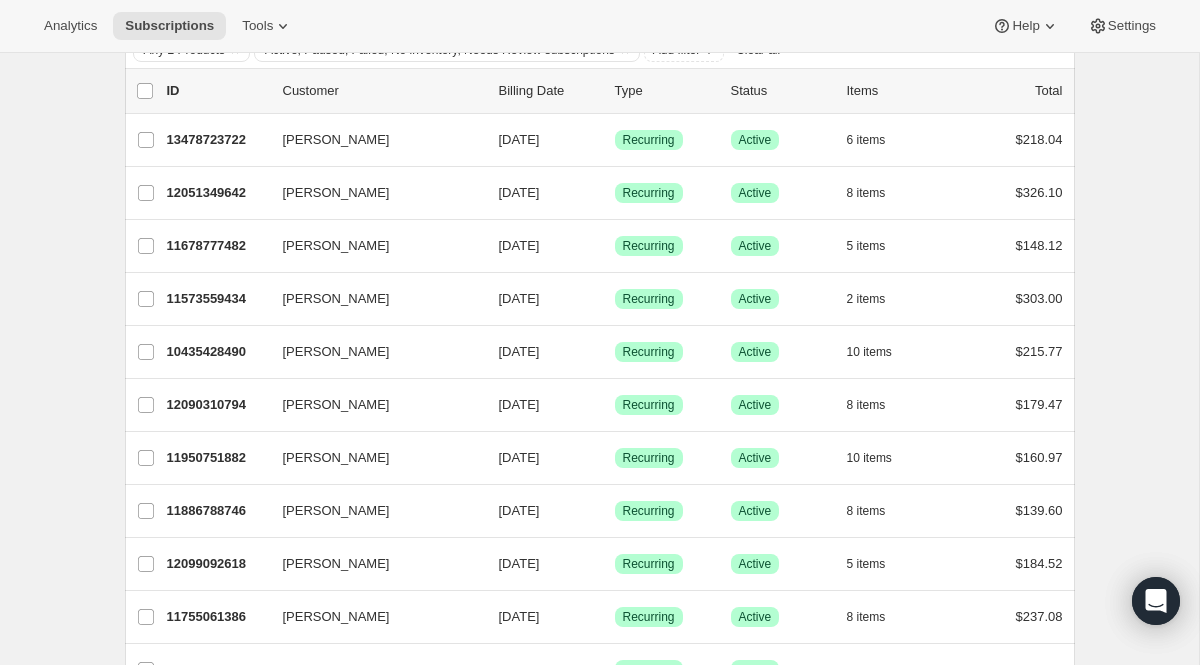 scroll, scrollTop: 0, scrollLeft: 0, axis: both 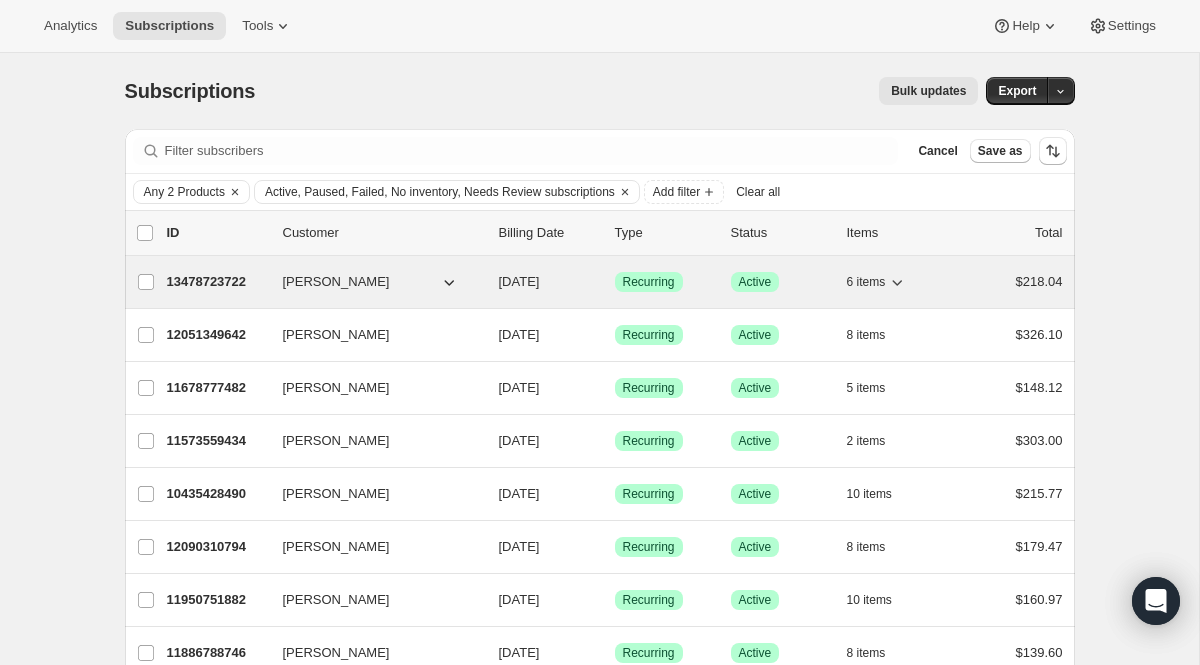 click on "13478723722" at bounding box center [217, 282] 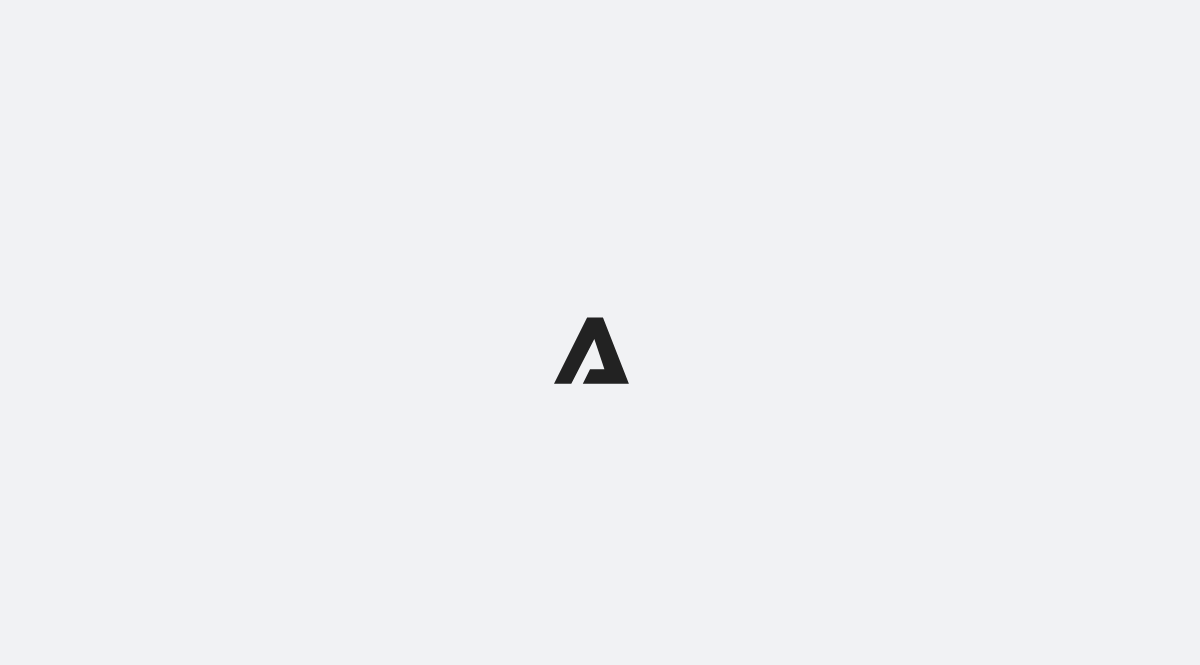 scroll, scrollTop: 0, scrollLeft: 0, axis: both 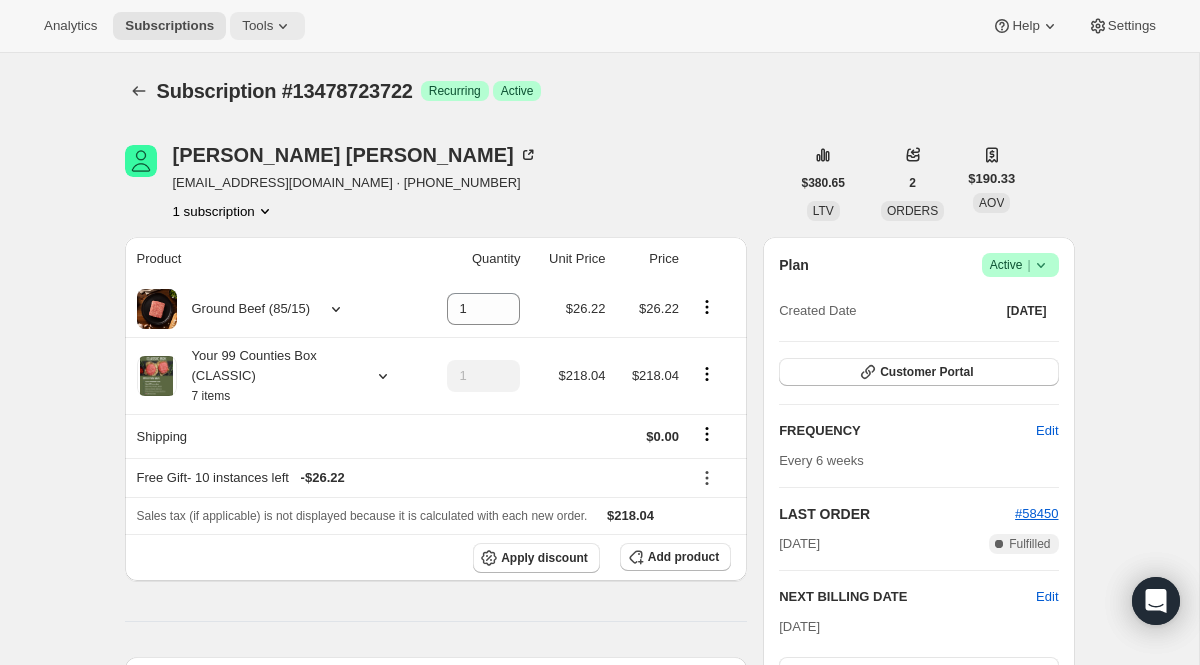 click on "Tools" at bounding box center [257, 26] 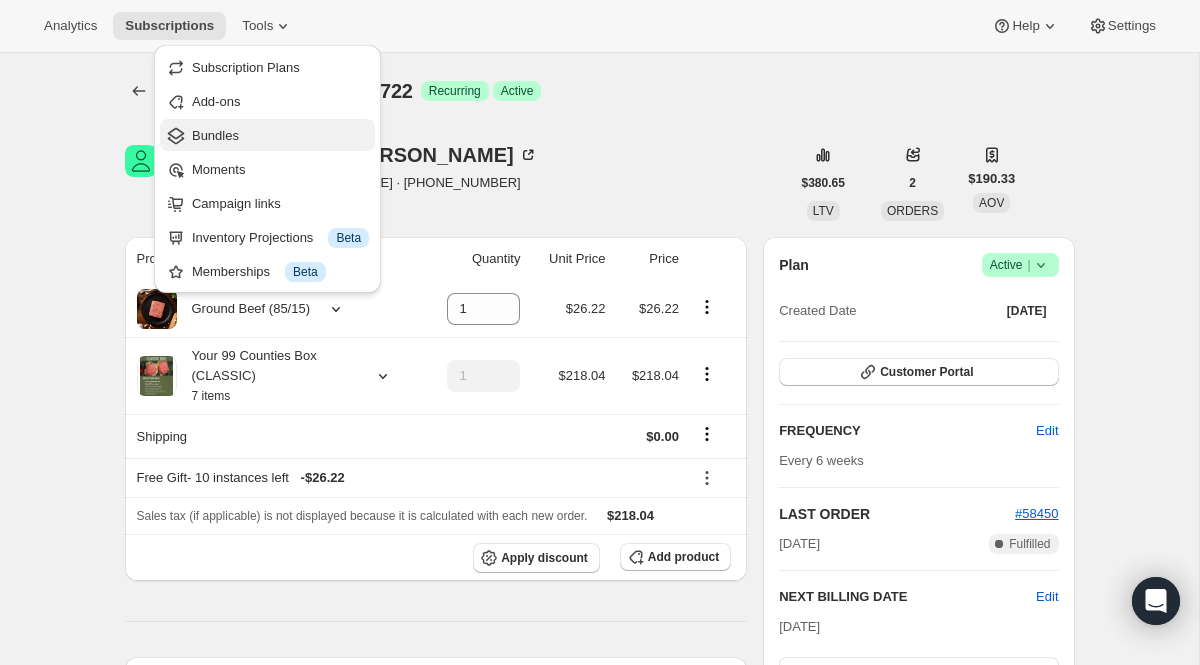 click on "Bundles" at bounding box center (215, 135) 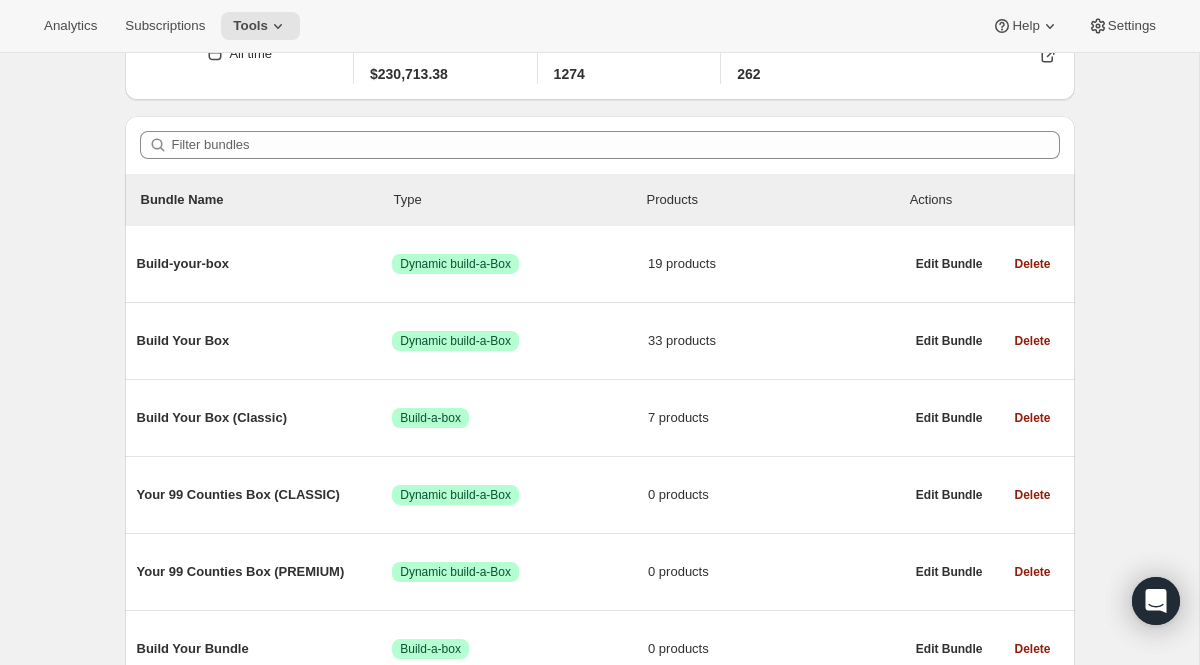 scroll, scrollTop: 152, scrollLeft: 0, axis: vertical 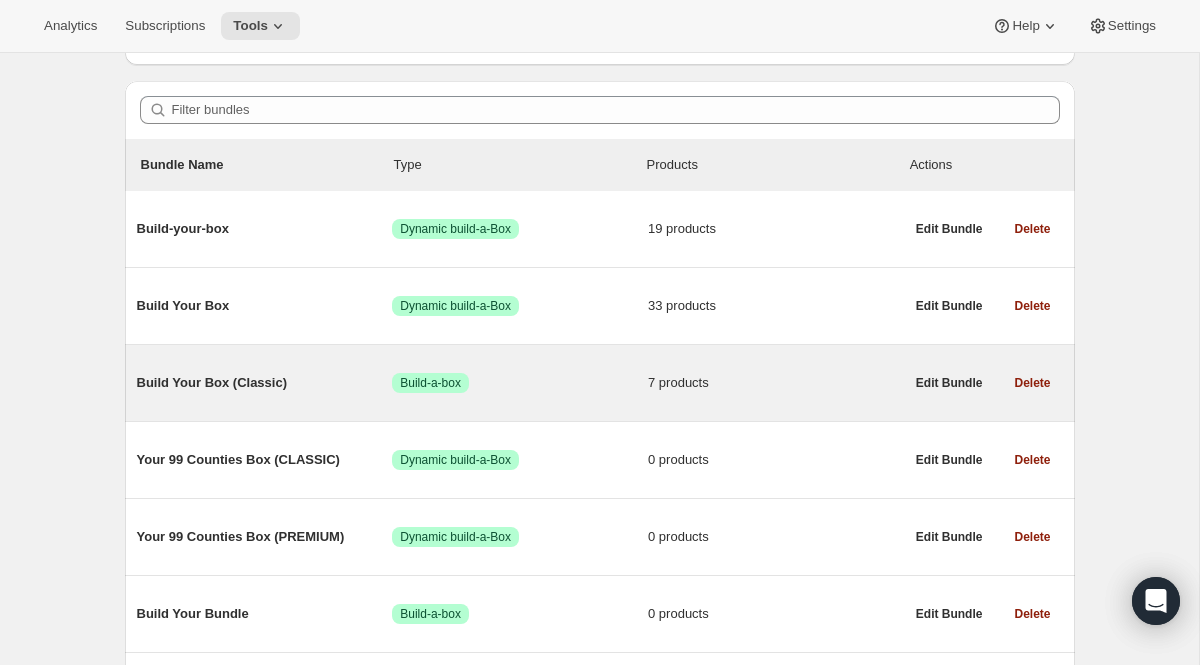 click on "Build Your Box (Classic)" at bounding box center (265, 383) 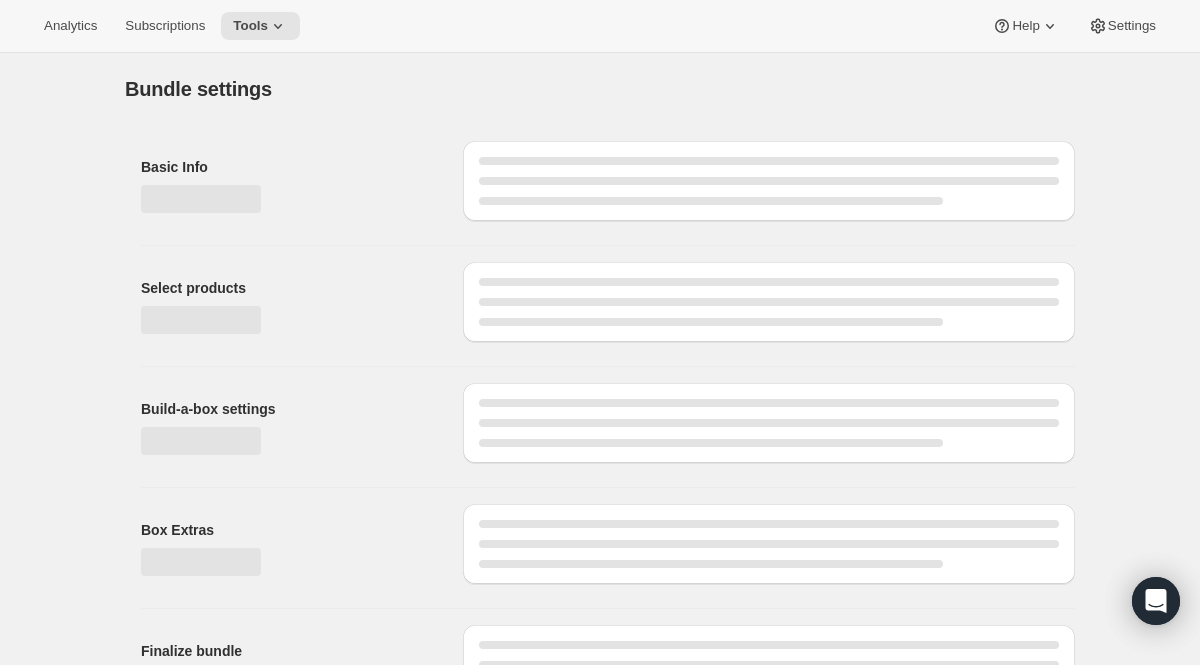 type on "Build Your Box (Classic)" 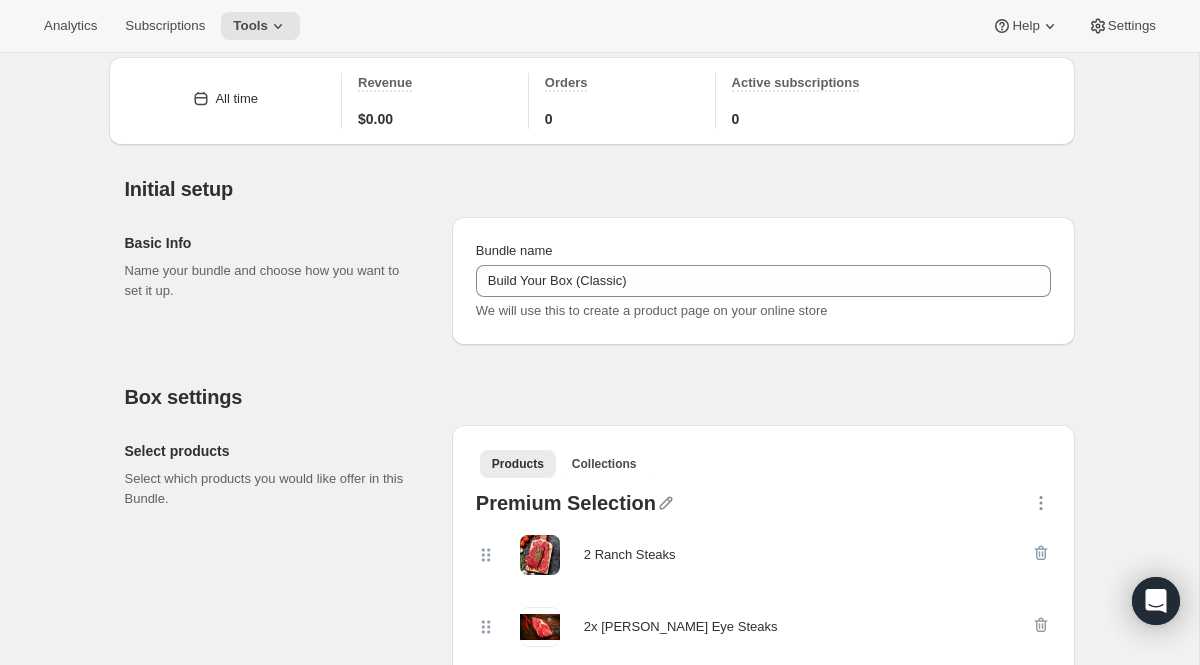 scroll, scrollTop: 0, scrollLeft: 0, axis: both 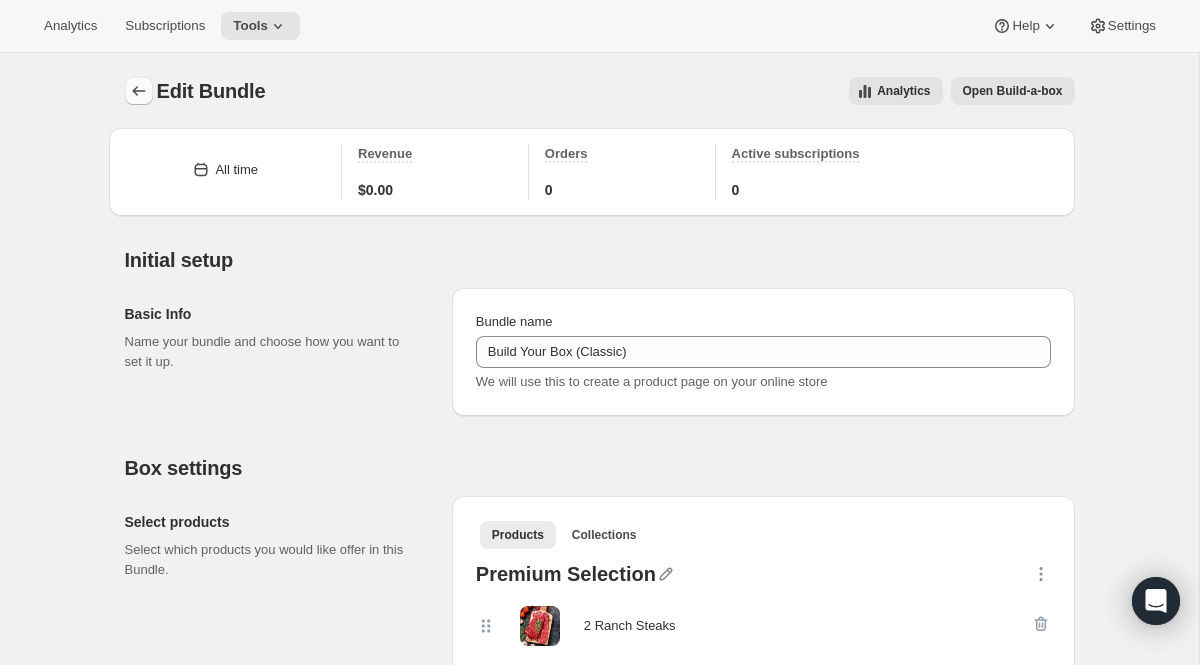 click 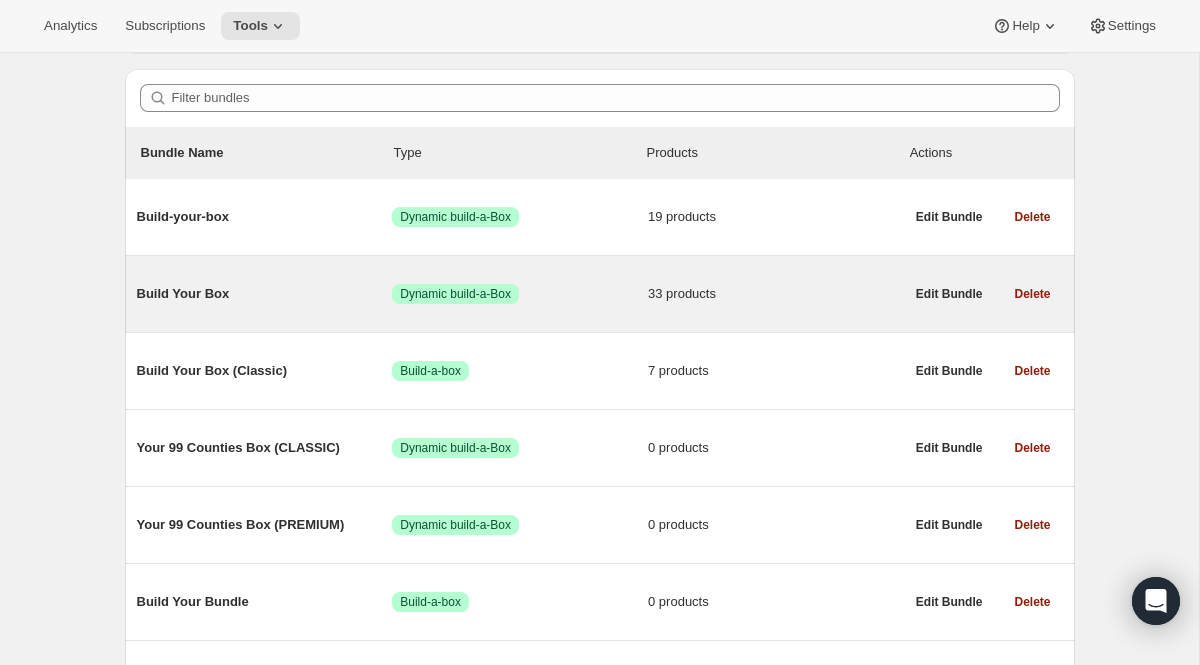 scroll, scrollTop: 229, scrollLeft: 0, axis: vertical 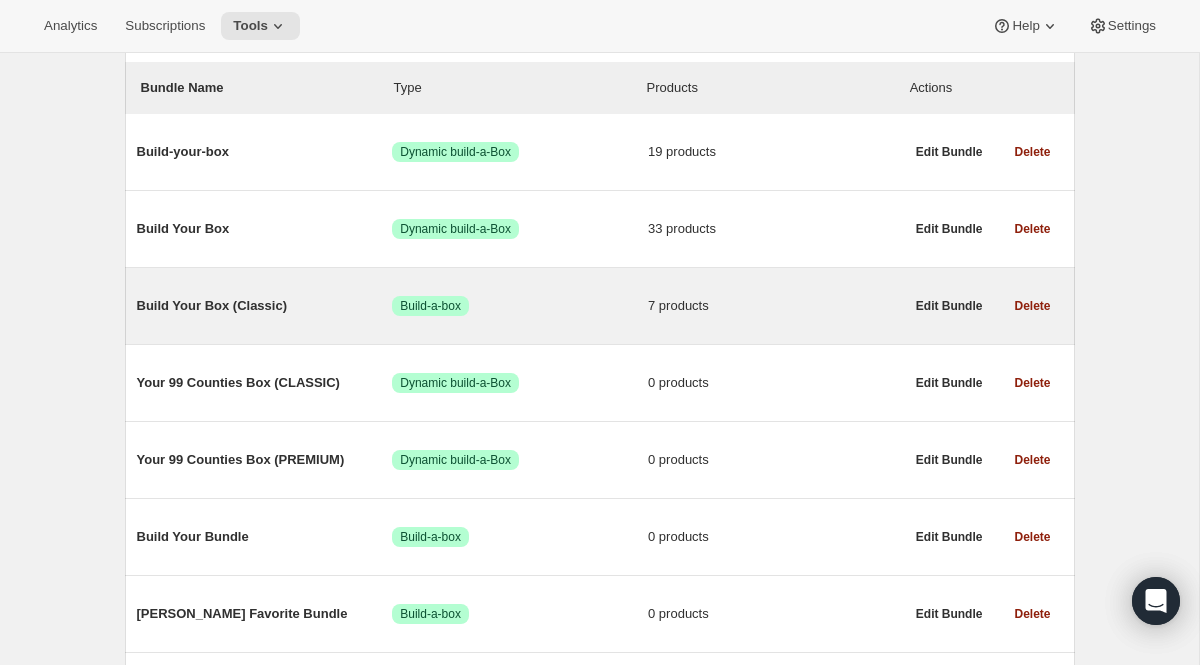 click on "Build Your Box (Classic)" at bounding box center [265, 306] 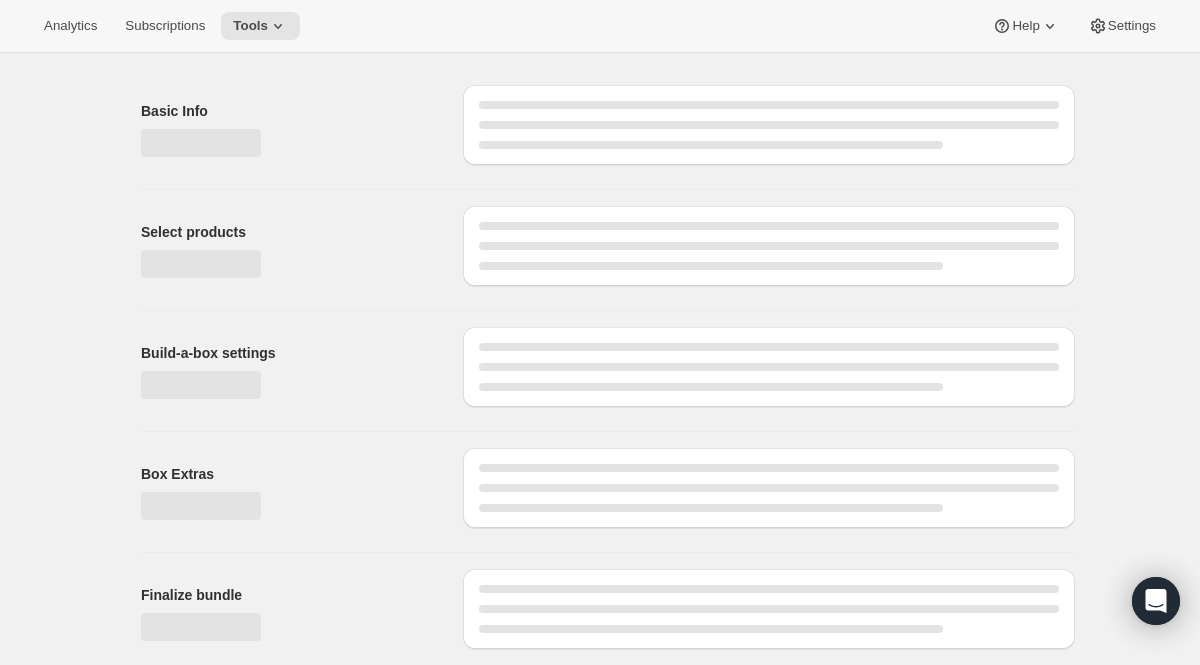 scroll, scrollTop: 0, scrollLeft: 0, axis: both 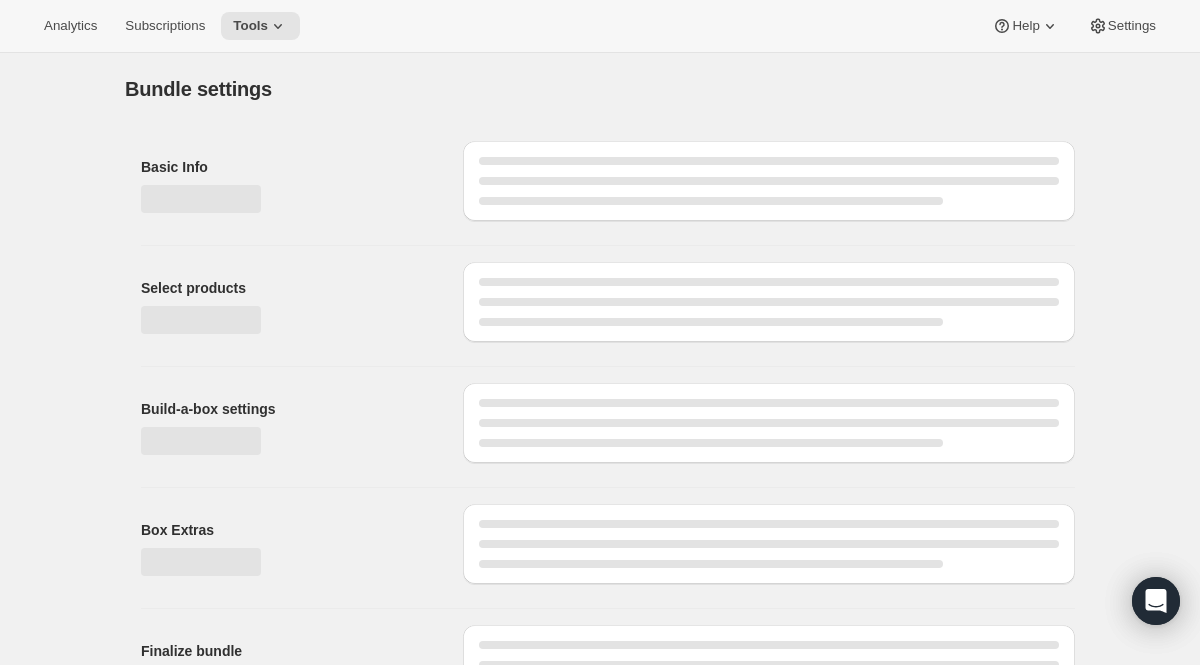 type on "Build Your Box (Classic)" 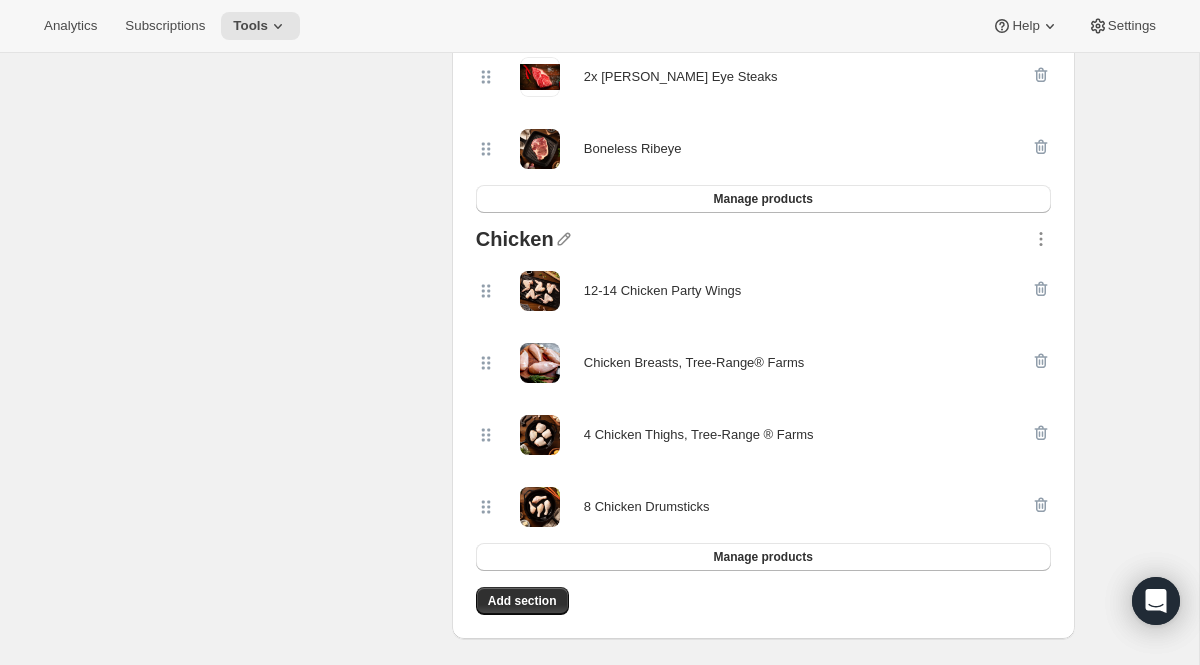 scroll, scrollTop: 622, scrollLeft: 0, axis: vertical 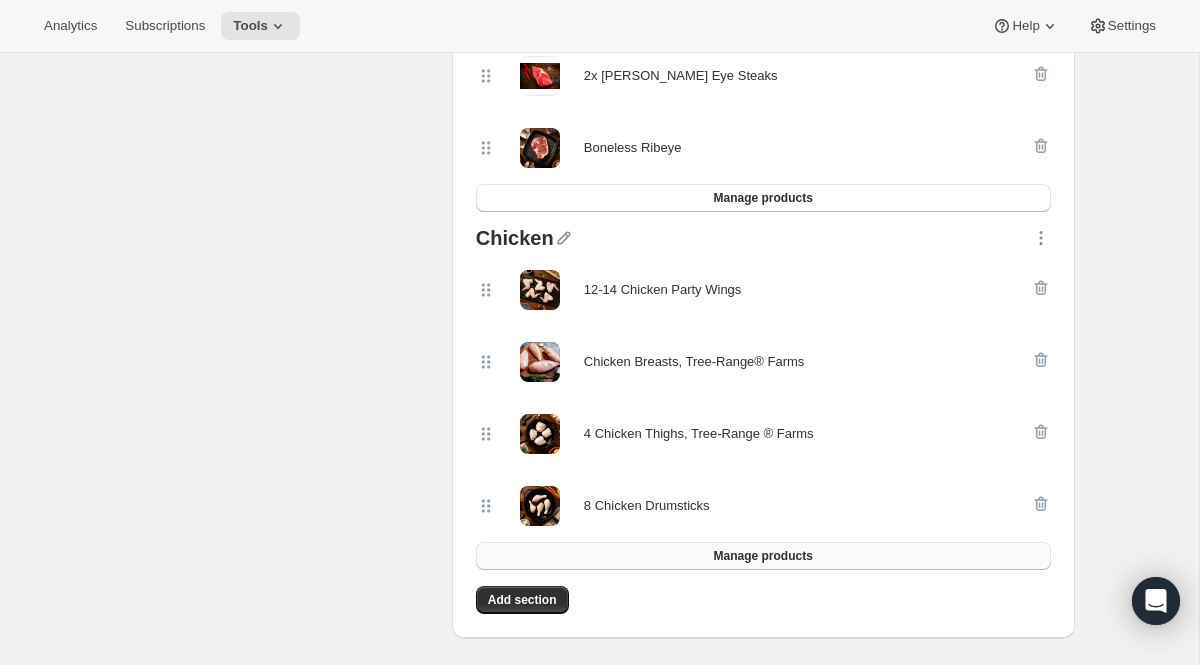 click on "Manage products" at bounding box center (762, 556) 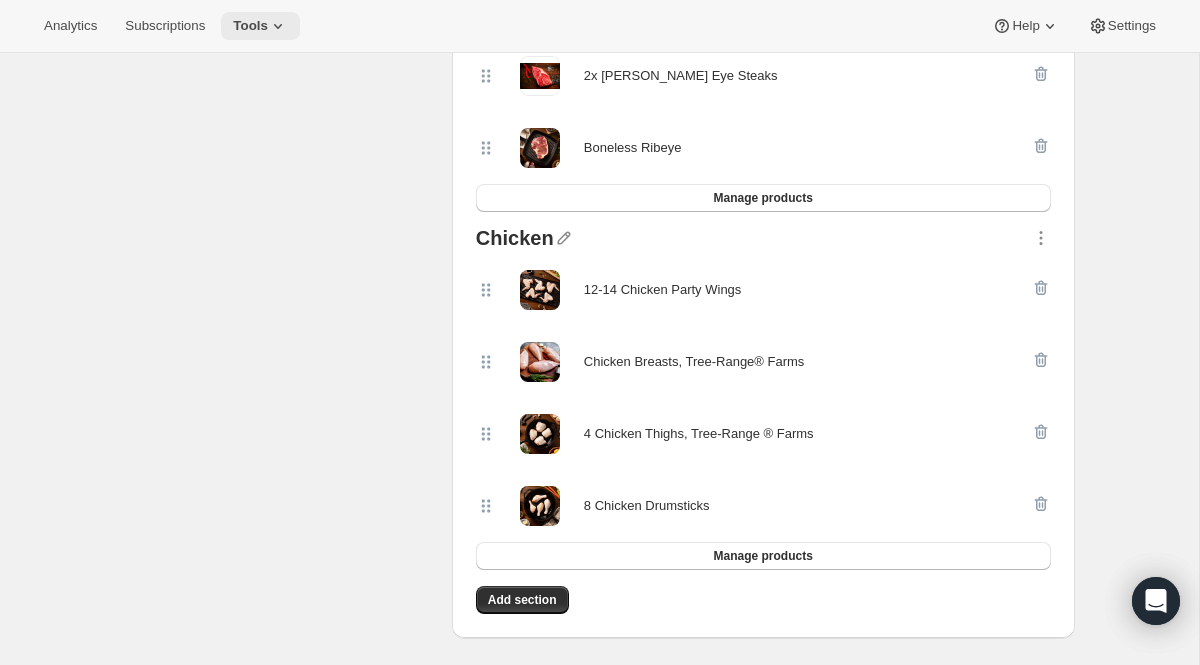 click on "Tools" at bounding box center (250, 26) 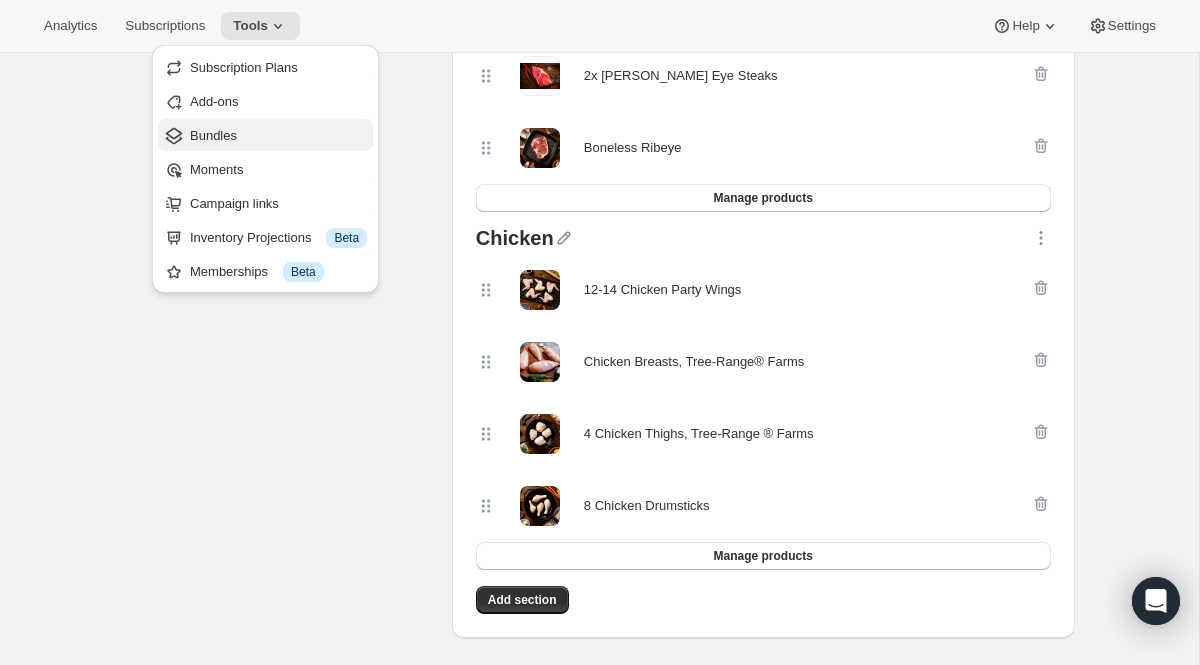 click on "Bundles" at bounding box center [213, 135] 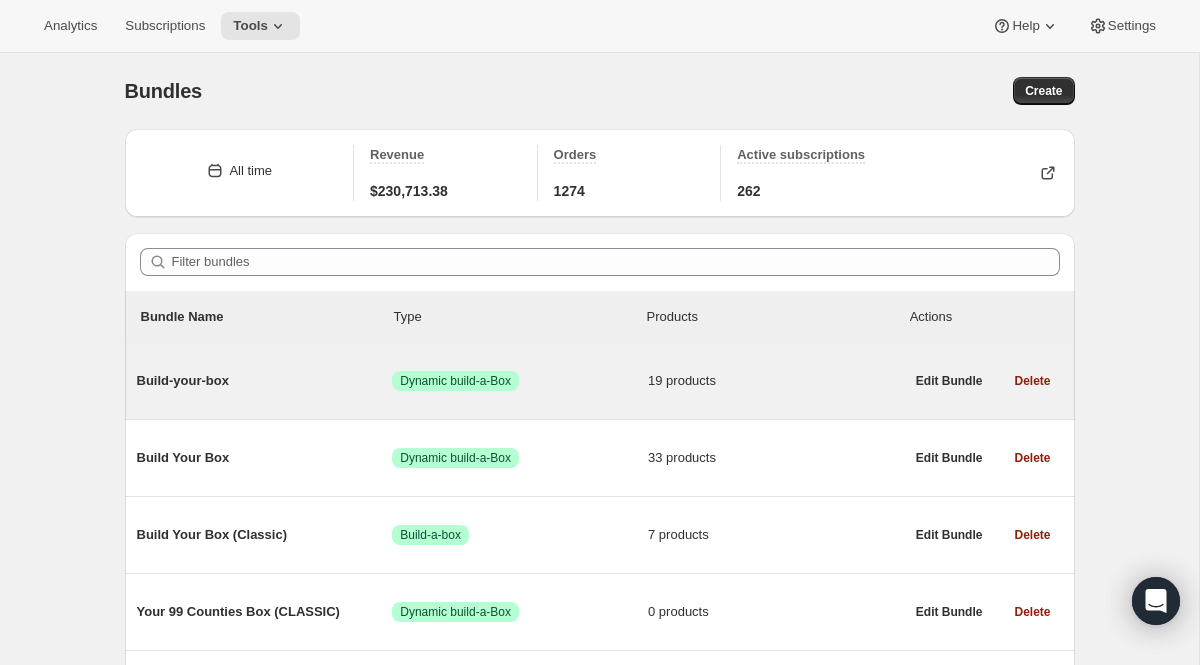 scroll, scrollTop: 373, scrollLeft: 0, axis: vertical 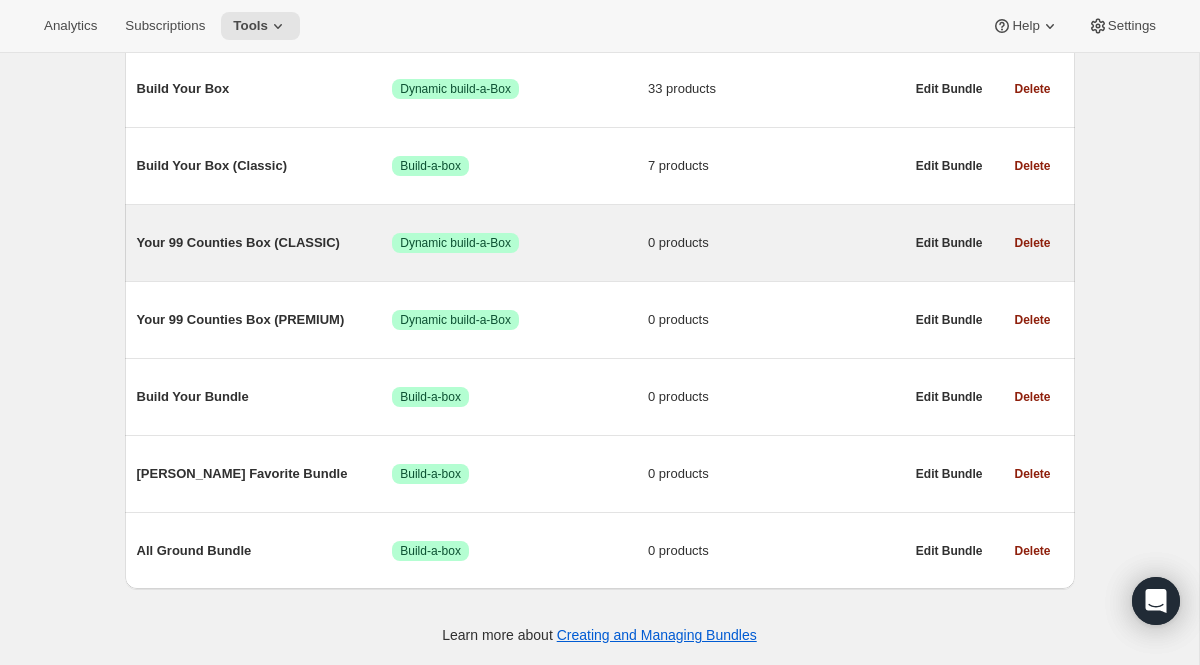 click on "Your 99 Counties Box (CLASSIC)" at bounding box center [265, 243] 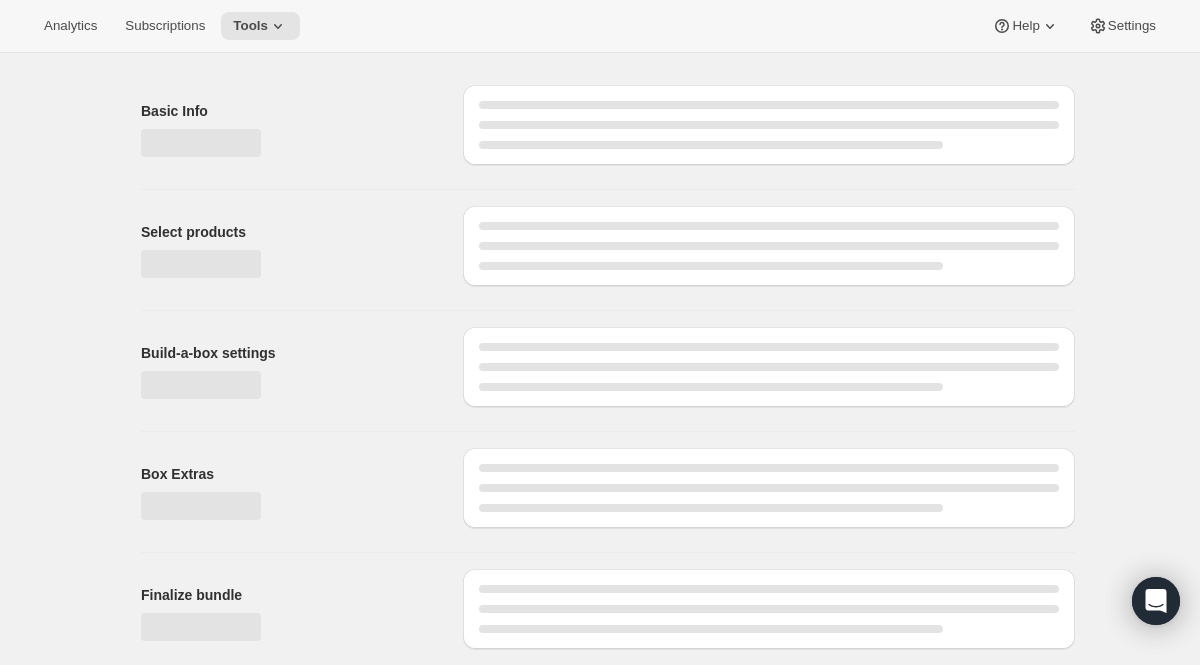 scroll, scrollTop: 0, scrollLeft: 0, axis: both 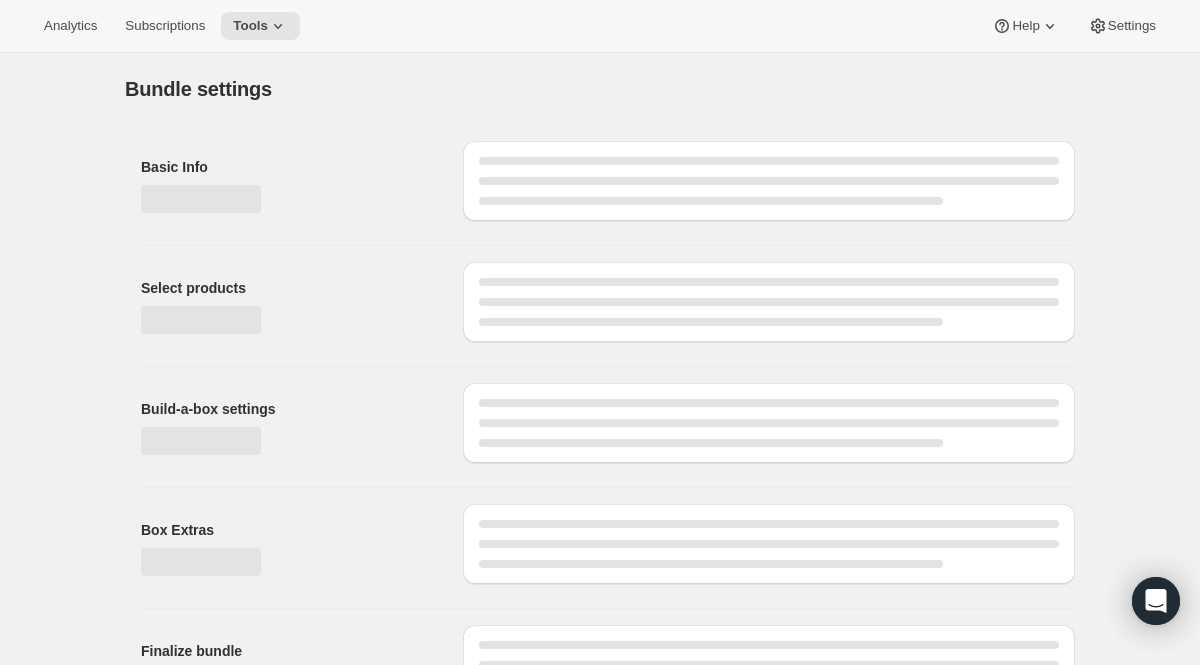 type on "Your 99 Counties Box (CLASSIC)" 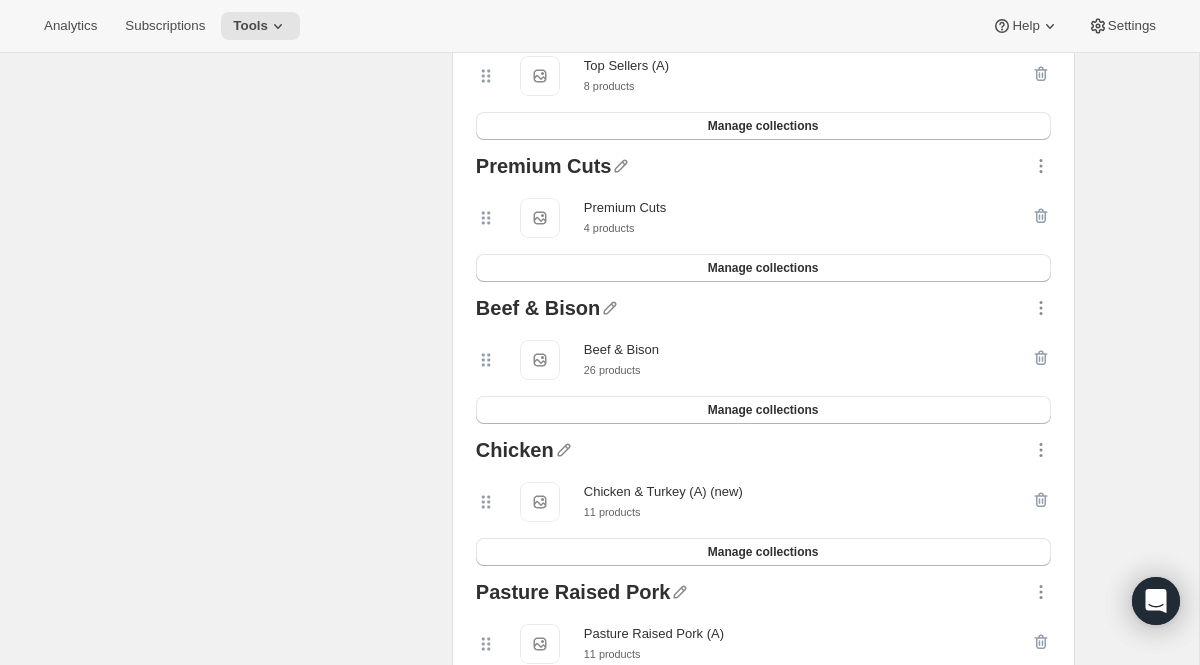 scroll, scrollTop: 597, scrollLeft: 0, axis: vertical 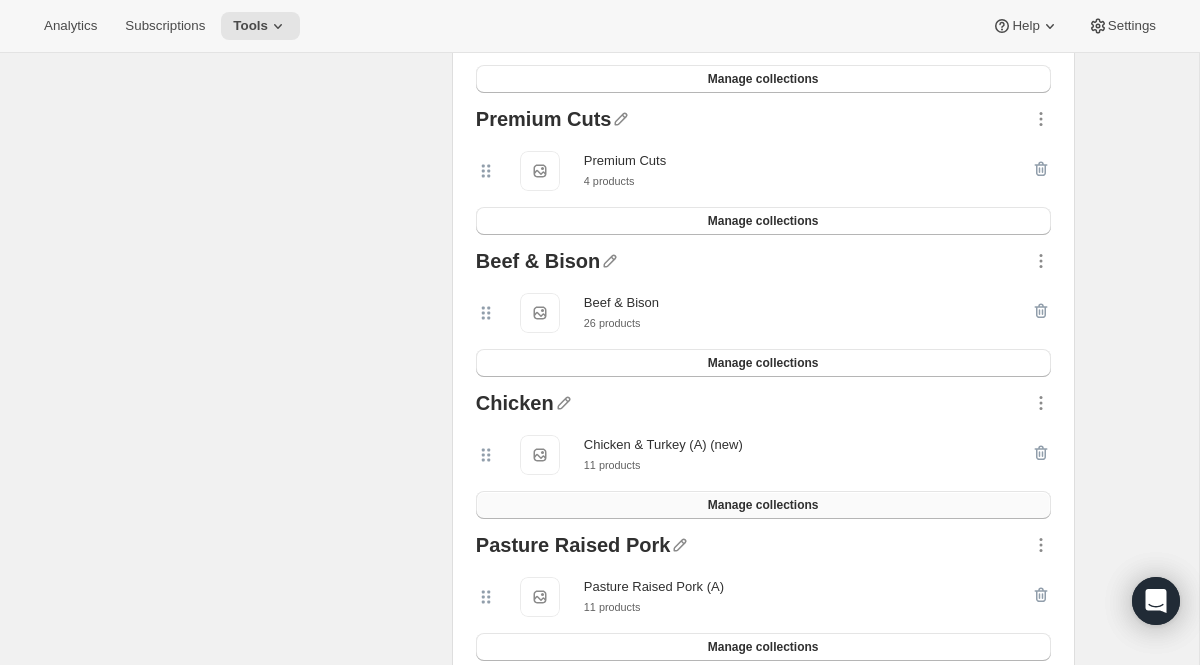 click on "Manage collections" at bounding box center [763, 505] 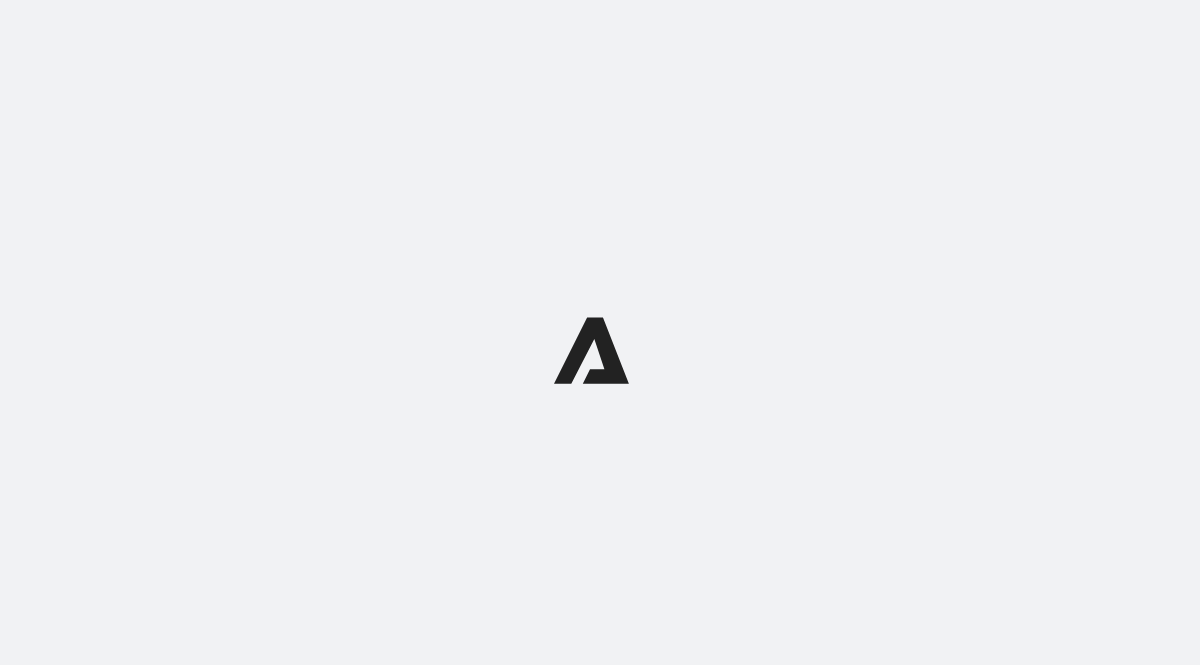 scroll, scrollTop: 0, scrollLeft: 0, axis: both 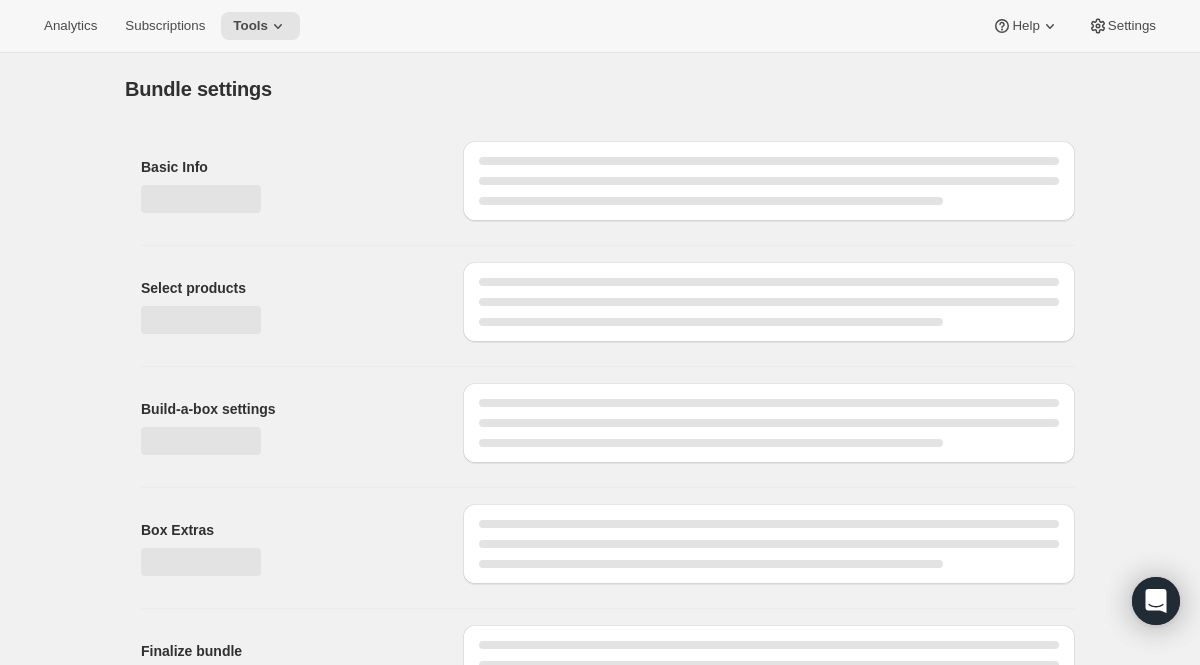 type on "Your 99 Counties Box (CLASSIC)" 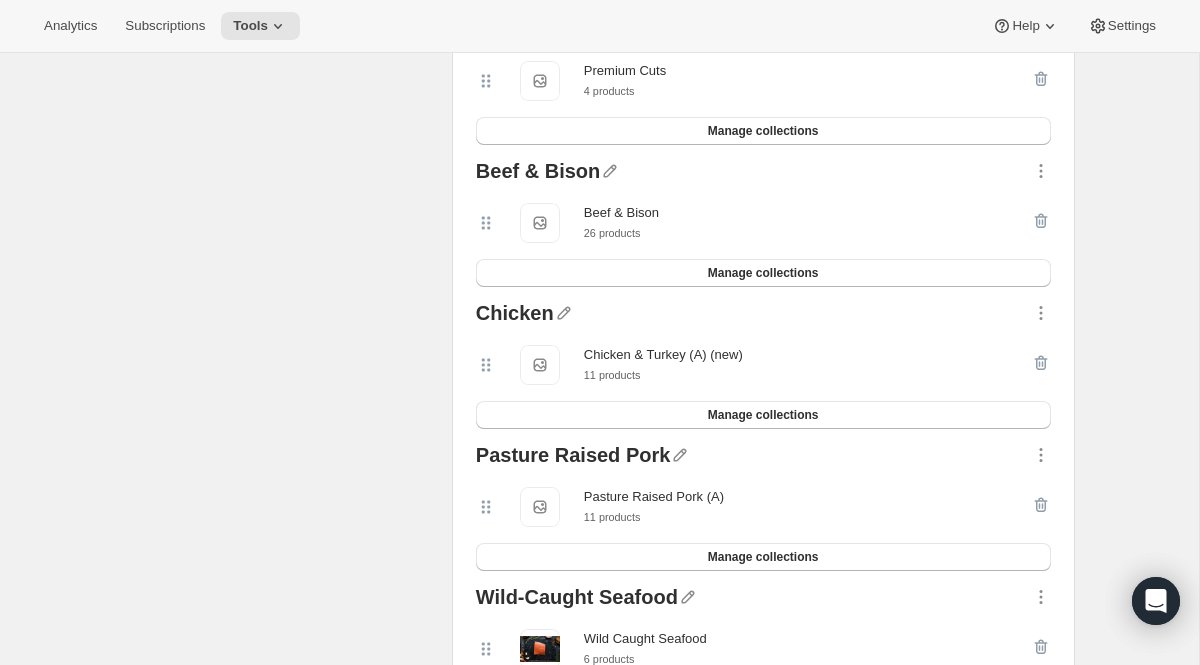 scroll, scrollTop: 697, scrollLeft: 0, axis: vertical 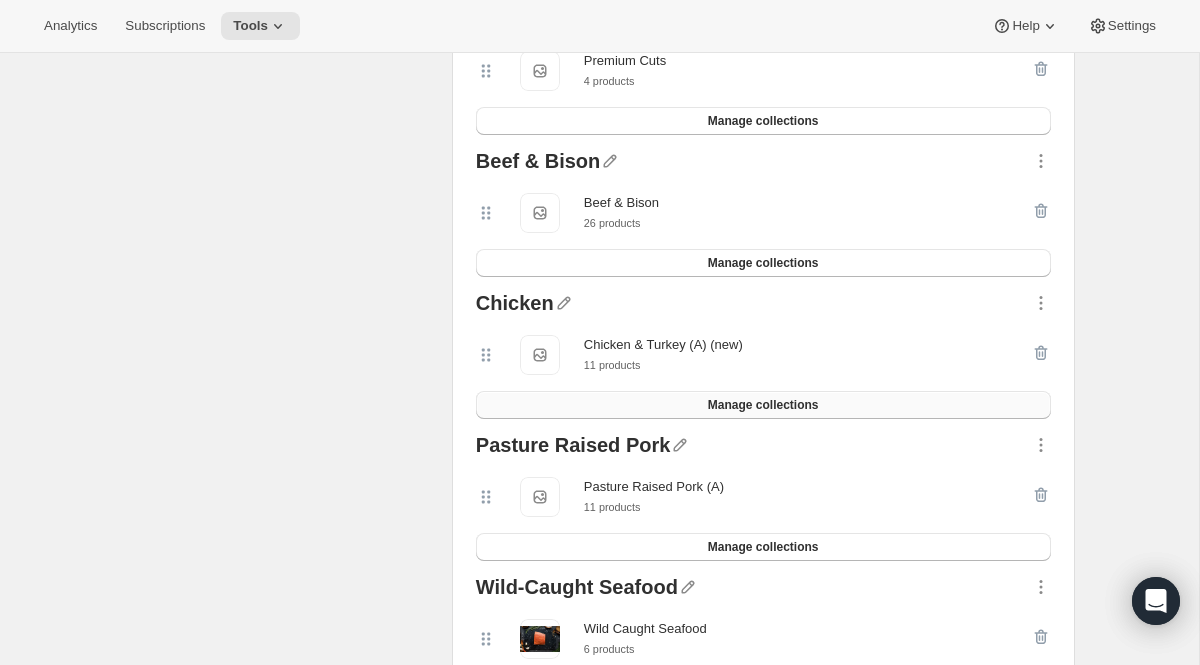 click on "Manage collections" at bounding box center (763, 405) 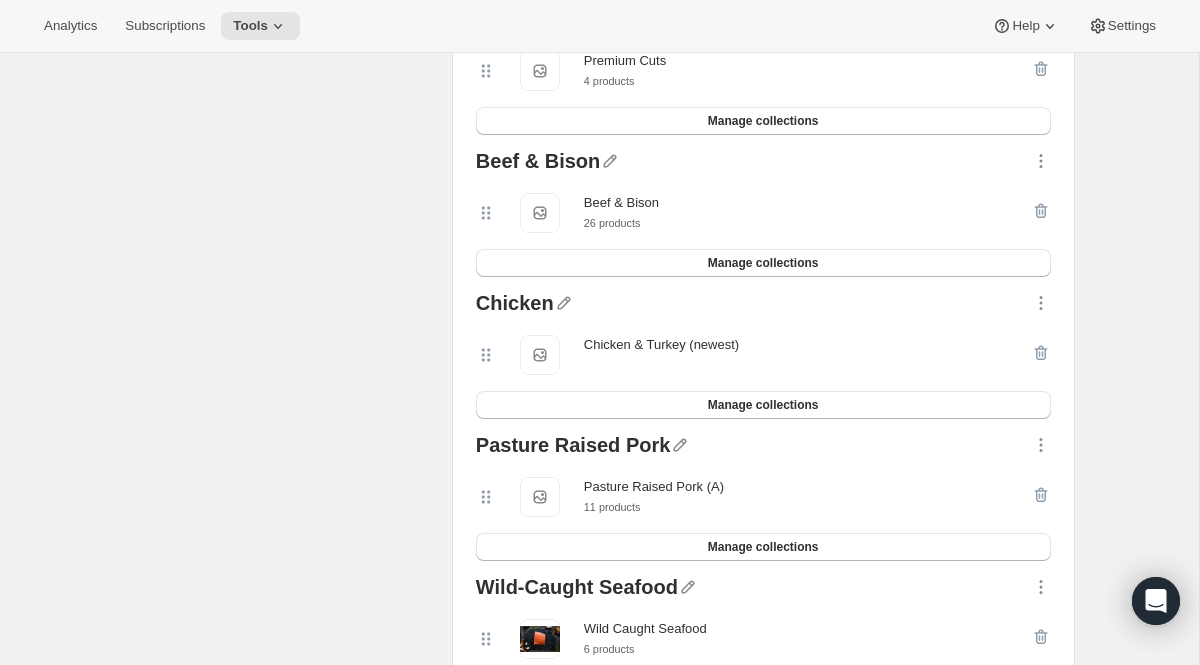 scroll, scrollTop: 697, scrollLeft: 0, axis: vertical 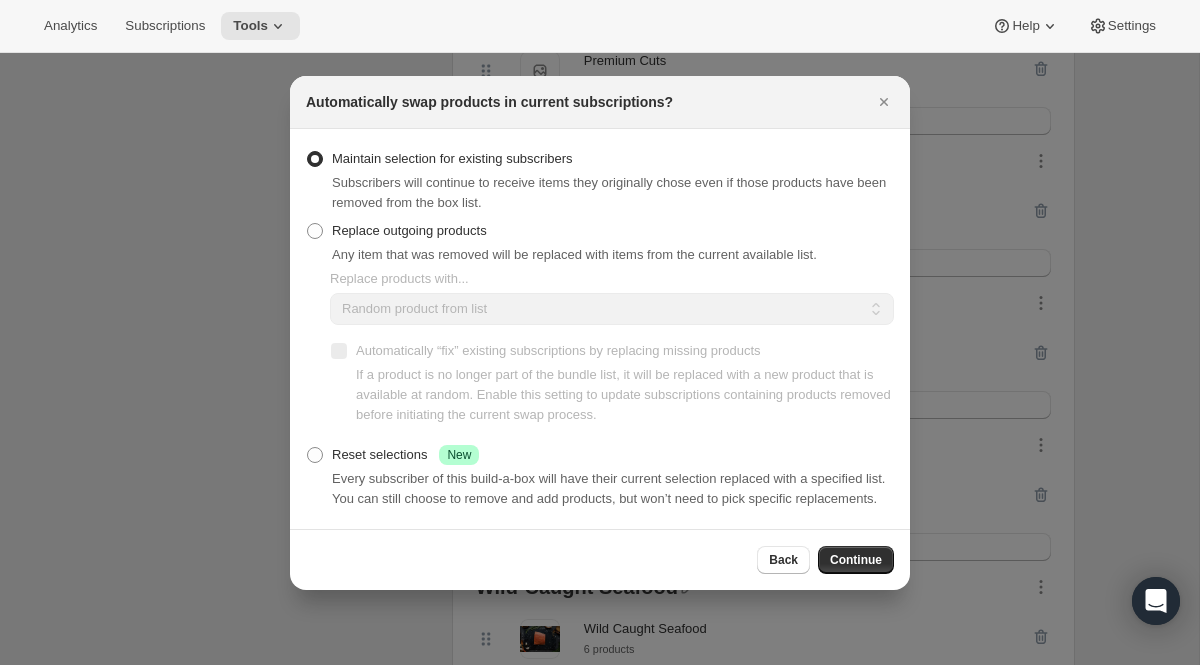 click on "Any item that was removed will be replaced with items from the current available list." at bounding box center [574, 254] 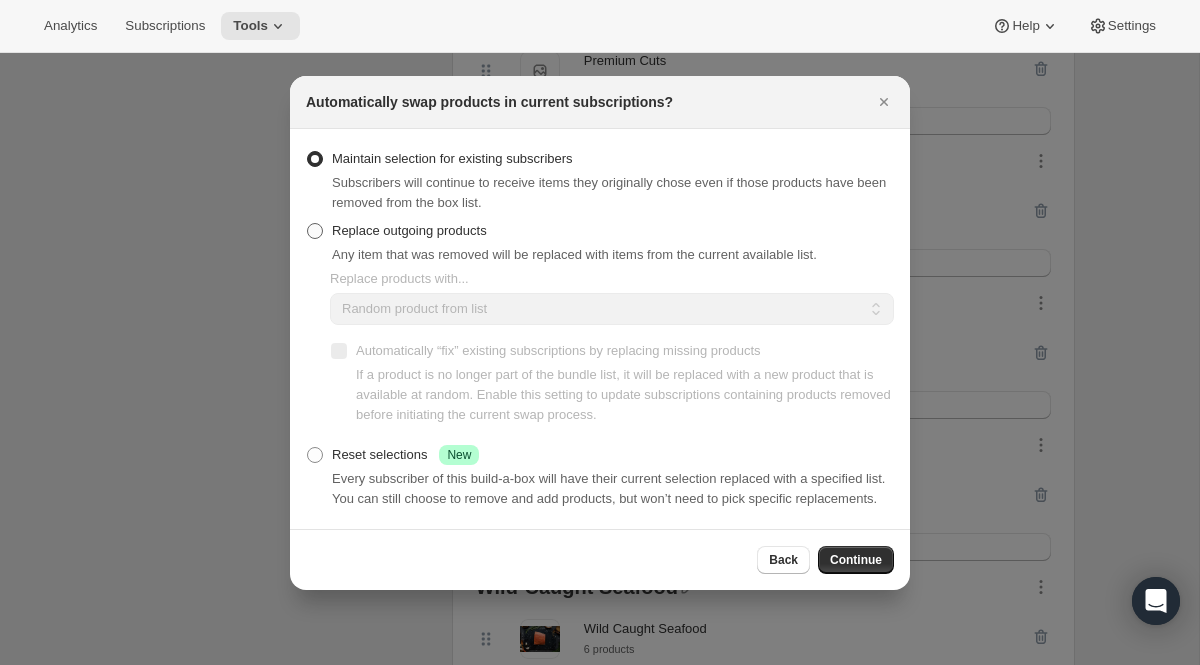 click on "Replace outgoing products" at bounding box center (409, 230) 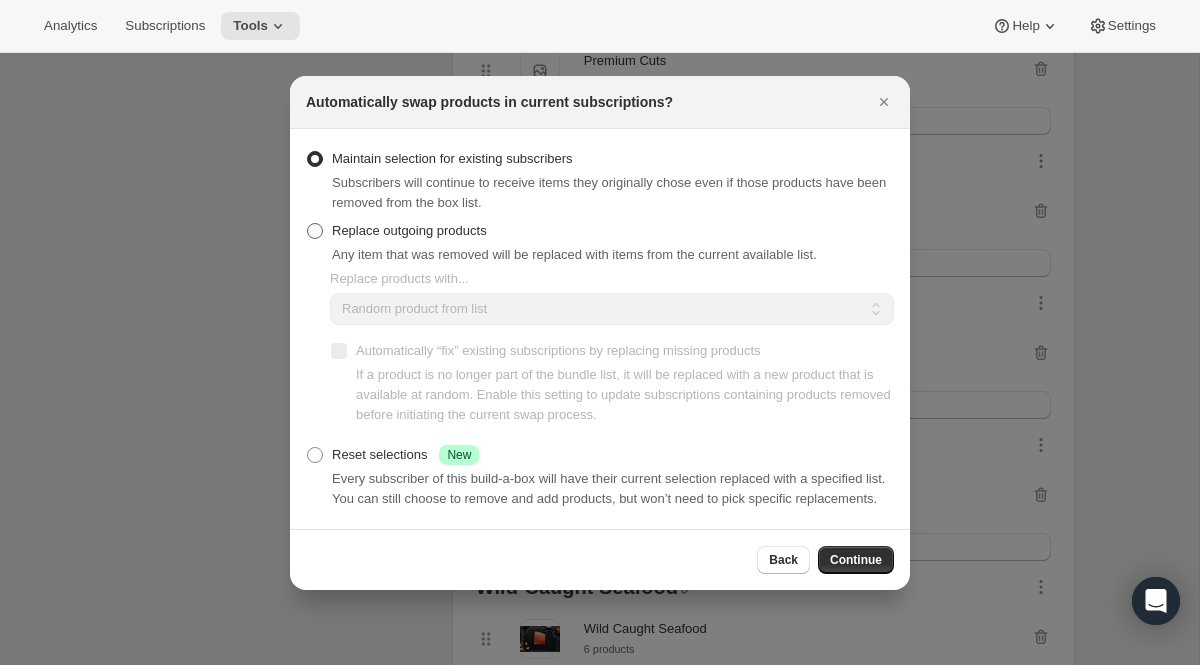 radio on "true" 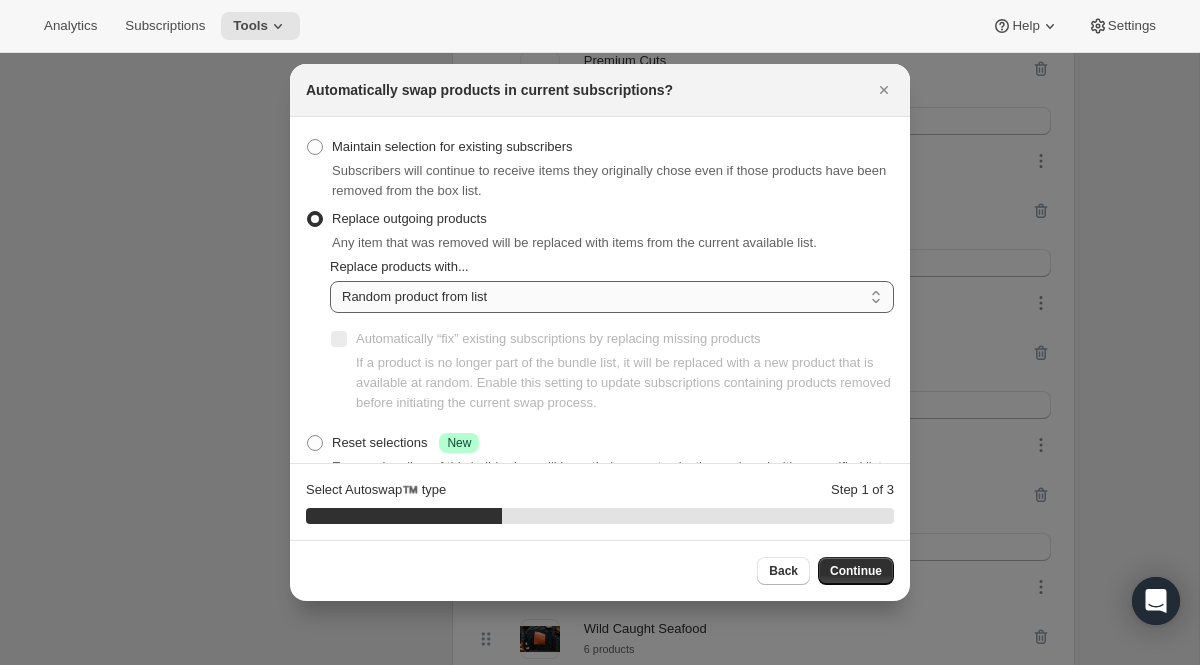 click on "Random product from list Based on position within collection Matching product type Select specific replacements" at bounding box center (612, 297) 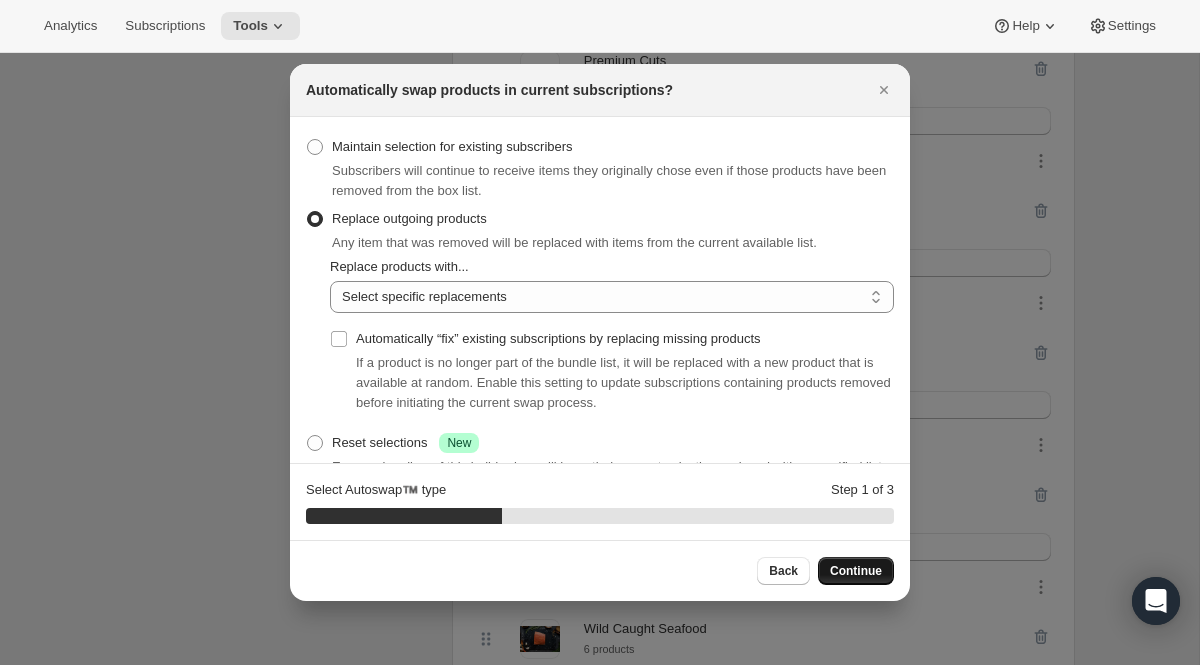 click on "Continue" at bounding box center [856, 571] 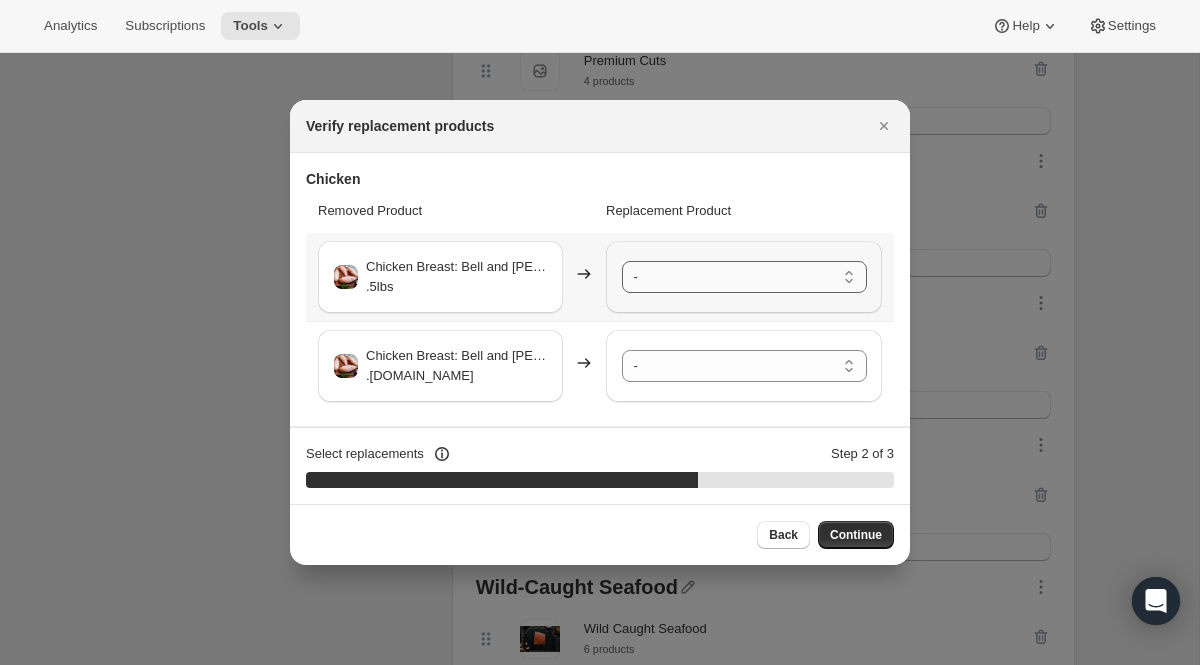 click on "-  Chicken Breasts, Tree-Range® Farms - Default Title 4 Chicken Thighs, Tree-Range ® Farms - Default Title Ground Chicken, Tree-Range® Farms - Default Title 8 Chicken Drumsticks - Default Title 12-14 Chicken Party Wings - Default Title Certified Organic Whole Chicken - Default Title Chicken Pet Food (4, 1lb packages) - Default Title 2x Ground Chicken, Tree-Range® Farms - Default Title Whole Chicken (3-4lbs), Tree-Range® Farms - Default Title 12 Turkey Necks (4lbs) - Default Title Chicken Party Wings, Tree-Range® Farms - Default Title" at bounding box center [744, 277] 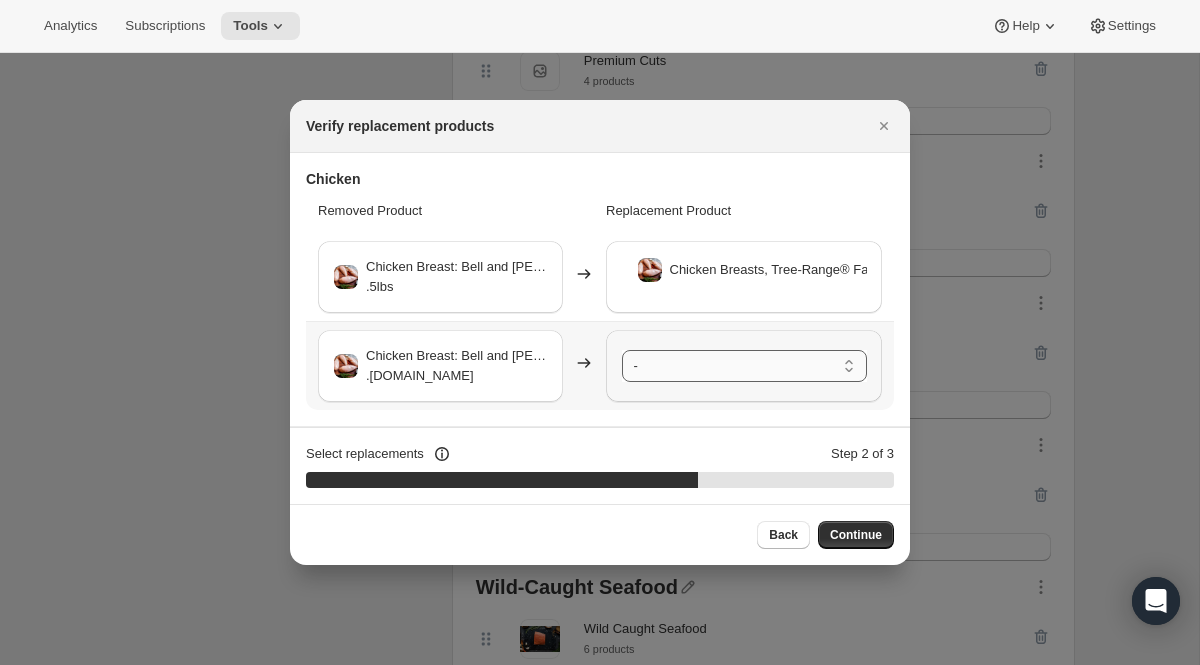 click on "-  Chicken Breasts, Tree-Range® Farms - Default Title 4 Chicken Thighs, Tree-Range ® Farms - Default Title Ground Chicken, Tree-Range® Farms - Default Title 8 Chicken Drumsticks - Default Title 12-14 Chicken Party Wings - Default Title Certified Organic Whole Chicken - Default Title Chicken Pet Food (4, 1lb packages) - Default Title 2x Ground Chicken, Tree-Range® Farms - Default Title Whole Chicken (3-4lbs), Tree-Range® Farms - Default Title 12 Turkey Necks (4lbs) - Default Title Chicken Party Wings, Tree-Range® Farms - Default Title" at bounding box center (744, 366) 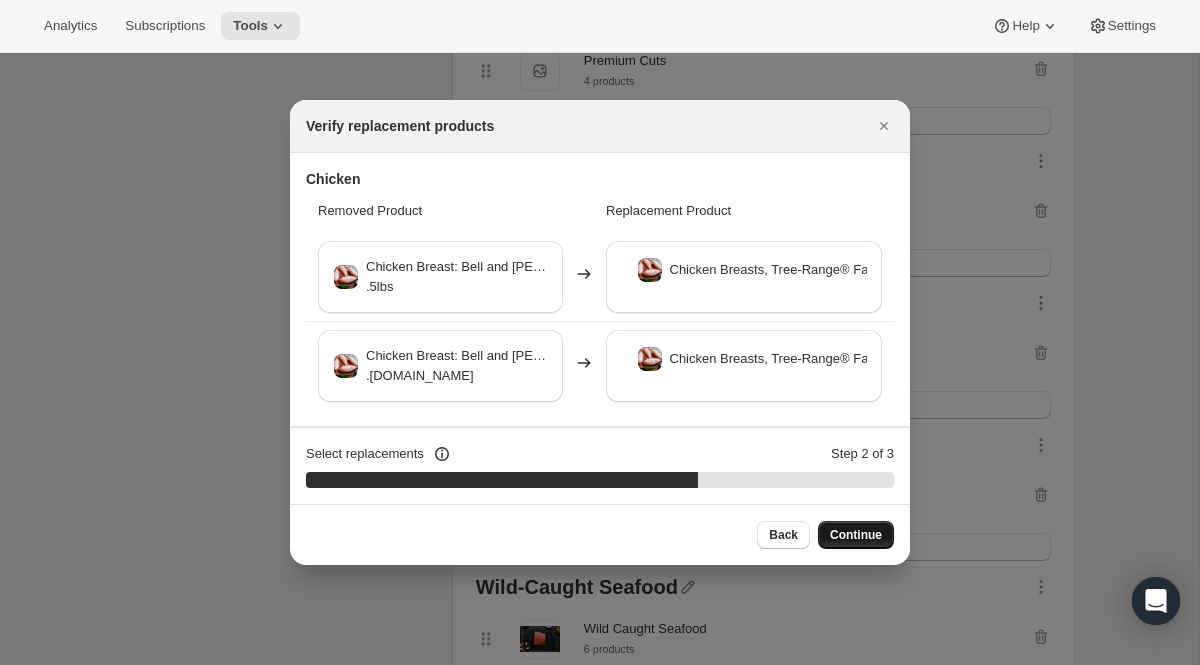 click on "Continue" at bounding box center (856, 535) 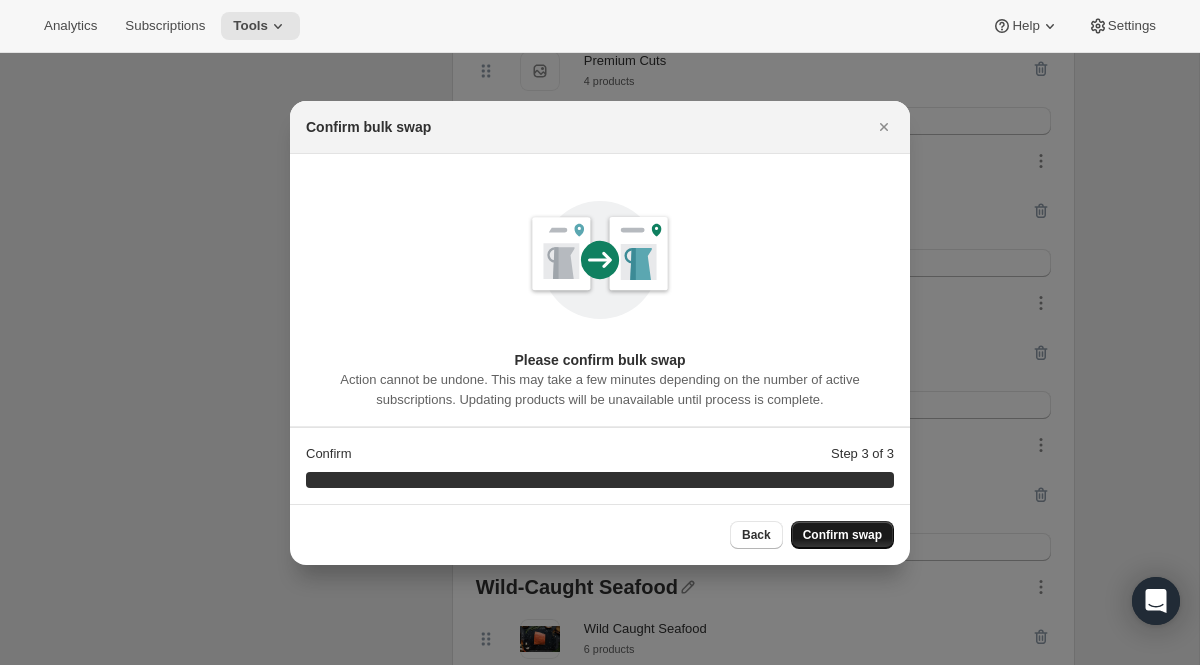 click on "Confirm swap" at bounding box center [842, 535] 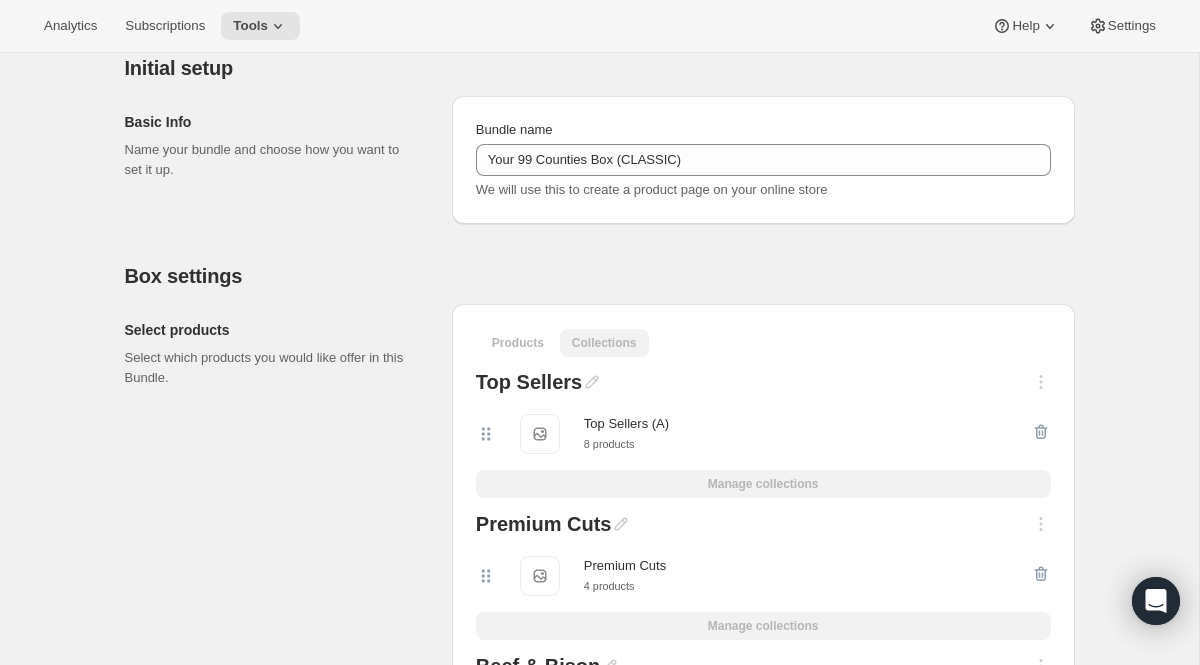 scroll, scrollTop: 0, scrollLeft: 0, axis: both 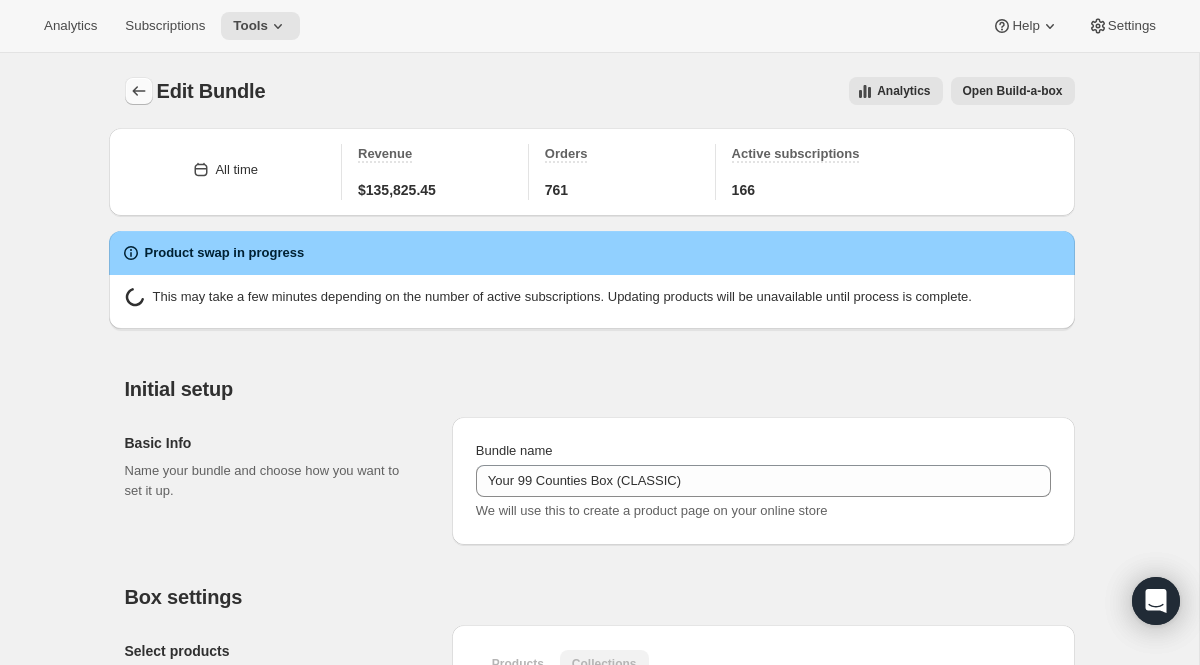 click 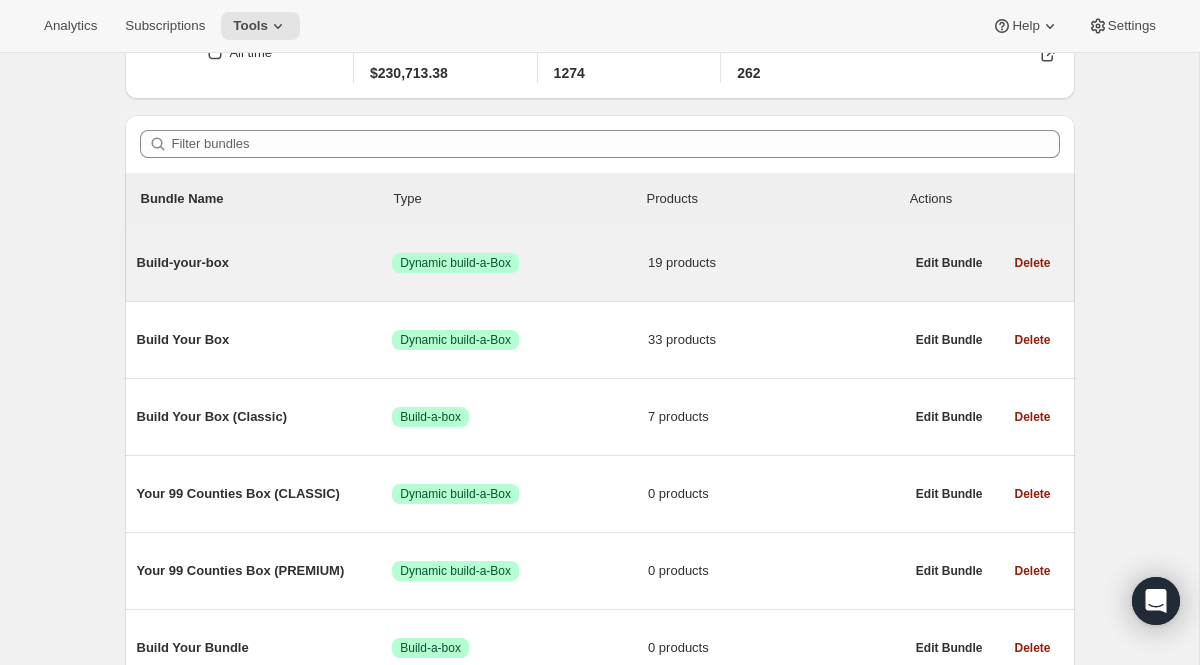 scroll, scrollTop: 136, scrollLeft: 0, axis: vertical 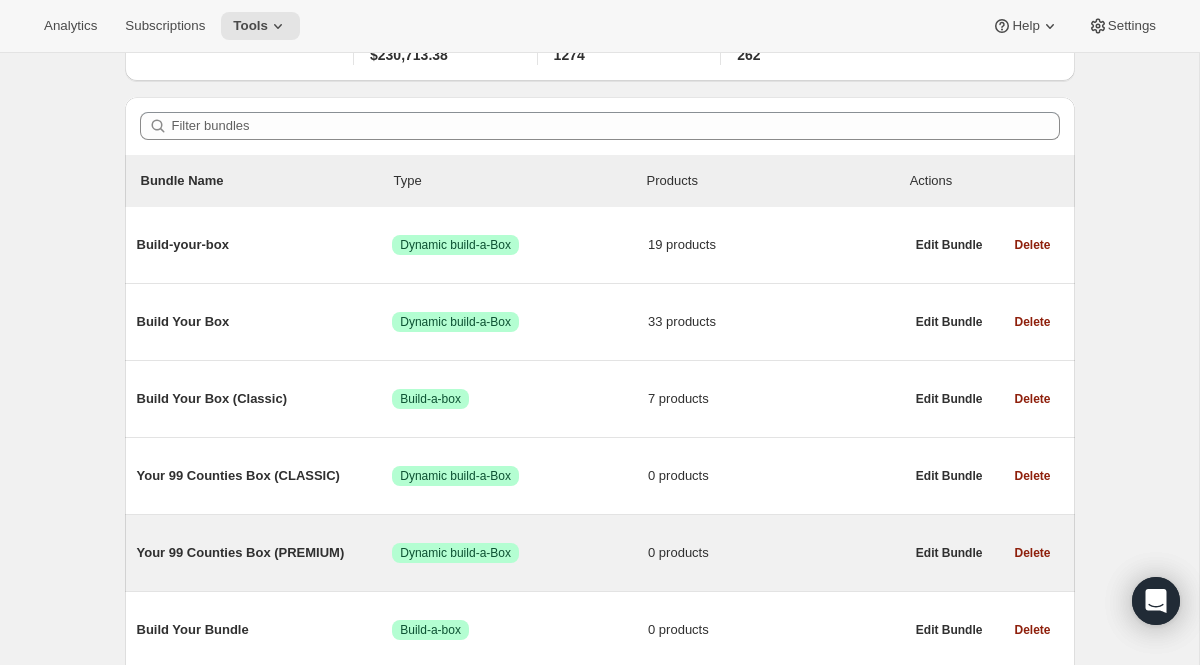 click on "Your 99 Counties Box (PREMIUM)" at bounding box center [265, 553] 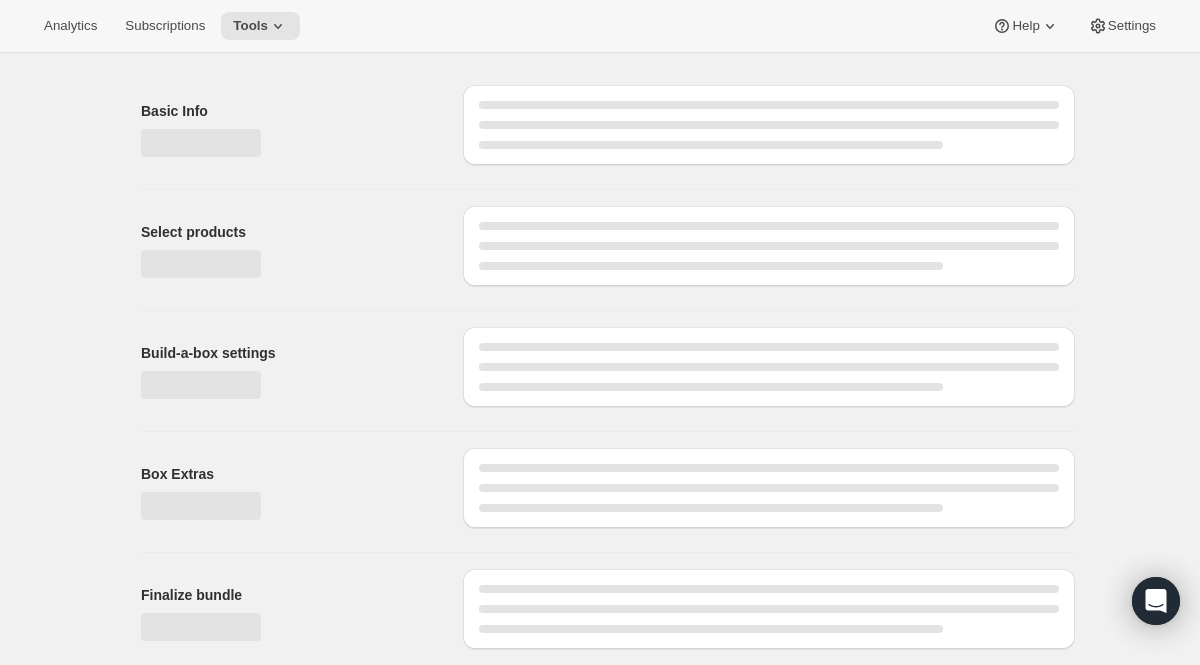 scroll, scrollTop: 0, scrollLeft: 0, axis: both 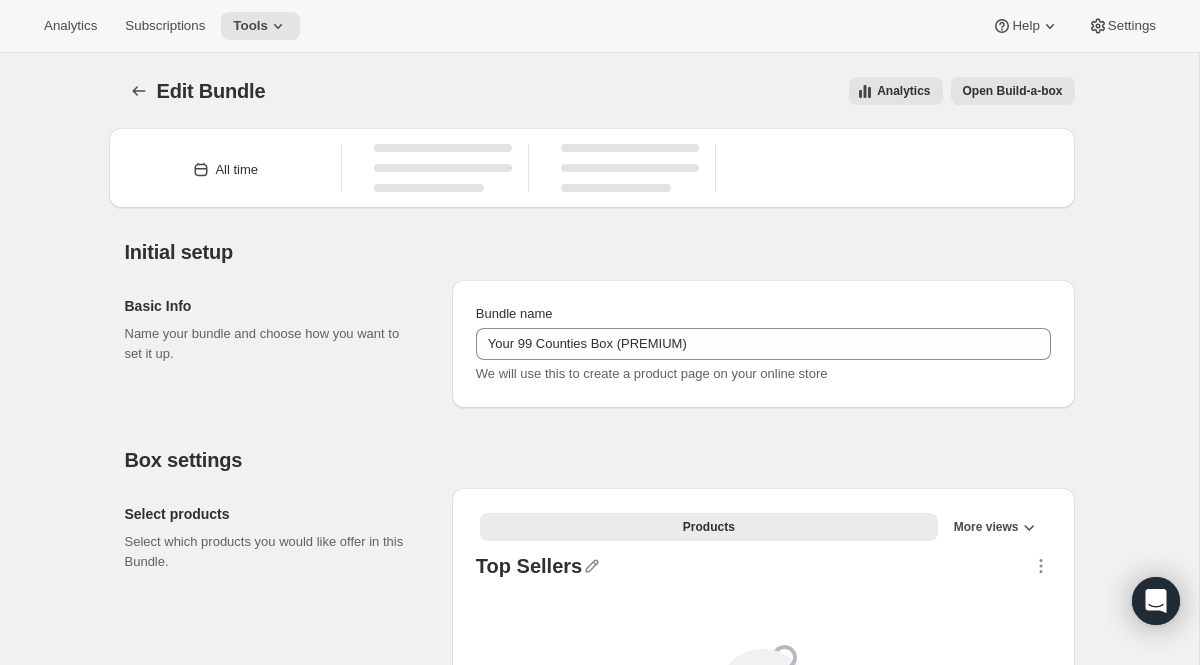 type on "Your 99 Counties Box (PREMIUM)" 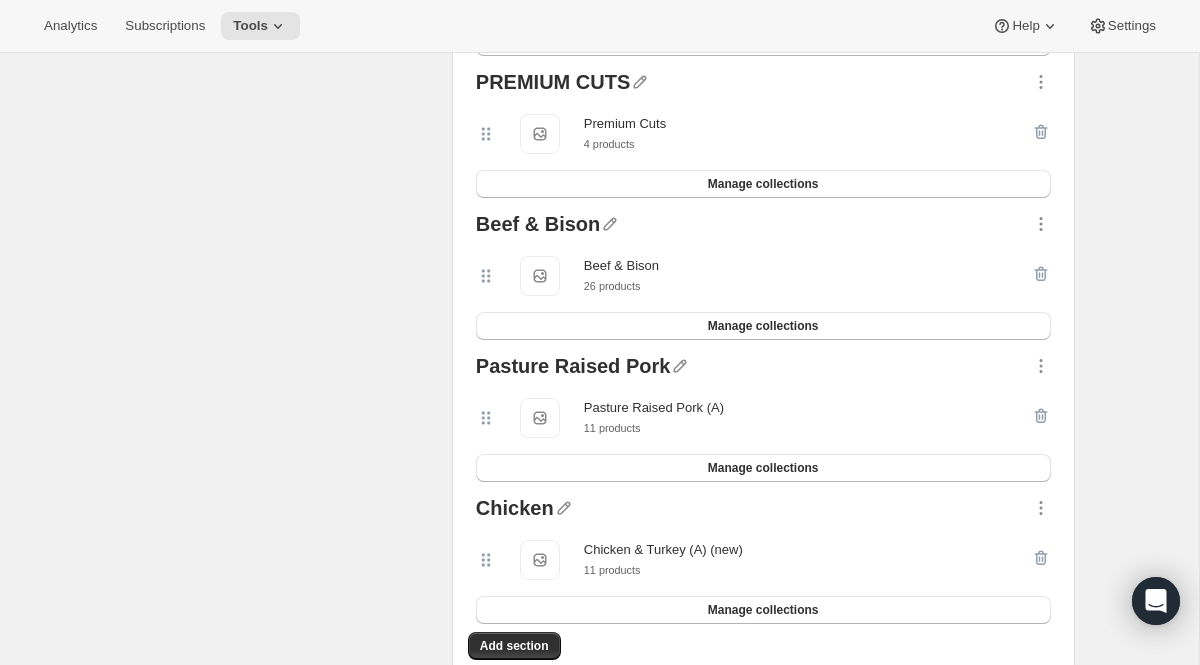 scroll, scrollTop: 753, scrollLeft: 0, axis: vertical 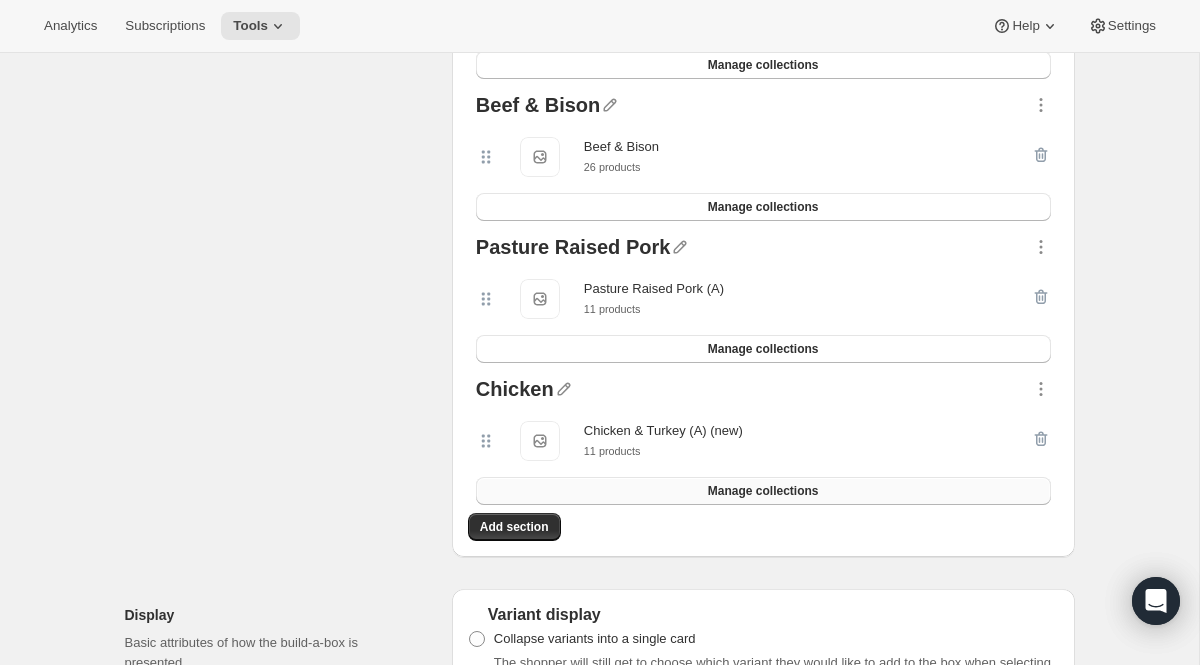 click on "Manage collections" at bounding box center (763, 491) 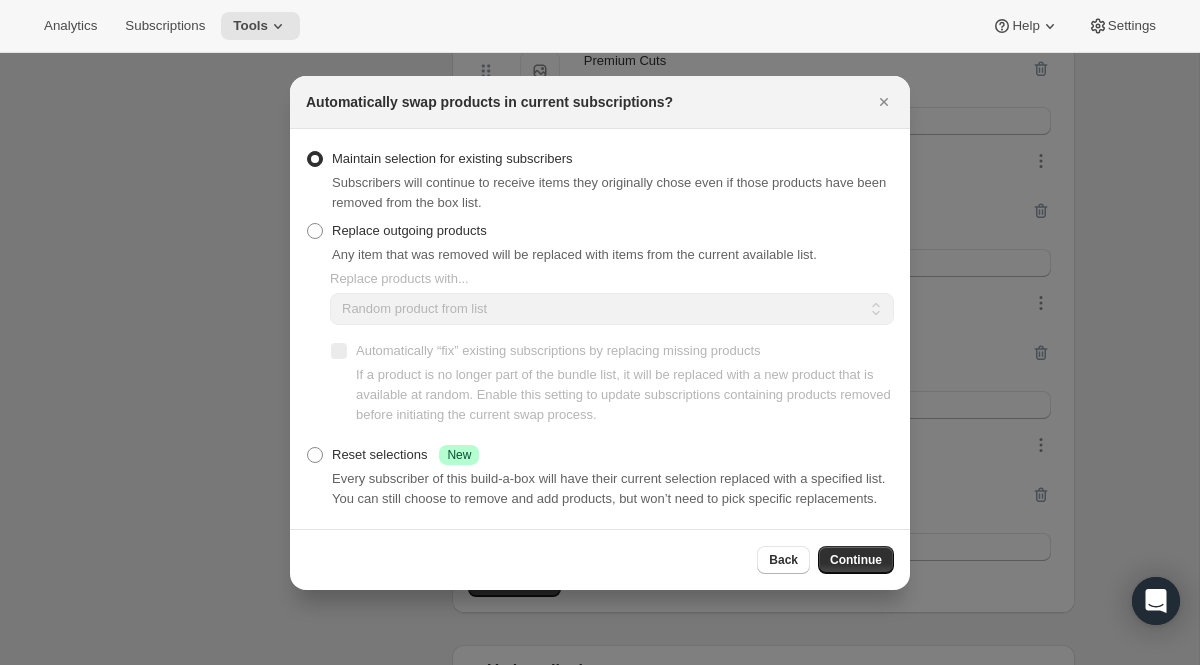 scroll, scrollTop: 0, scrollLeft: 0, axis: both 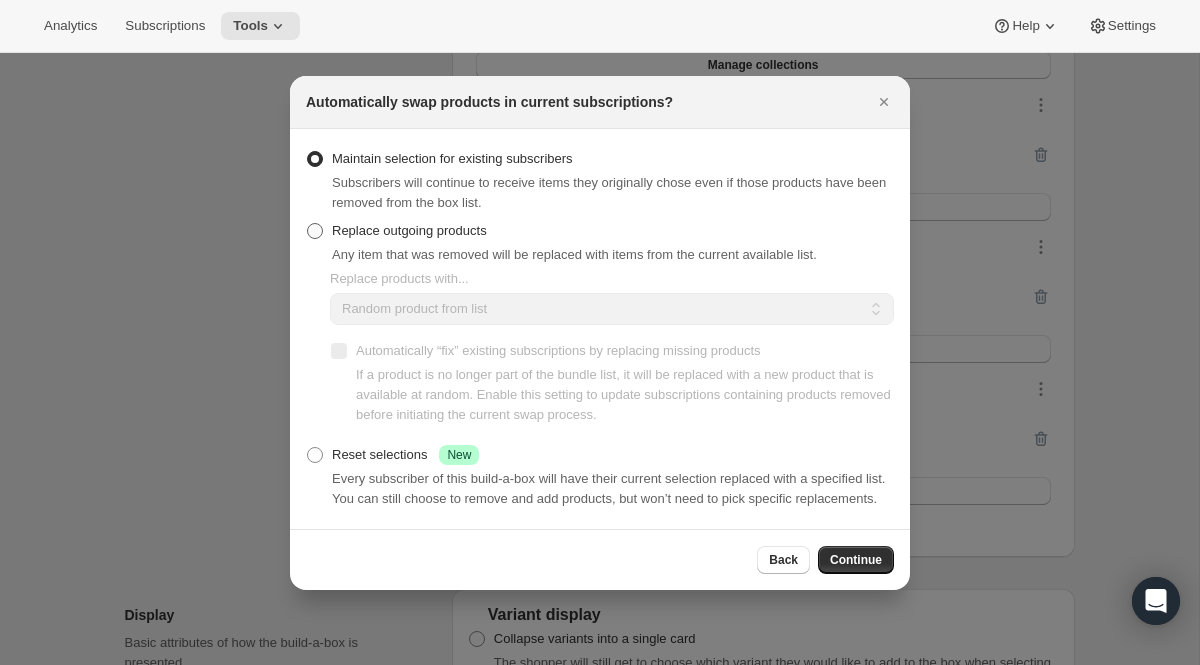 click on "Replace outgoing products" at bounding box center (409, 230) 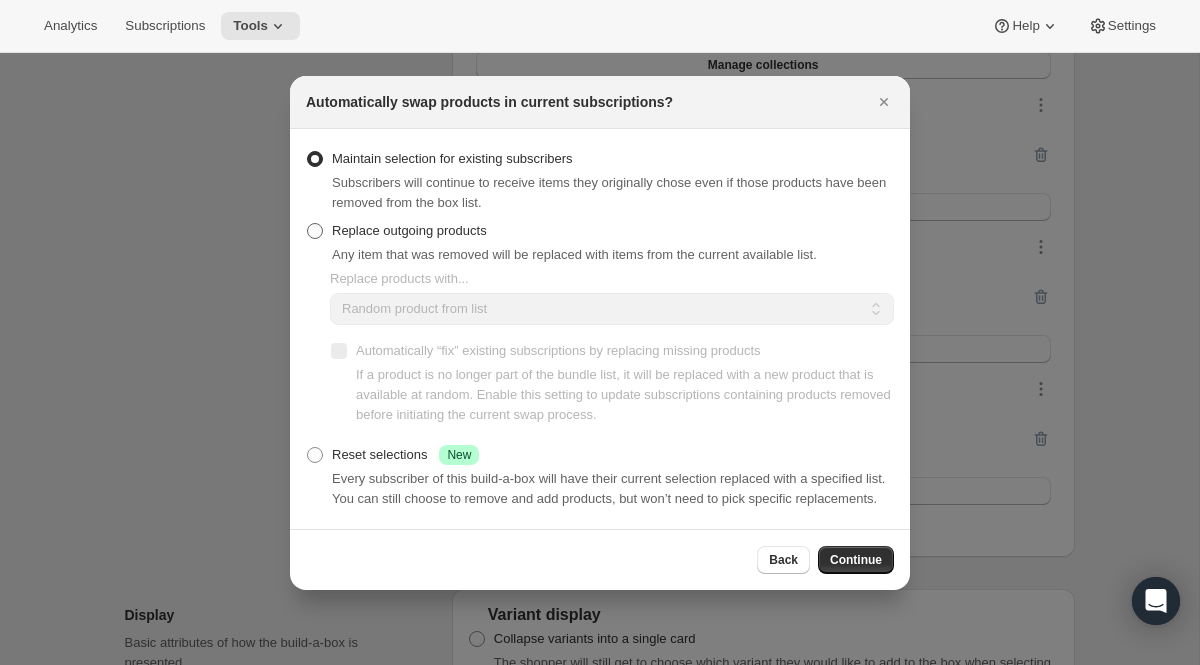 radio on "true" 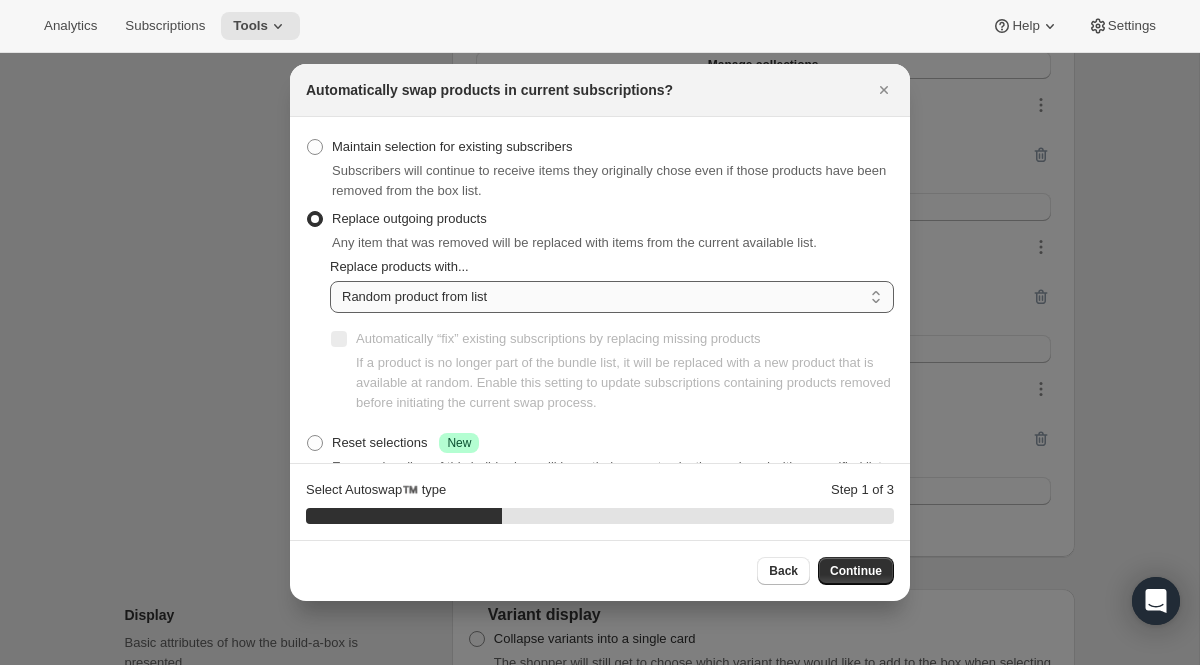 click on "Random product from list Based on position within collection Matching product type Select specific replacements" at bounding box center (612, 297) 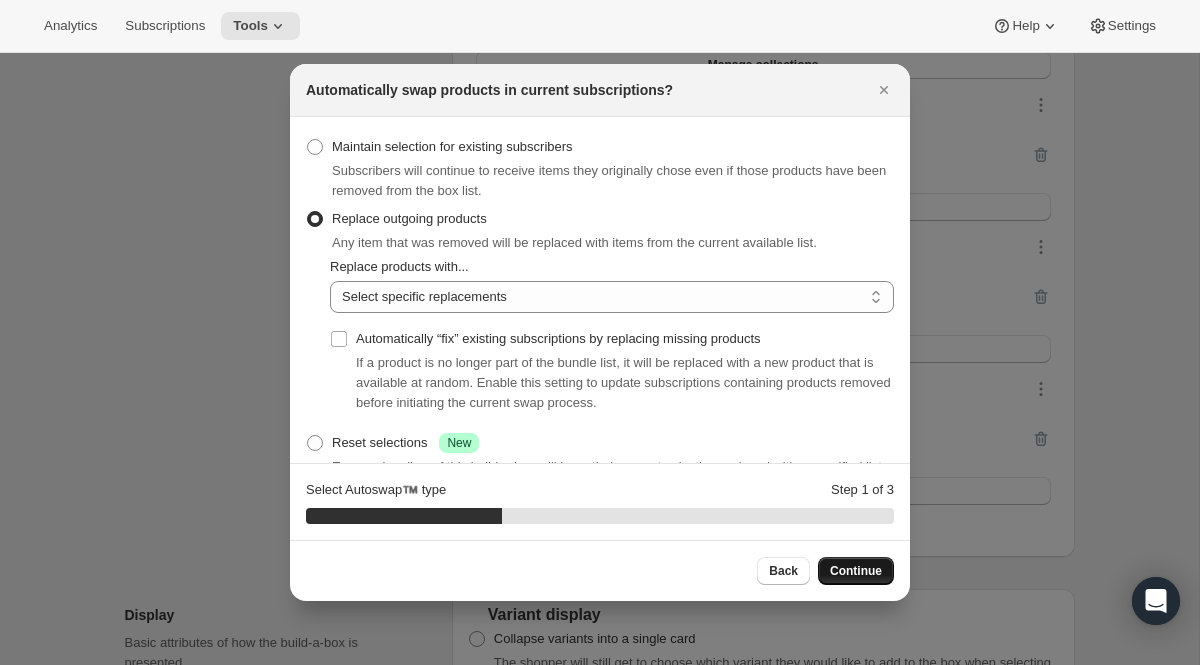 click on "Continue" at bounding box center (856, 571) 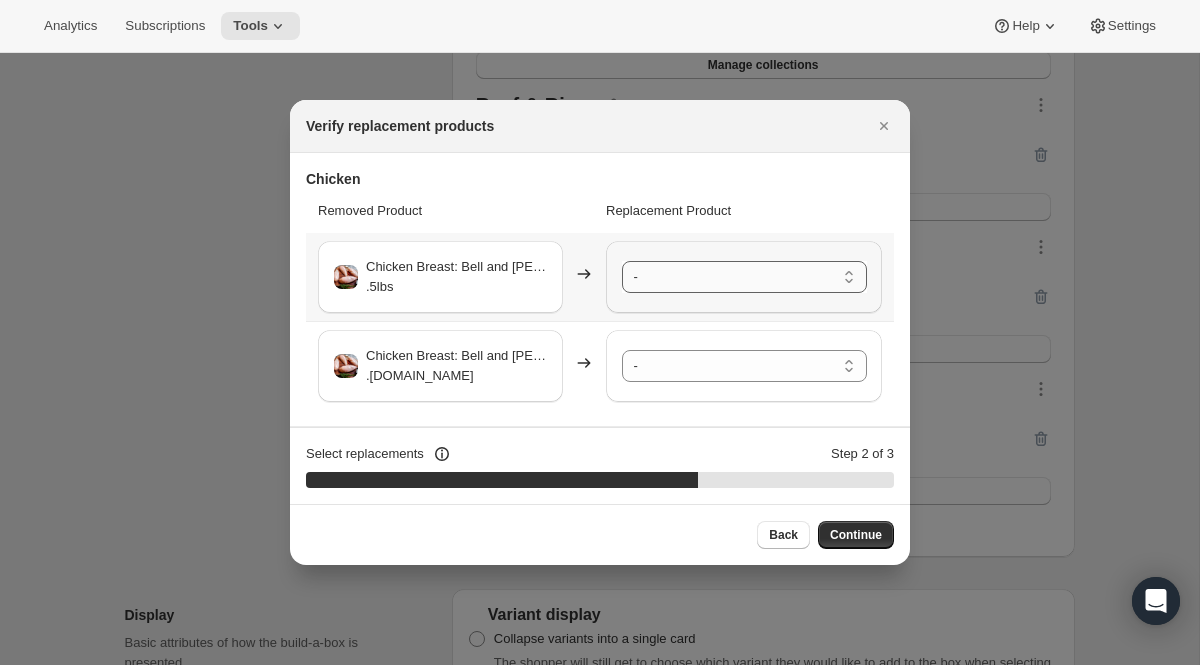 click on "-  Chicken Breasts, Tree-Range® Farms - Default Title 4 Chicken Thighs, Tree-Range ® Farms - Default Title Ground Chicken, Tree-Range® Farms - Default Title 8 Chicken Drumsticks - Default Title 12-14 Chicken Party Wings - Default Title Certified Organic Whole Chicken - Default Title Chicken Pet Food (4, 1lb packages) - Default Title 2x Ground Chicken, Tree-Range® Farms - Default Title Whole Chicken (3-4lbs), Tree-Range® Farms - Default Title 12 Turkey Necks (4lbs) - Default Title Chicken Party Wings, Tree-Range® Farms - Default Title" at bounding box center [744, 277] 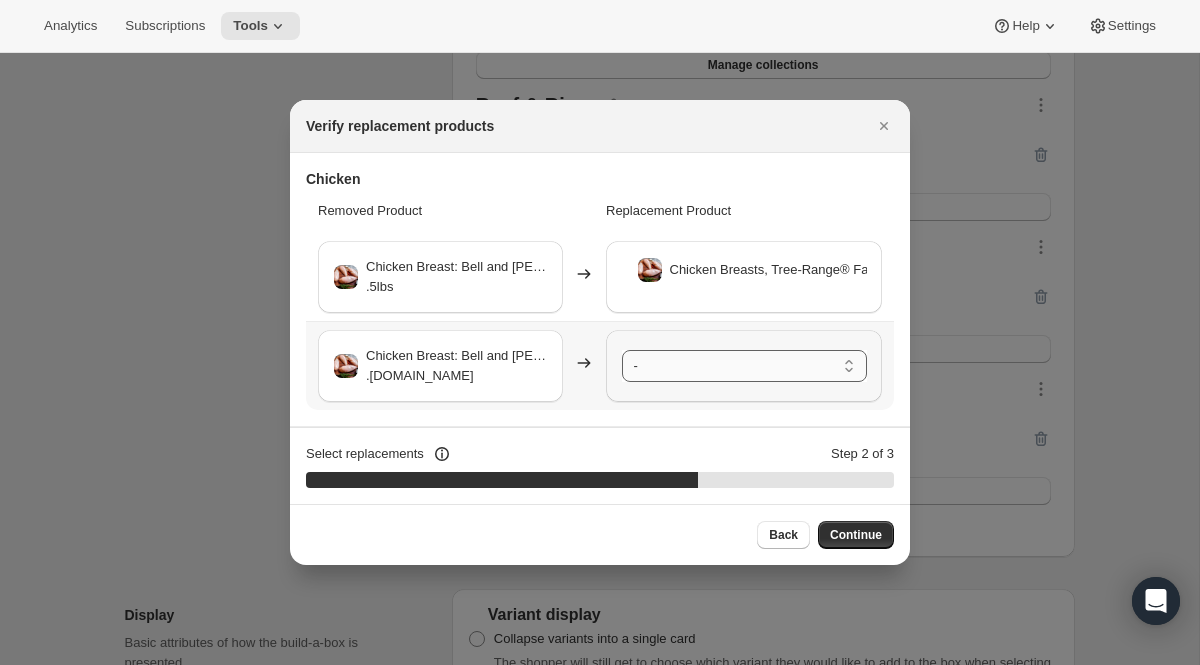 click on "-  Chicken Breasts, Tree-Range® Farms - Default Title 4 Chicken Thighs, Tree-Range ® Farms - Default Title Ground Chicken, Tree-Range® Farms - Default Title 8 Chicken Drumsticks - Default Title 12-14 Chicken Party Wings - Default Title Certified Organic Whole Chicken - Default Title Chicken Pet Food (4, 1lb packages) - Default Title 2x Ground Chicken, Tree-Range® Farms - Default Title Whole Chicken (3-4lbs), Tree-Range® Farms - Default Title 12 Turkey Necks (4lbs) - Default Title Chicken Party Wings, Tree-Range® Farms - Default Title" at bounding box center [744, 366] 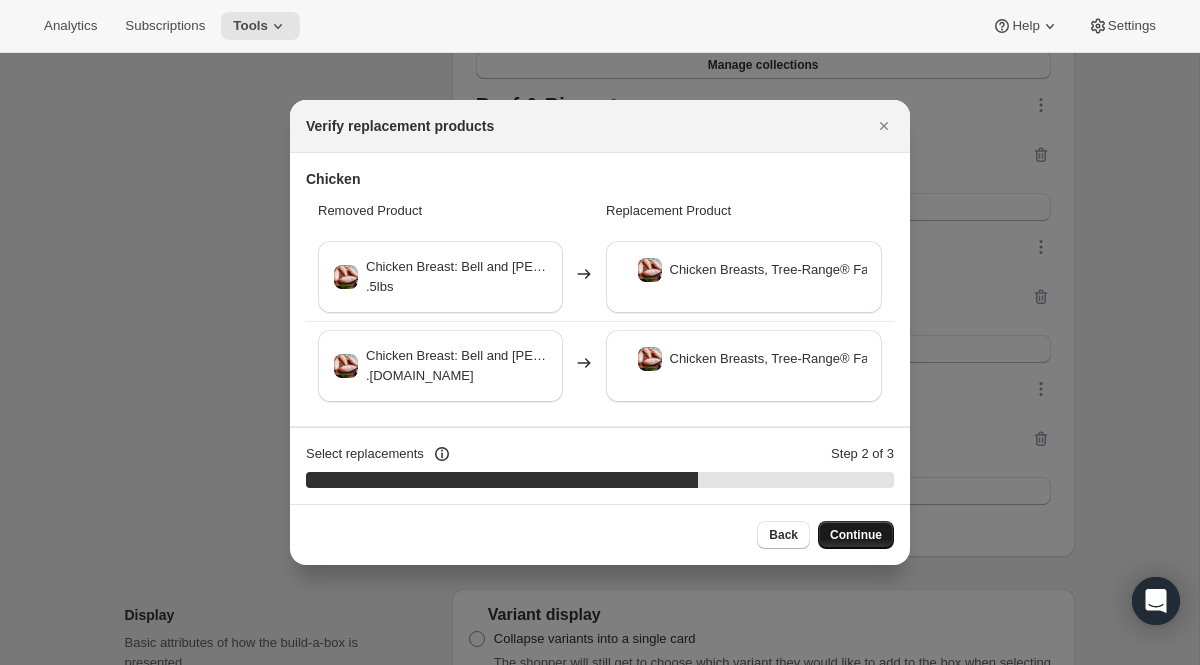 click on "Continue" at bounding box center [856, 535] 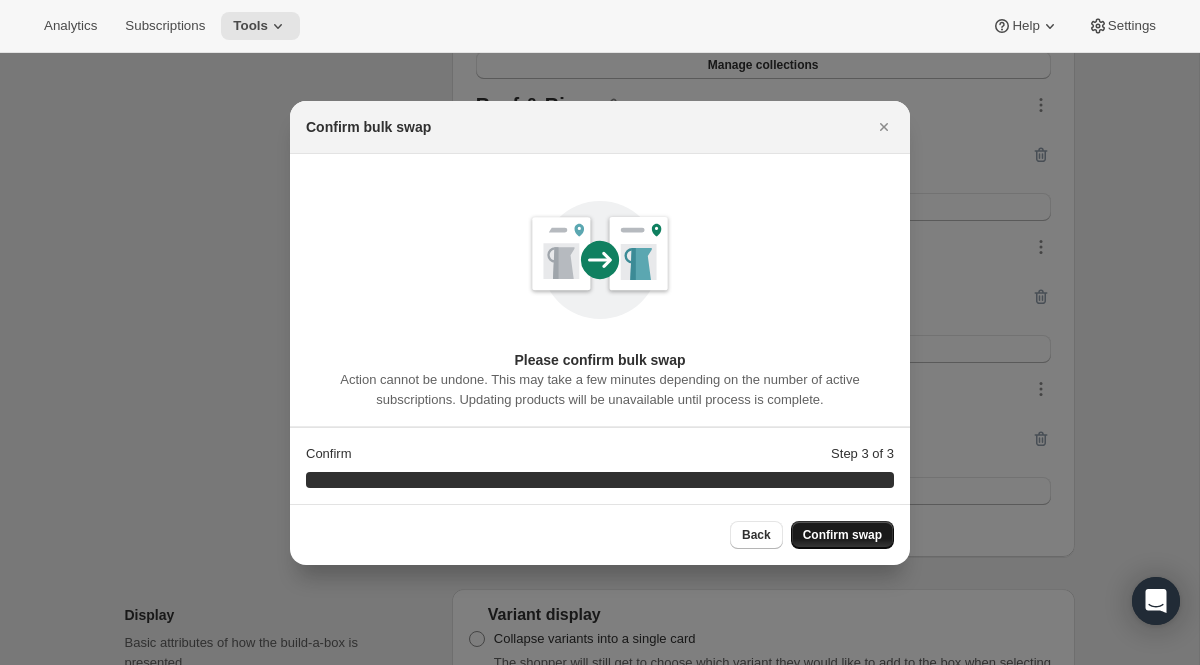 click on "Confirm swap" at bounding box center [842, 535] 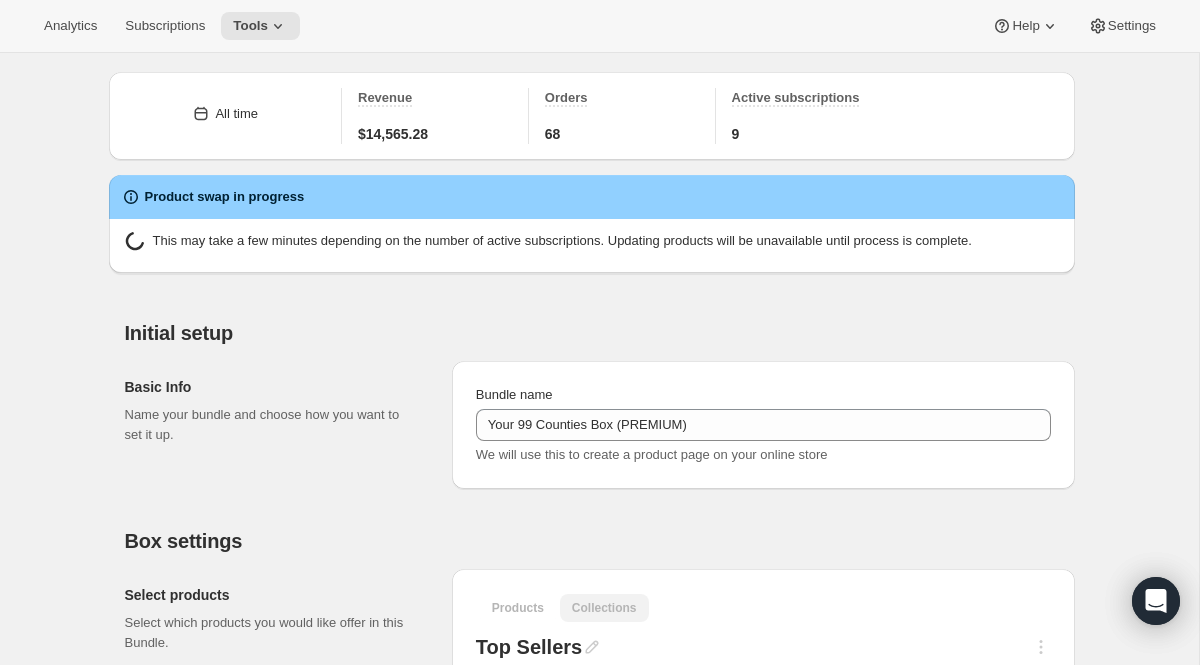 scroll, scrollTop: 753, scrollLeft: 0, axis: vertical 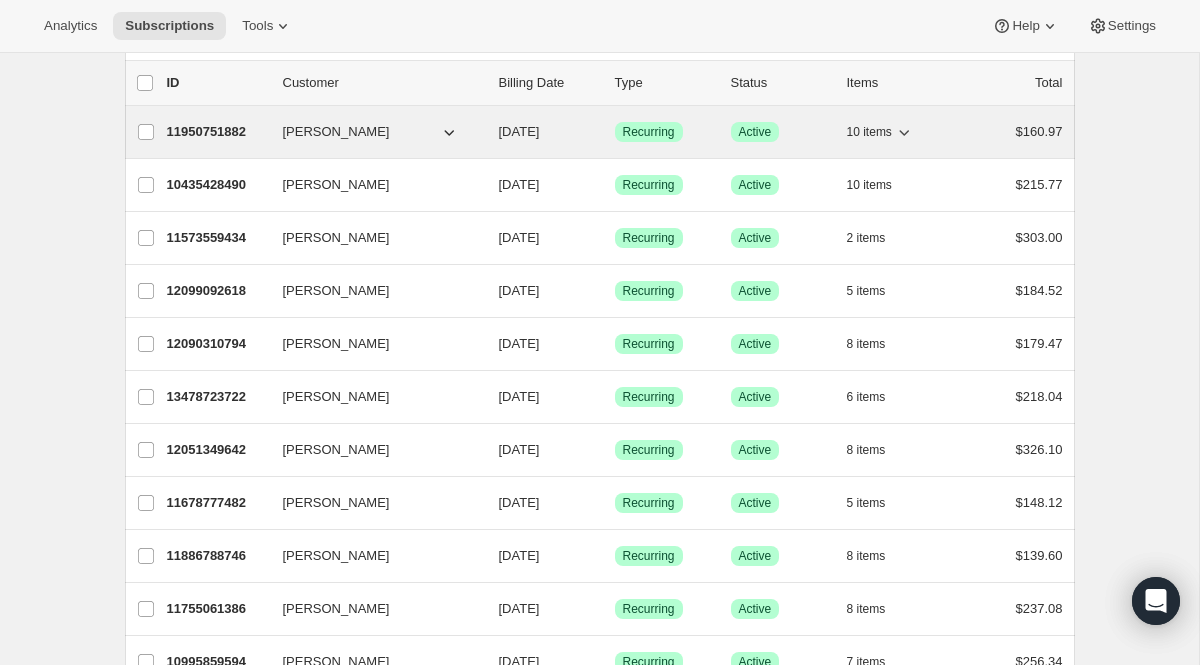 click on "11950751882" at bounding box center [217, 132] 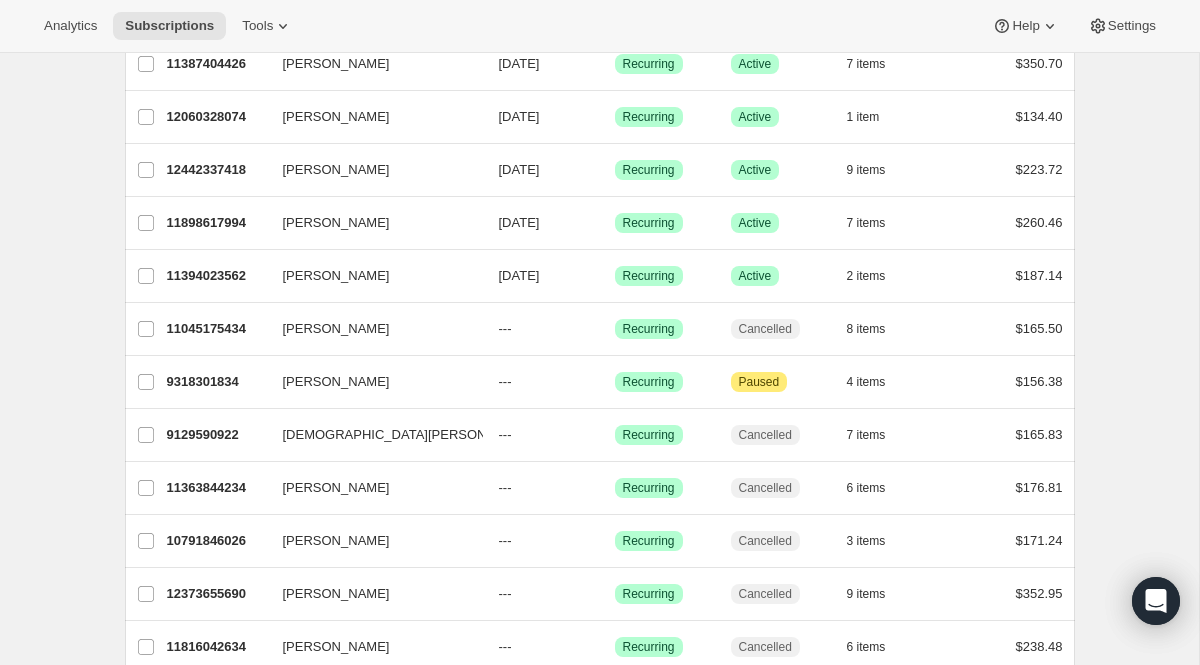 scroll, scrollTop: 2315, scrollLeft: 0, axis: vertical 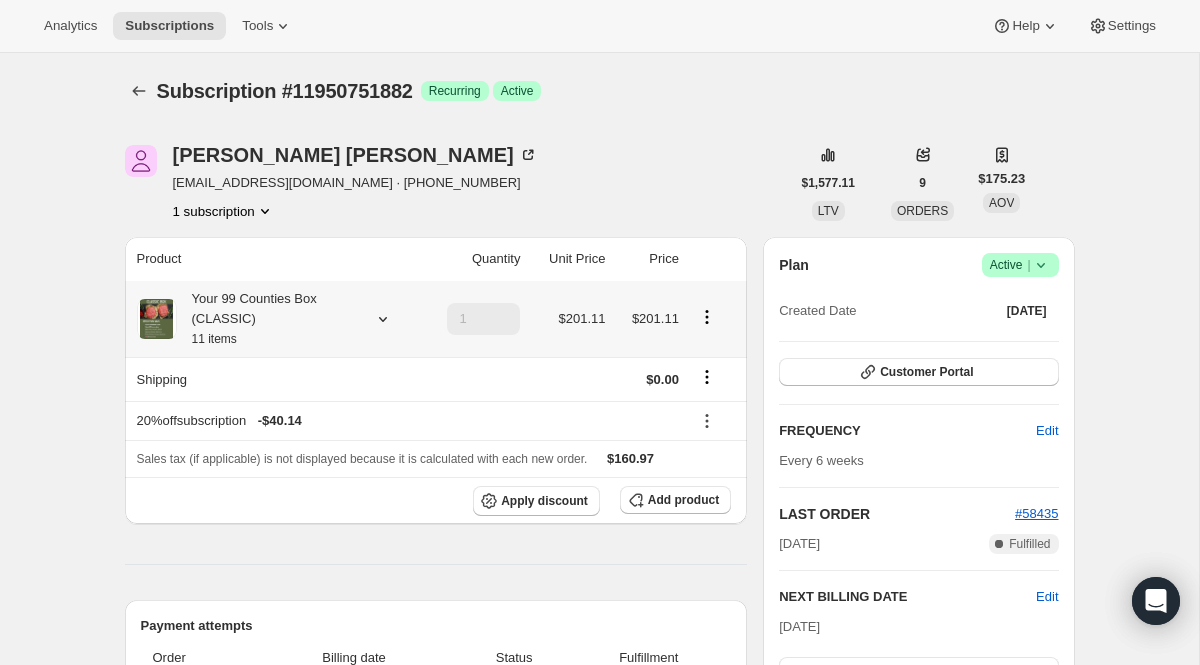click 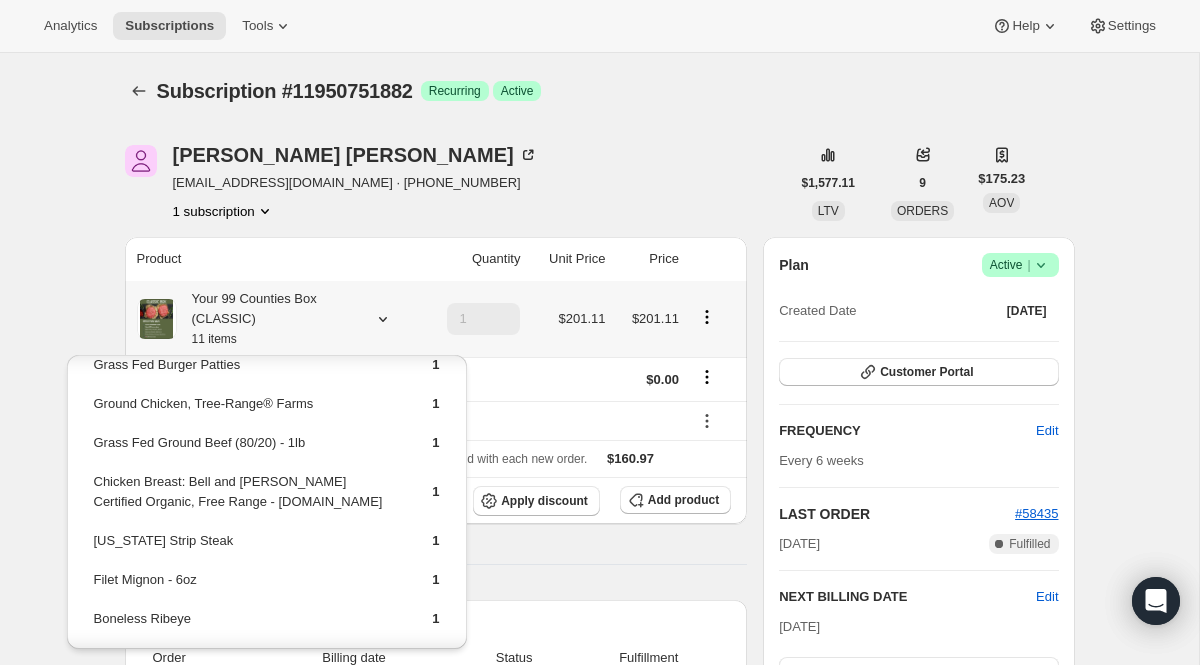 scroll, scrollTop: 204, scrollLeft: 0, axis: vertical 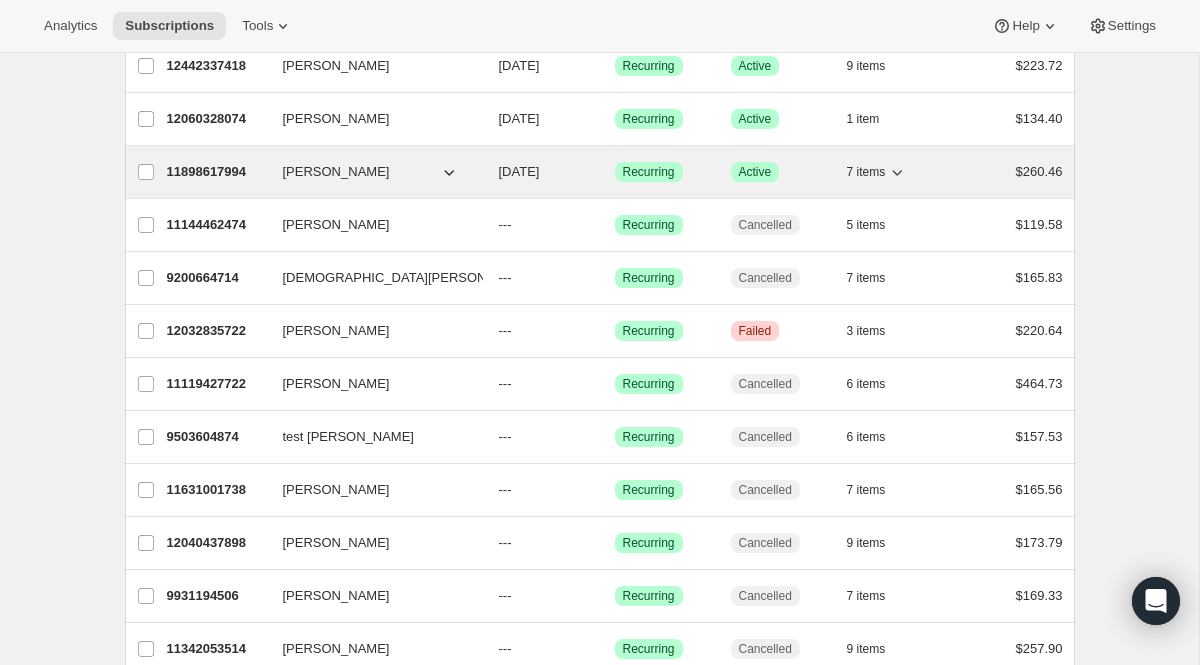 click on "11898617994" at bounding box center [217, 172] 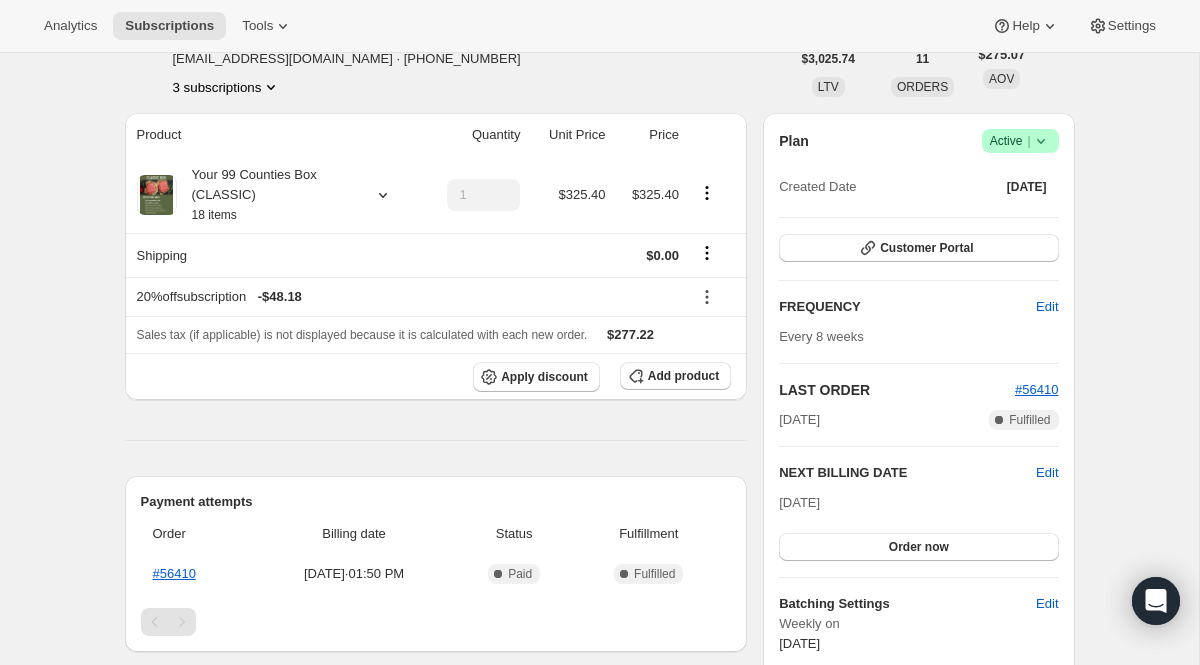 scroll, scrollTop: 0, scrollLeft: 0, axis: both 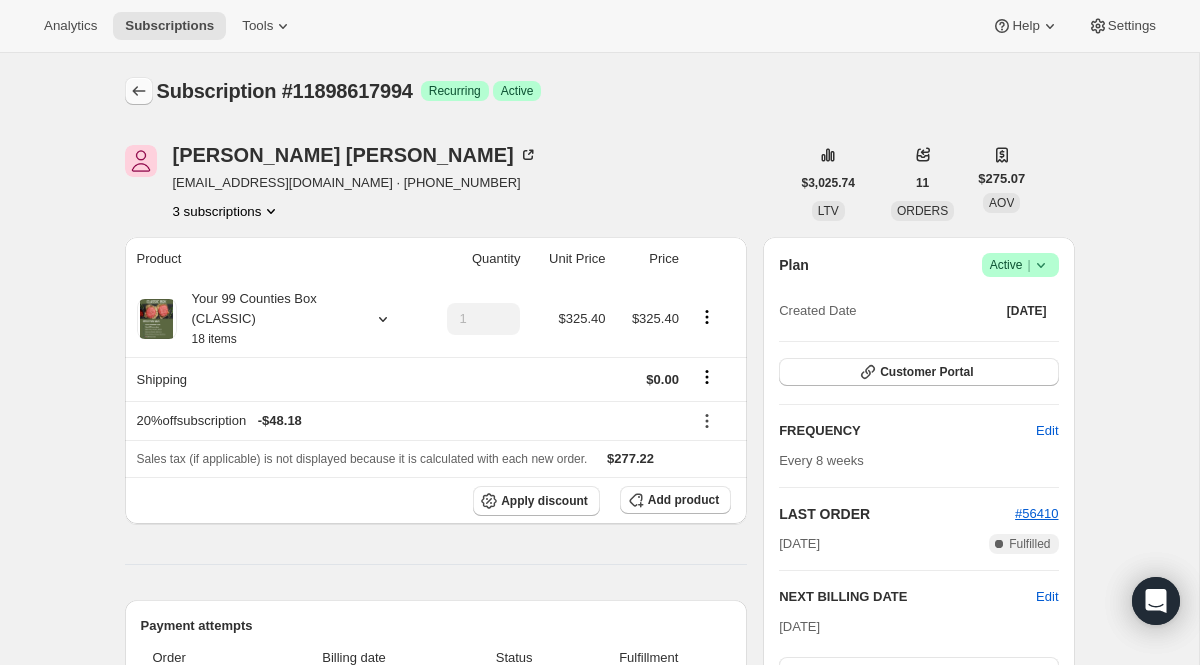 click 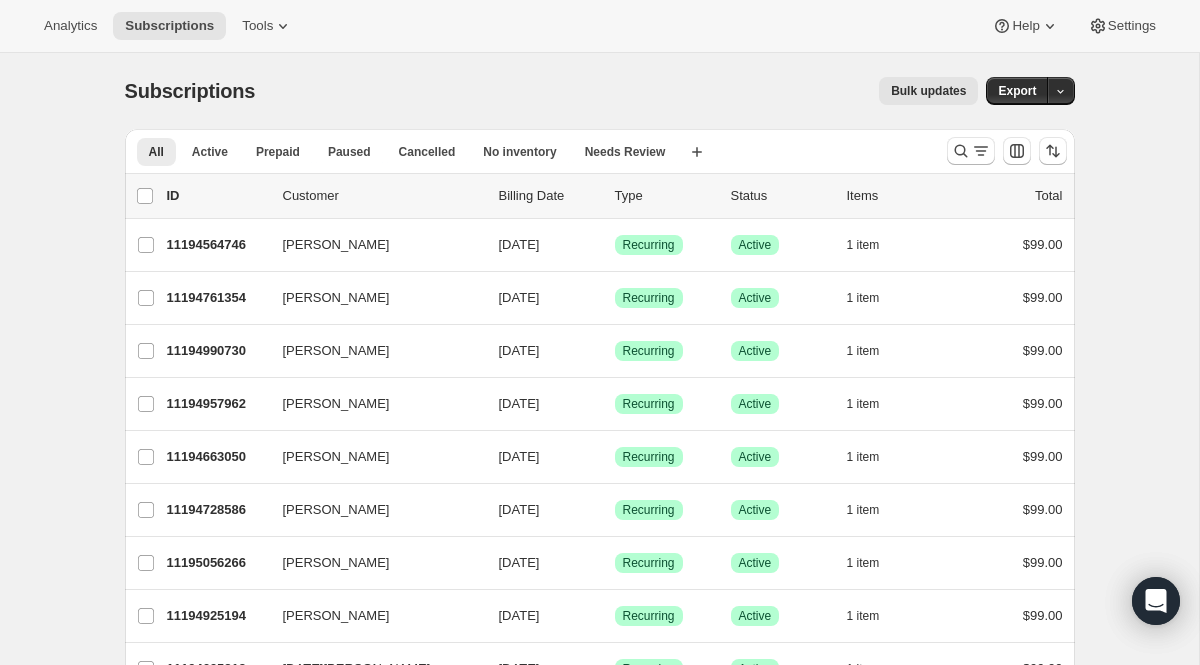 click on "Analytics Subscriptions Tools Help Settings" at bounding box center (600, 26) 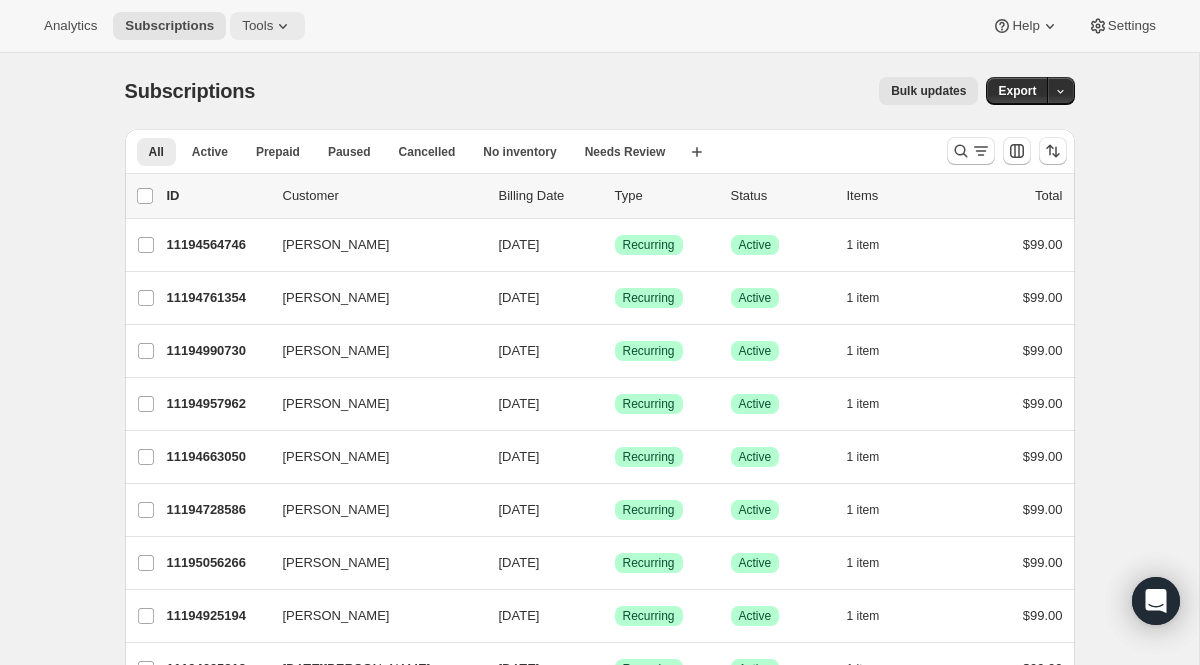click on "Tools" at bounding box center [257, 26] 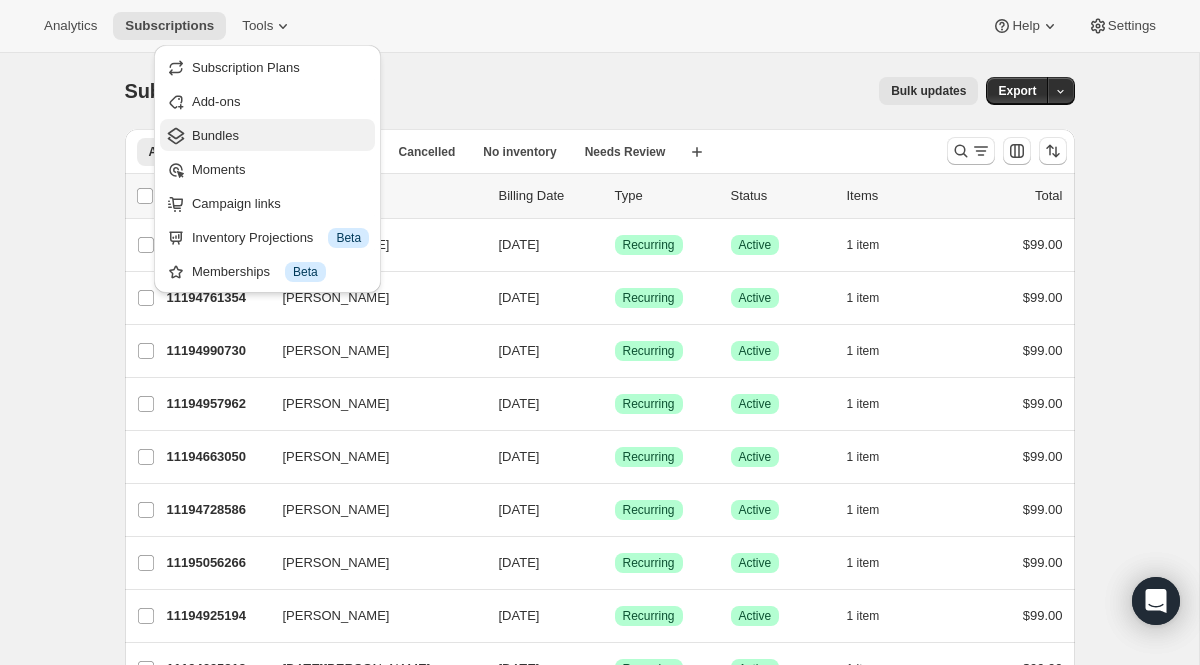 click on "Bundles" at bounding box center [280, 136] 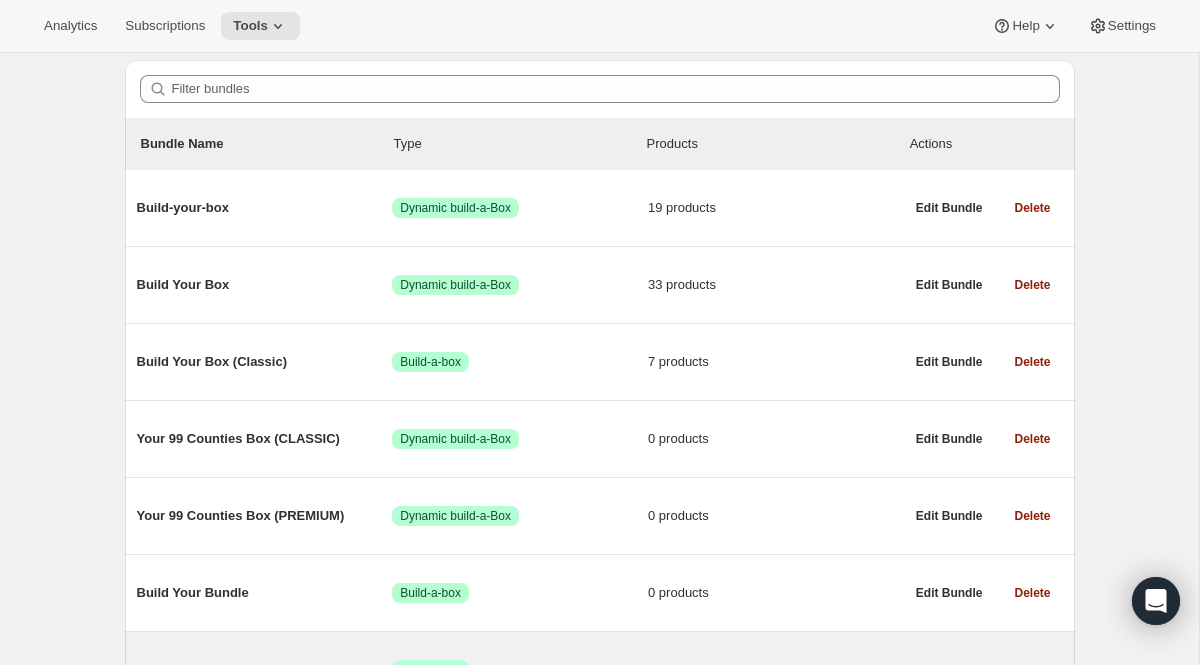 scroll, scrollTop: 0, scrollLeft: 0, axis: both 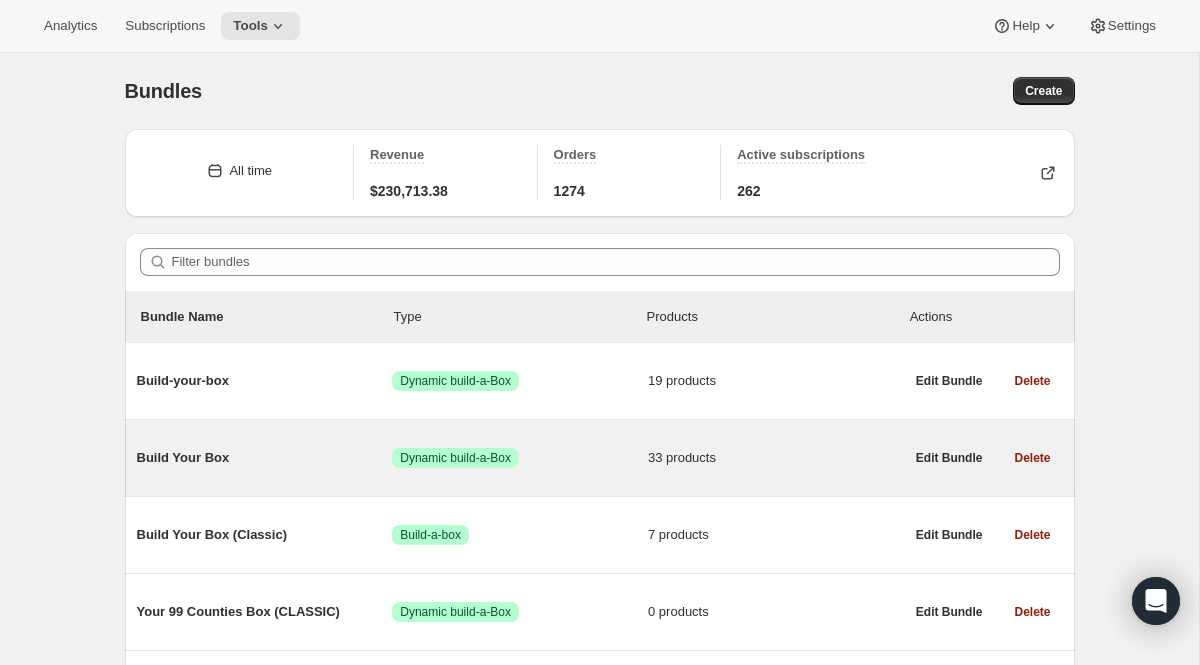 click on "Build Your Box" at bounding box center [265, 458] 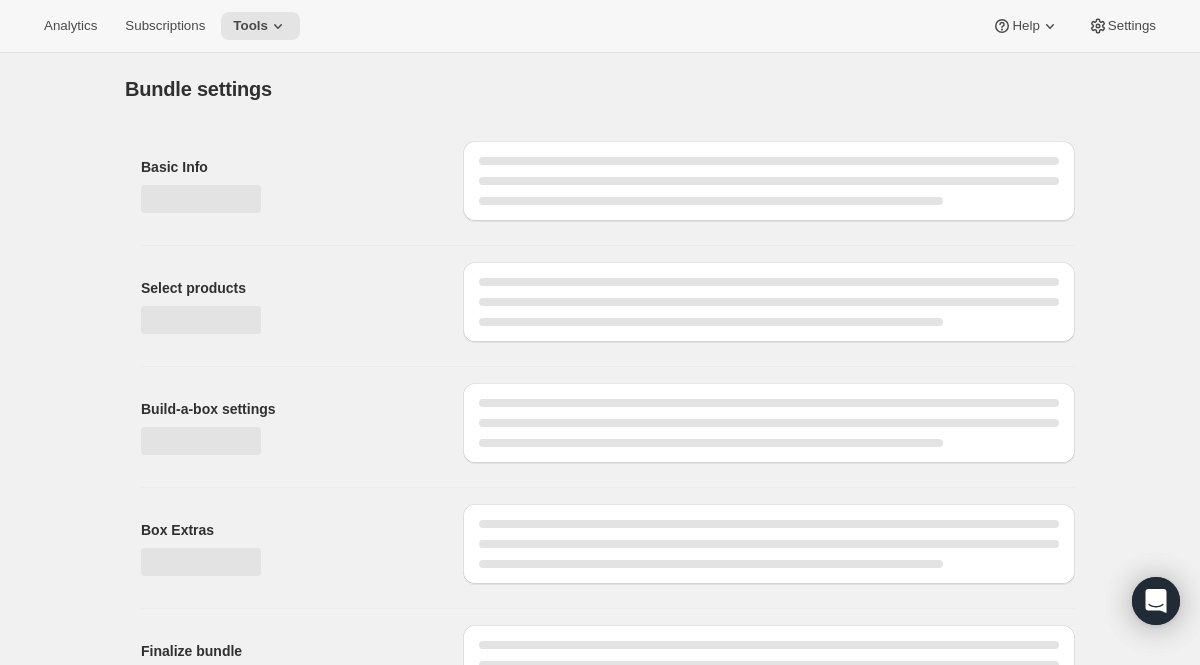 type on "Build Your Box" 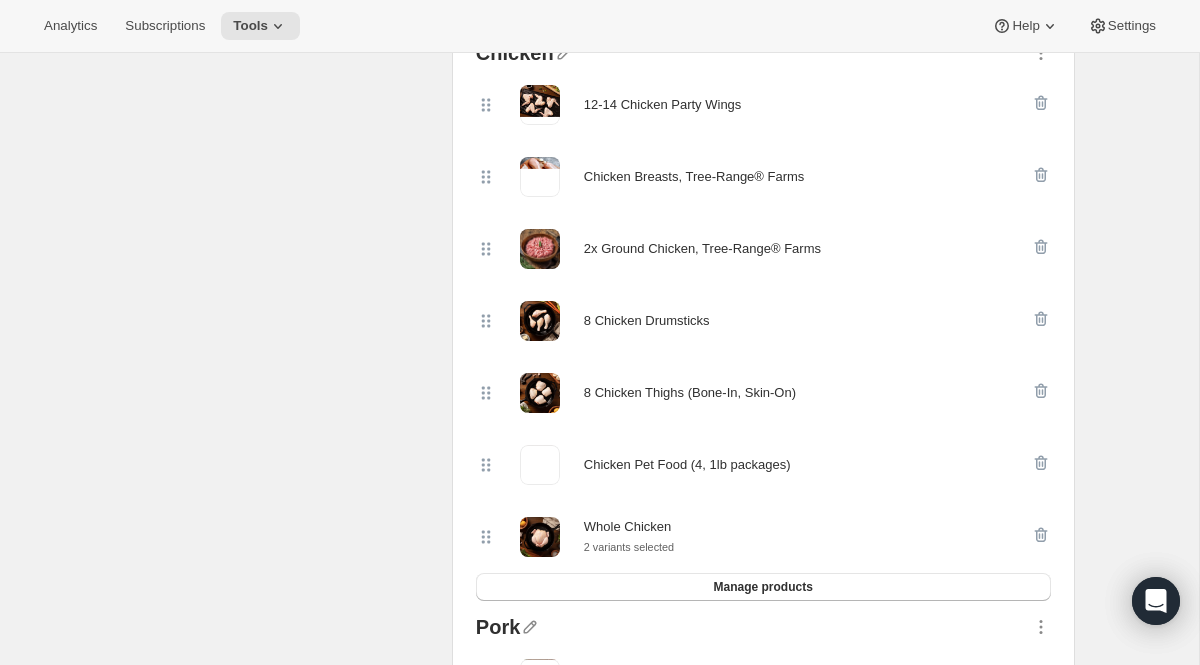 scroll, scrollTop: 2031, scrollLeft: 0, axis: vertical 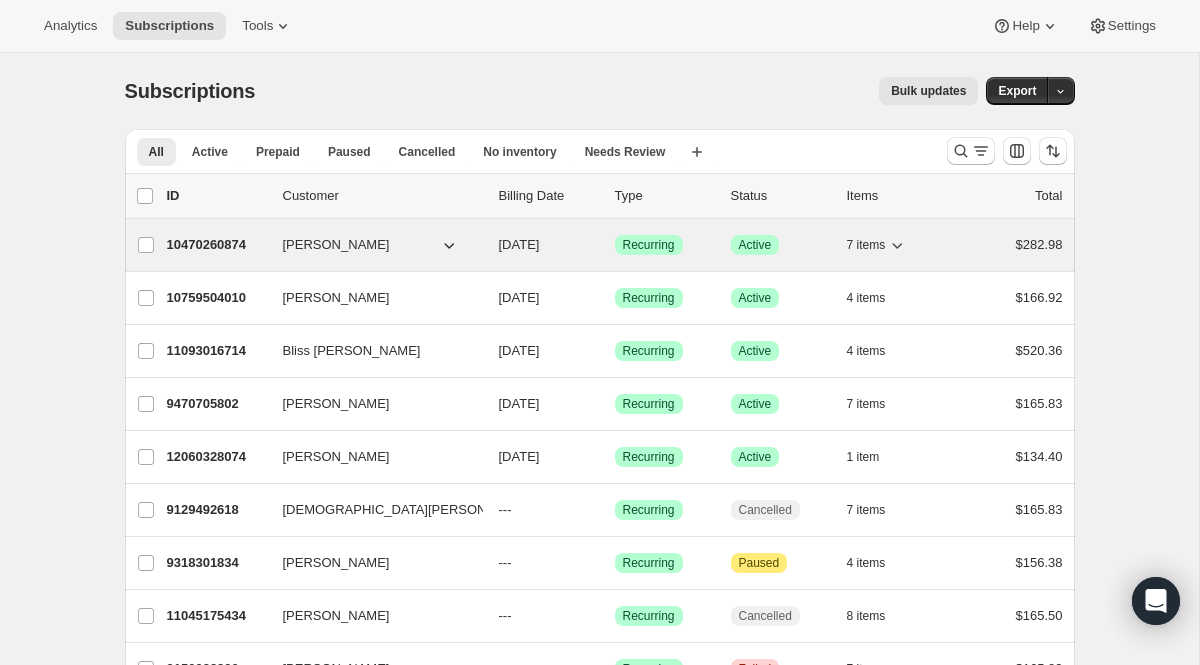 click on "10470260874" at bounding box center (217, 245) 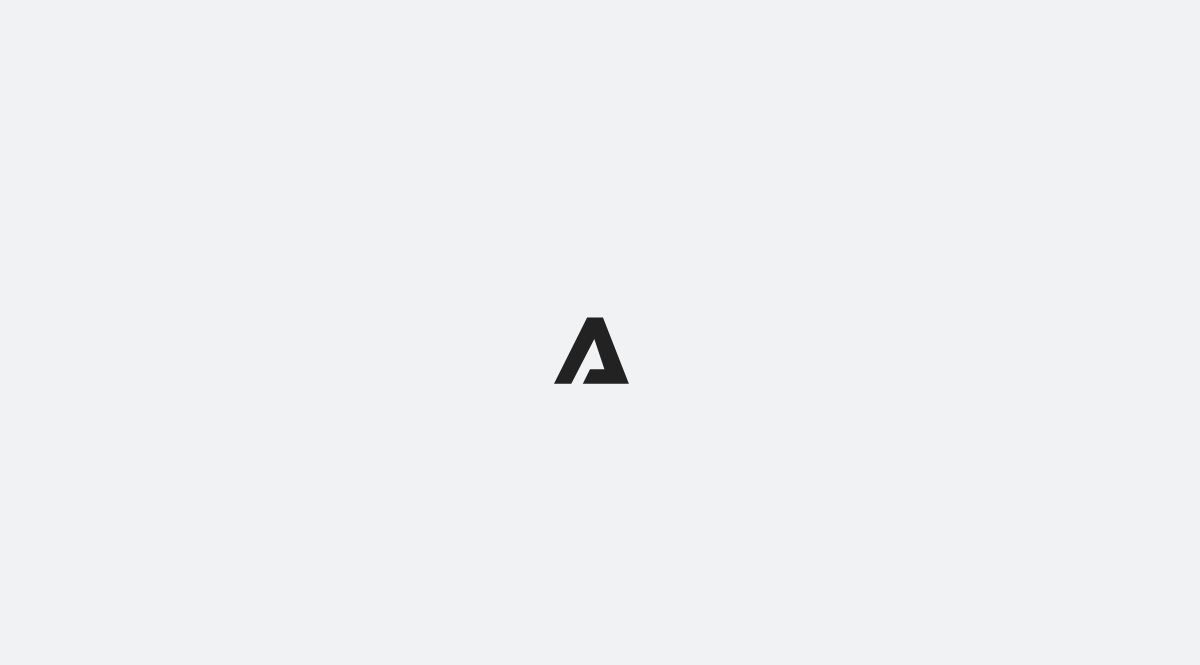 scroll, scrollTop: 0, scrollLeft: 0, axis: both 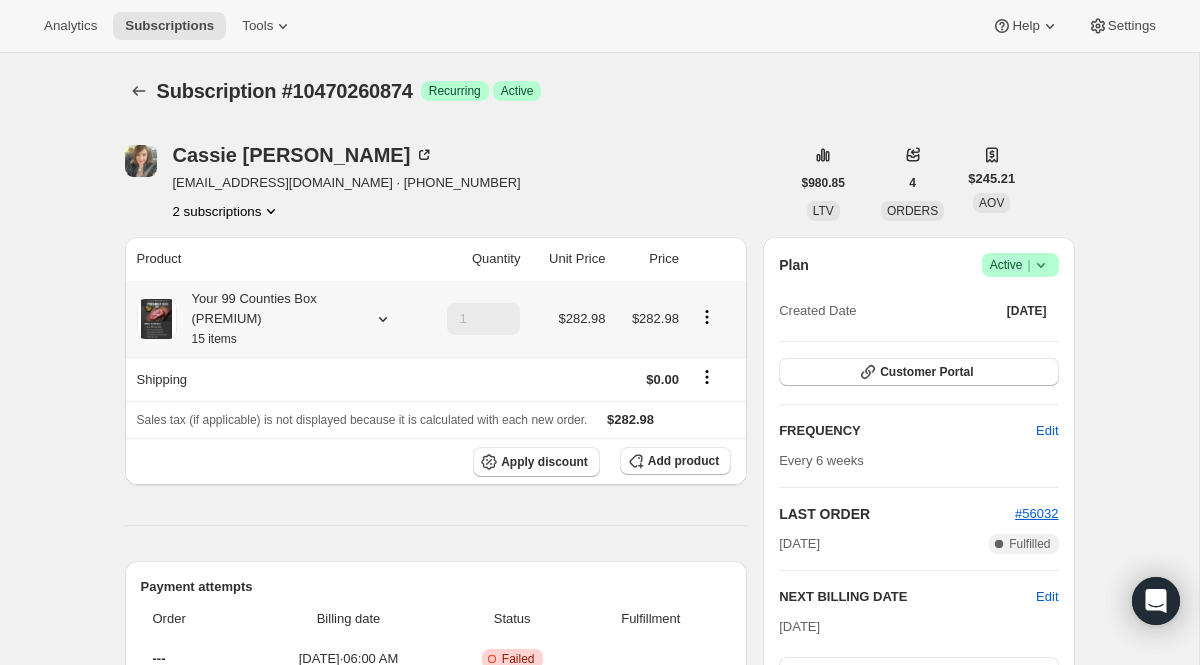 click 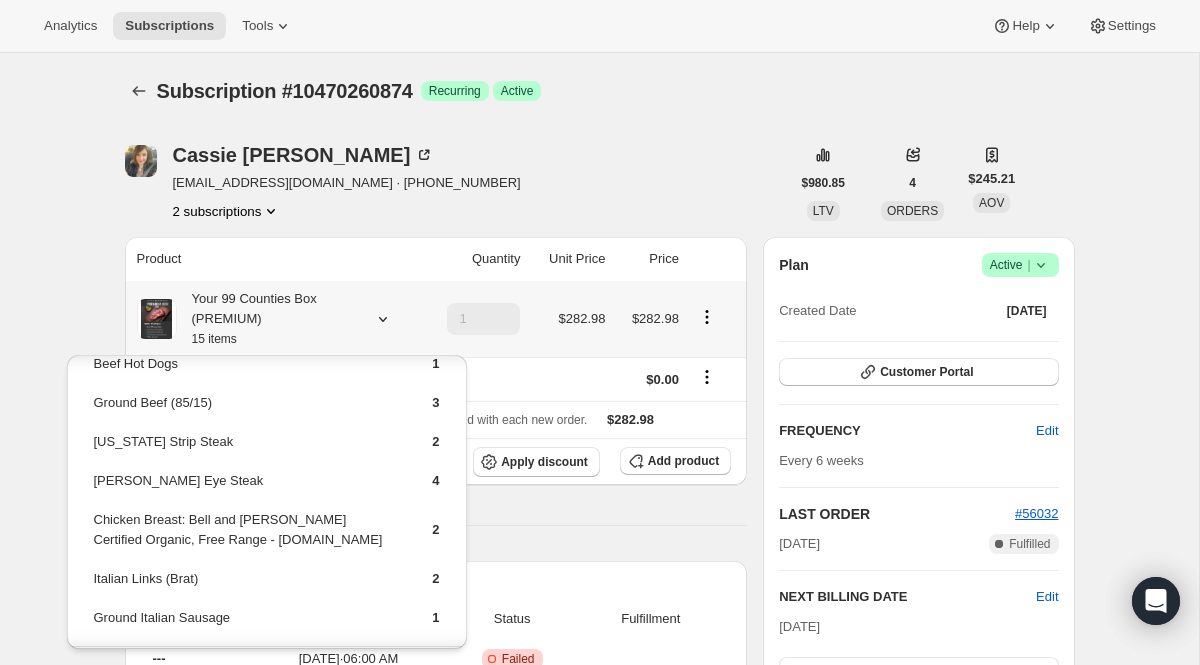 scroll, scrollTop: 55, scrollLeft: 0, axis: vertical 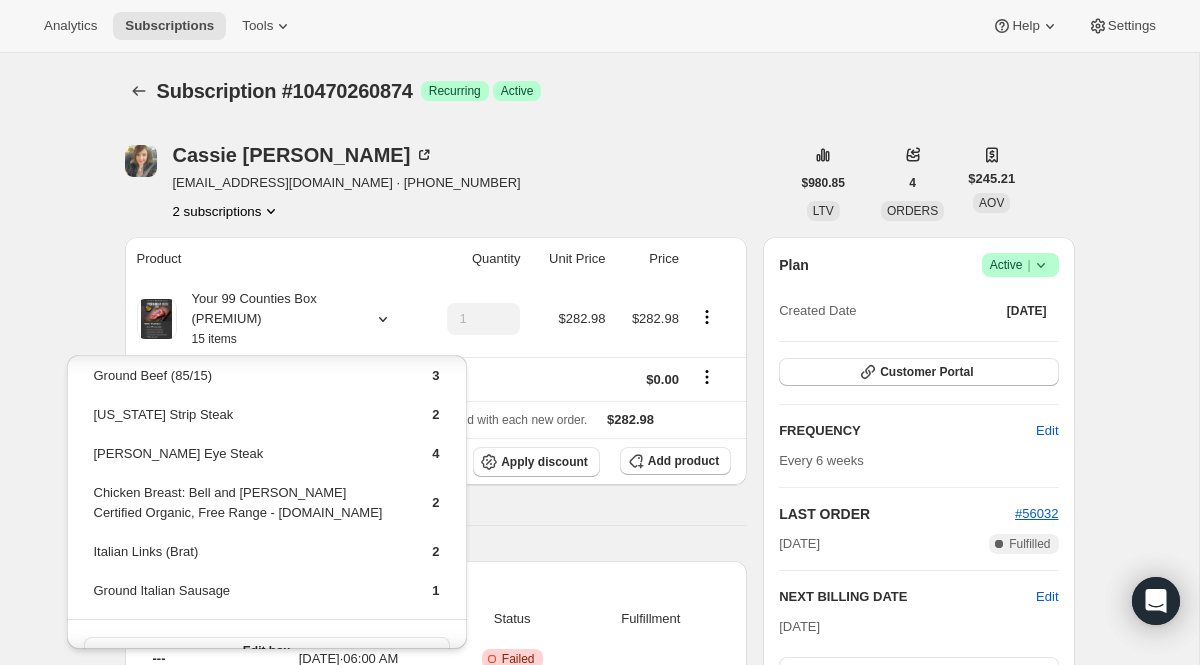 click on "Subscription #10470260874. This page is ready Subscription #10470260874 Success Recurring Success Active Cassie   Rathbun cassierathbun@gmail.com · +14802257240 2 subscriptions $980.85 LTV 4 ORDERS $245.21 AOV Product Quantity Unit Price Price Your 99 Counties Box (PREMIUM) 15 items 1 $282.98 $282.98 Shipping $0.00 Sales tax (if applicable) is not displayed because it is calculated with each new order.   $282.98 Apply discount Add product Payment attempts Order Billing date Status Fulfillment --- May 9, 2025  ·  06:00 AM Critical Incomplete Failed #56032 Dec 29, 2024  ·  05:00 AM  Complete Paid  Complete Fulfilled #54781 Oct 20, 2024  ·  09:00 PM  Complete Paid  Complete Fulfilled Timeline May 9, 2025 Cassie Rathbun set next billing date to Sunday, August 03, 2025 with "Skip" via Customer Portal. 11:32 AM Payment attempt failed. Attempt 1 of 6. Will retry on Saturday, May 10, 2025, 06:00 AM . 06:00 AM May 4, 2025 Subscription reminder email sent via Awtomic SMS, Klaviyo. 06:00 AM Apr 21, 2025 Swapped  ." at bounding box center (599, 935) 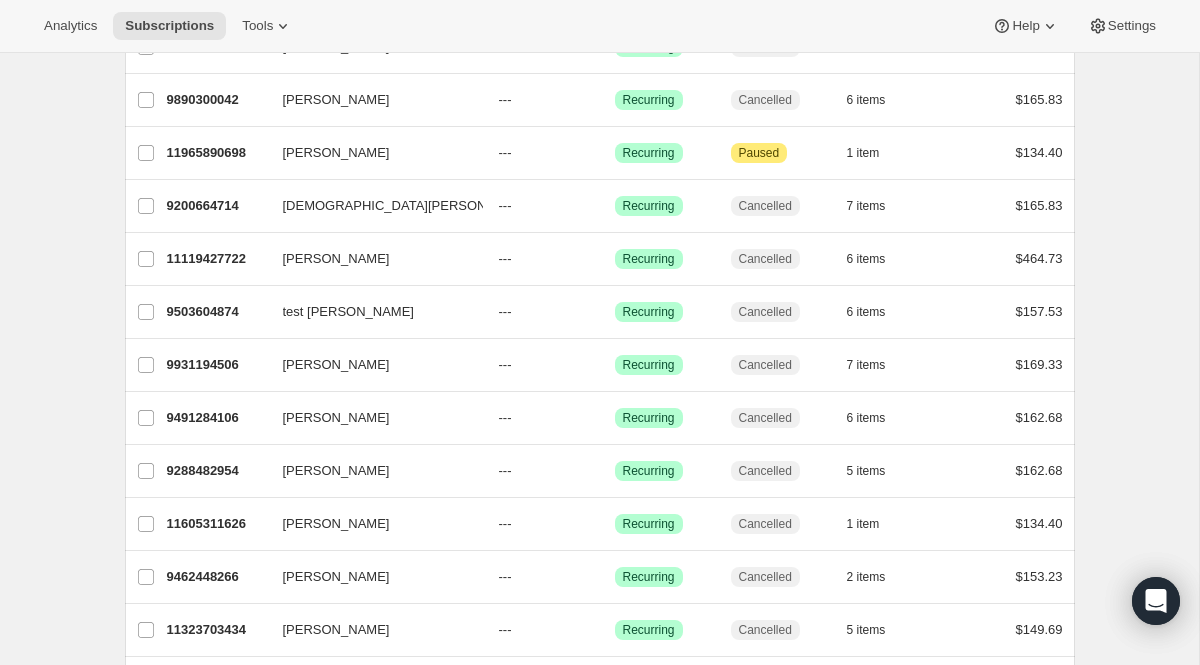 scroll, scrollTop: 1202, scrollLeft: 0, axis: vertical 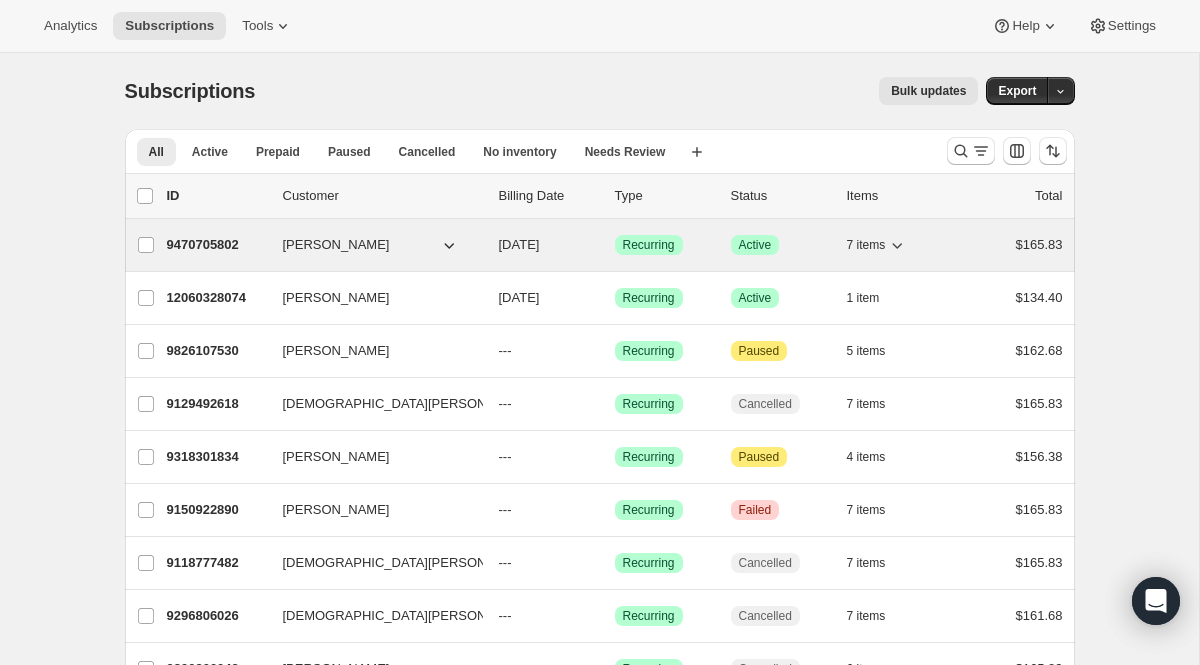 click on "9470705802" at bounding box center (217, 245) 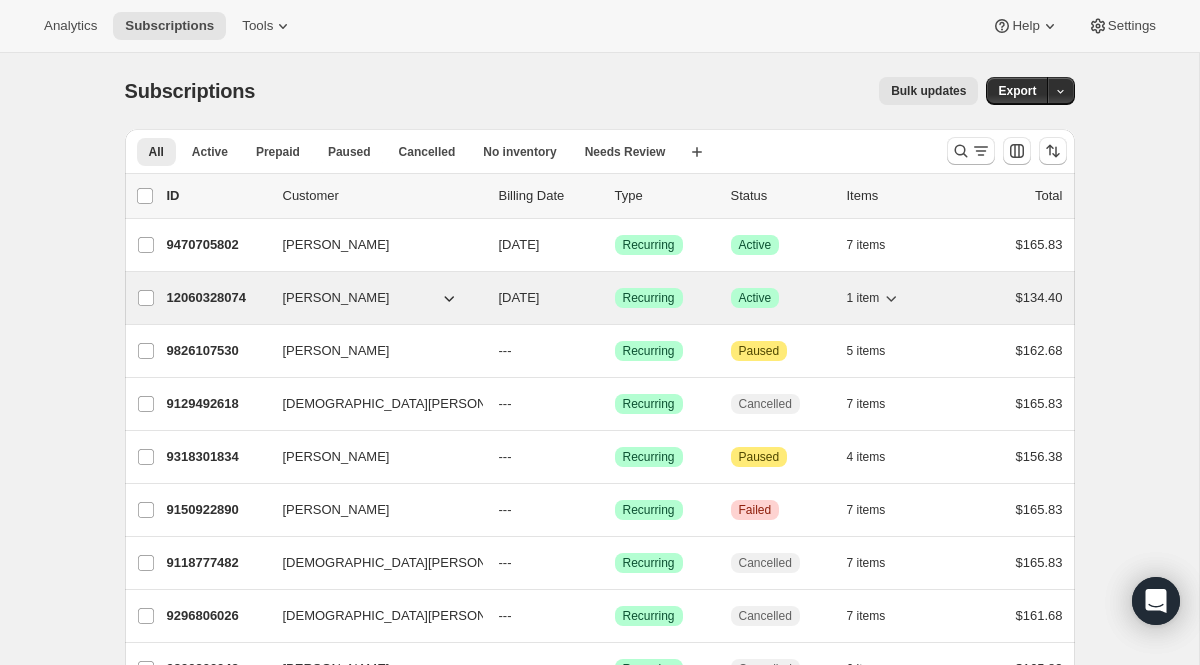 click on "12060328074" at bounding box center [217, 298] 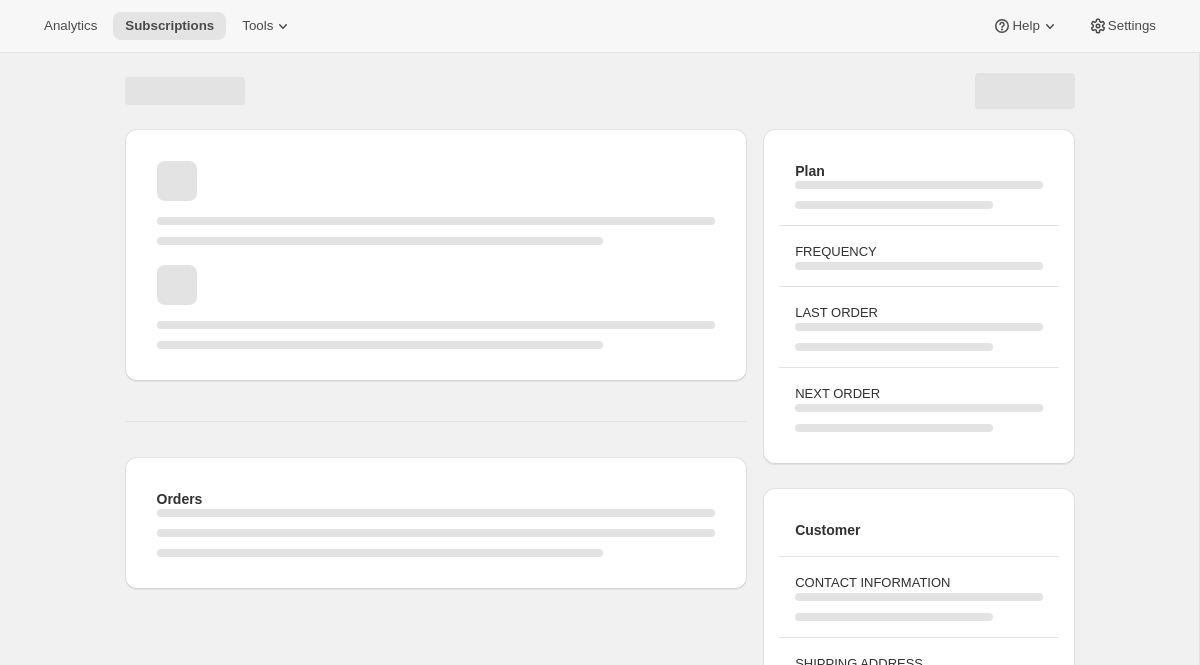 scroll, scrollTop: 0, scrollLeft: 0, axis: both 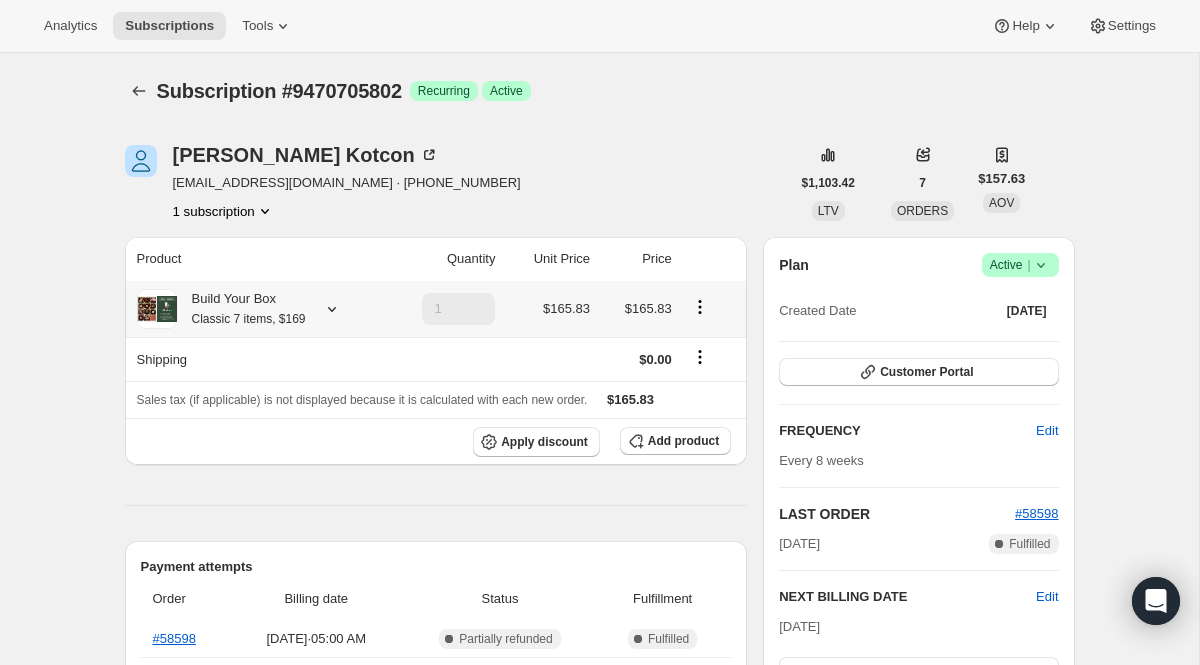 click 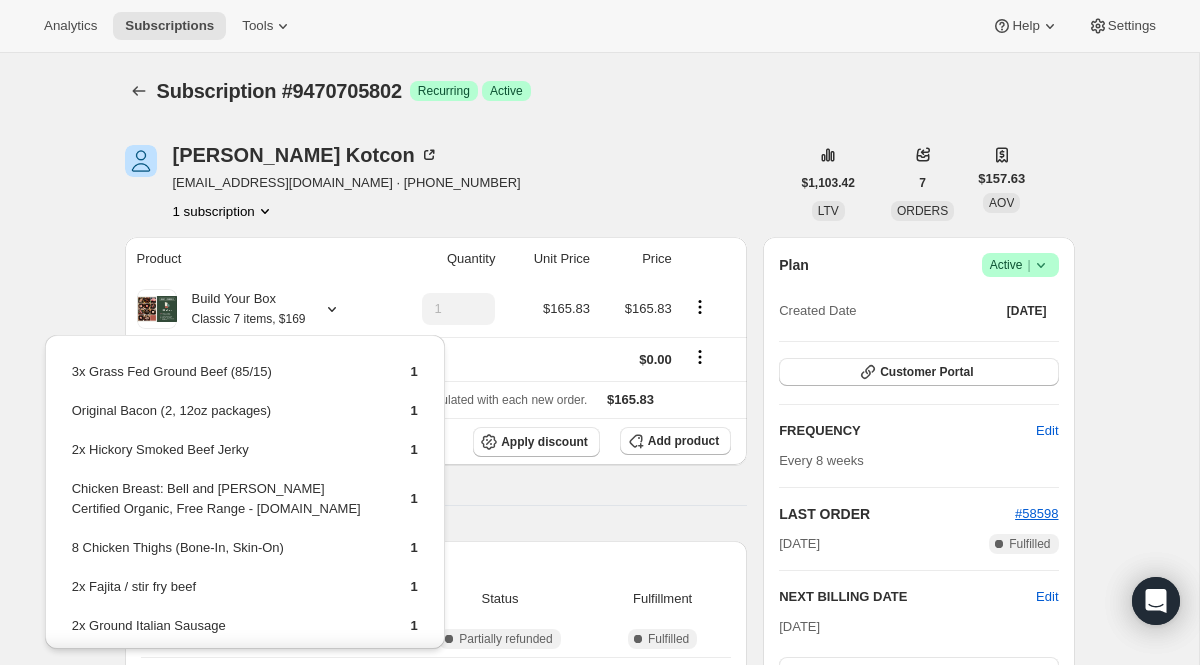 click on "Subscription #9470705802. This page is ready Subscription #9470705802 Success Recurring Success Active Sarah   Kotcon skotcon@gmail.com · +16078820527 1 subscription $1,103.42 LTV 7 ORDERS $157.63 AOV Product Quantity Unit Price Price Build Your Box Classic 7 items, $169 1 $165.83 $165.83 Shipping $0.00 Sales tax (if applicable) is not displayed because it is calculated with each new order.   $165.83 Apply discount Add product Payment attempts Order Billing date Status Fulfillment #58598 Jun 29, 2025  ·  05:00 AM  Complete Partially refunded  Complete Fulfilled #57904 May 4, 2025  ·  06:00 AM  Complete Paid  Complete Fulfilled #56287 Jan 12, 2025  ·  05:00 AM  Complete Paid  Complete Fulfilled Timeline Jun 29, 2025 Order processed successfully.  View order 05:00 AM Jun 24, 2025 Subscription reminder email sent via Awtomic SMS, Klaviyo. 05:01 AM May 4, 2025 Order processed successfully.  View order 06:00 AM Apr 29, 2025 Subscription reminder email sent via Awtomic SMS, Klaviyo. 06:01 AM Apr 21, 2025  via" at bounding box center (599, 853) 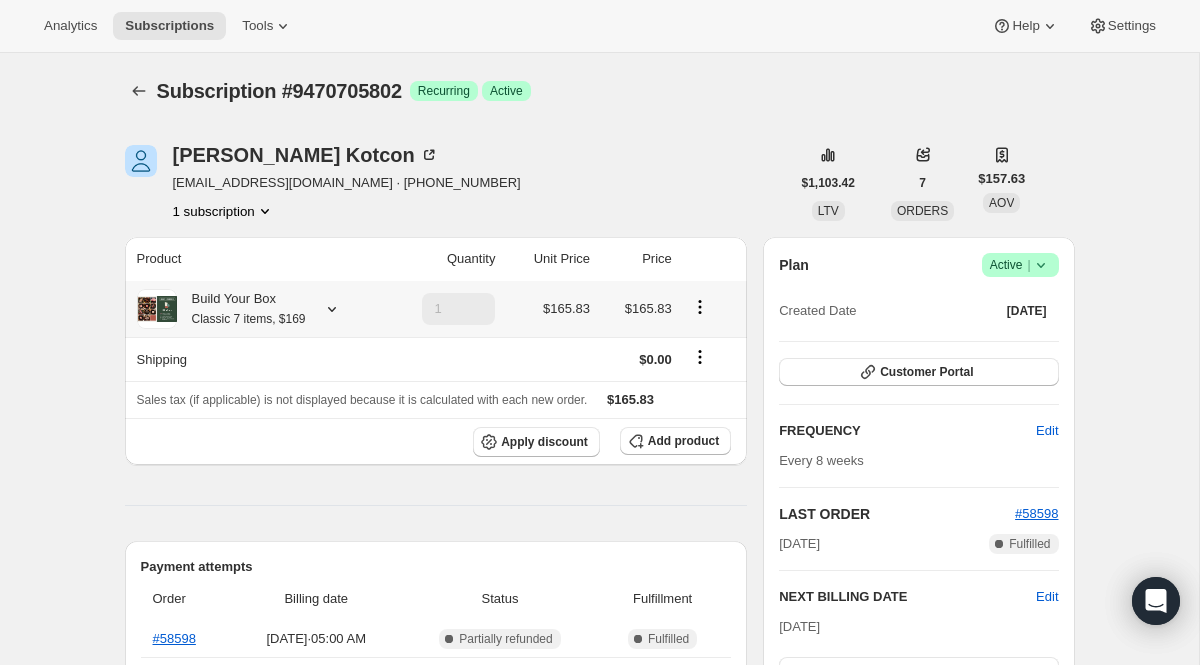 click 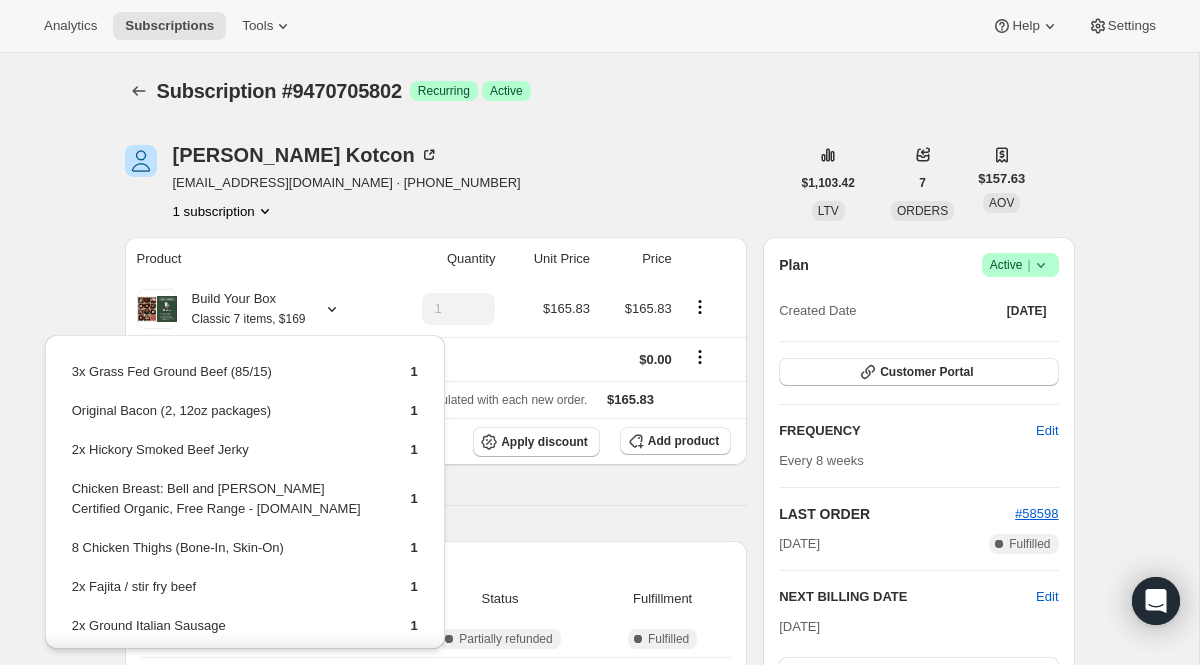 click on "Subscription #9470705802. This page is ready Subscription #9470705802 Success Recurring Success Active Sarah   Kotcon skotcon@gmail.com · +16078820527 1 subscription $1,103.42 LTV 7 ORDERS $157.63 AOV Product Quantity Unit Price Price Build Your Box Classic 7 items, $169 1 $165.83 $165.83 Shipping $0.00 Sales tax (if applicable) is not displayed because it is calculated with each new order.   $165.83 Apply discount Add product Payment attempts Order Billing date Status Fulfillment #58598 Jun 29, 2025  ·  05:00 AM  Complete Partially refunded  Complete Fulfilled #57904 May 4, 2025  ·  06:00 AM  Complete Paid  Complete Fulfilled #56287 Jan 12, 2025  ·  05:00 AM  Complete Paid  Complete Fulfilled Timeline Jun 29, 2025 Order processed successfully.  View order 05:00 AM Jun 24, 2025 Subscription reminder email sent via Awtomic SMS, Klaviyo. 05:01 AM May 4, 2025 Order processed successfully.  View order 06:00 AM Apr 29, 2025 Subscription reminder email sent via Awtomic SMS, Klaviyo. 06:01 AM Apr 21, 2025  via" at bounding box center [599, 853] 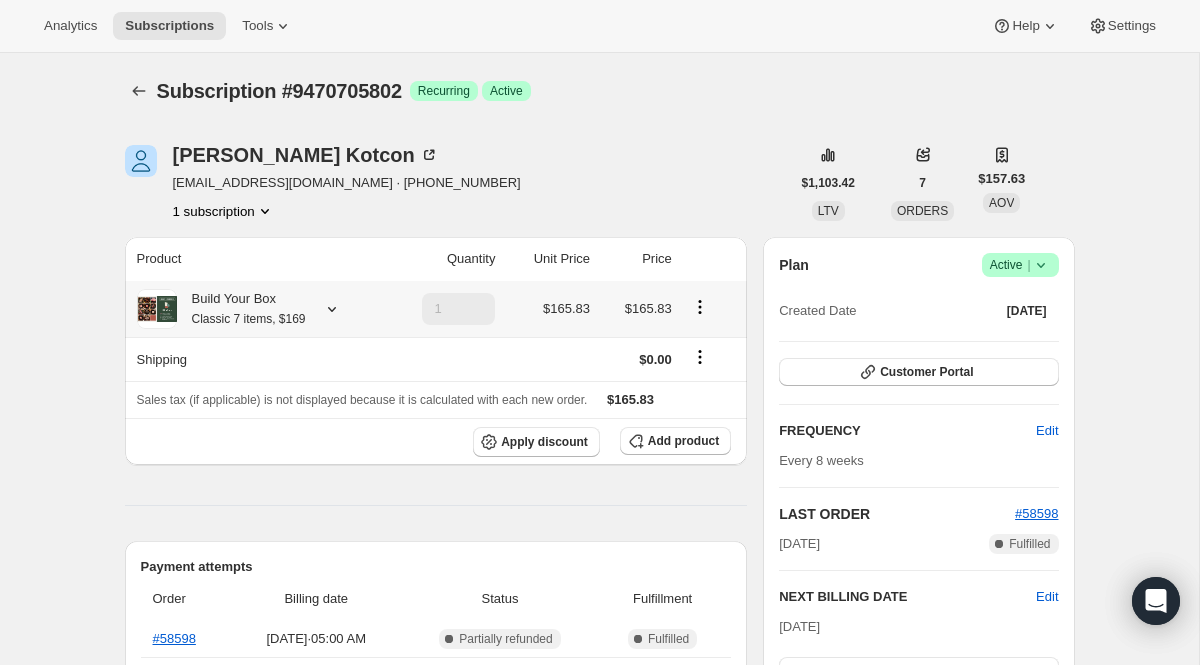 click 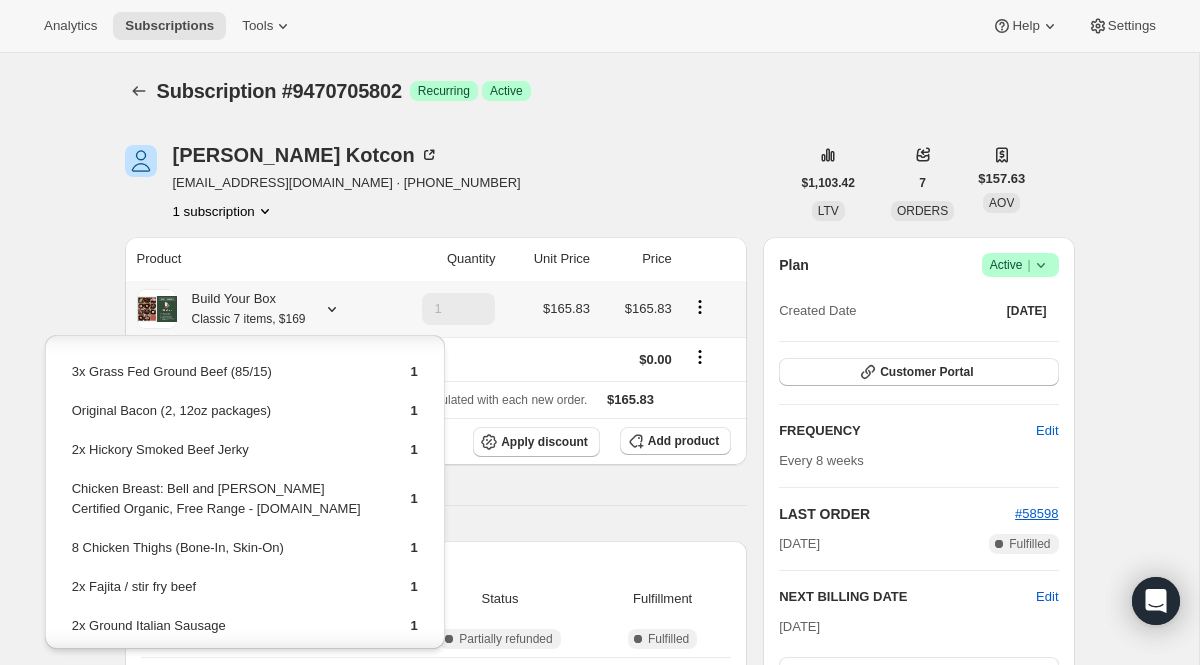 scroll, scrollTop: 67, scrollLeft: 0, axis: vertical 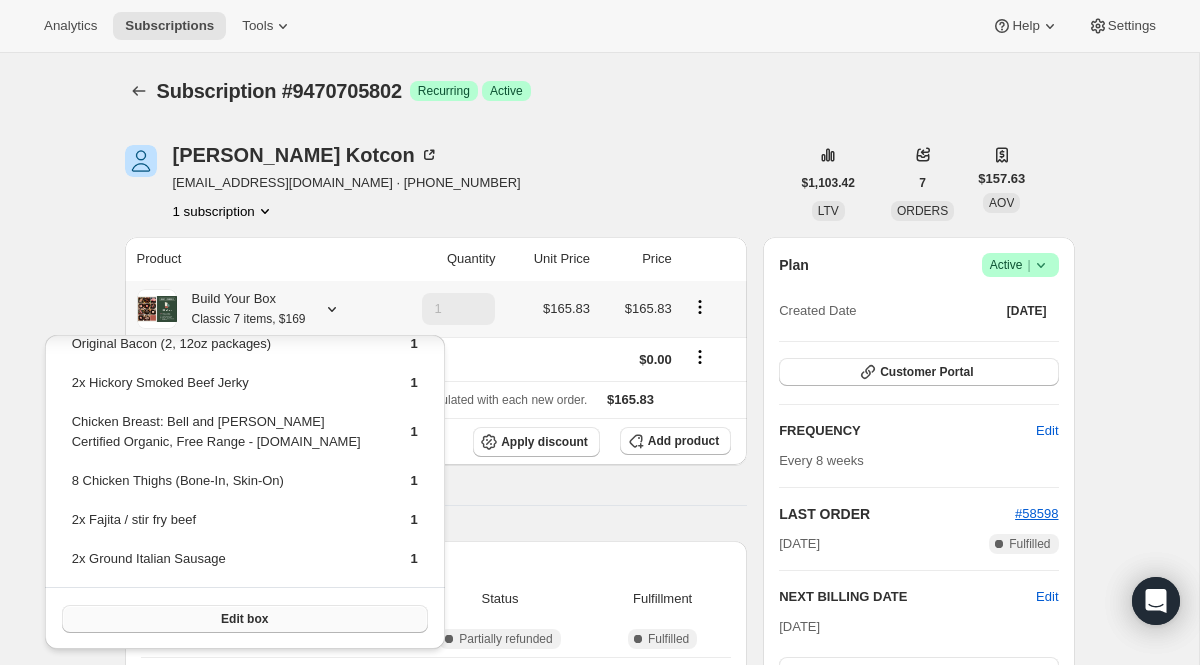 click on "Edit box" at bounding box center [245, 619] 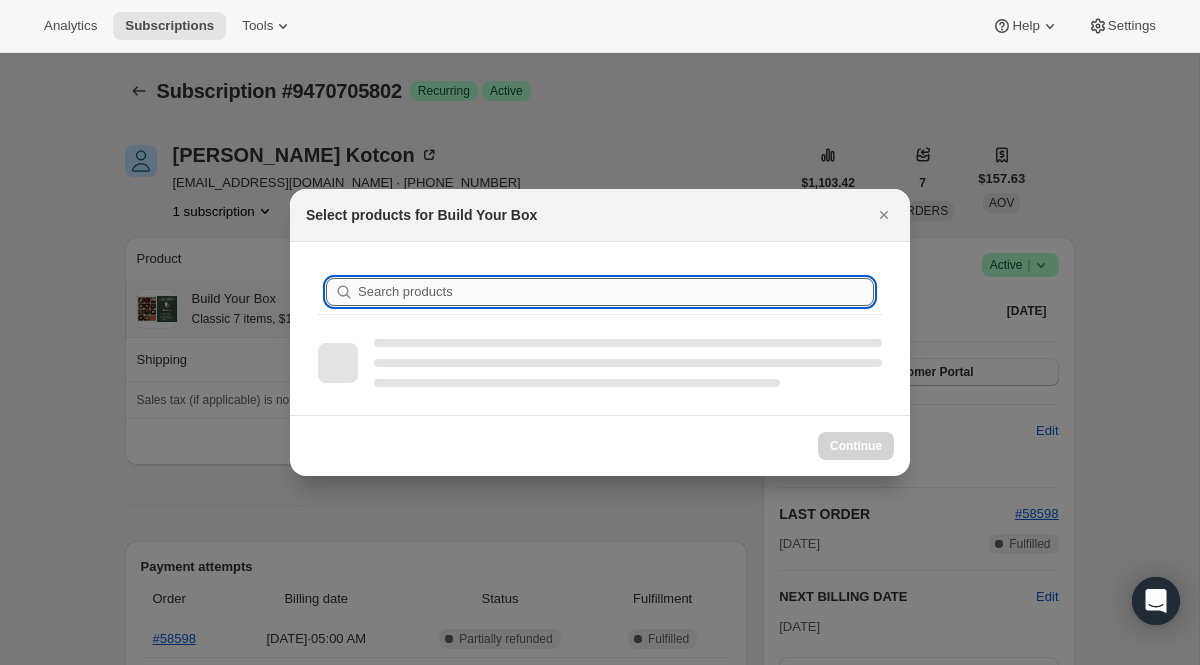 click on "Search products" at bounding box center (616, 292) 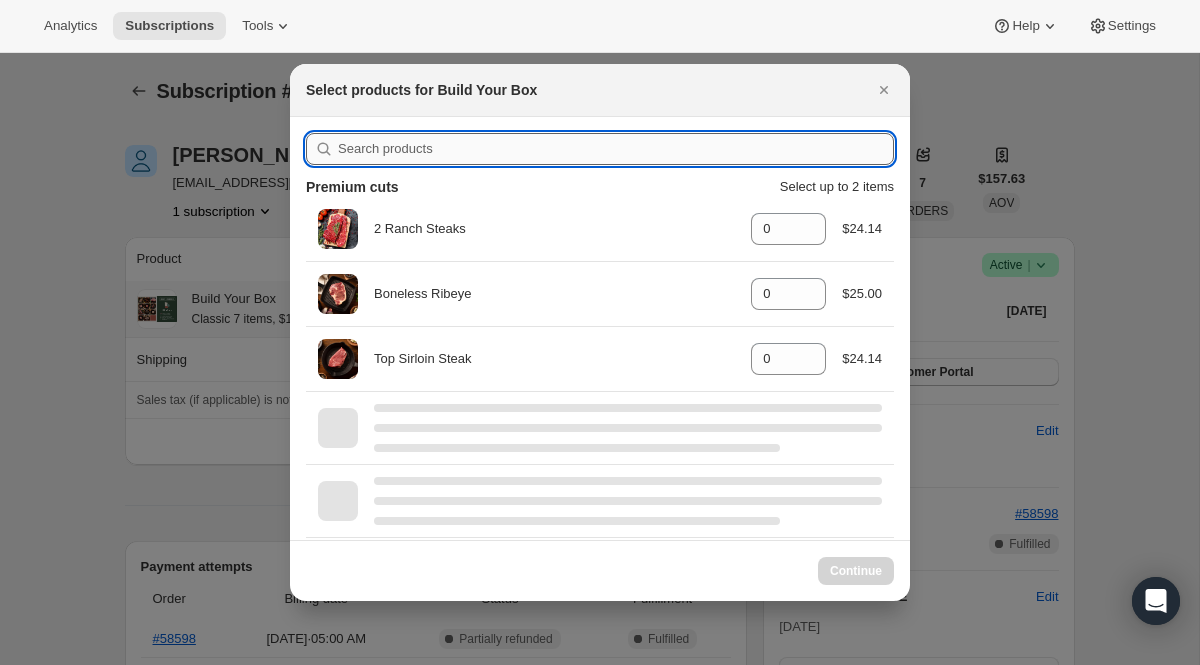 click at bounding box center (616, 149) 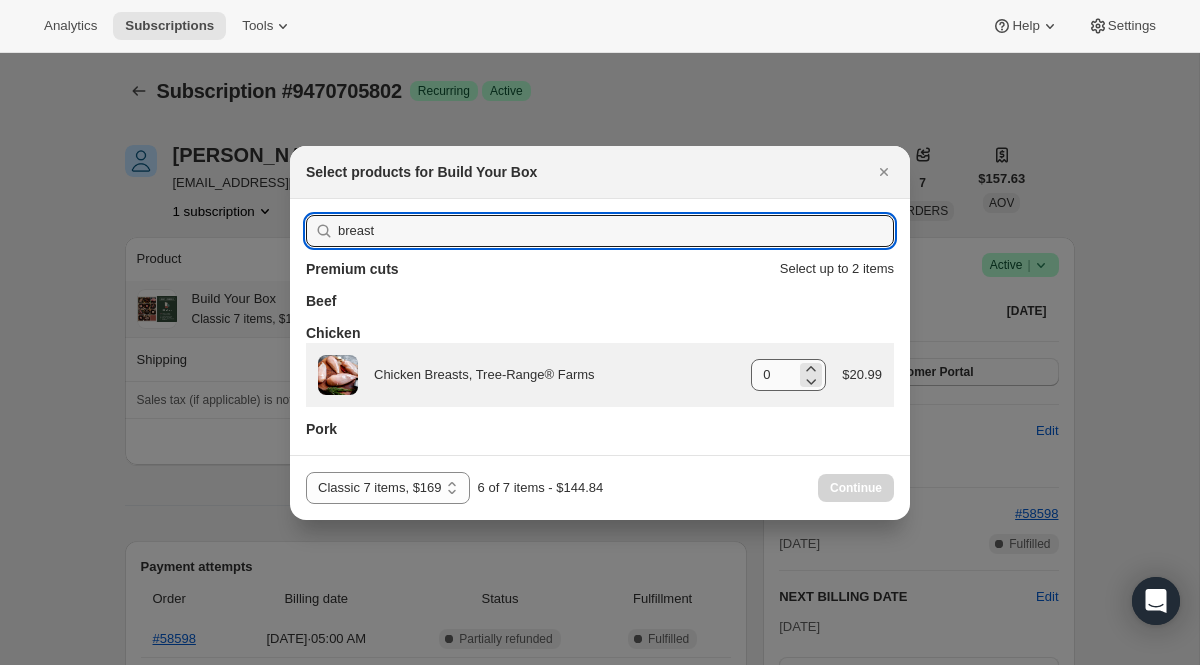 type on "breast" 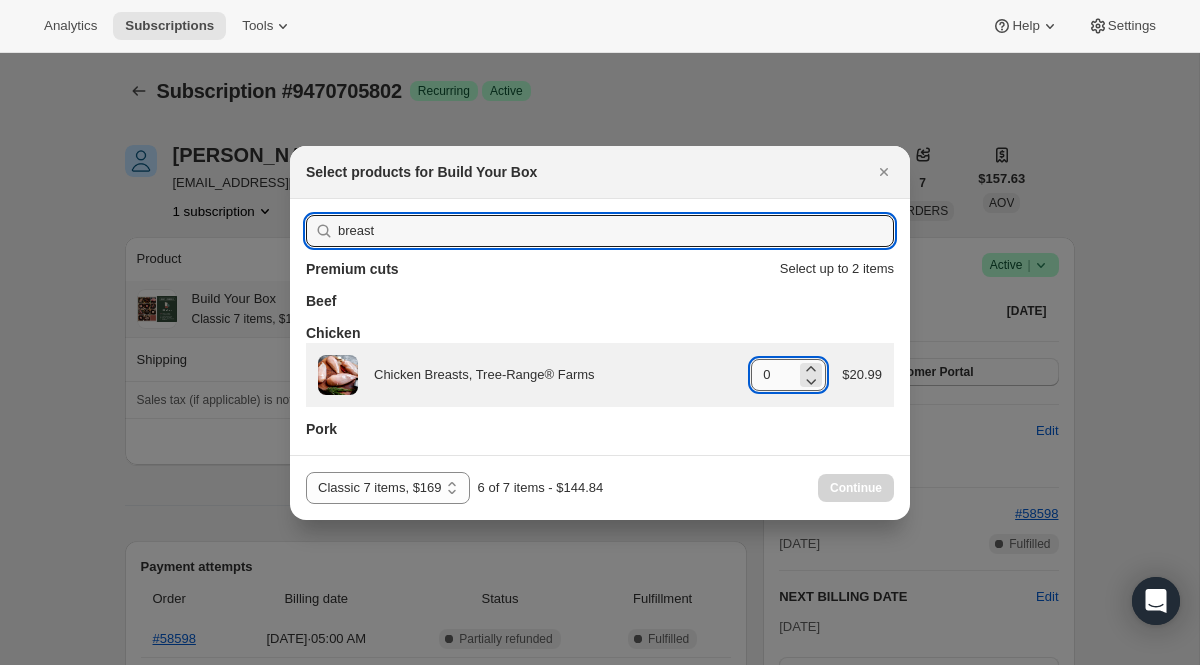 click on "0" at bounding box center [773, 375] 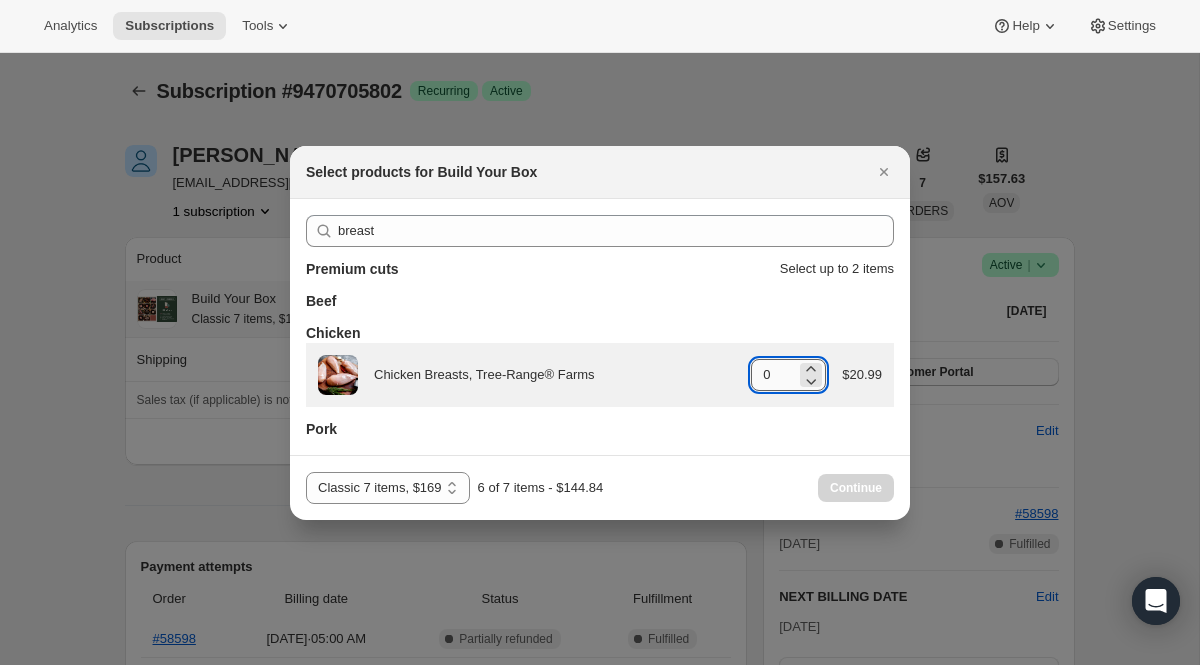 click on "0" at bounding box center [773, 375] 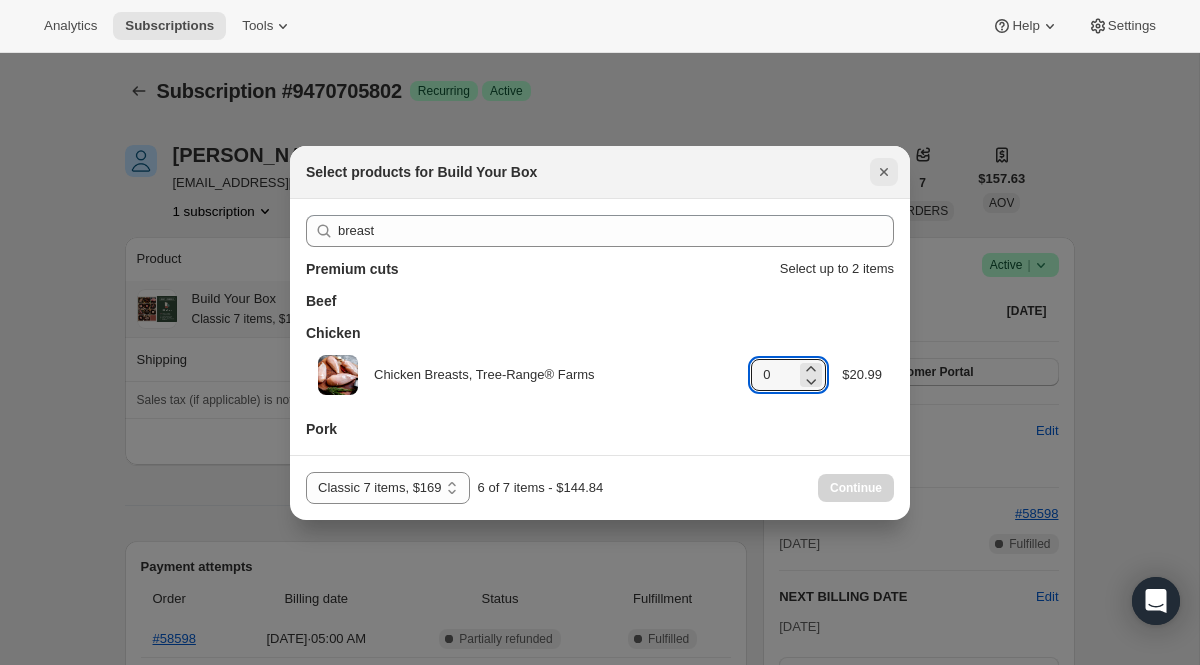 click 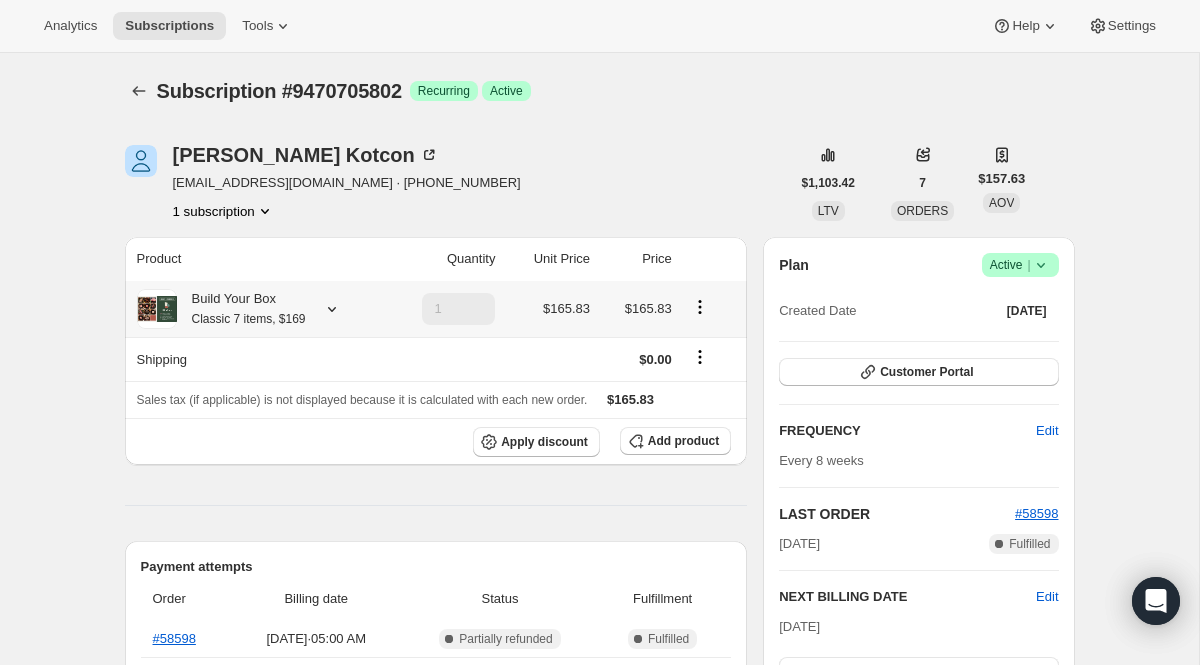 click 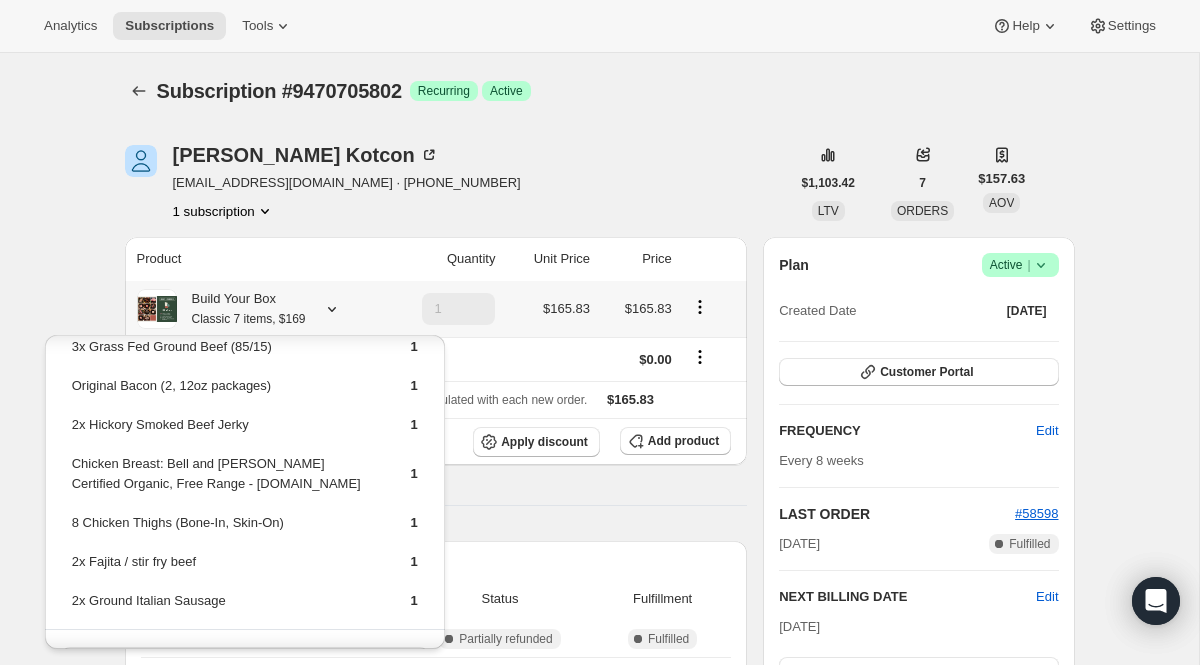 scroll, scrollTop: 67, scrollLeft: 0, axis: vertical 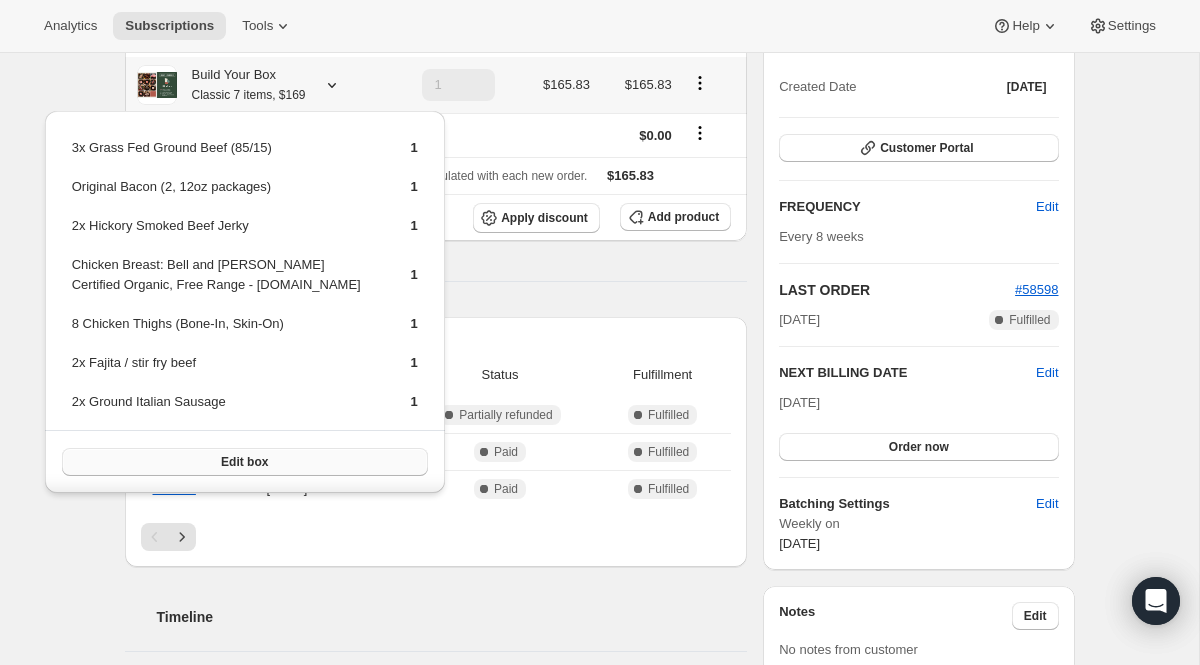 click on "Edit box" at bounding box center (245, 462) 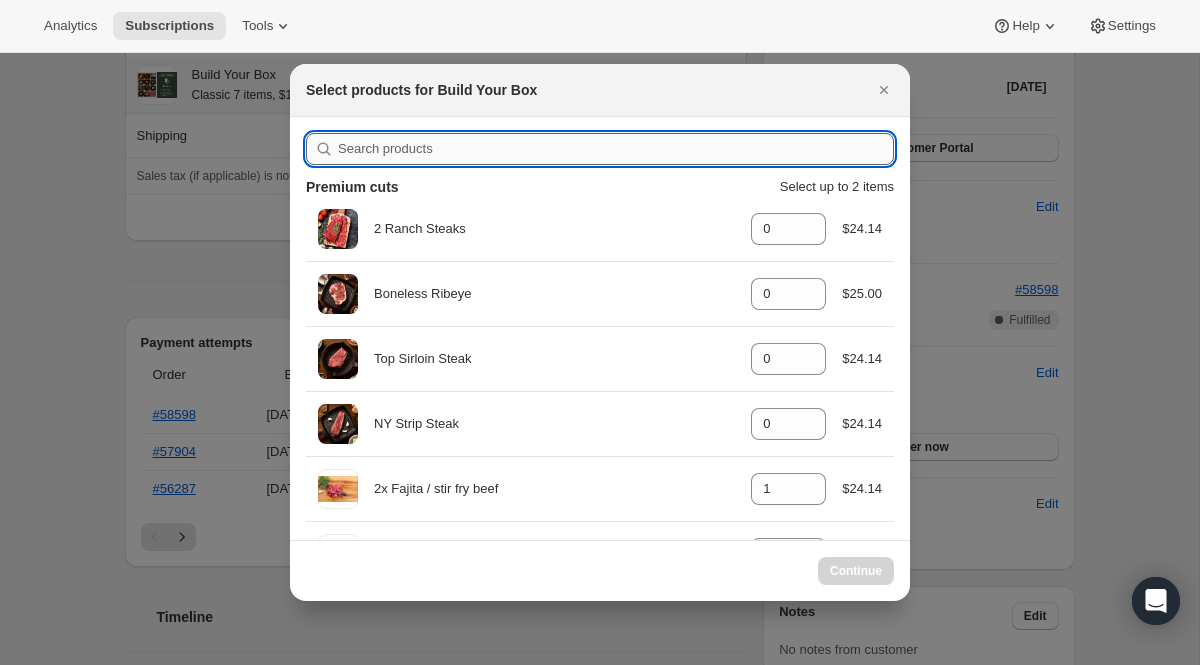 click at bounding box center [616, 149] 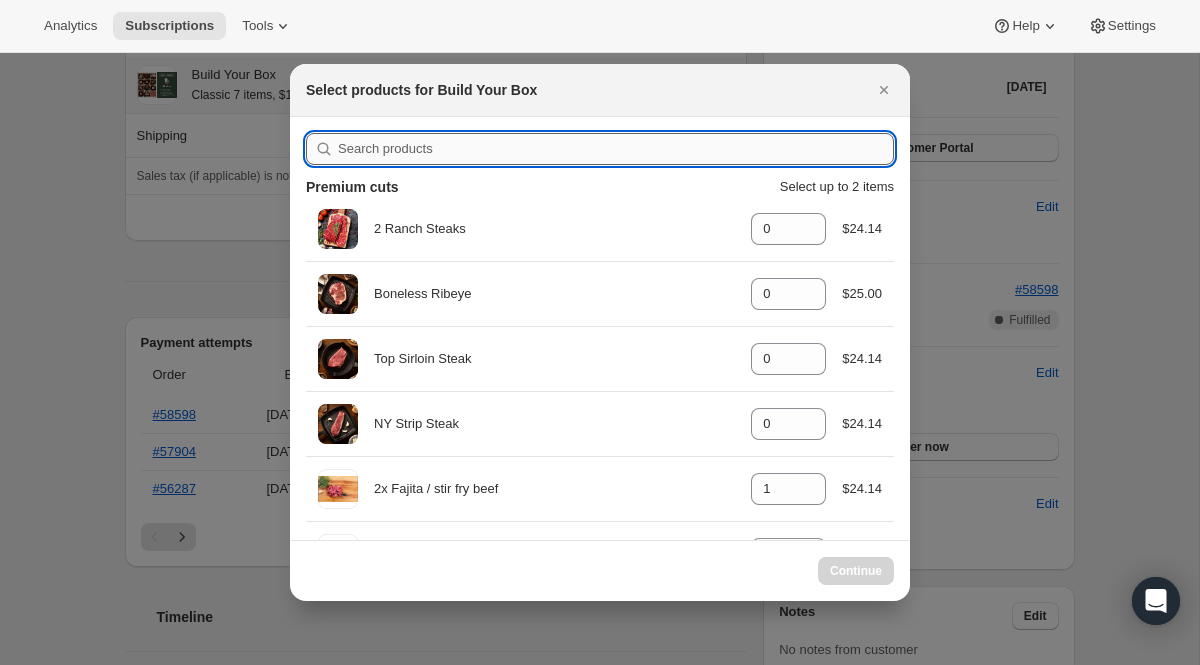 type on "0" 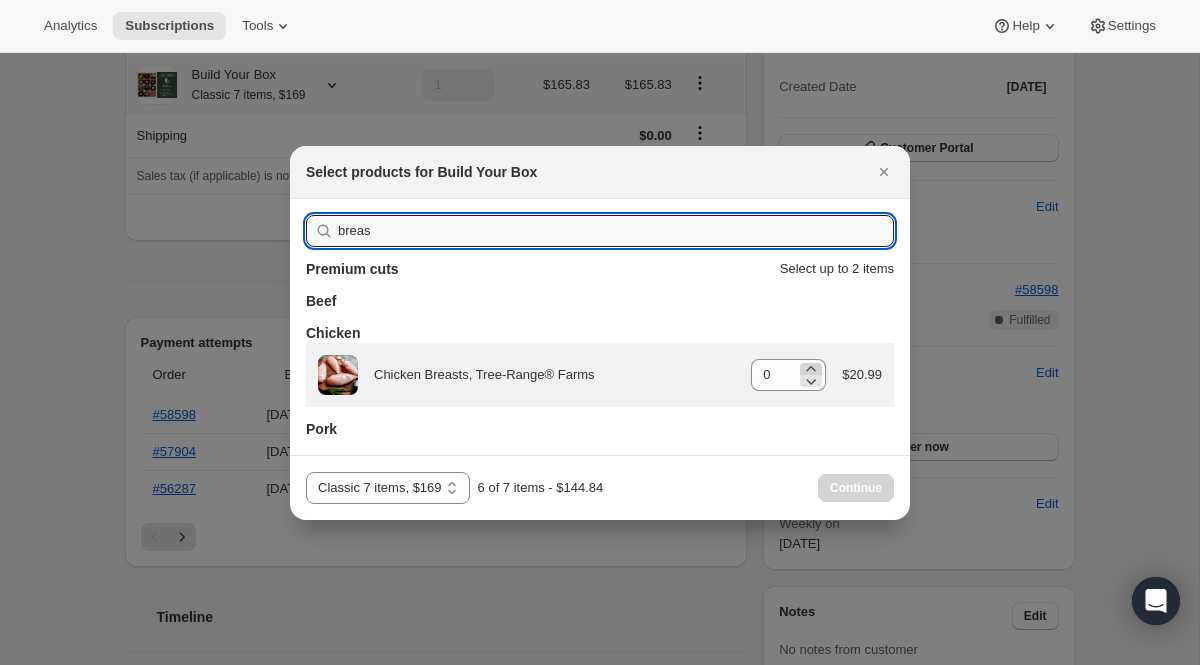 type on "breas" 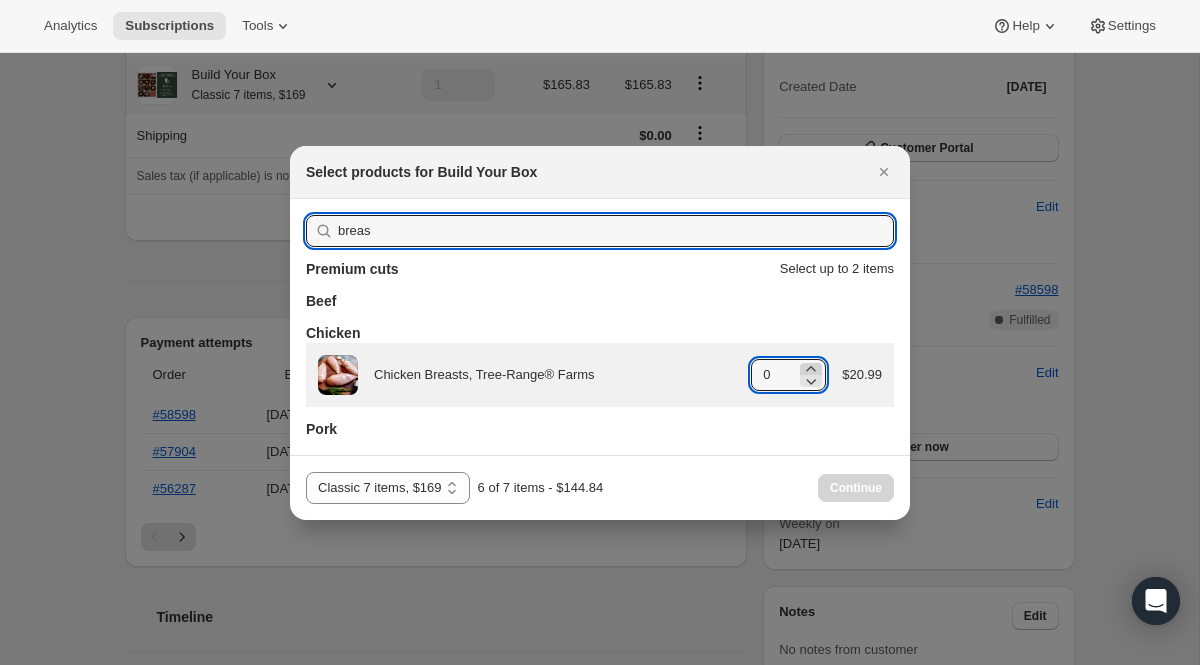 click 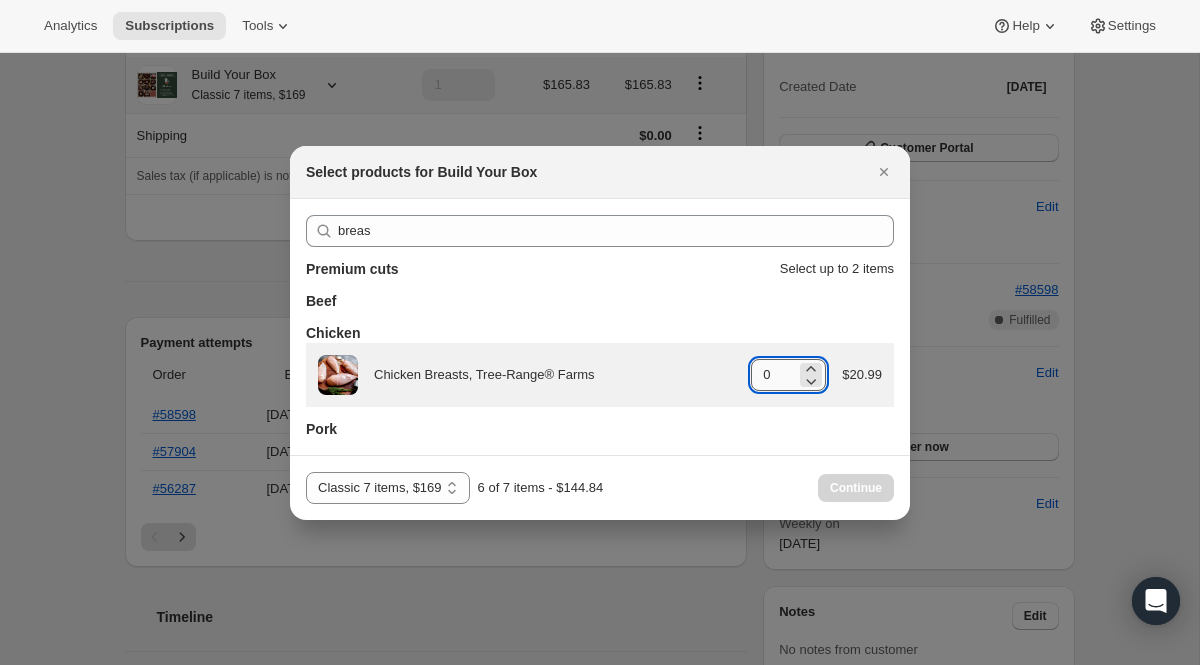 click on "0" at bounding box center [773, 375] 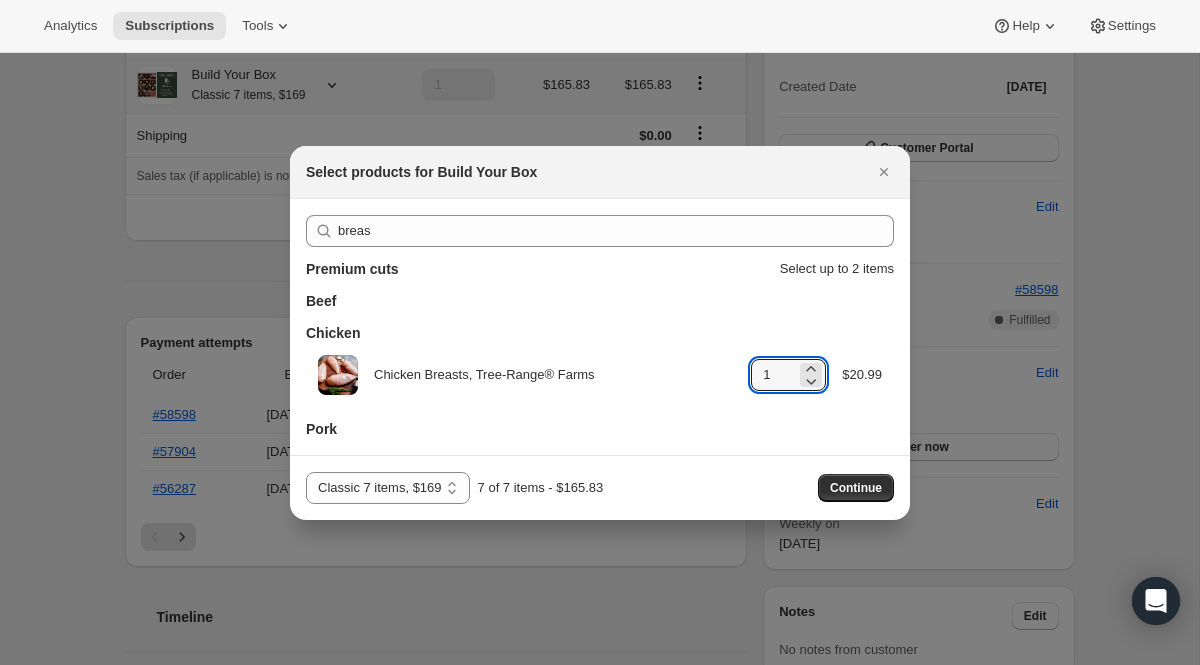 type on "1" 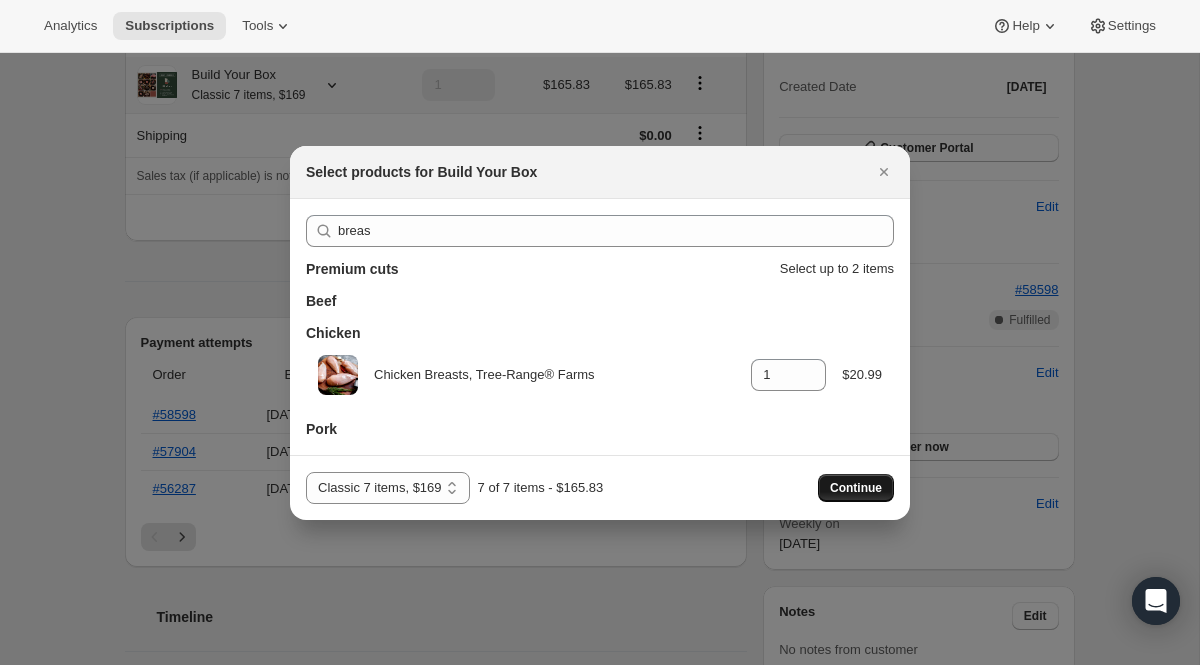 click on "Continue" at bounding box center [856, 488] 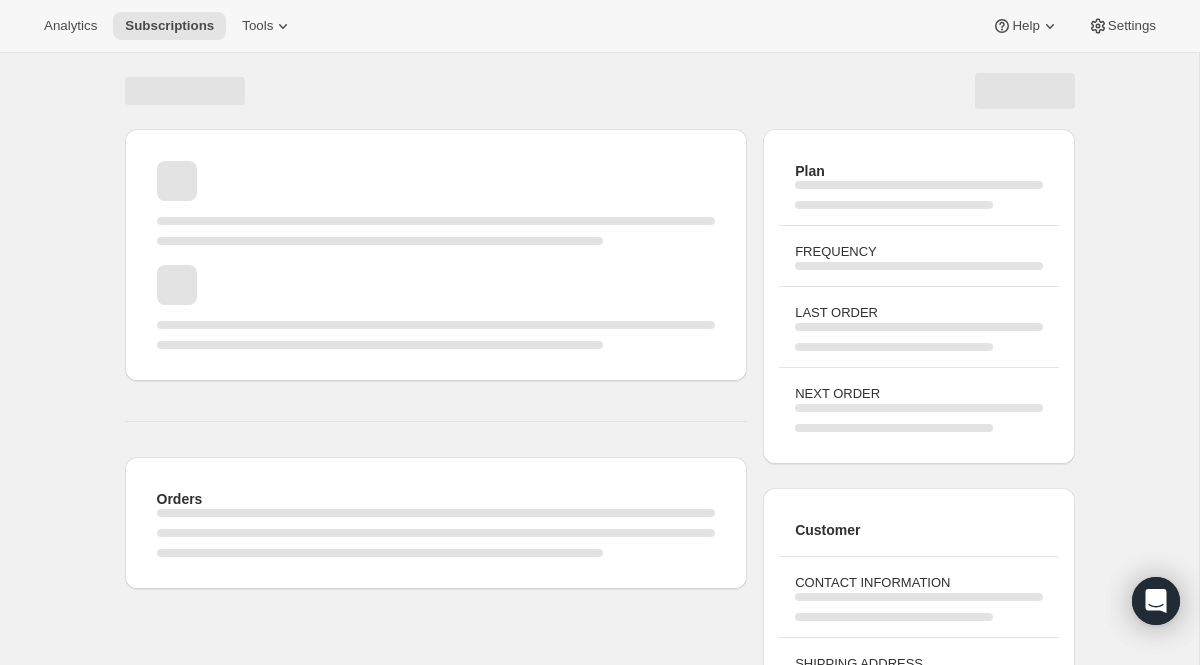 scroll, scrollTop: 224, scrollLeft: 0, axis: vertical 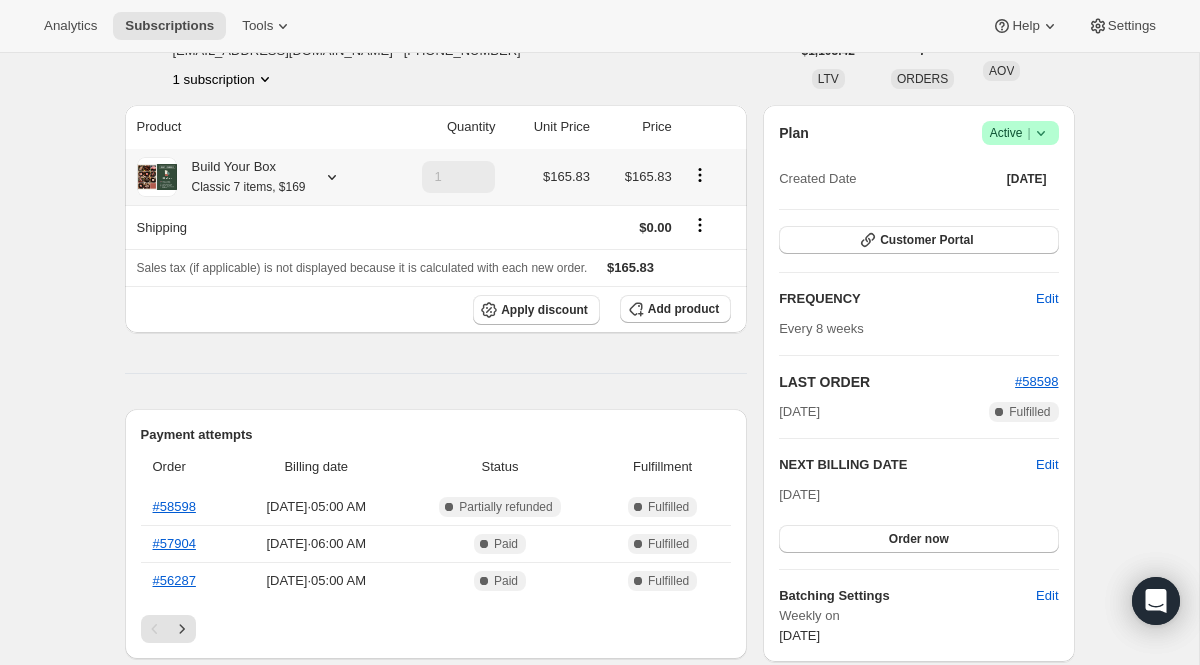 click 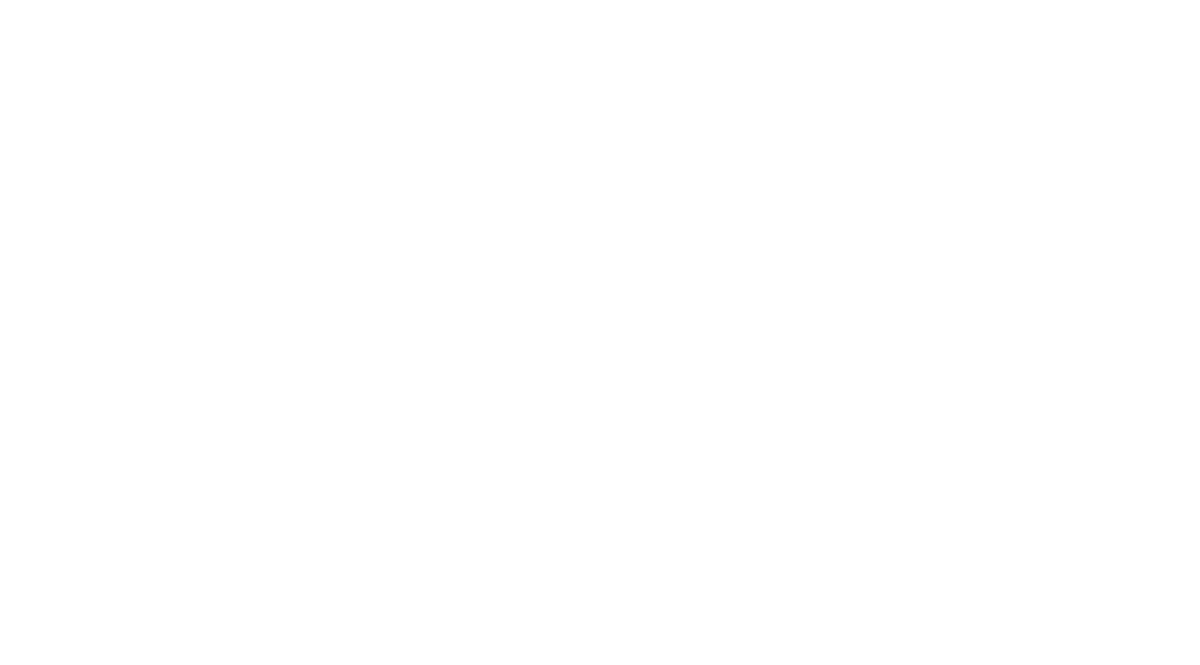 scroll, scrollTop: 0, scrollLeft: 0, axis: both 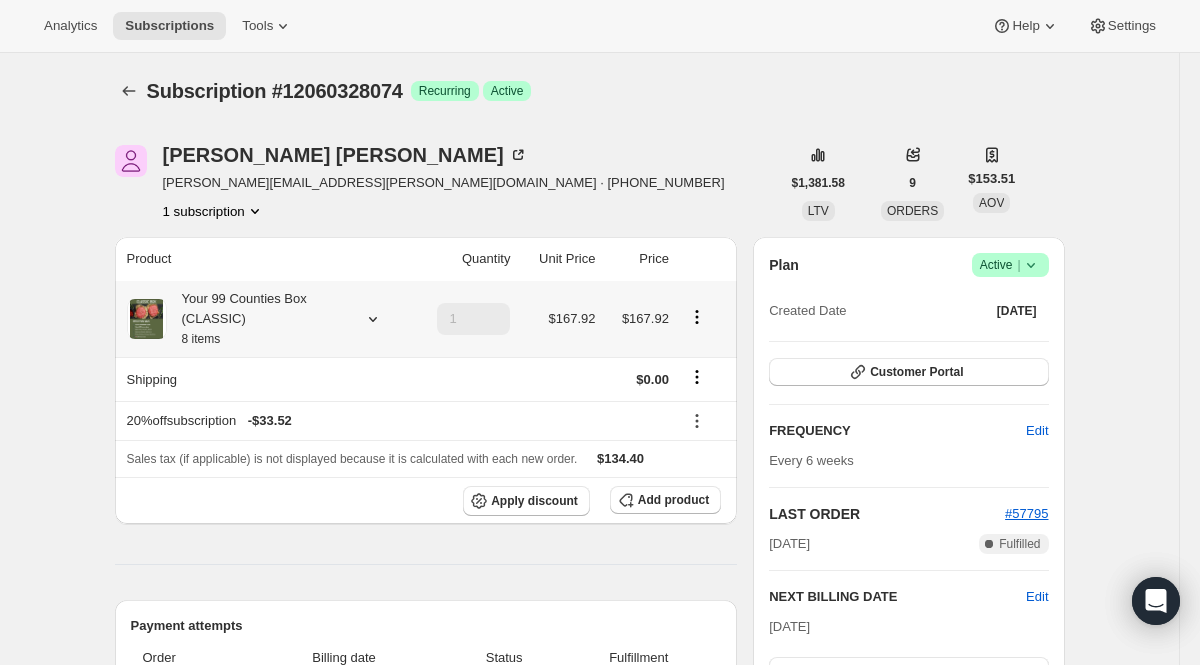 click 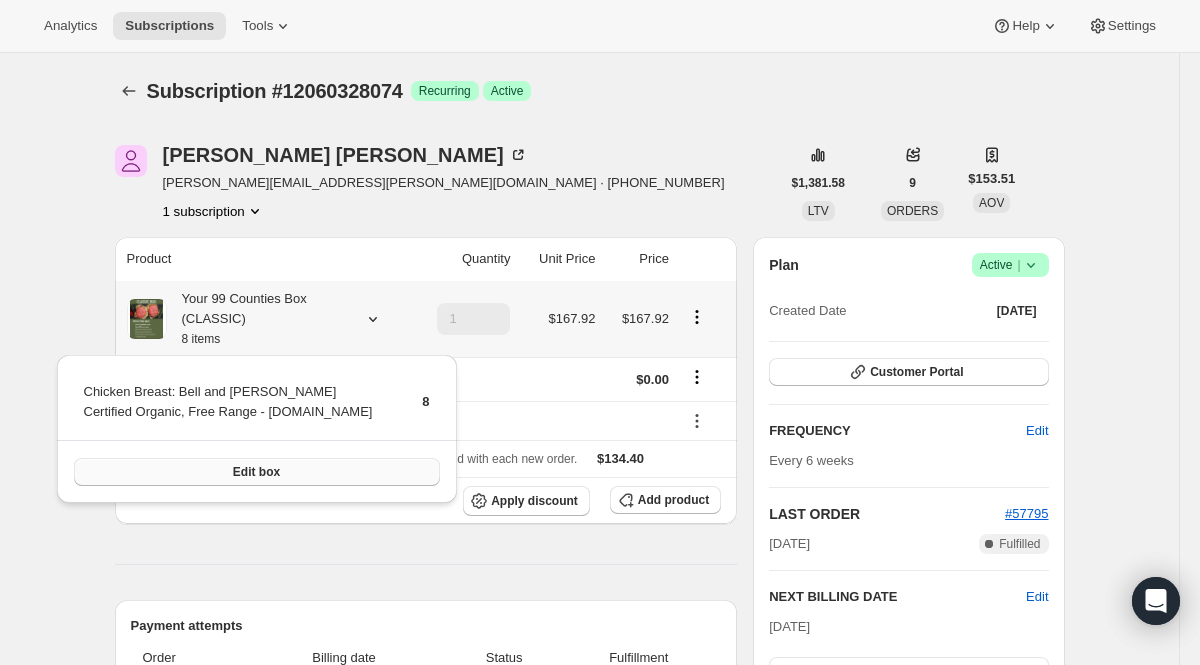 click on "Edit box" at bounding box center [257, 472] 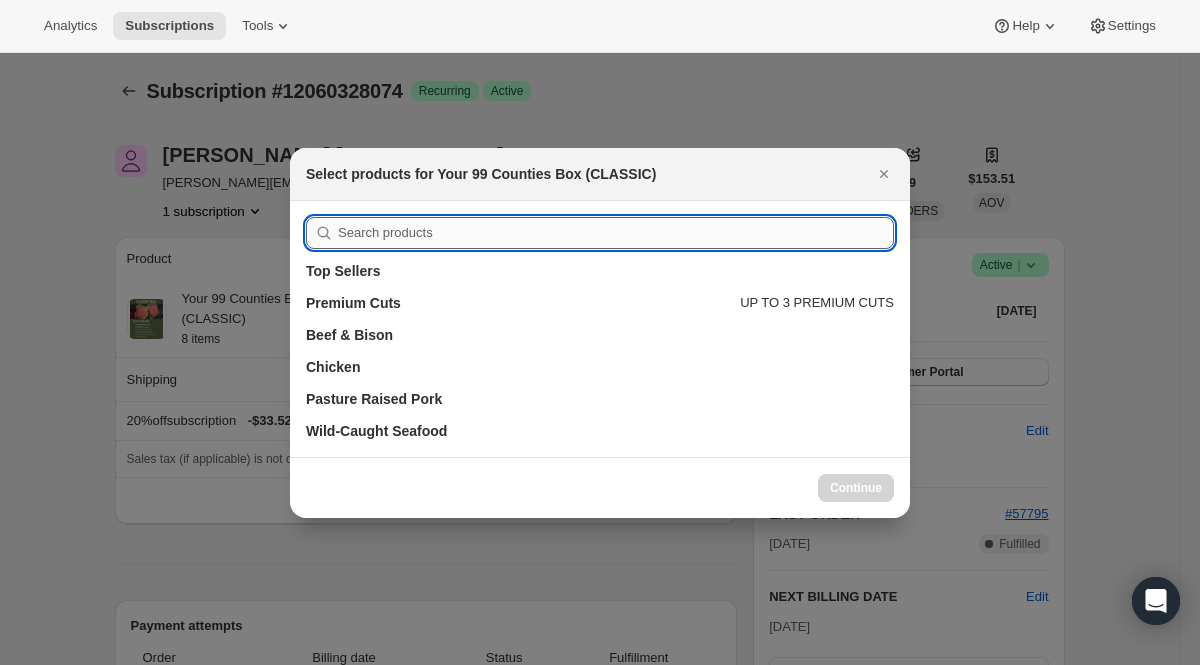 click at bounding box center [616, 233] 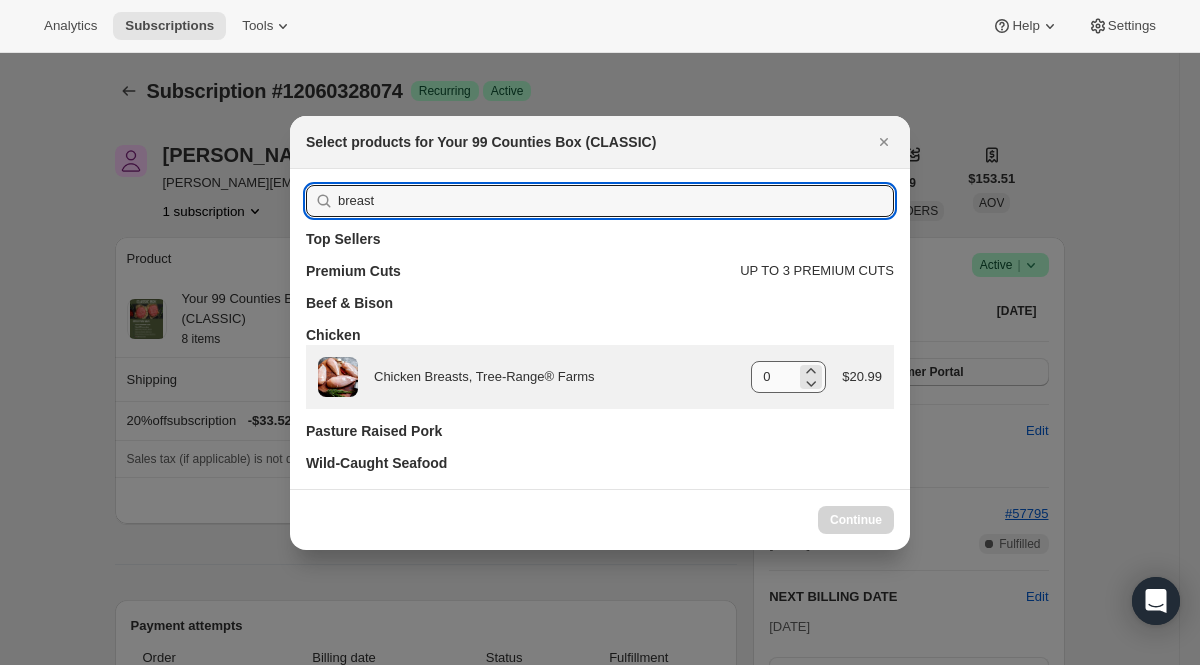 type on "breast" 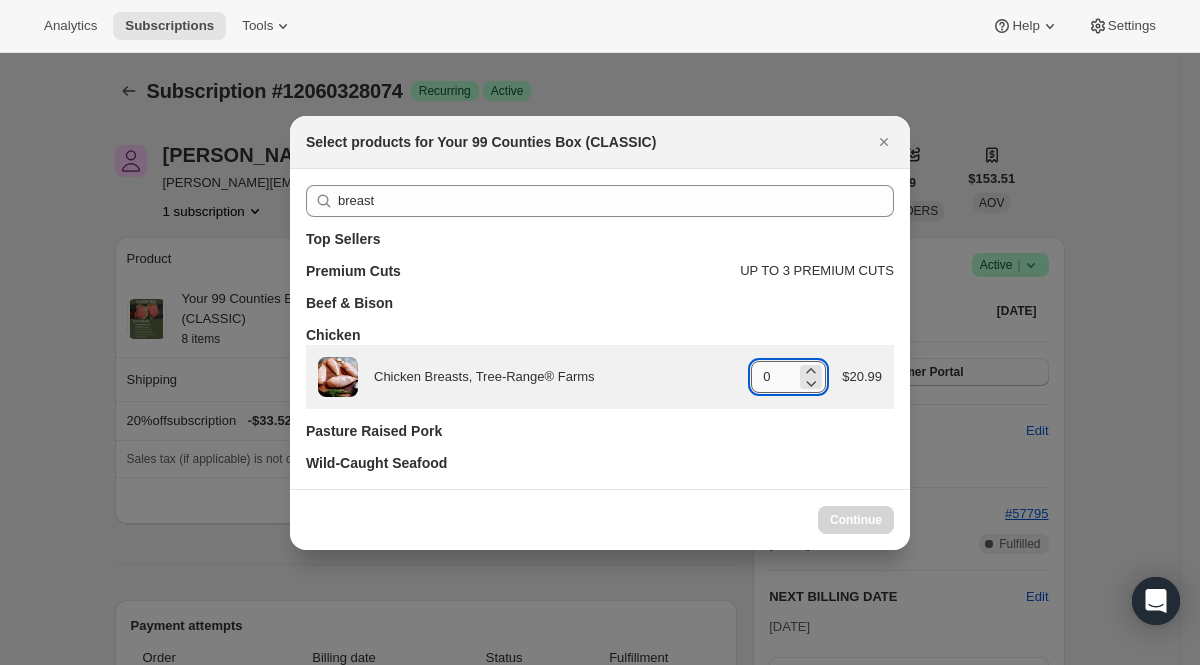 click on "0" at bounding box center [773, 377] 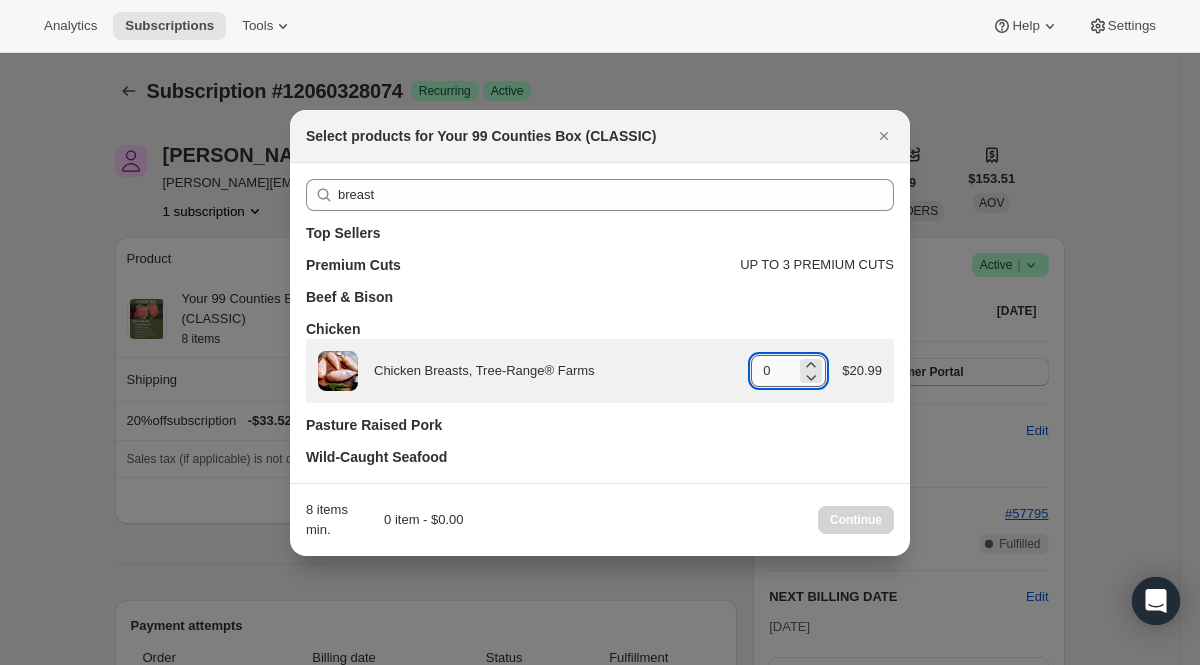 click on "0" at bounding box center [773, 371] 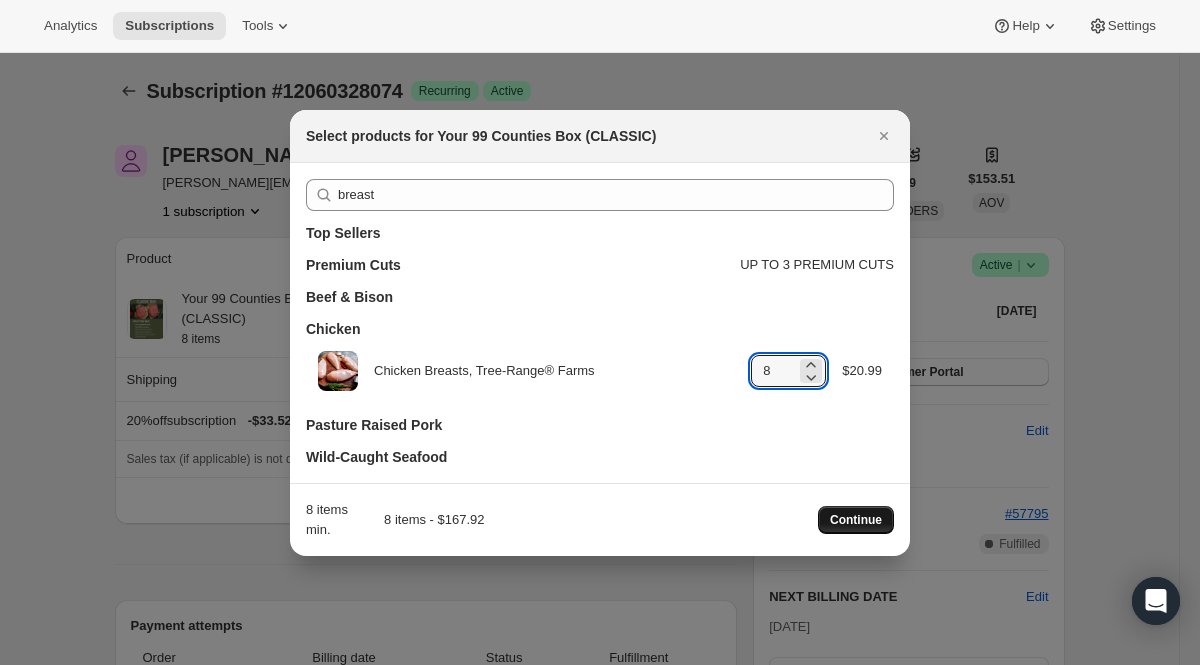type on "8" 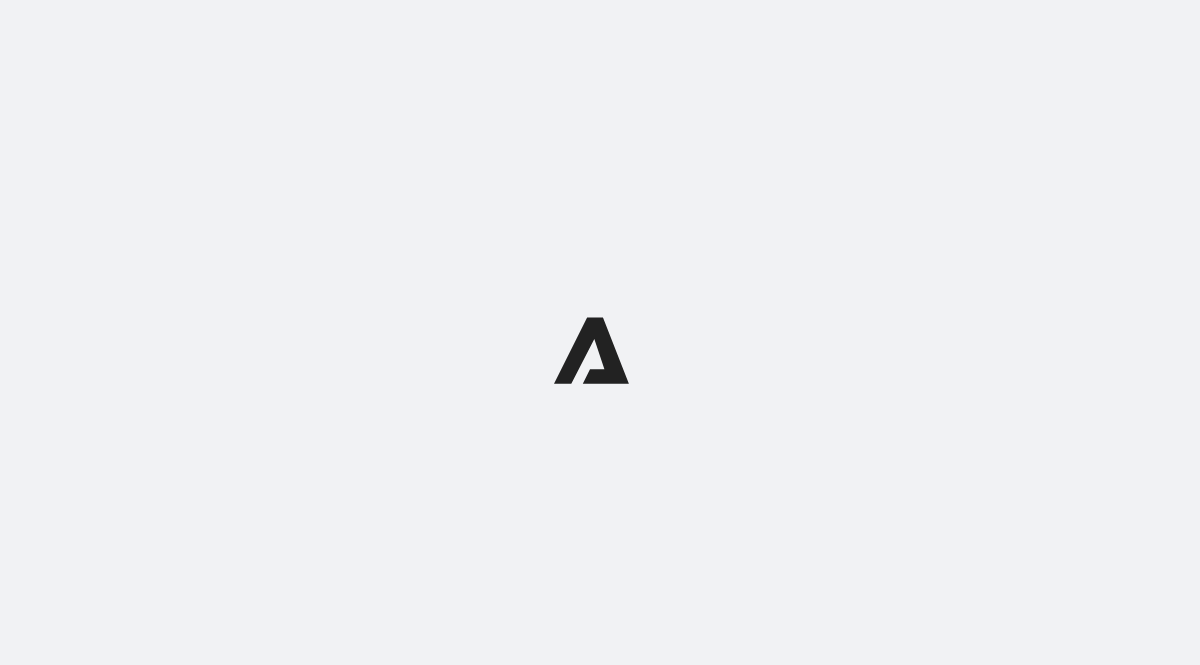 scroll, scrollTop: 0, scrollLeft: 0, axis: both 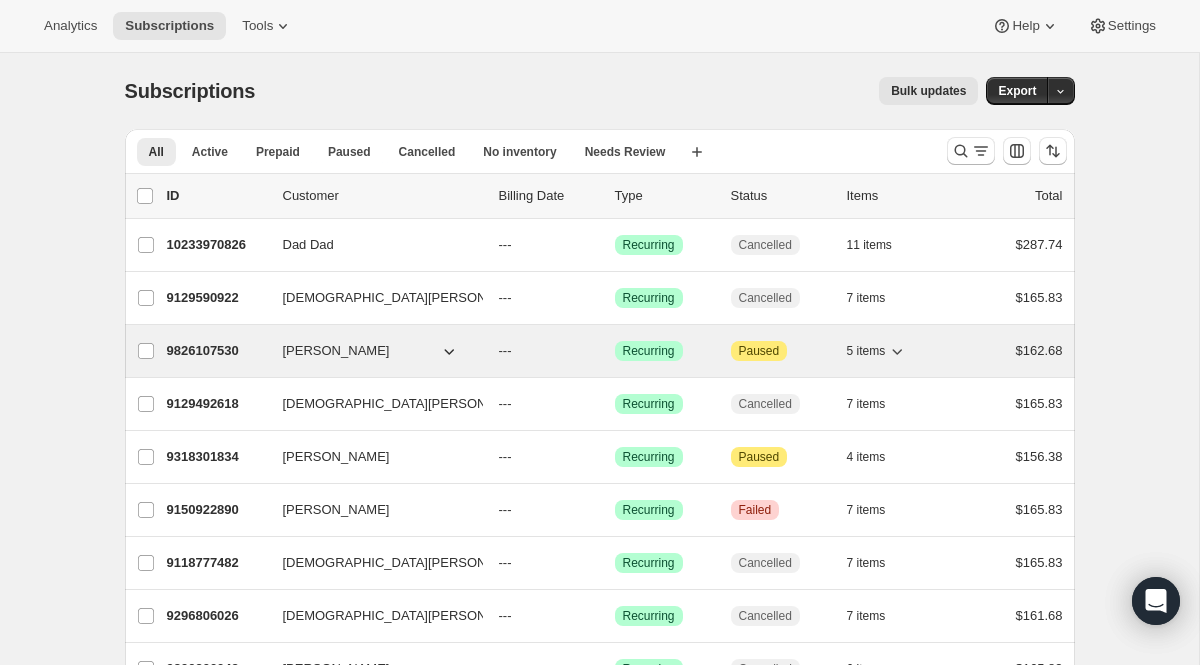 click on "9826107530" at bounding box center [217, 351] 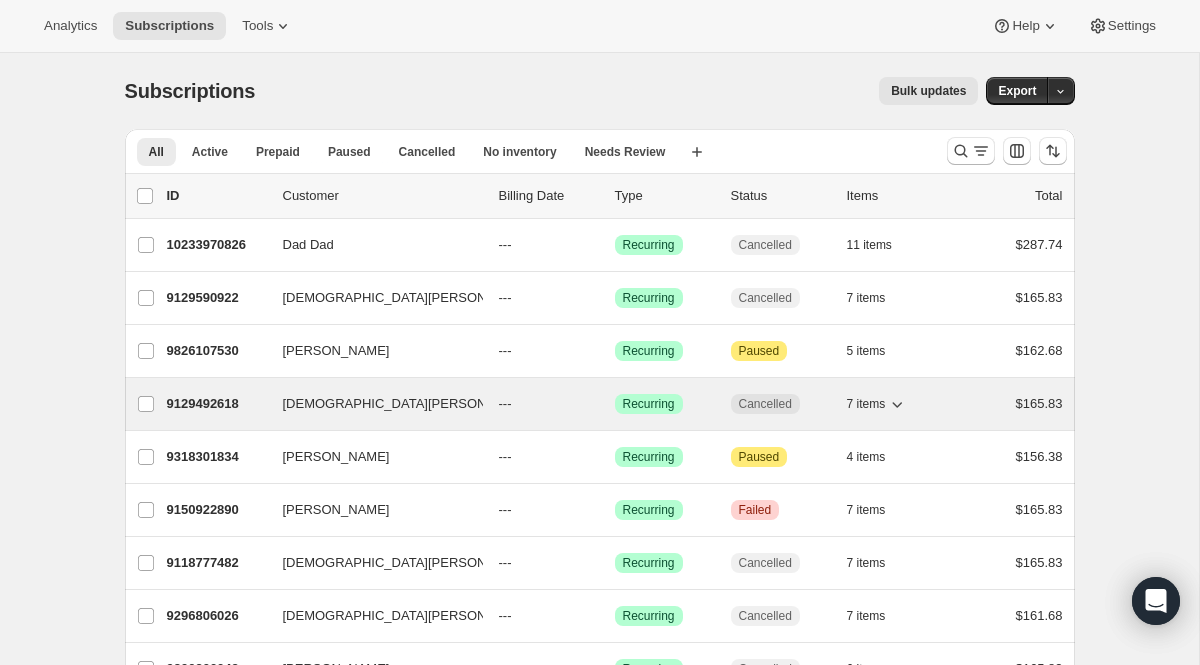 scroll, scrollTop: 162, scrollLeft: 0, axis: vertical 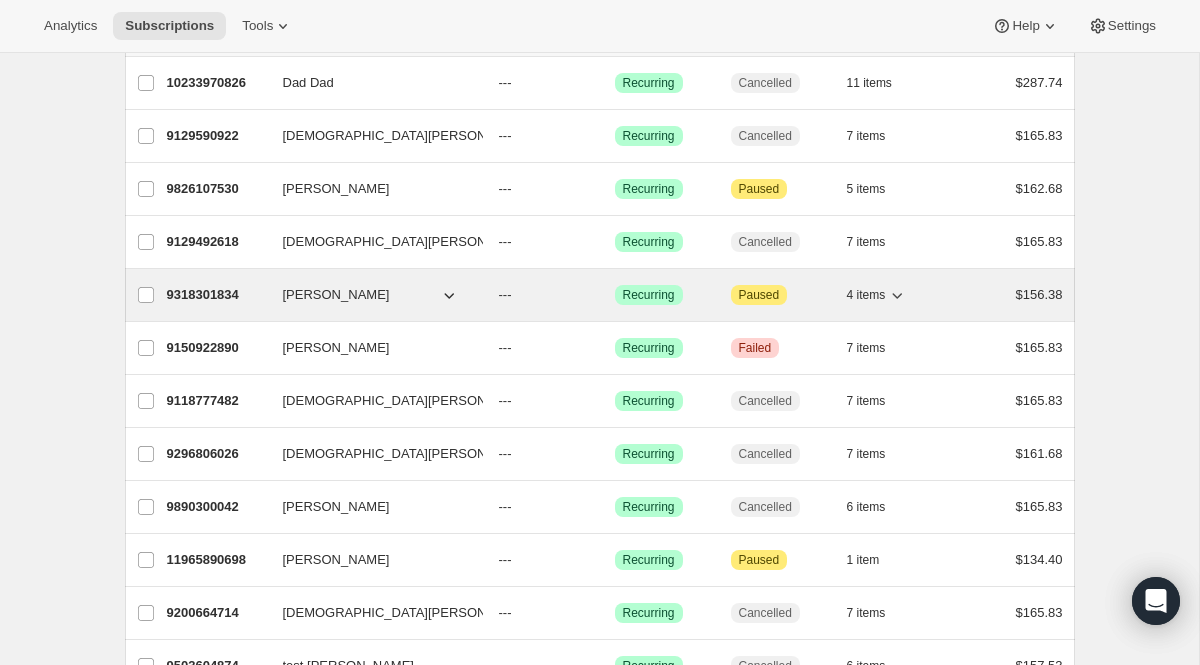click on "9318301834" at bounding box center [217, 295] 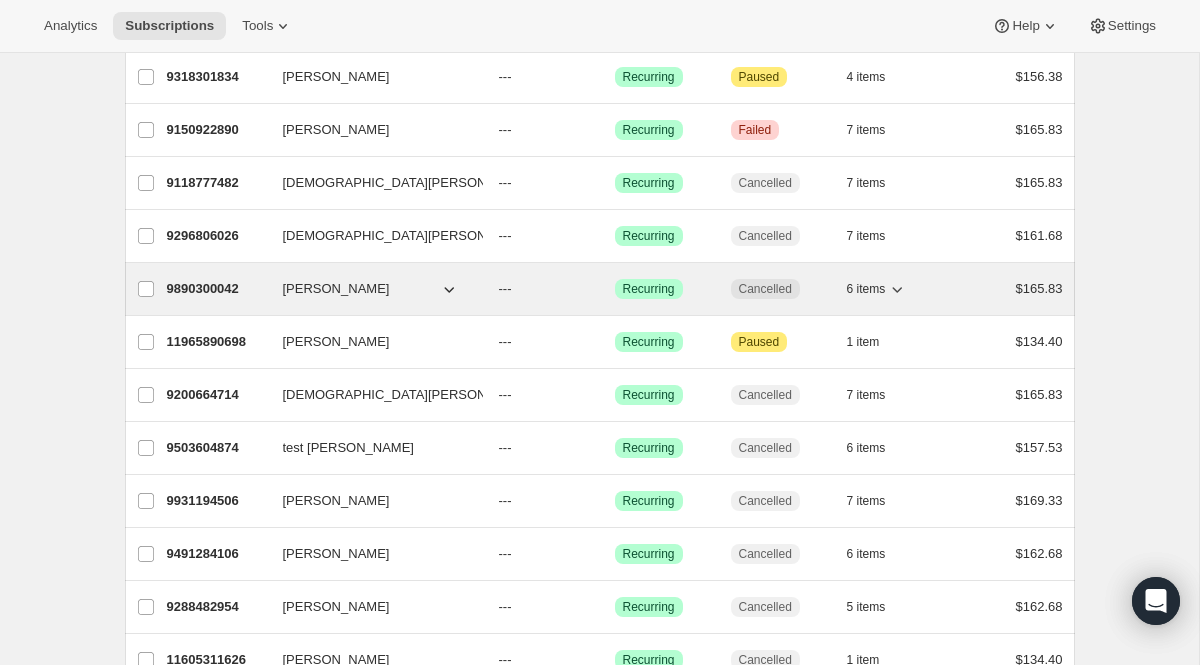 scroll, scrollTop: 479, scrollLeft: 0, axis: vertical 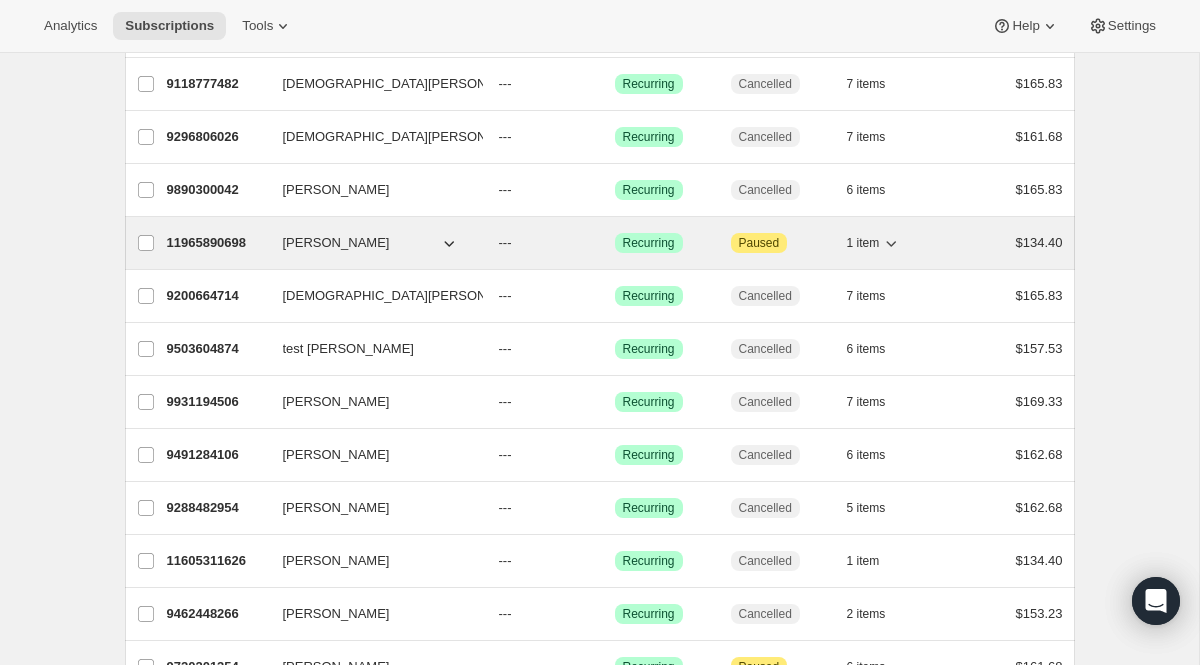 click on "11965890698" at bounding box center [217, 243] 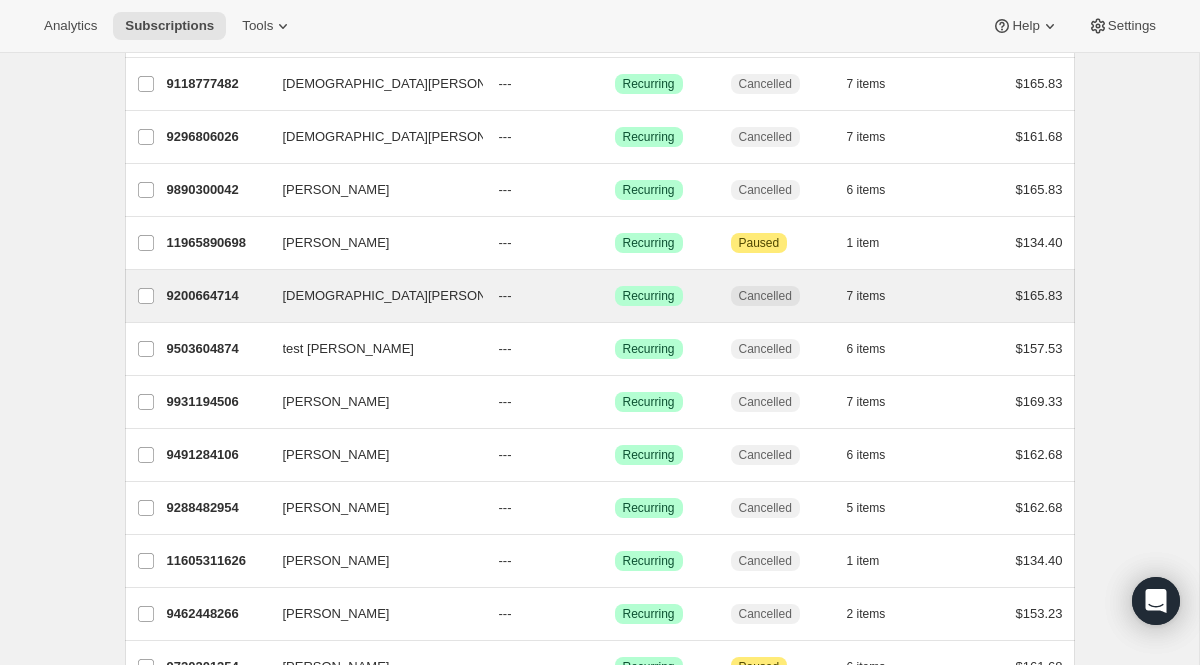 scroll, scrollTop: 619, scrollLeft: 0, axis: vertical 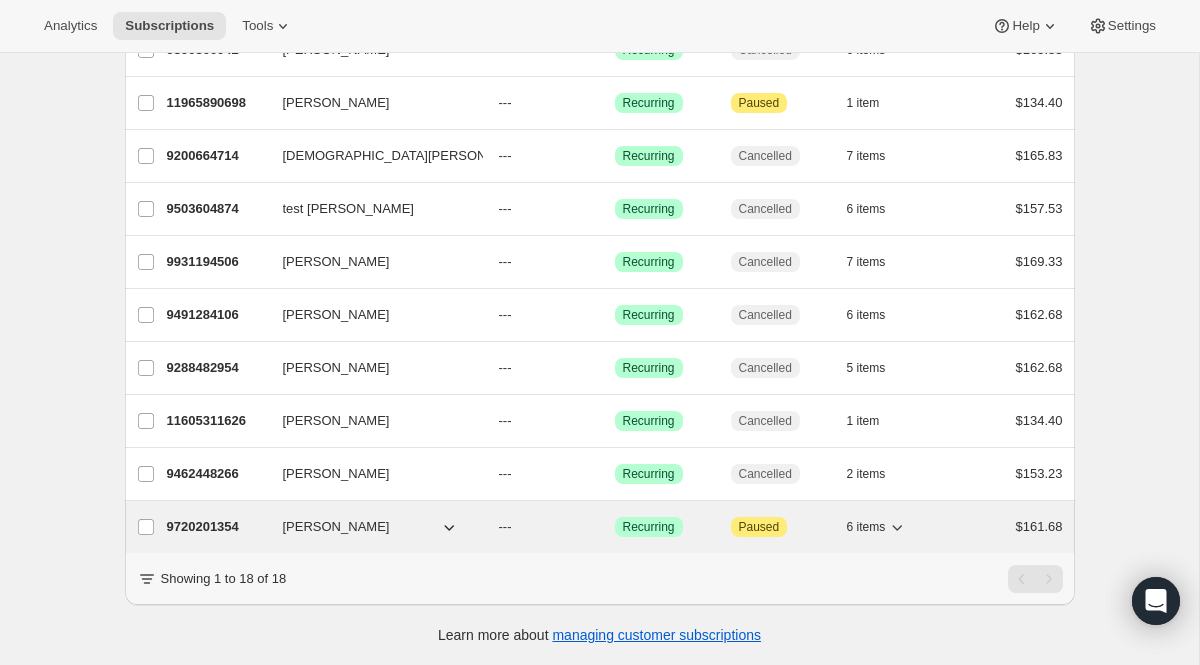 click on "9720201354" at bounding box center [217, 527] 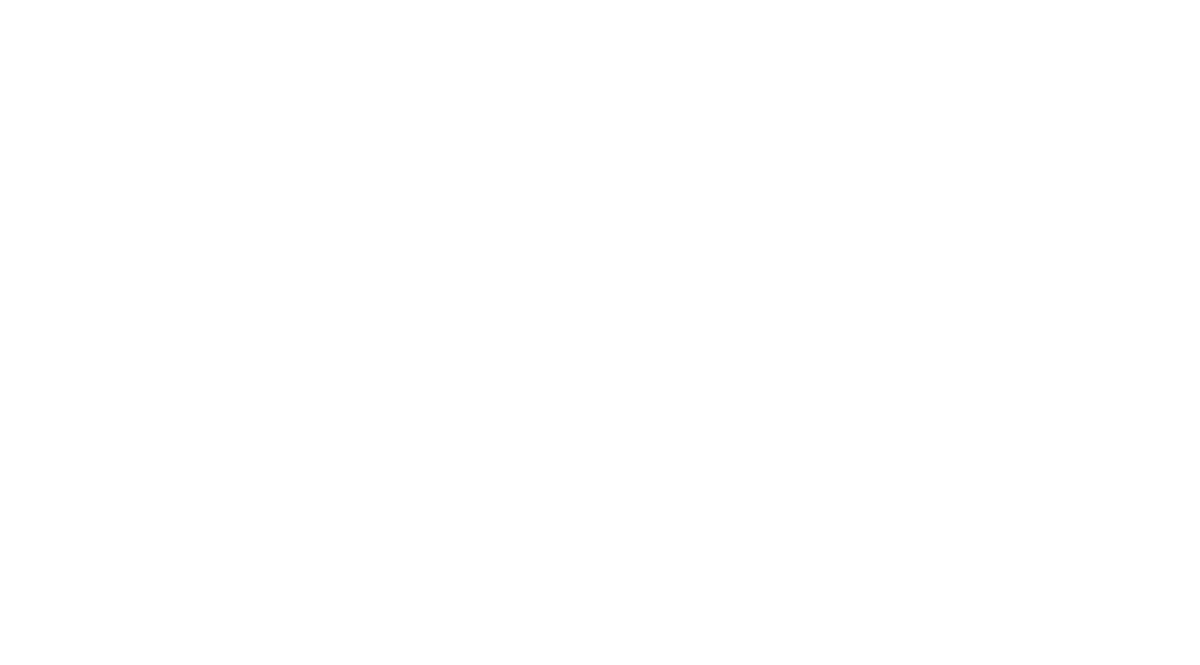 scroll, scrollTop: 0, scrollLeft: 0, axis: both 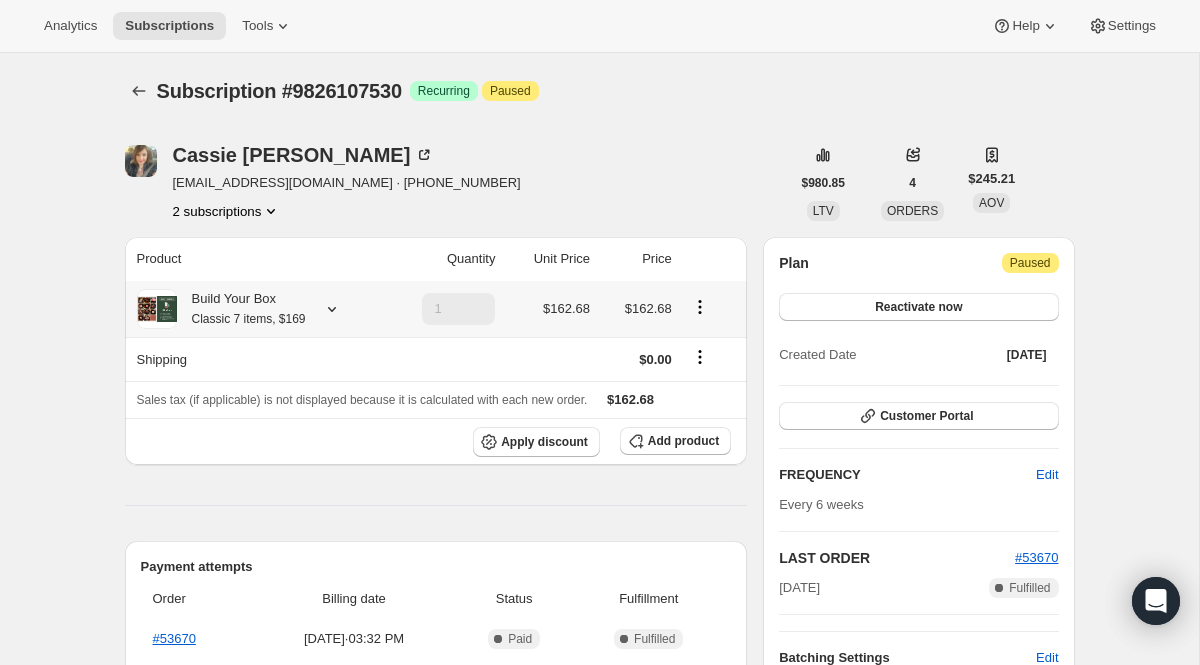 click 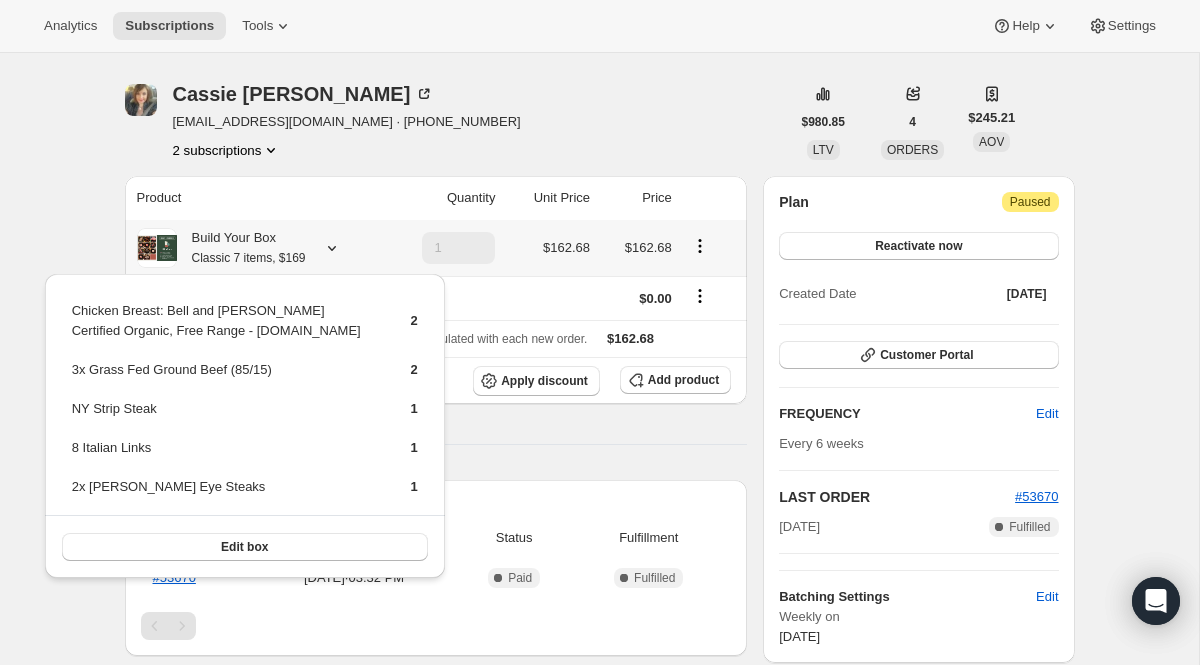 scroll, scrollTop: 65, scrollLeft: 0, axis: vertical 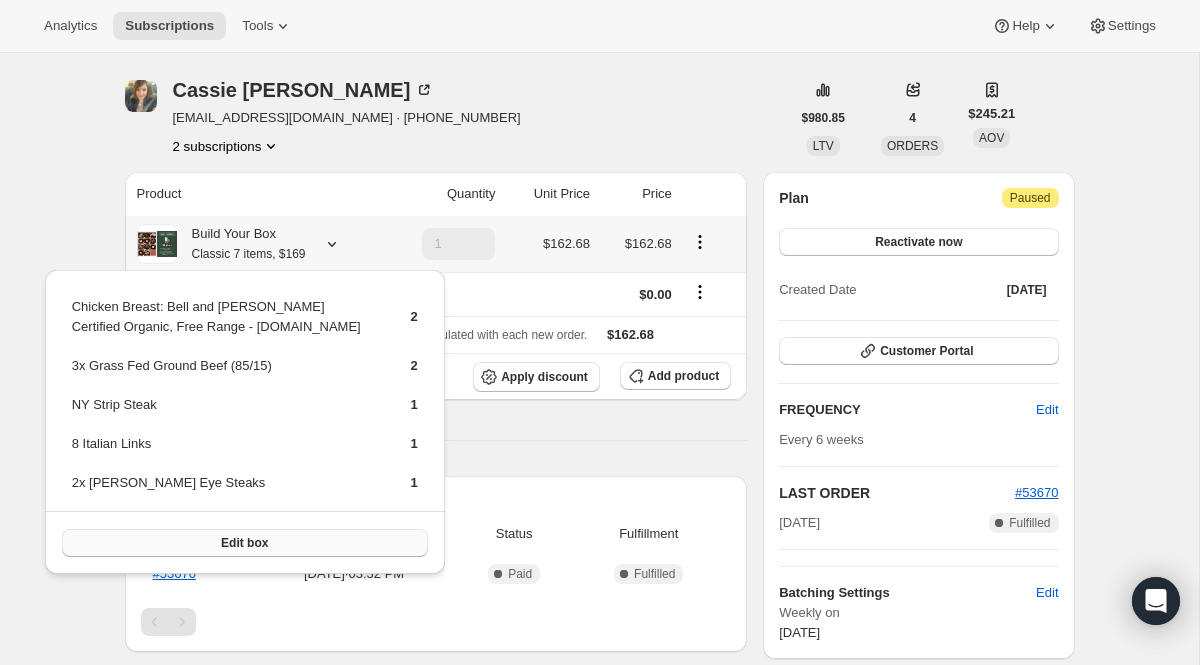 click on "Edit box" at bounding box center (245, 543) 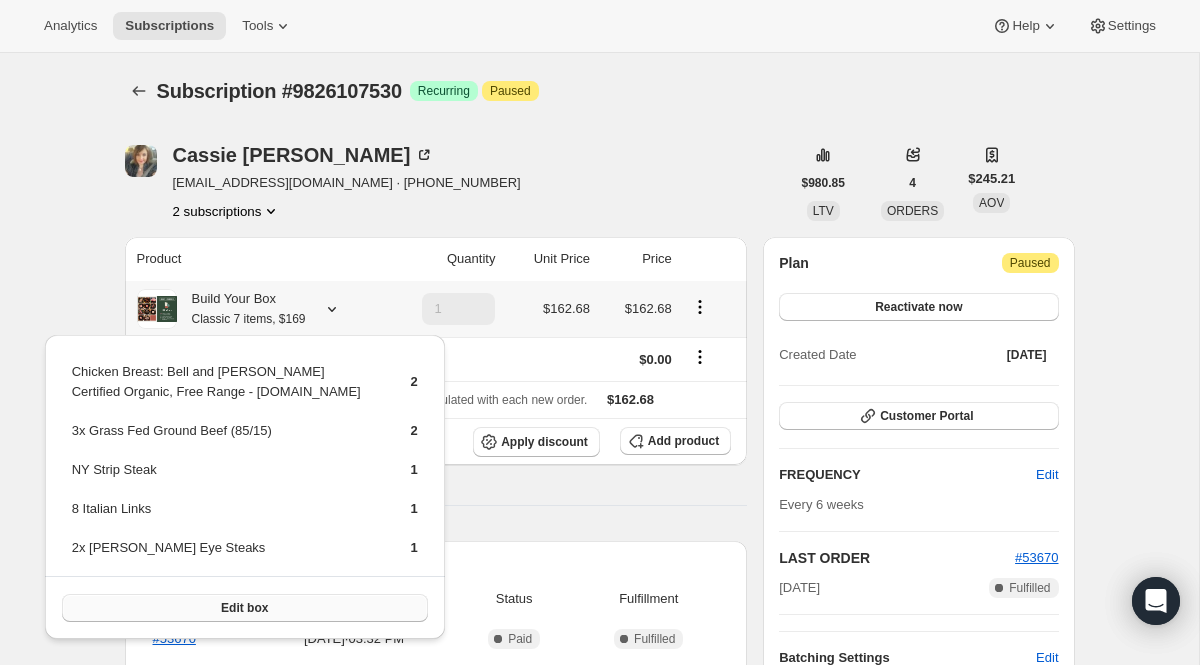 scroll, scrollTop: 65, scrollLeft: 0, axis: vertical 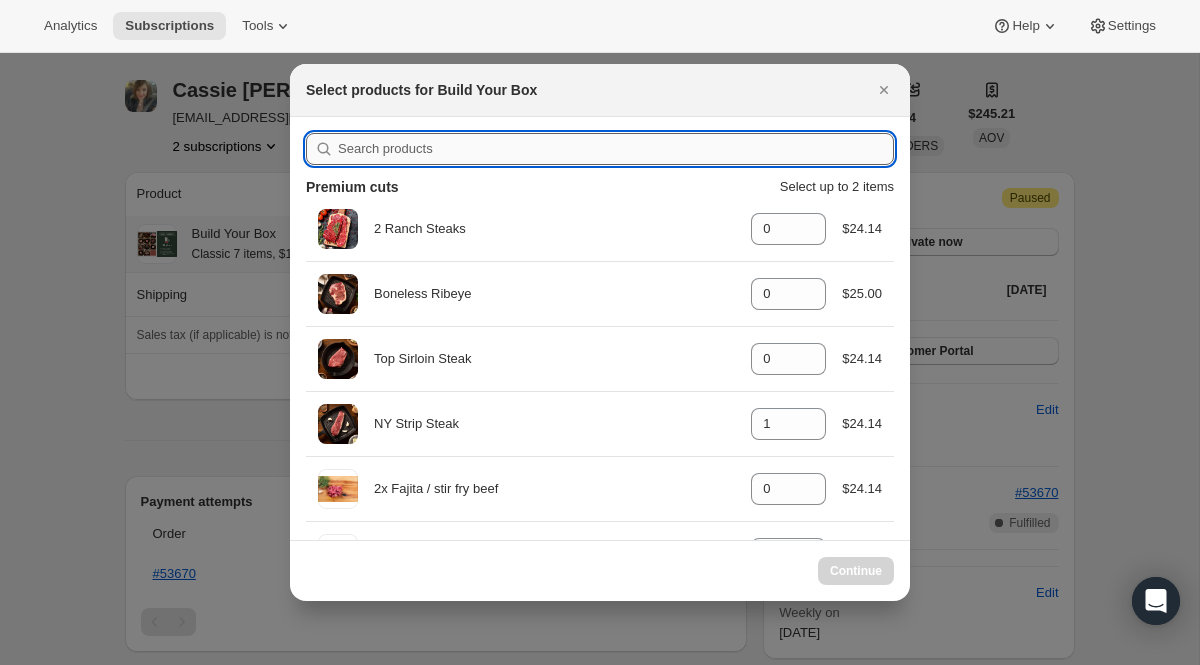click at bounding box center [616, 149] 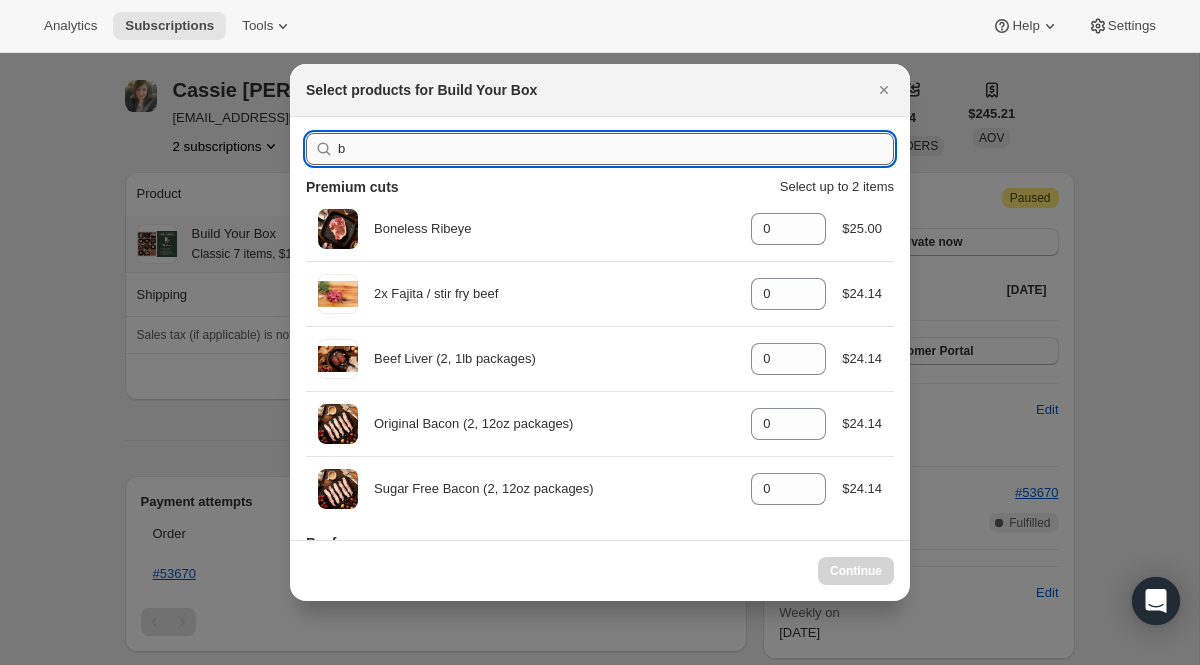 type on "br" 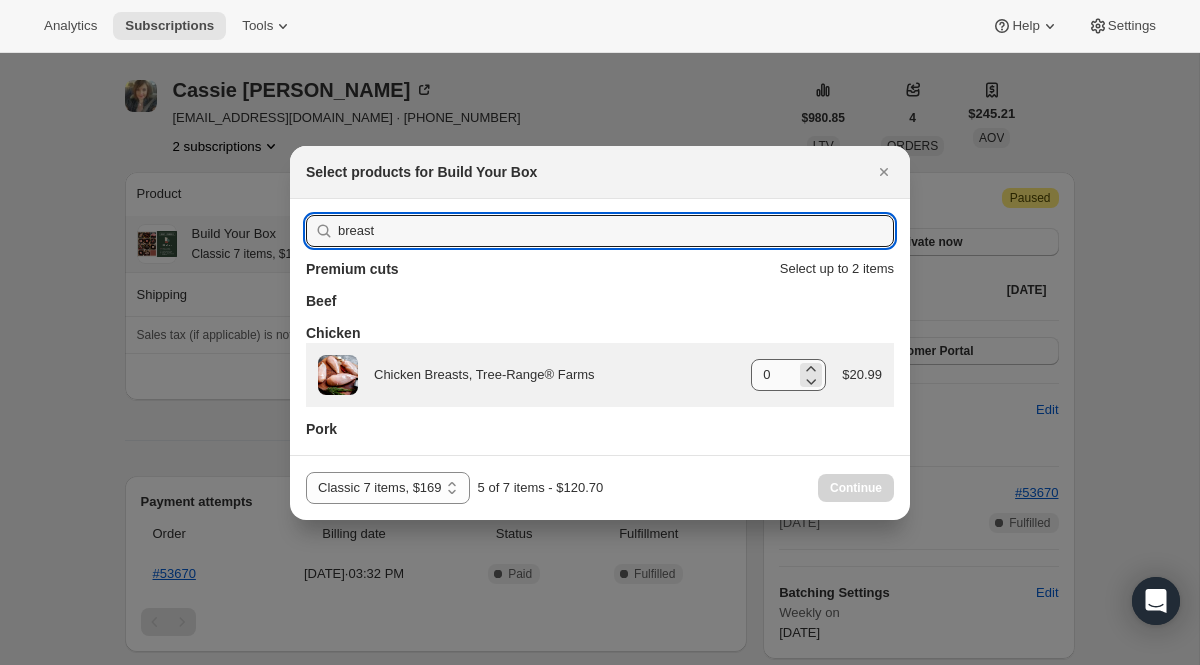 type on "breast" 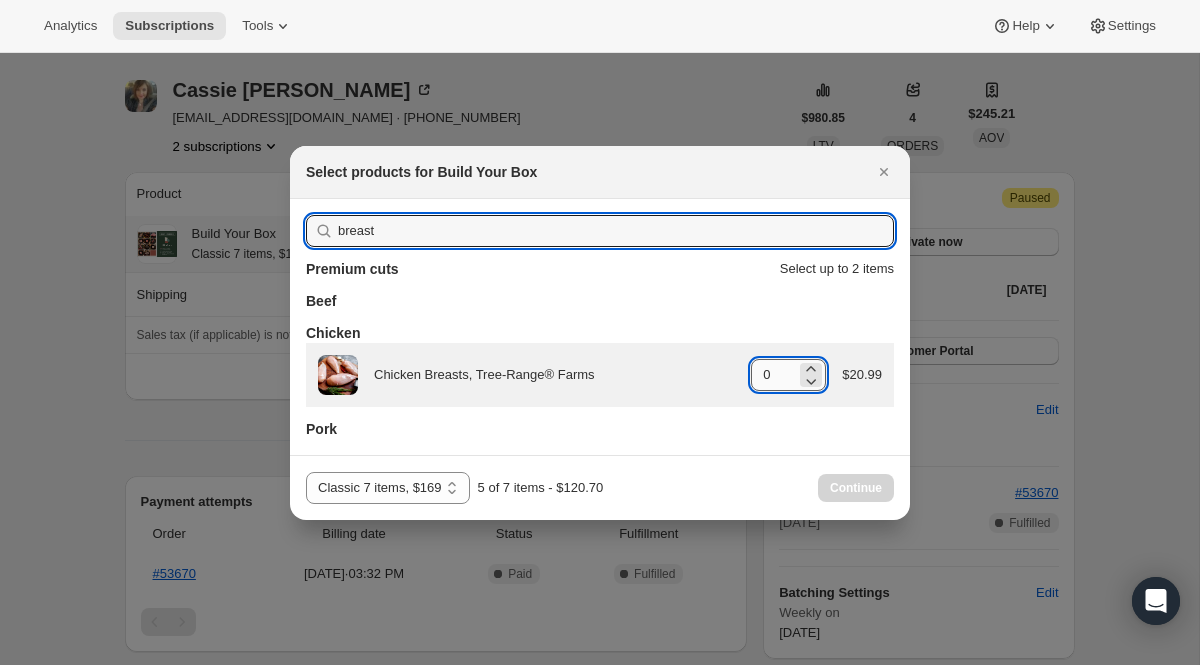 click on "0" at bounding box center (773, 375) 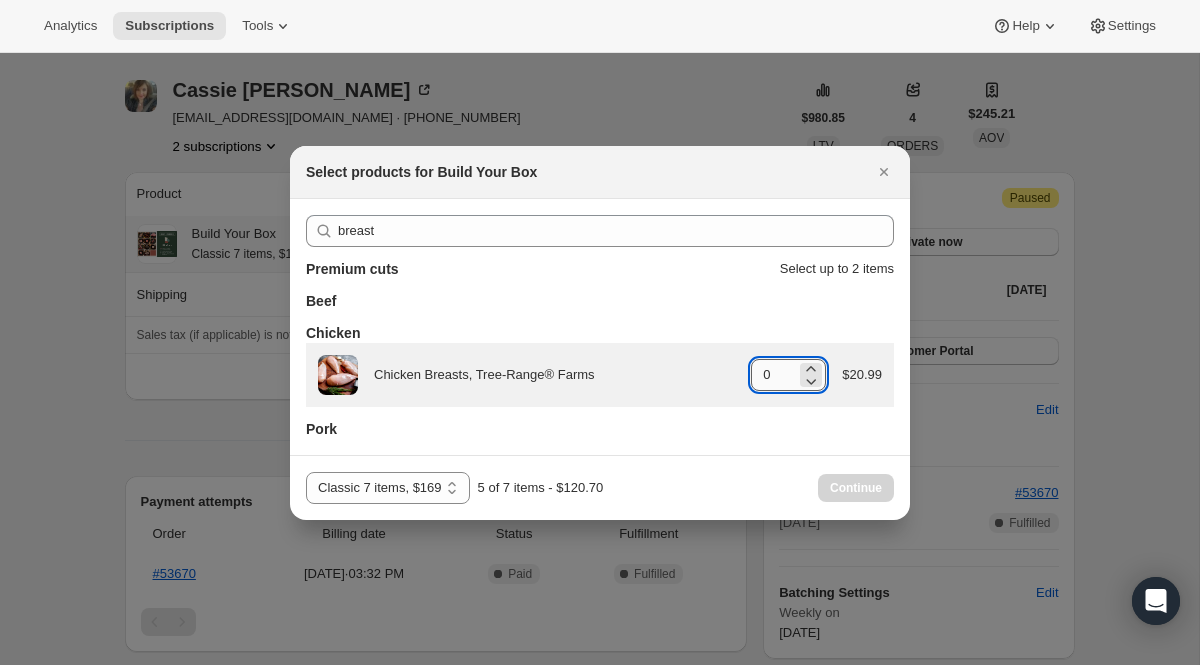 click on "0" at bounding box center [773, 375] 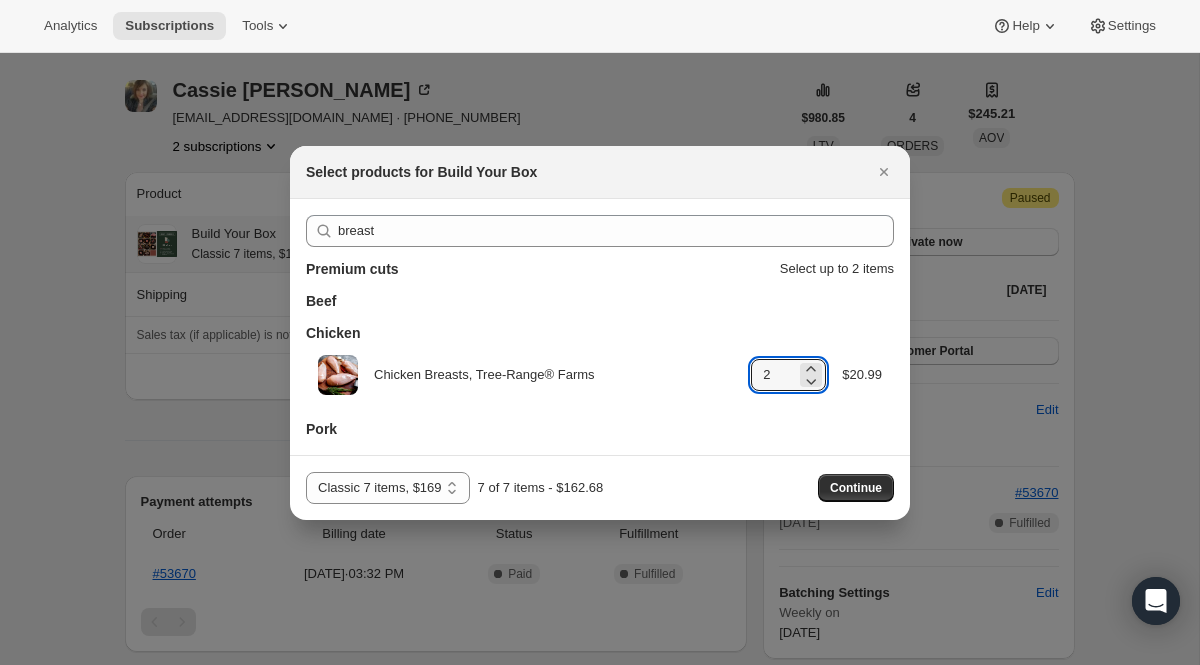 type on "2" 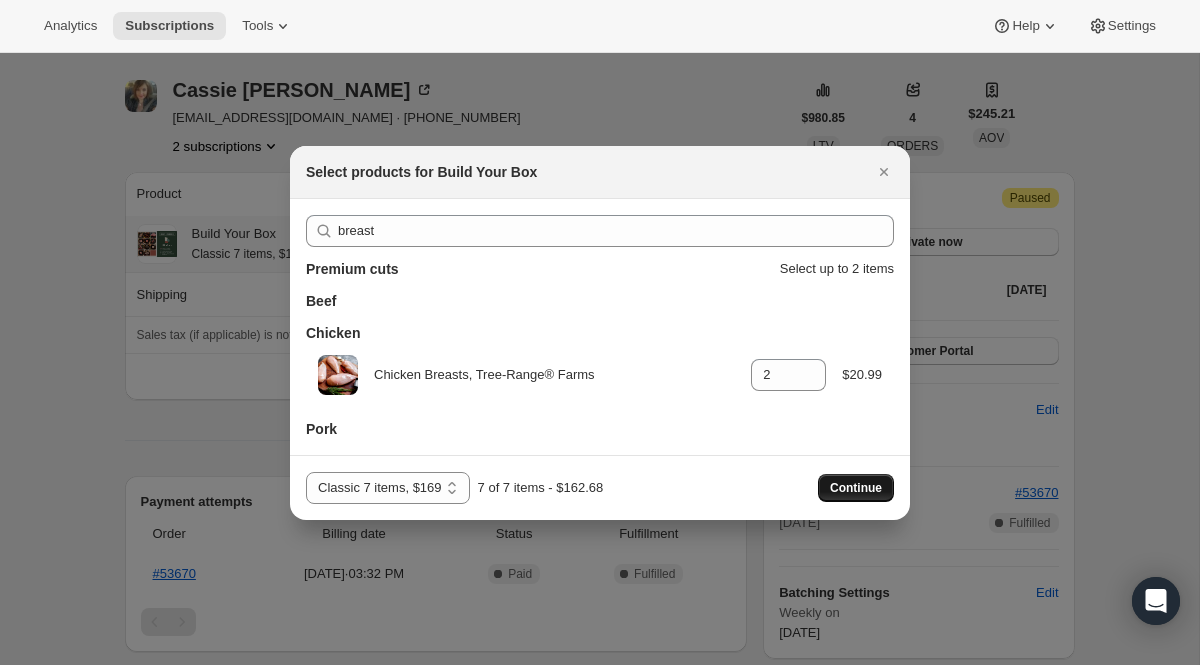 click on "Continue" at bounding box center [856, 488] 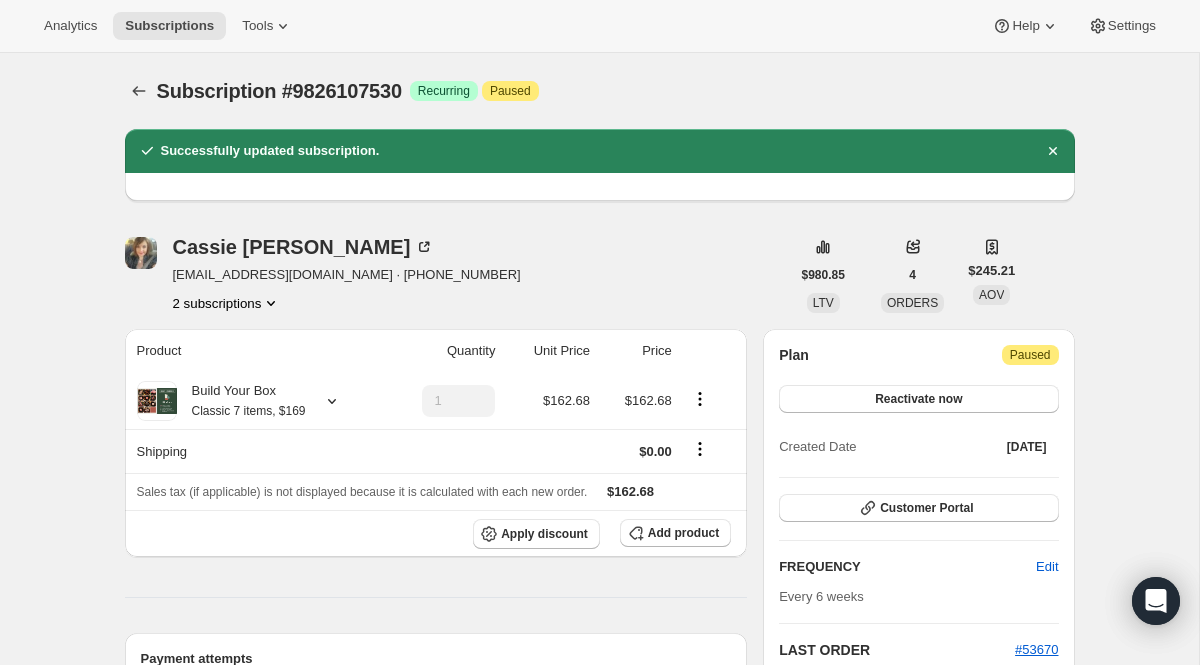 scroll, scrollTop: 65, scrollLeft: 0, axis: vertical 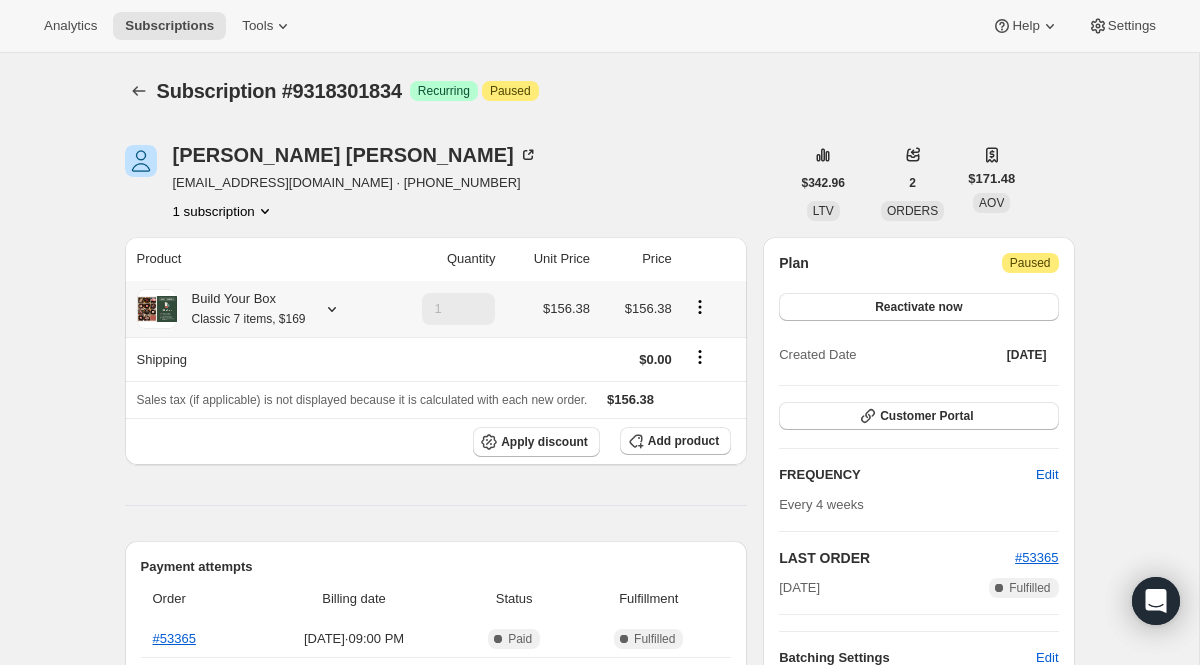 click 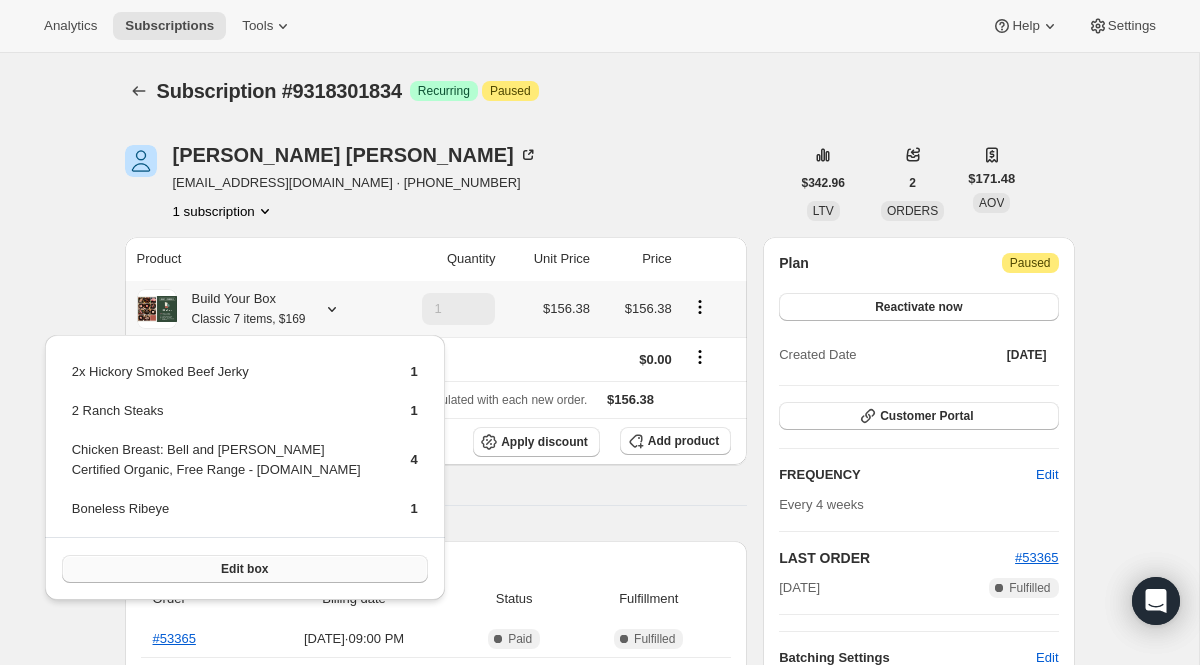 click on "Edit box" at bounding box center [245, 569] 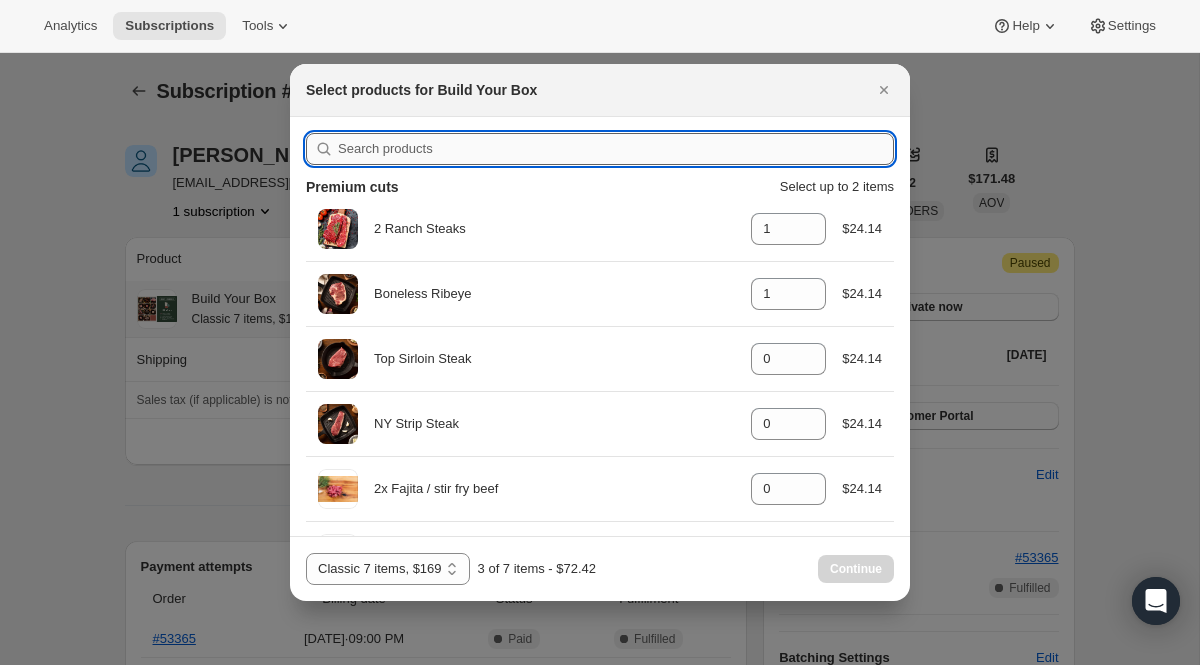 click at bounding box center (616, 149) 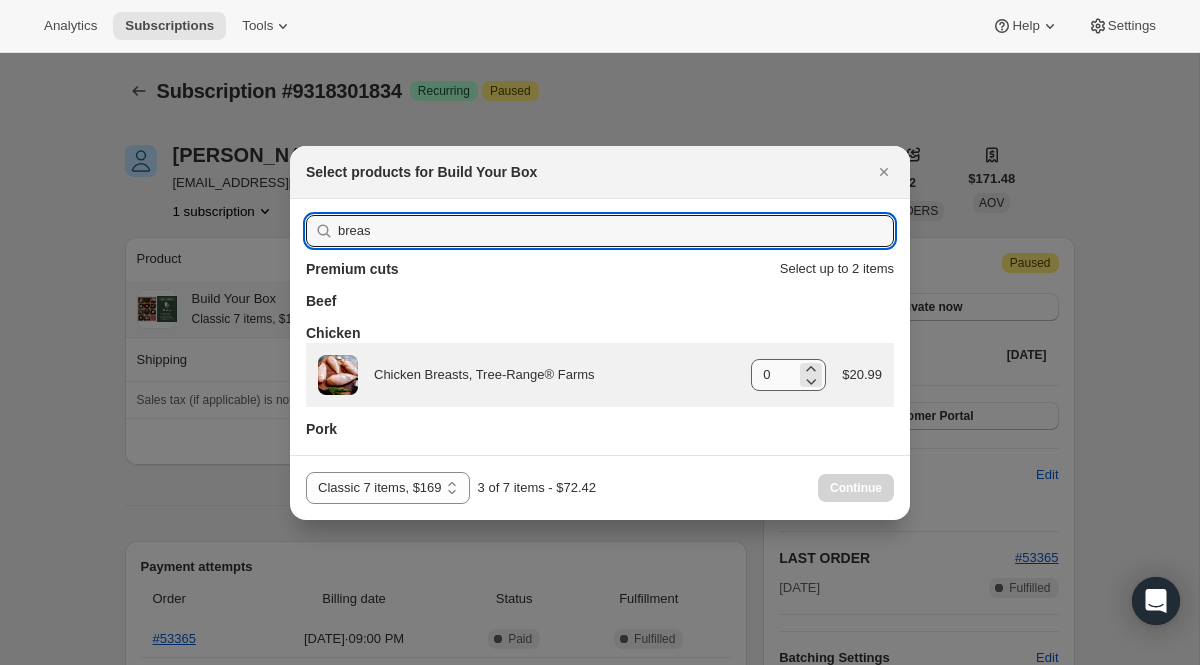 type on "breas" 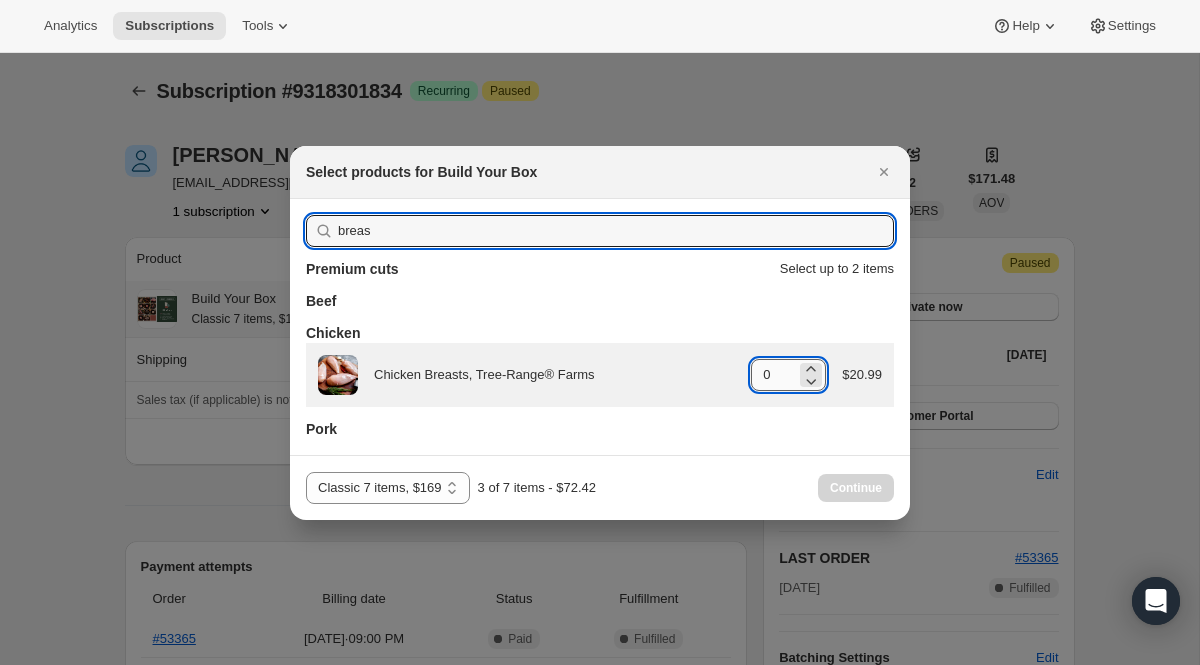 click on "0" at bounding box center (773, 375) 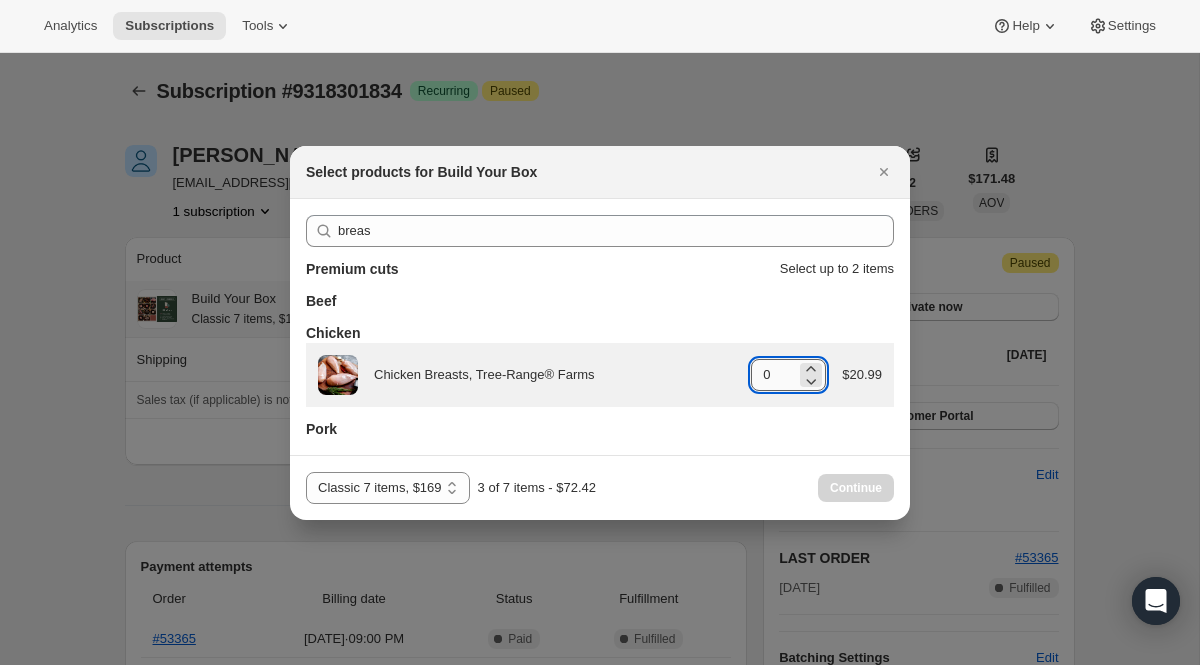 click on "0" at bounding box center (773, 375) 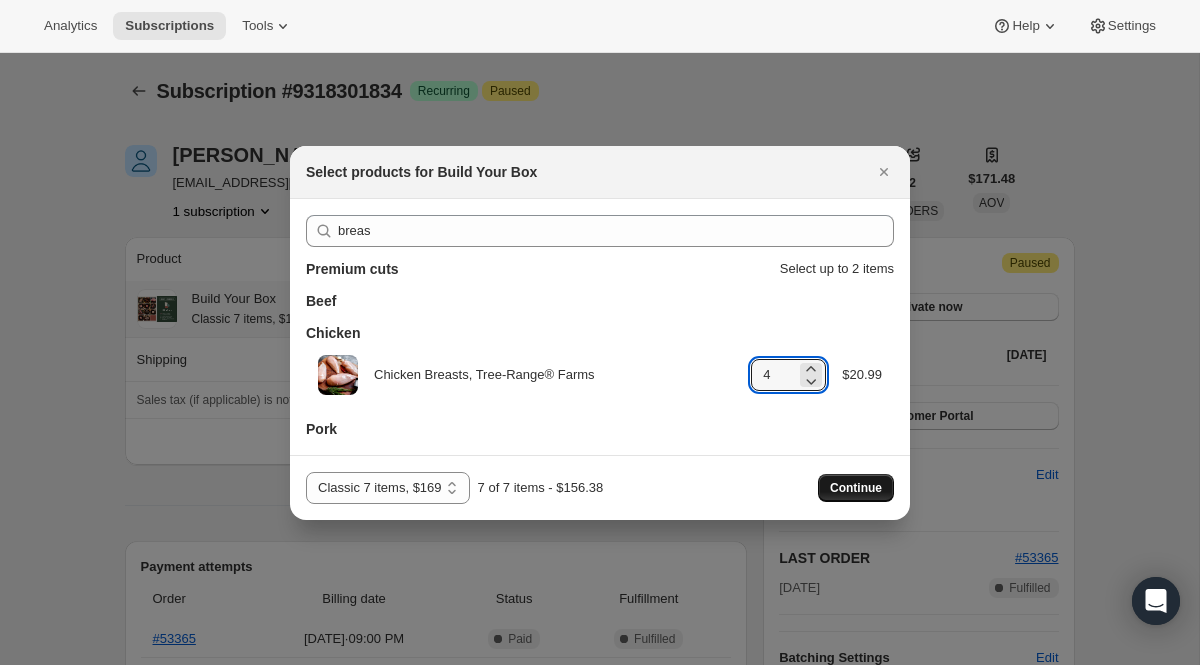 type on "4" 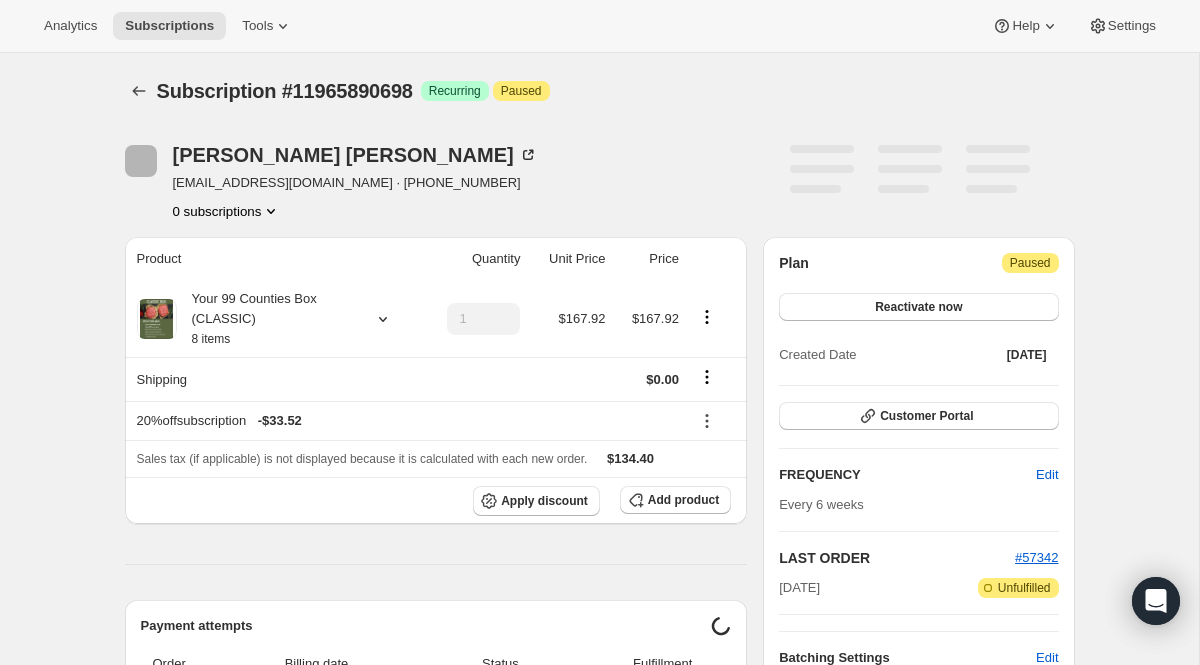 scroll, scrollTop: 0, scrollLeft: 0, axis: both 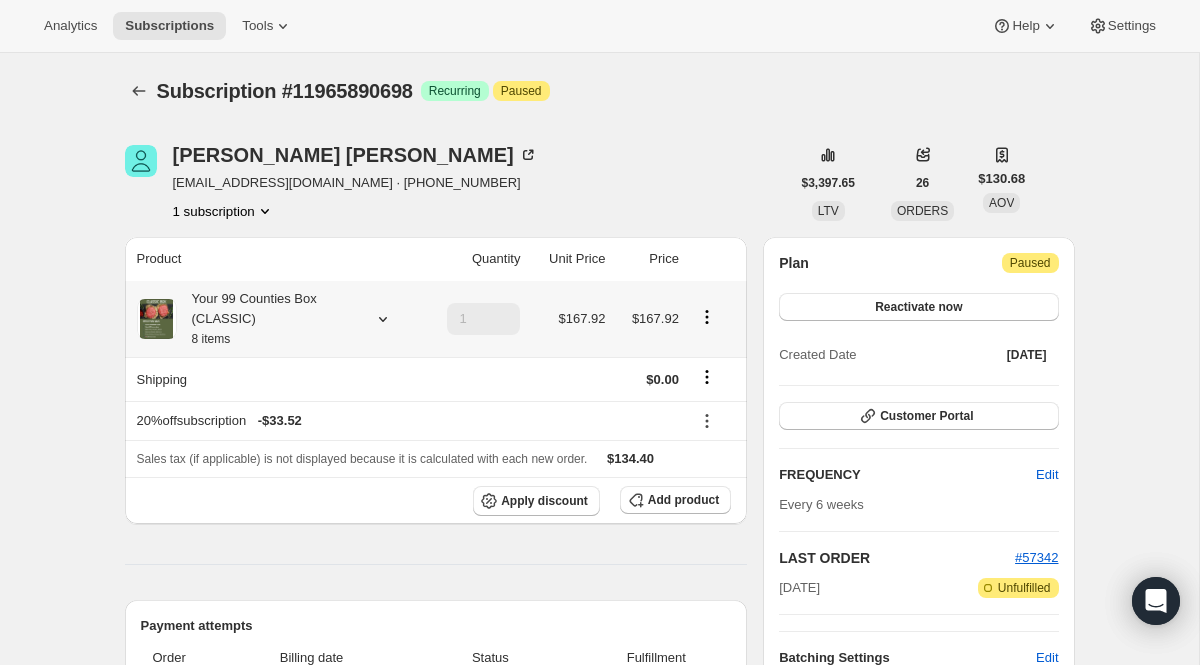 click 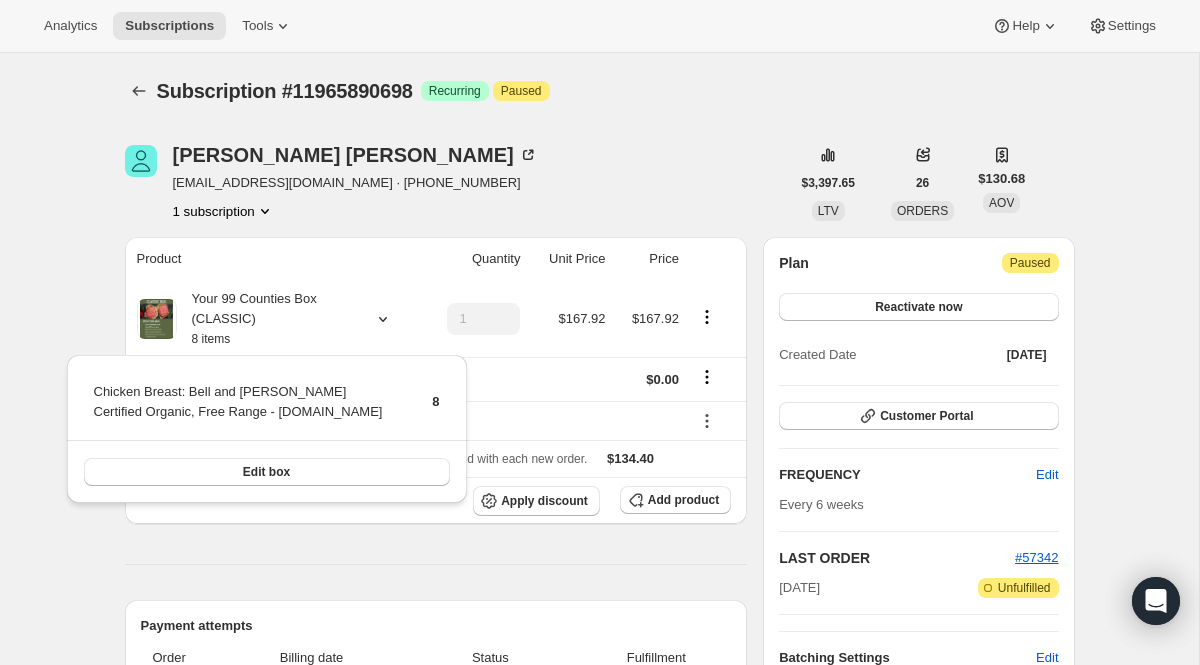 click on "Claudia   Chavez-Serey southterra@yahoo.com · +17203661428 1 subscription" at bounding box center [457, 183] 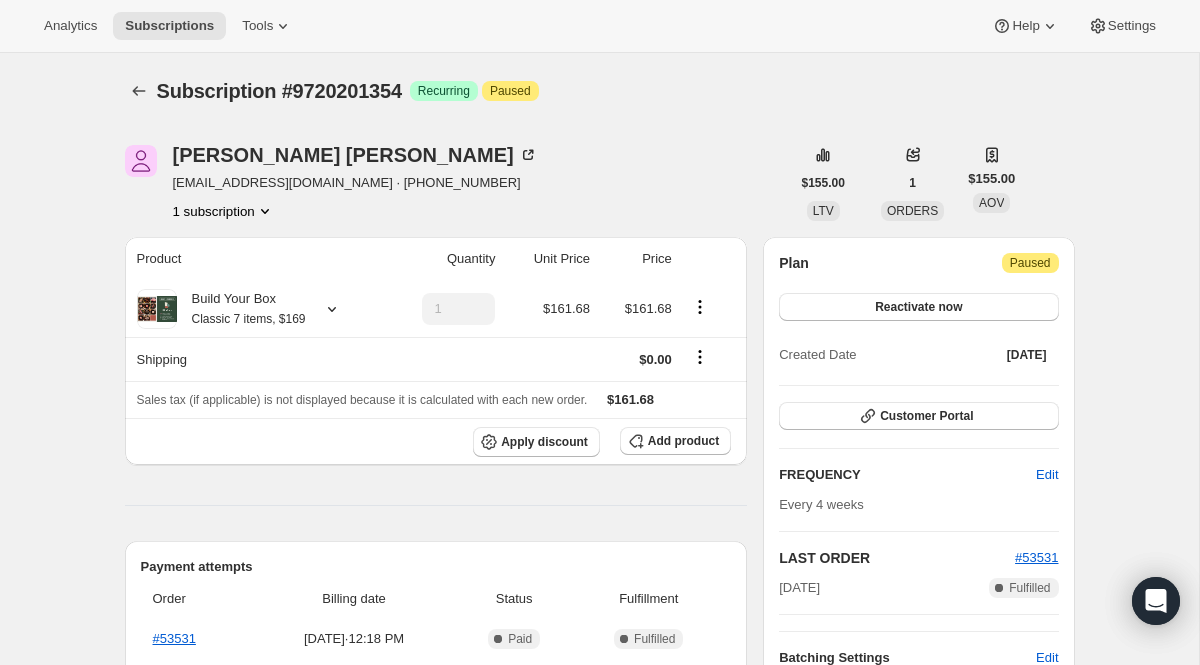 scroll, scrollTop: 0, scrollLeft: 0, axis: both 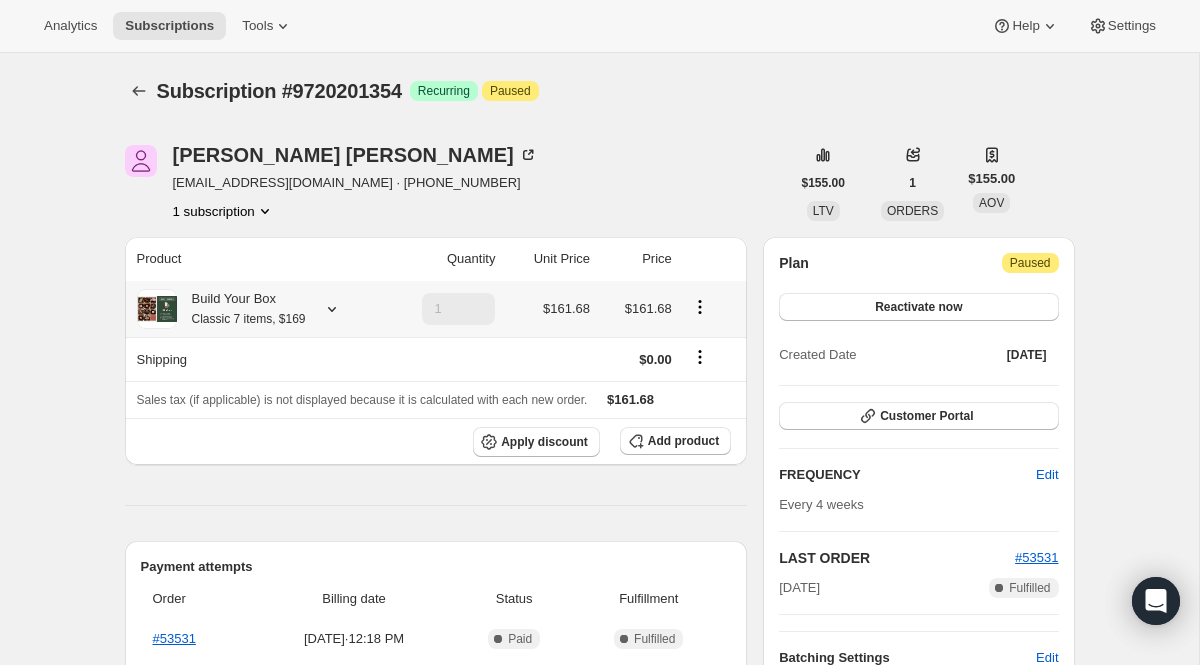 click 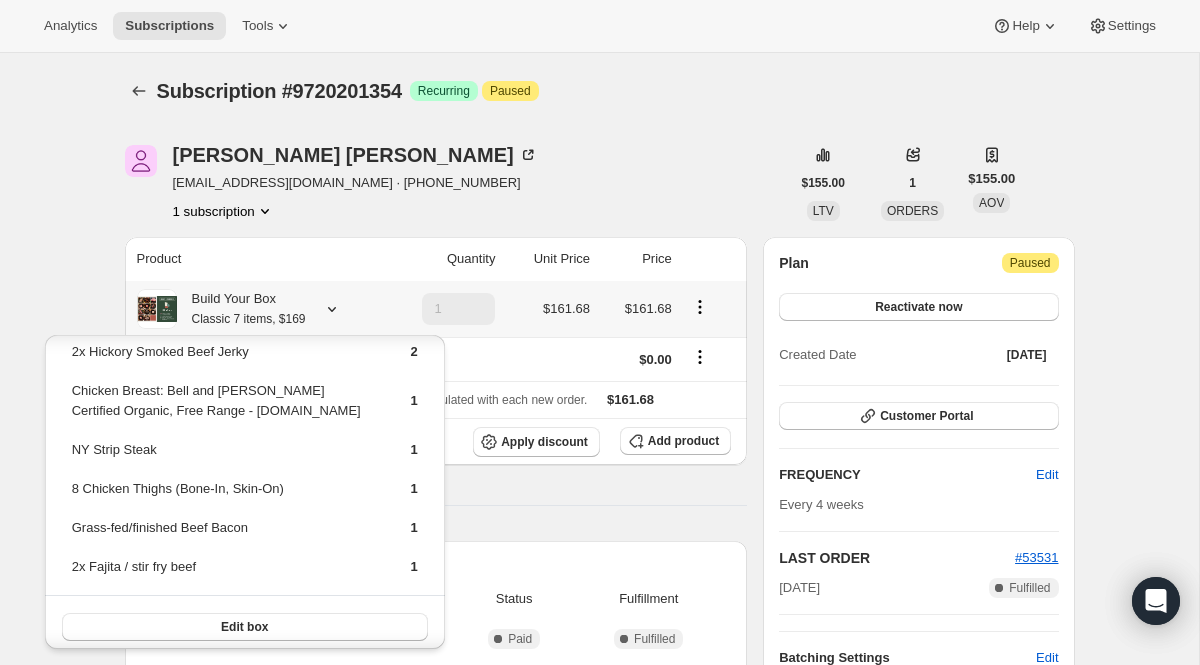 scroll, scrollTop: 28, scrollLeft: 0, axis: vertical 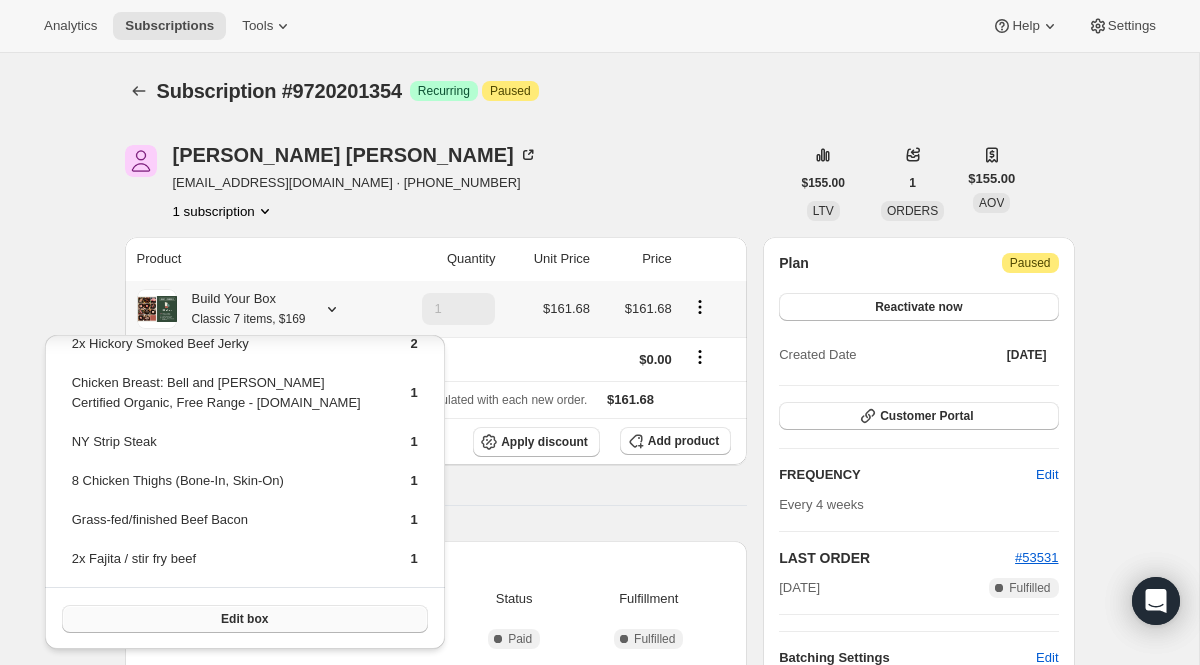 click on "Edit box" at bounding box center (245, 619) 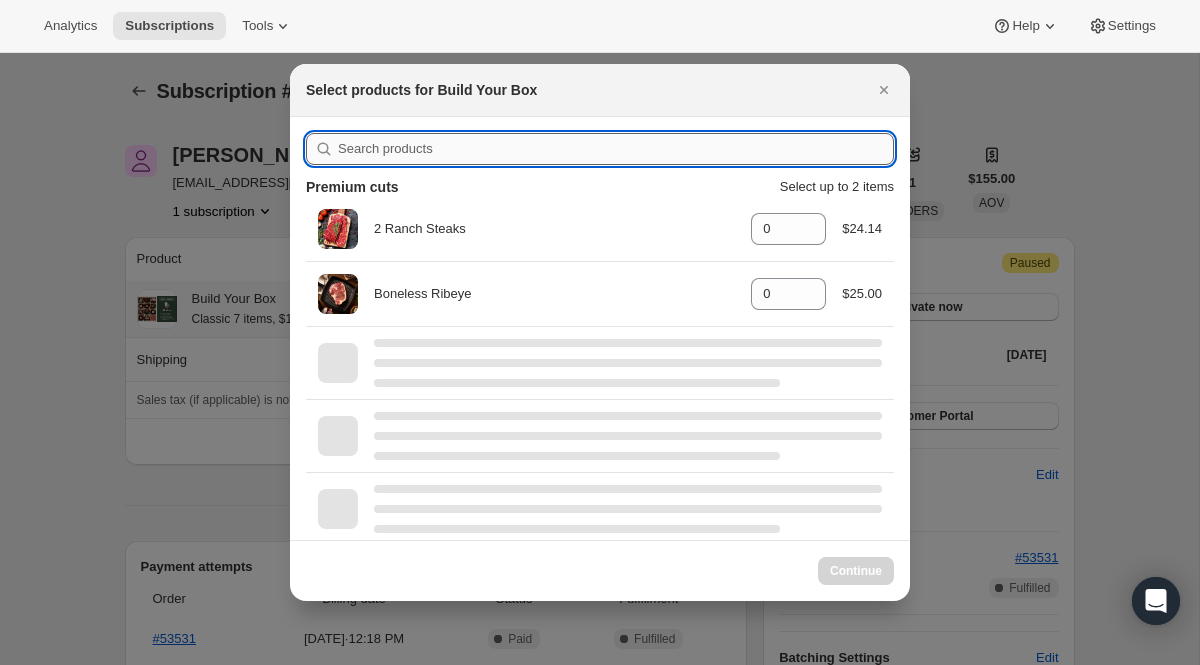click at bounding box center [616, 149] 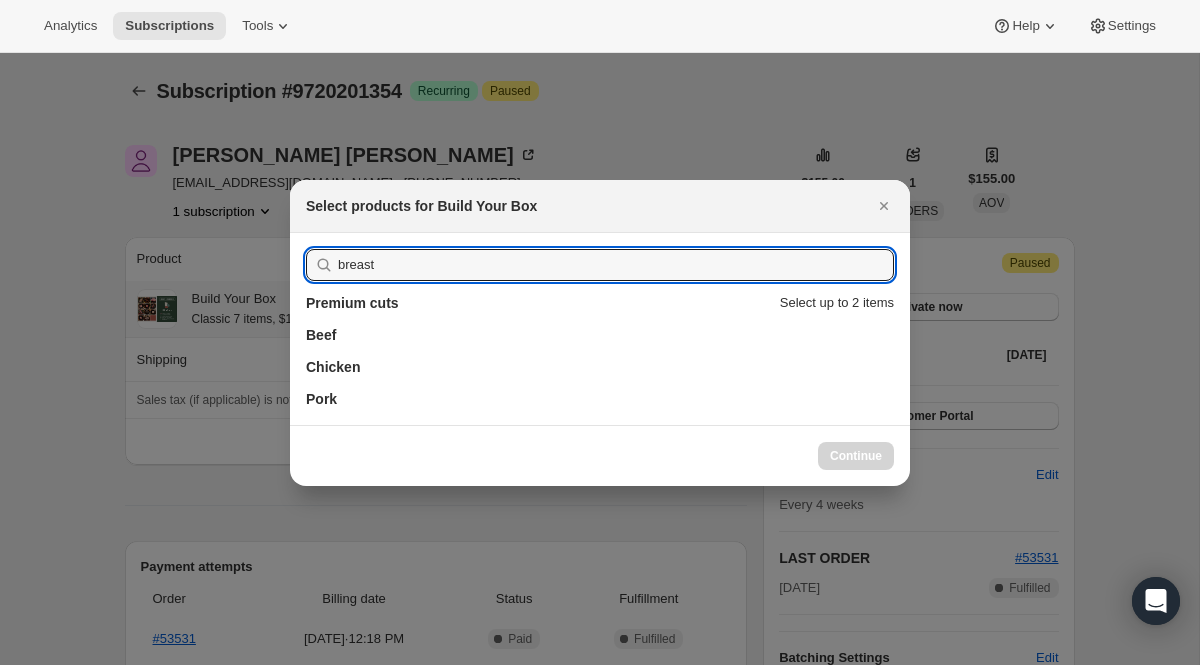 type on "breast" 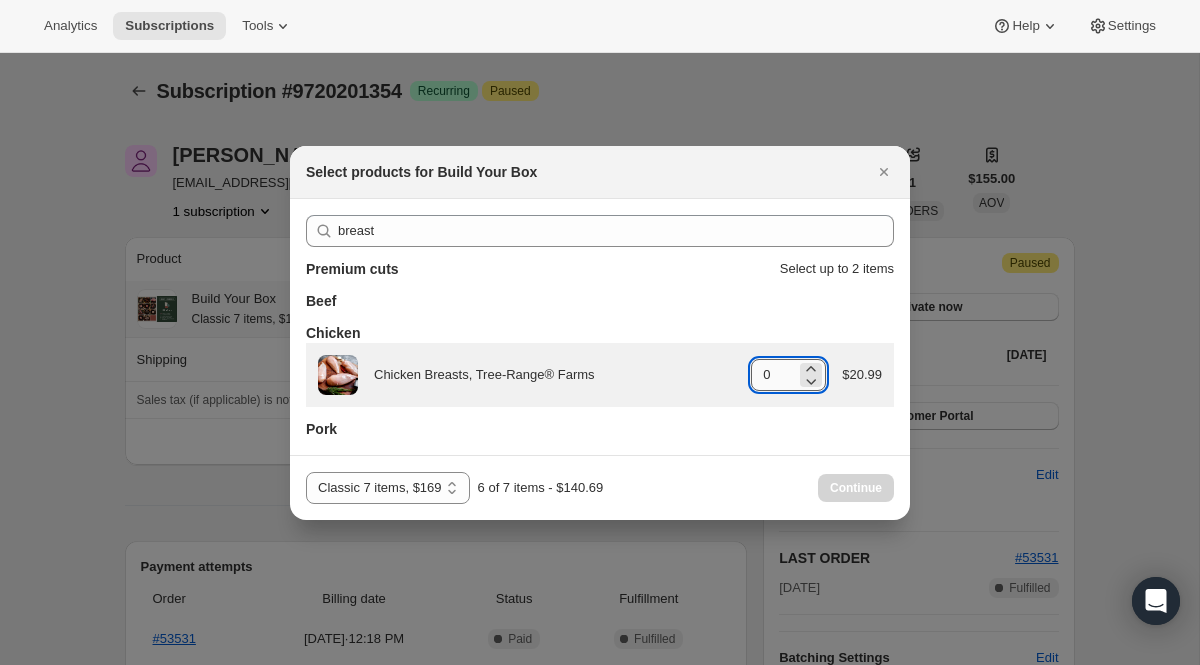 click on "0" at bounding box center [773, 375] 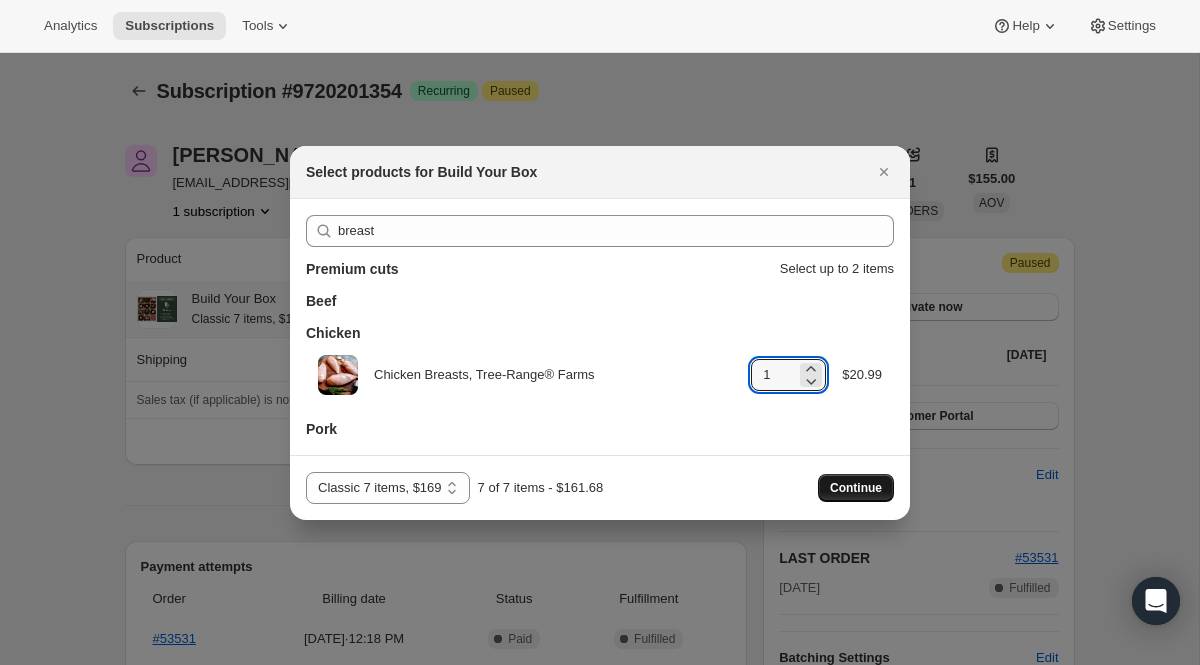 type on "1" 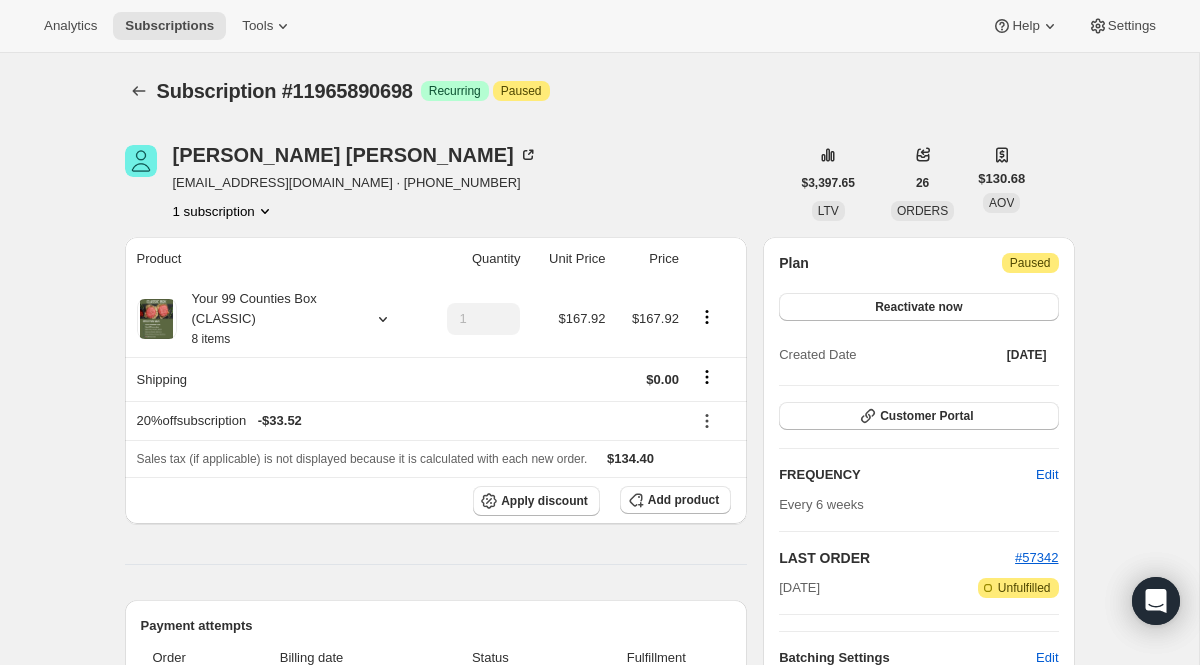 scroll, scrollTop: 0, scrollLeft: 0, axis: both 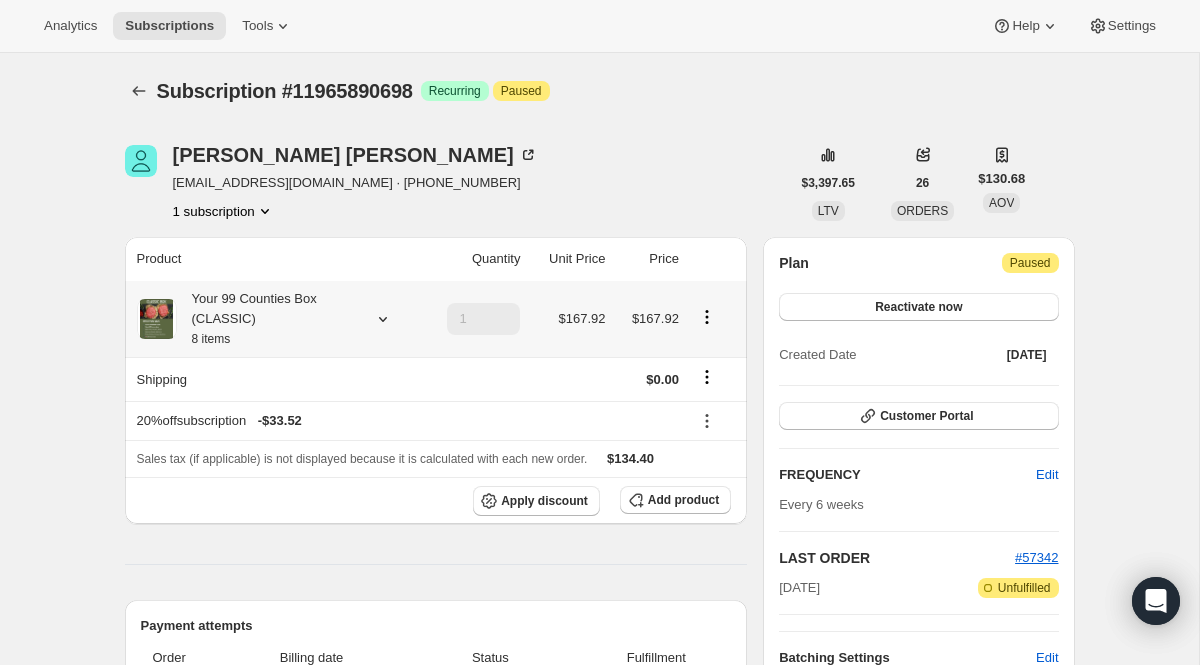 click 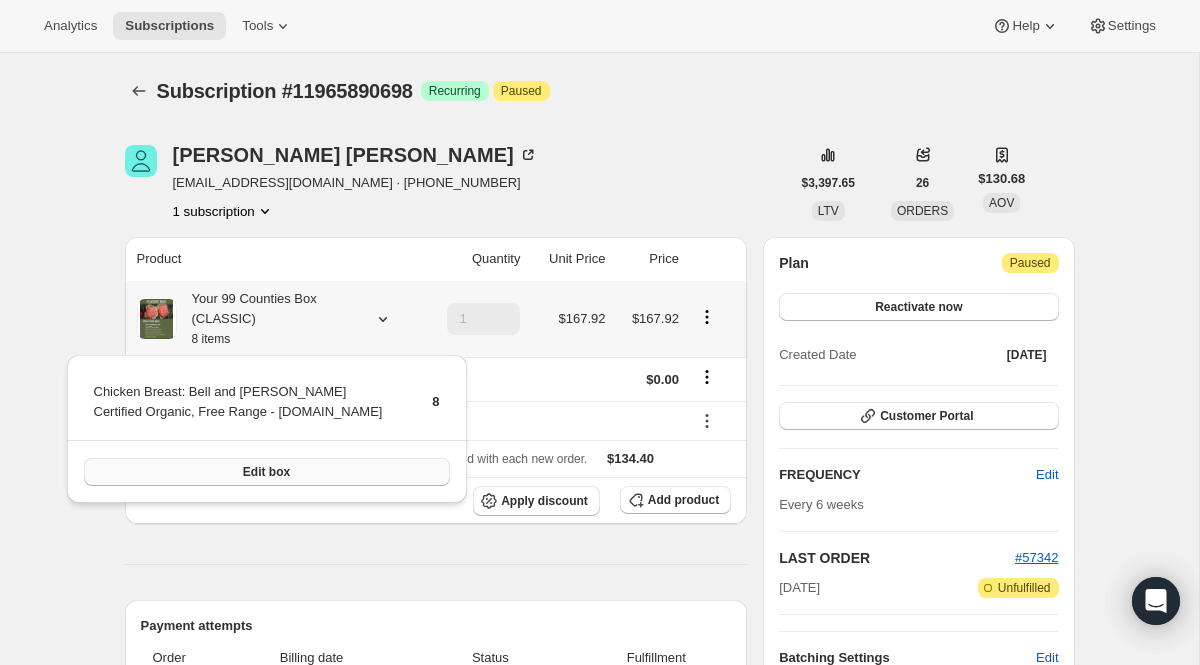 click on "Edit box" at bounding box center (267, 472) 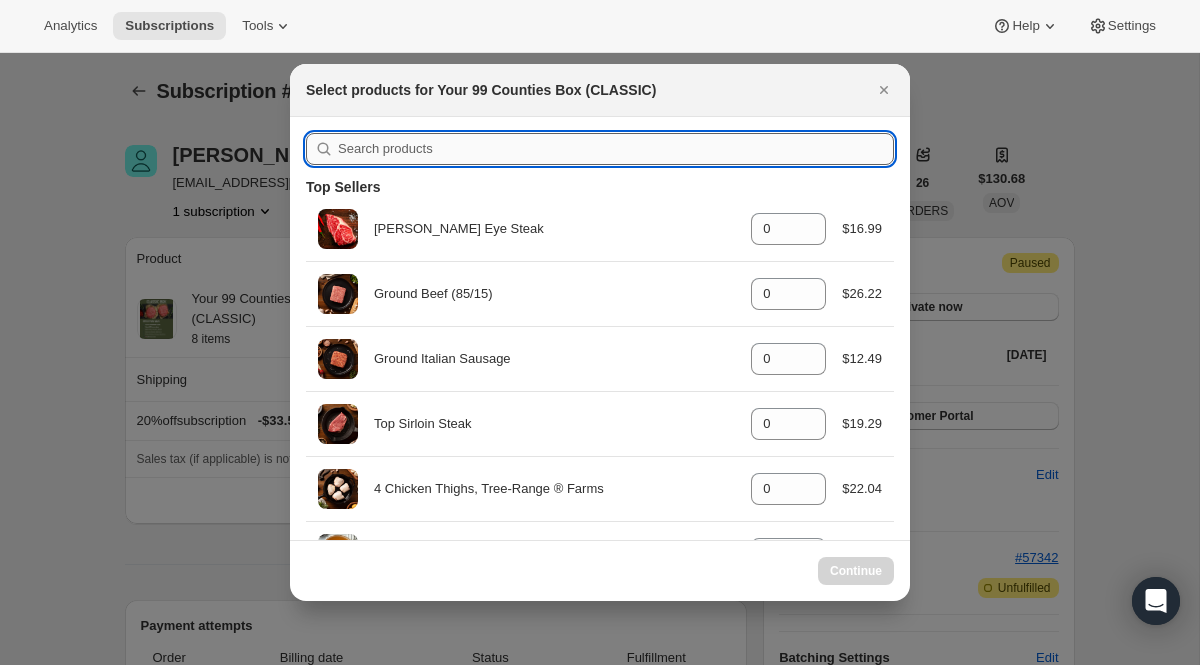click at bounding box center (616, 149) 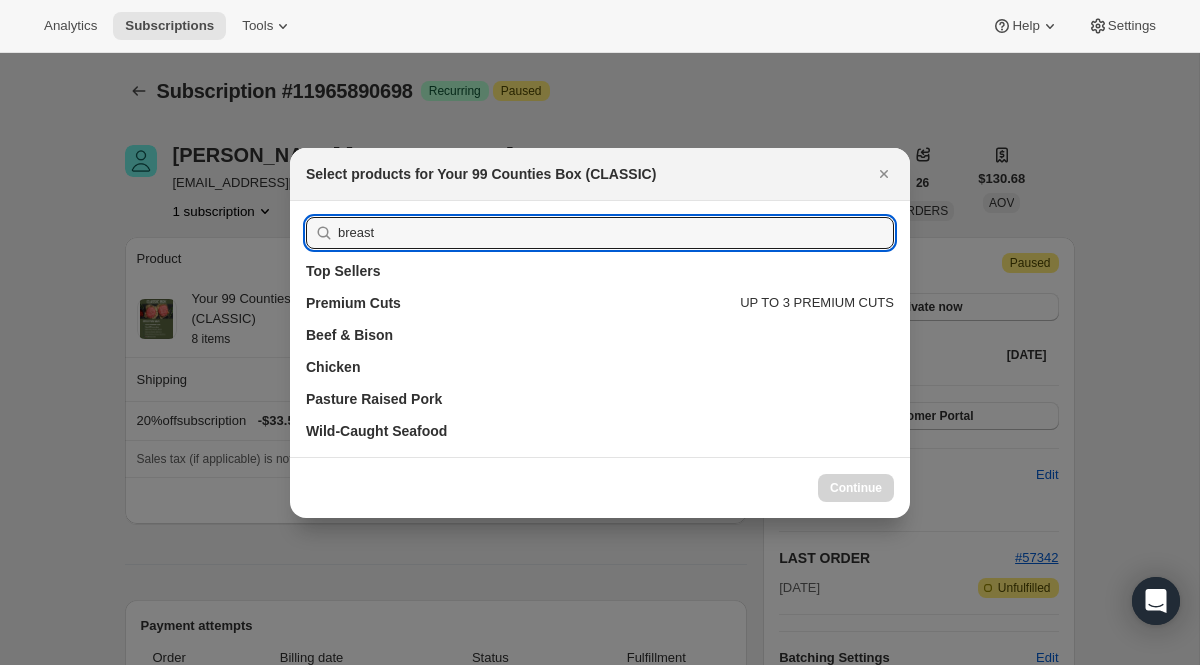 type on "breast" 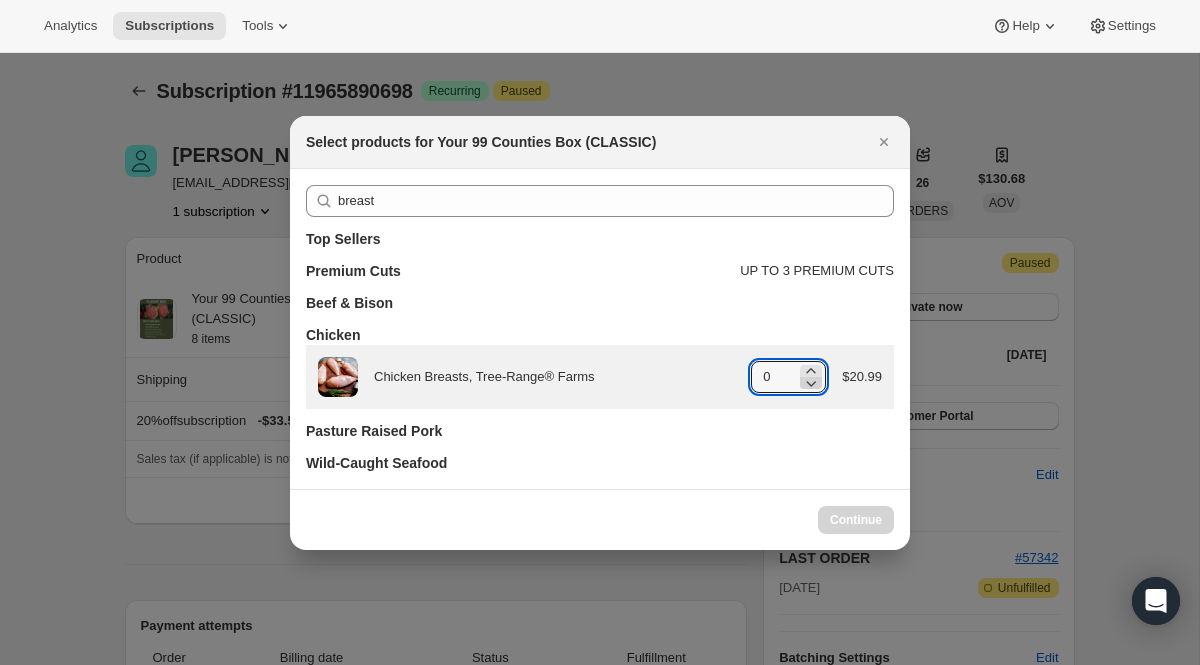 click at bounding box center (811, 383) 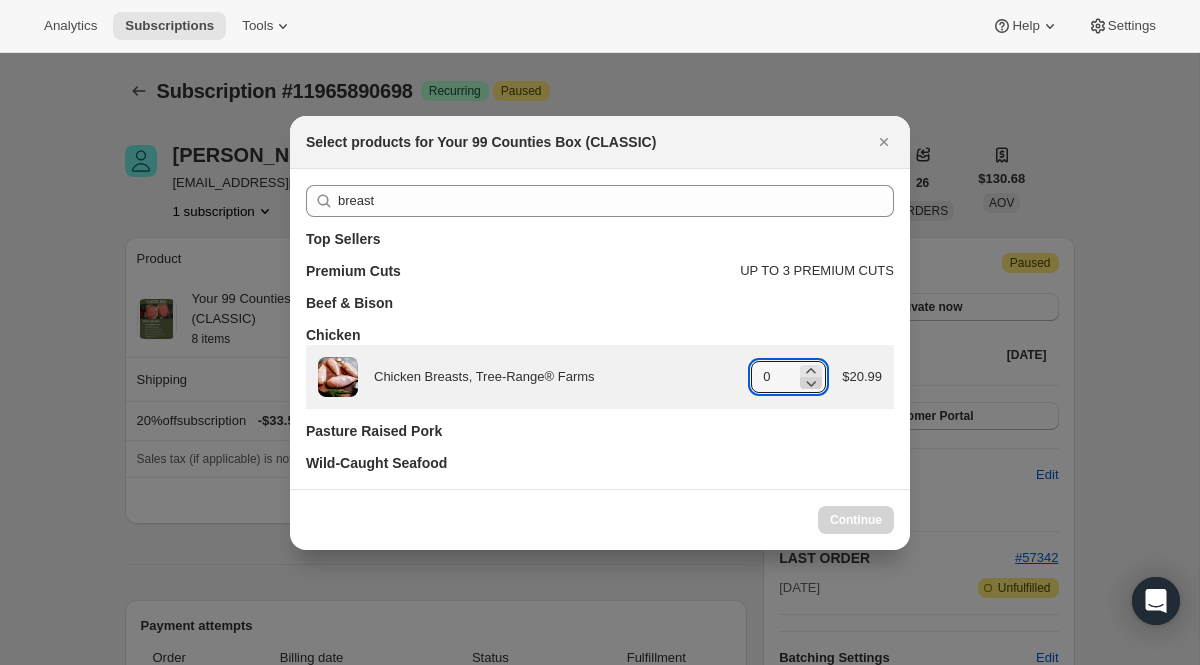 click at bounding box center (811, 383) 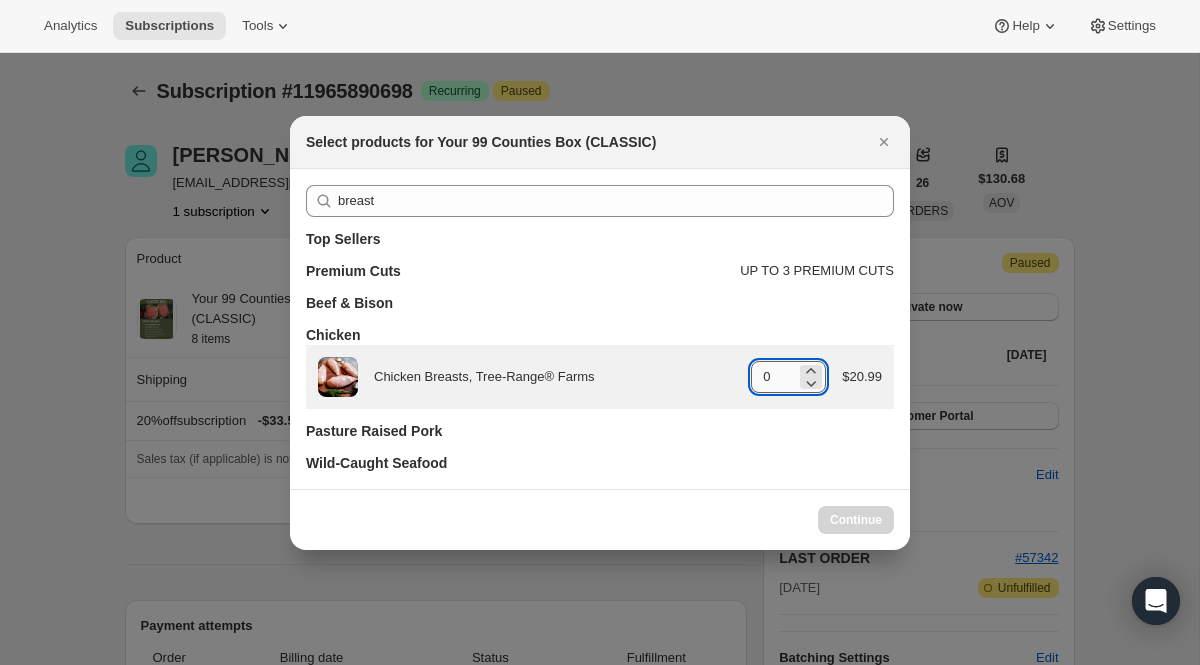 click on "0" at bounding box center [773, 377] 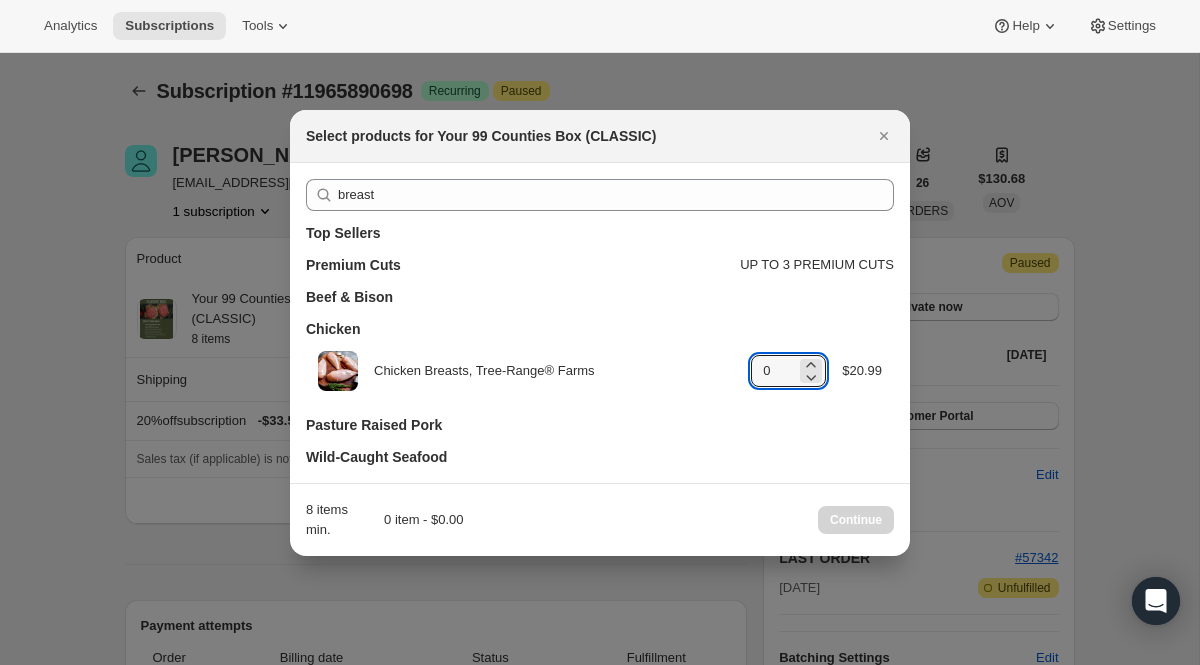 click on "Select products for Your 99 Counties Box (CLASSIC)" at bounding box center (600, 136) 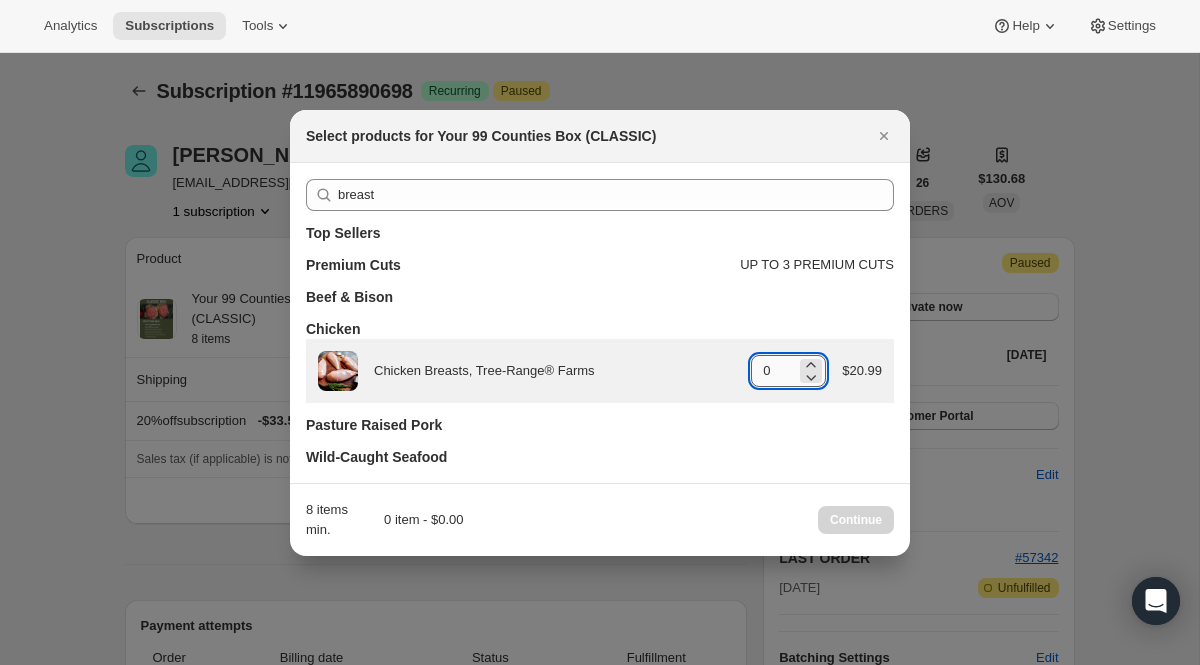 click on "0" at bounding box center (773, 371) 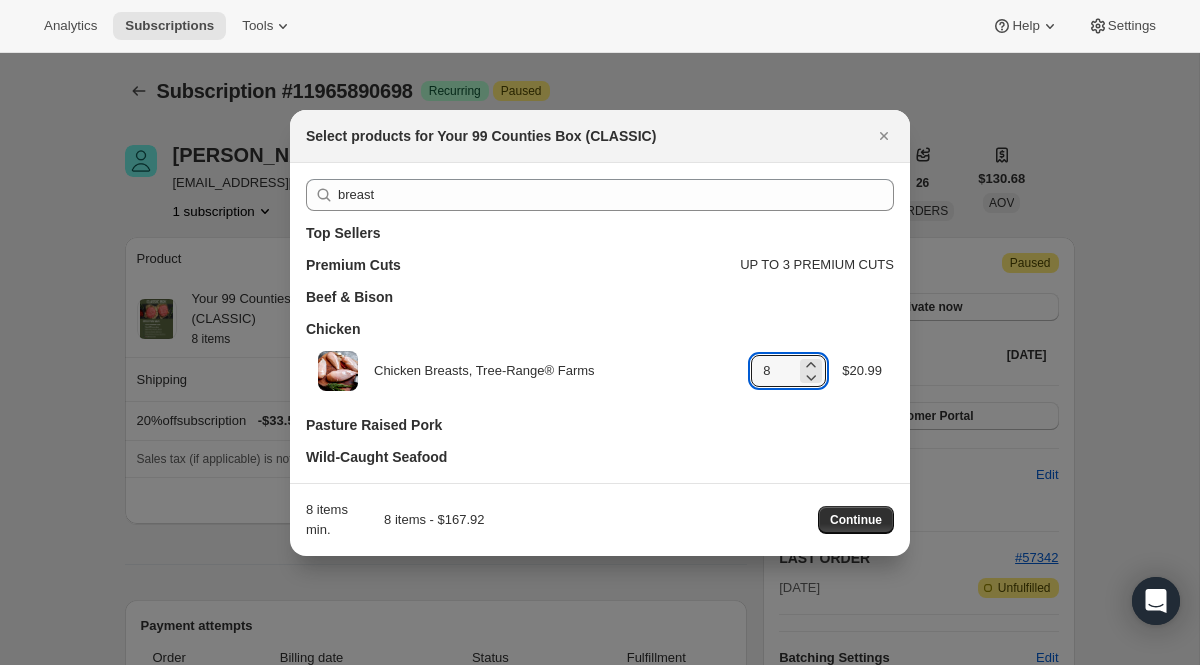 type on "8" 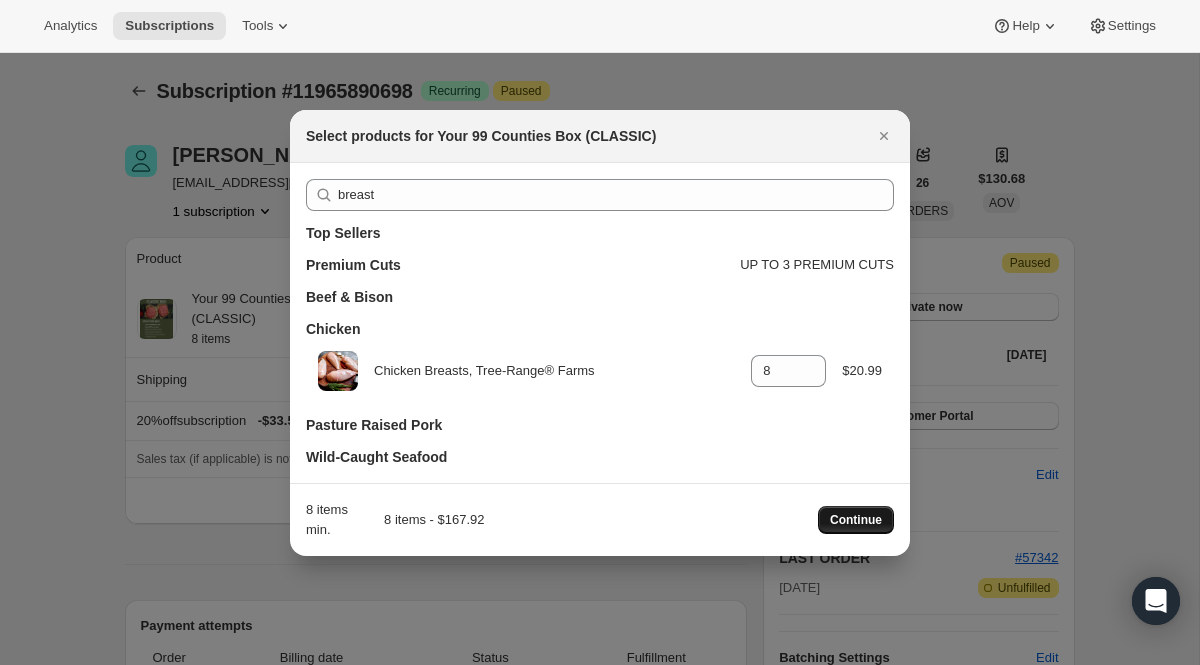 click on "Continue" at bounding box center [856, 520] 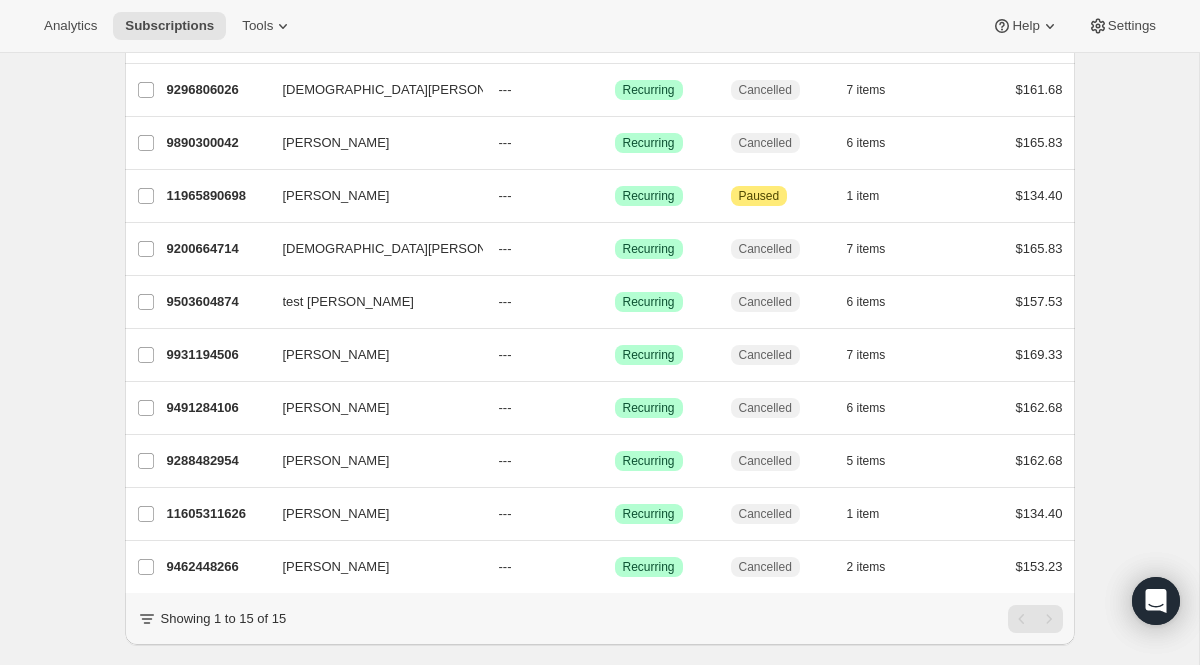 scroll, scrollTop: 460, scrollLeft: 0, axis: vertical 